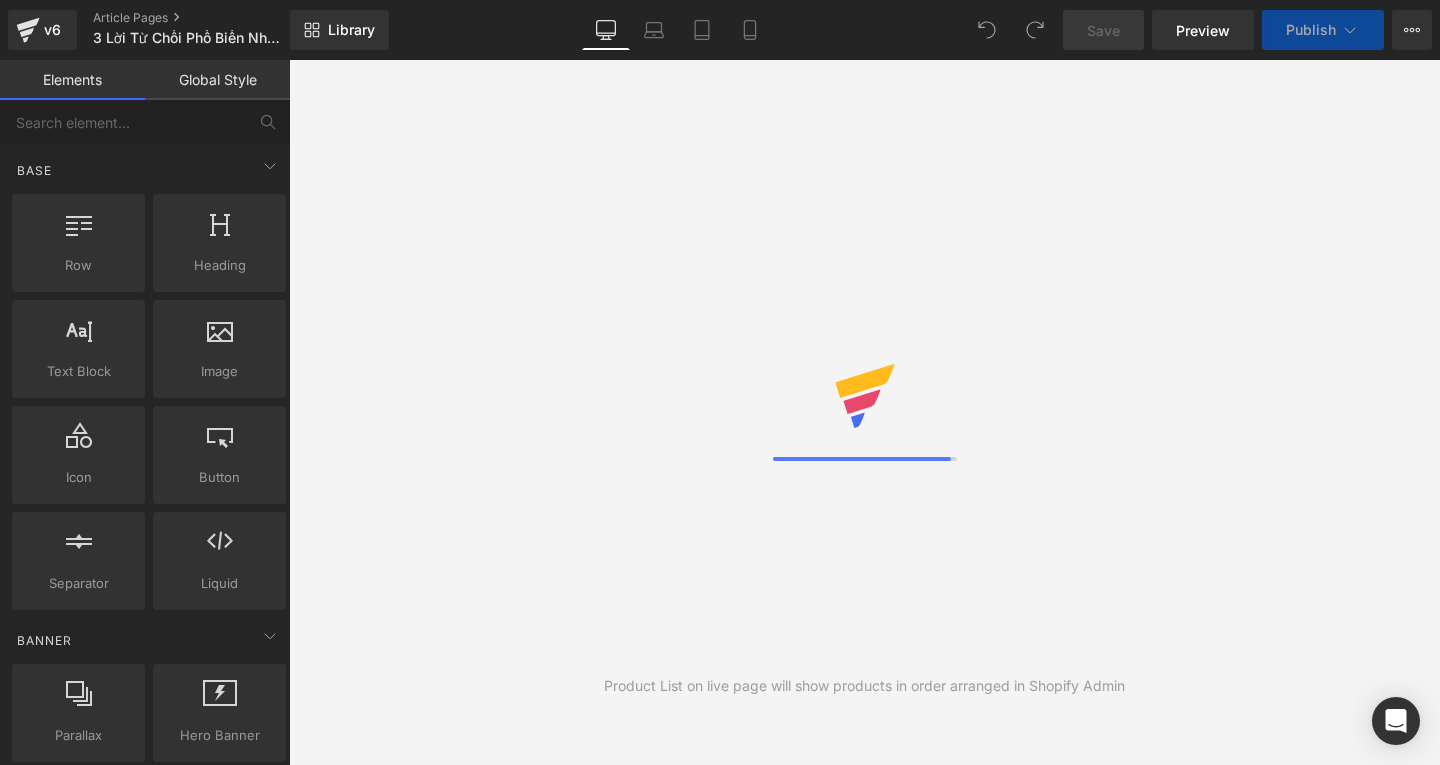 scroll, scrollTop: 0, scrollLeft: 0, axis: both 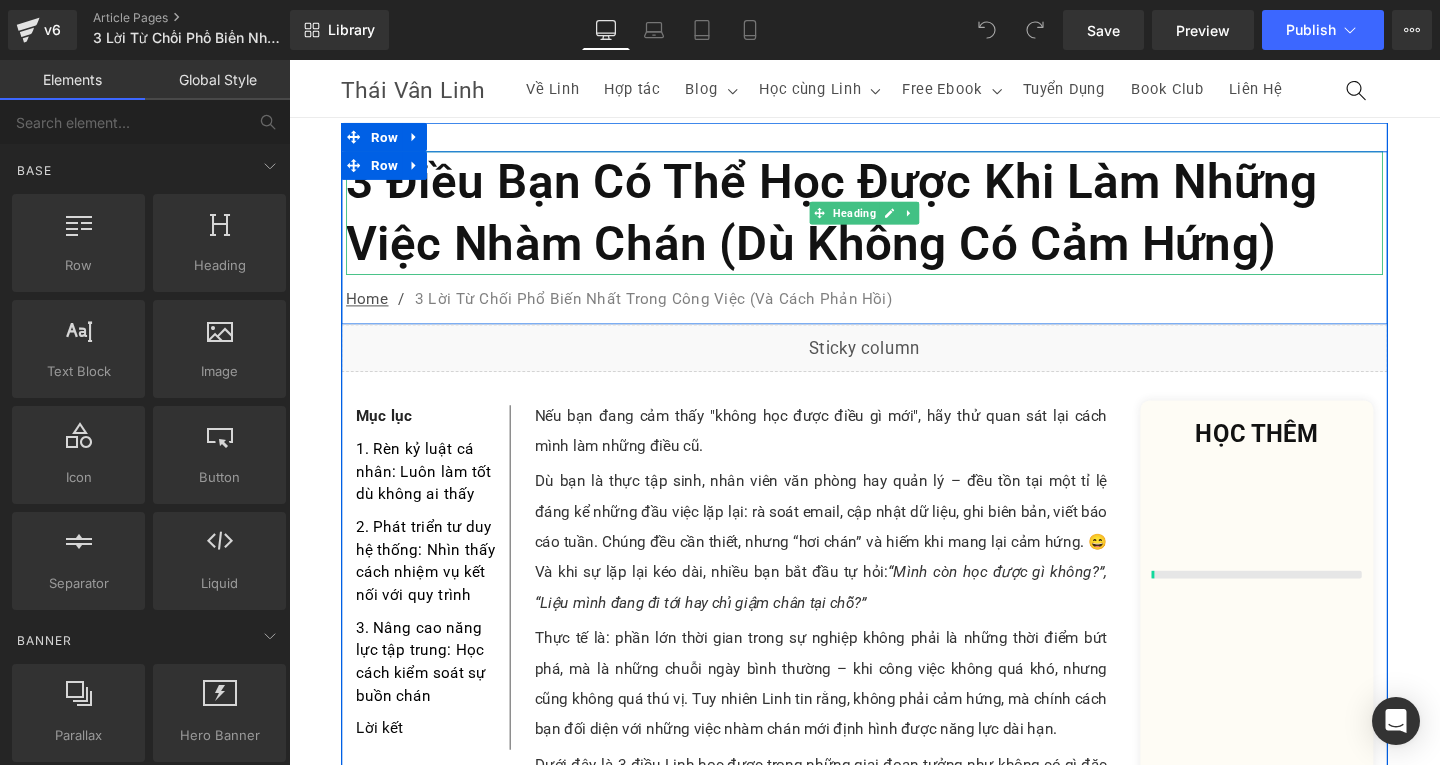 click on "3 Điều Bạn Có Thể Học Được Khi Làm Những Việc Nhàm Chán (Dù Không Có Cảm Hứng)" at bounding box center [894, 221] 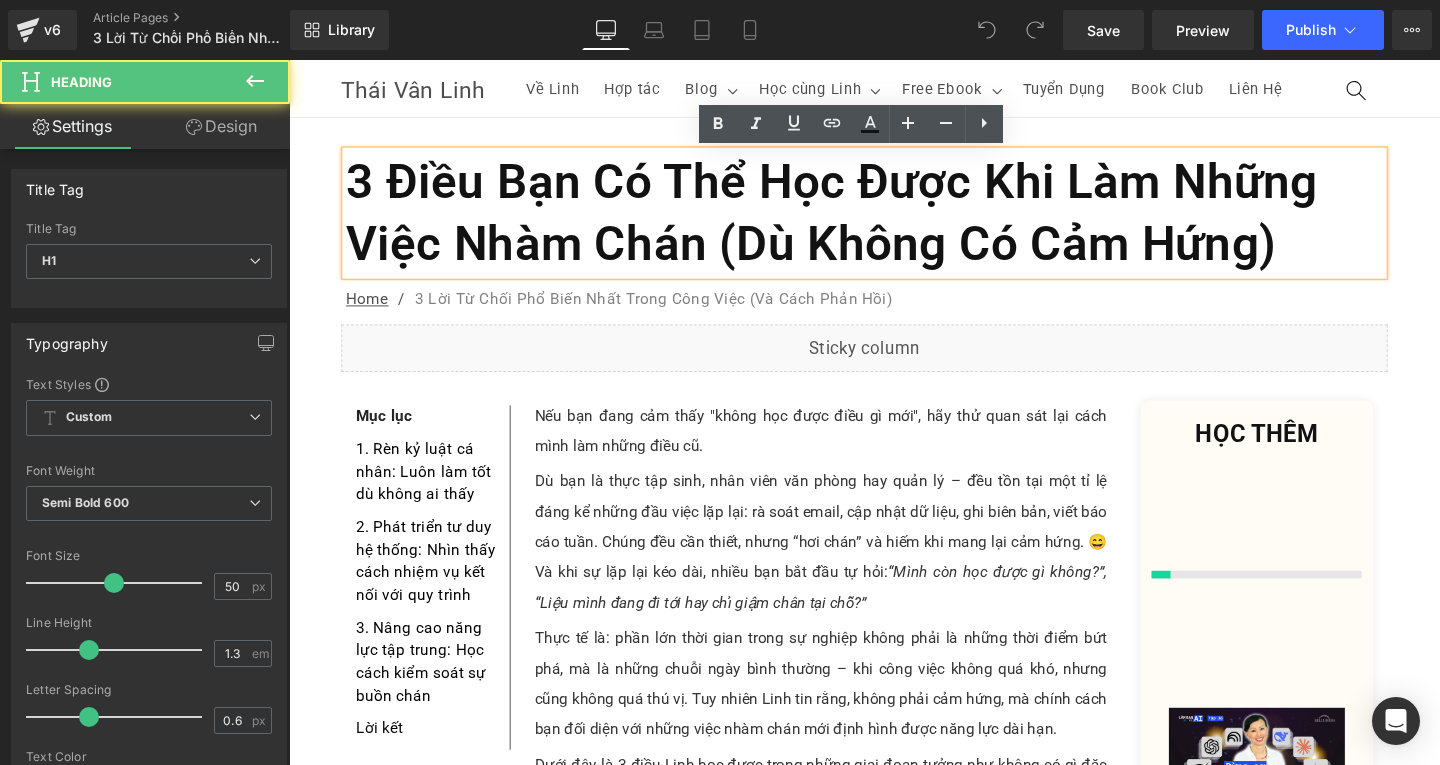 click on "3 Điều Bạn Có Thể Học Được Khi Làm Những Việc Nhàm Chán (Dù Không Có Cảm Hứng)" at bounding box center (894, 221) 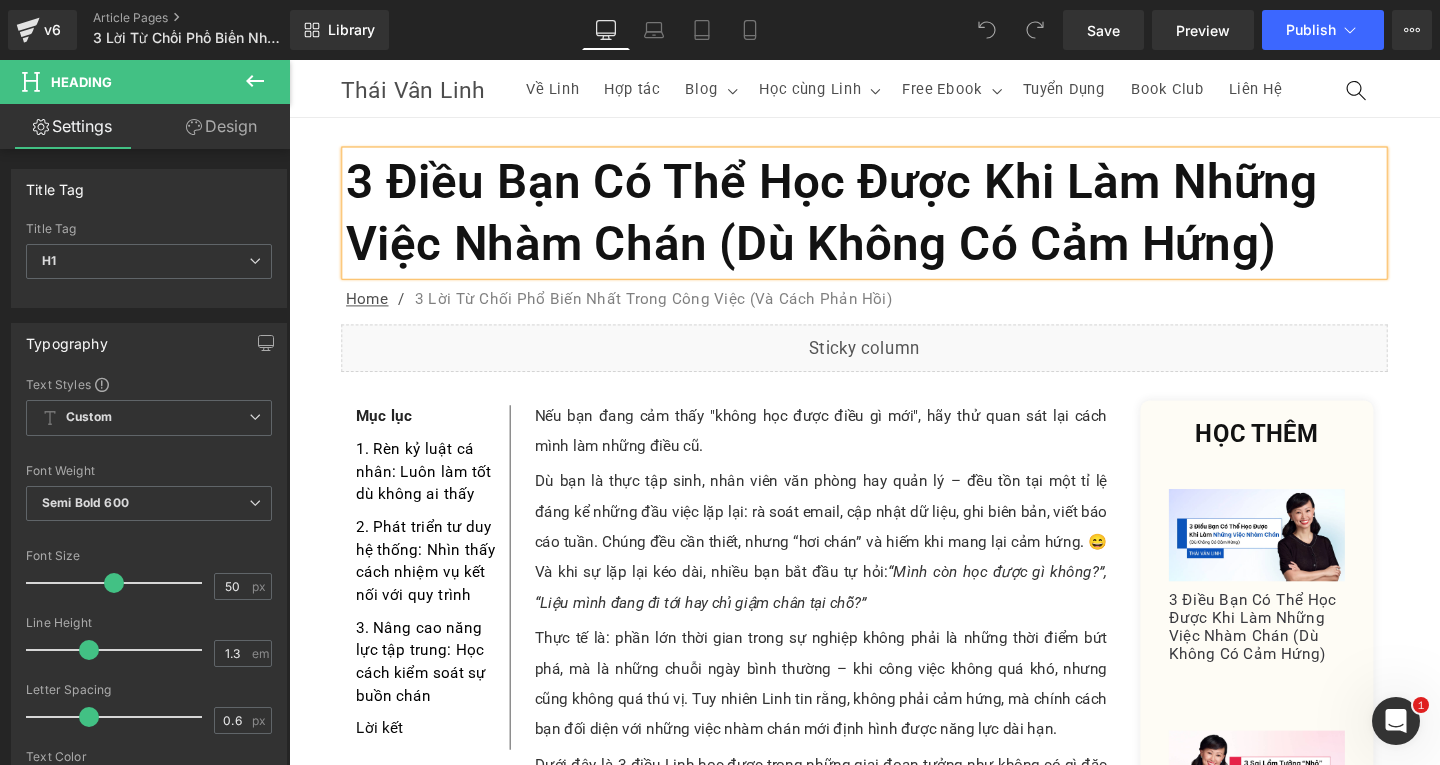 scroll, scrollTop: 0, scrollLeft: 0, axis: both 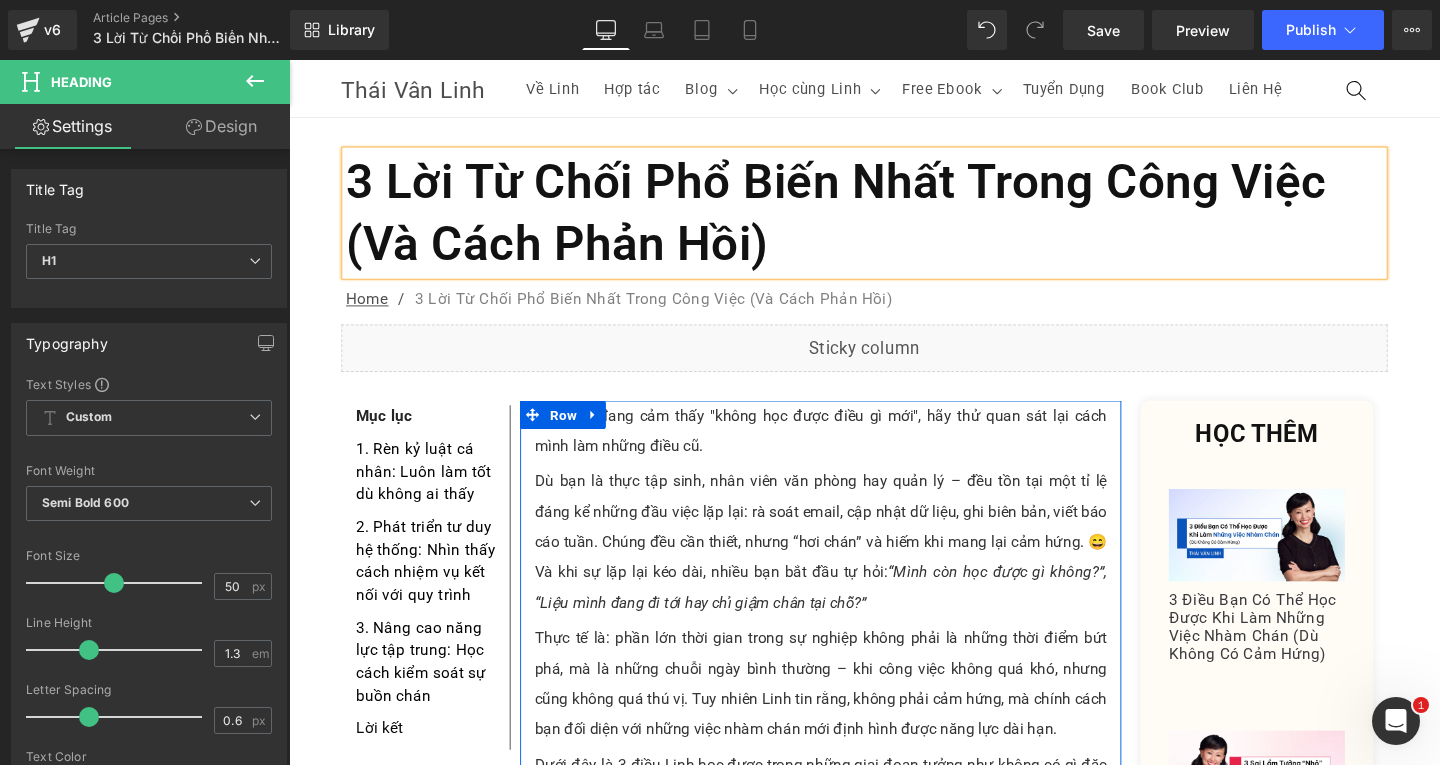 click on "Nếu bạn đang cảm thấy "không học được điều gì mới", hãy thử quan sát lại cách mình làm những điều cũ." at bounding box center (848, 450) 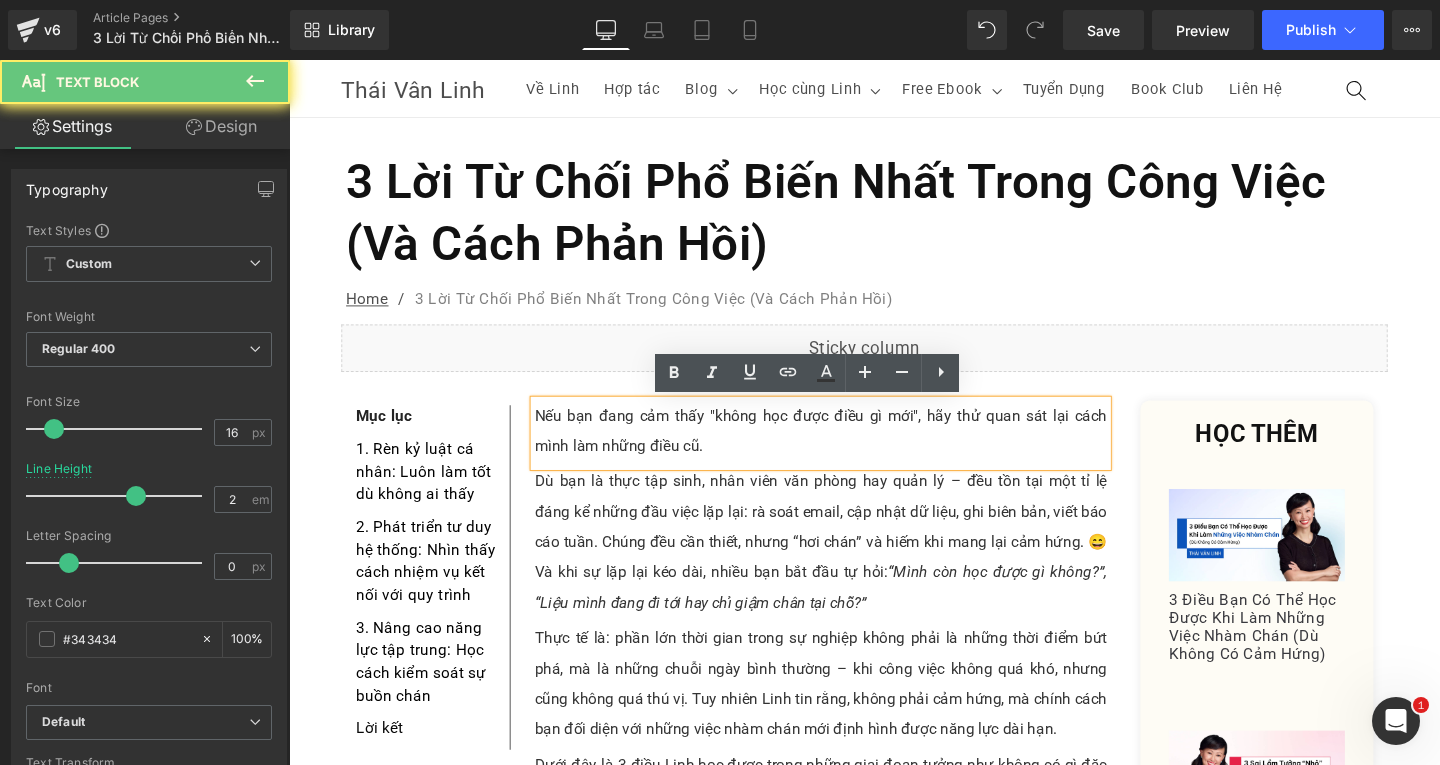 click on "Nếu bạn đang cảm thấy "không học được điều gì mới", hãy thử quan sát lại cách mình làm những điều cũ." at bounding box center [848, 450] 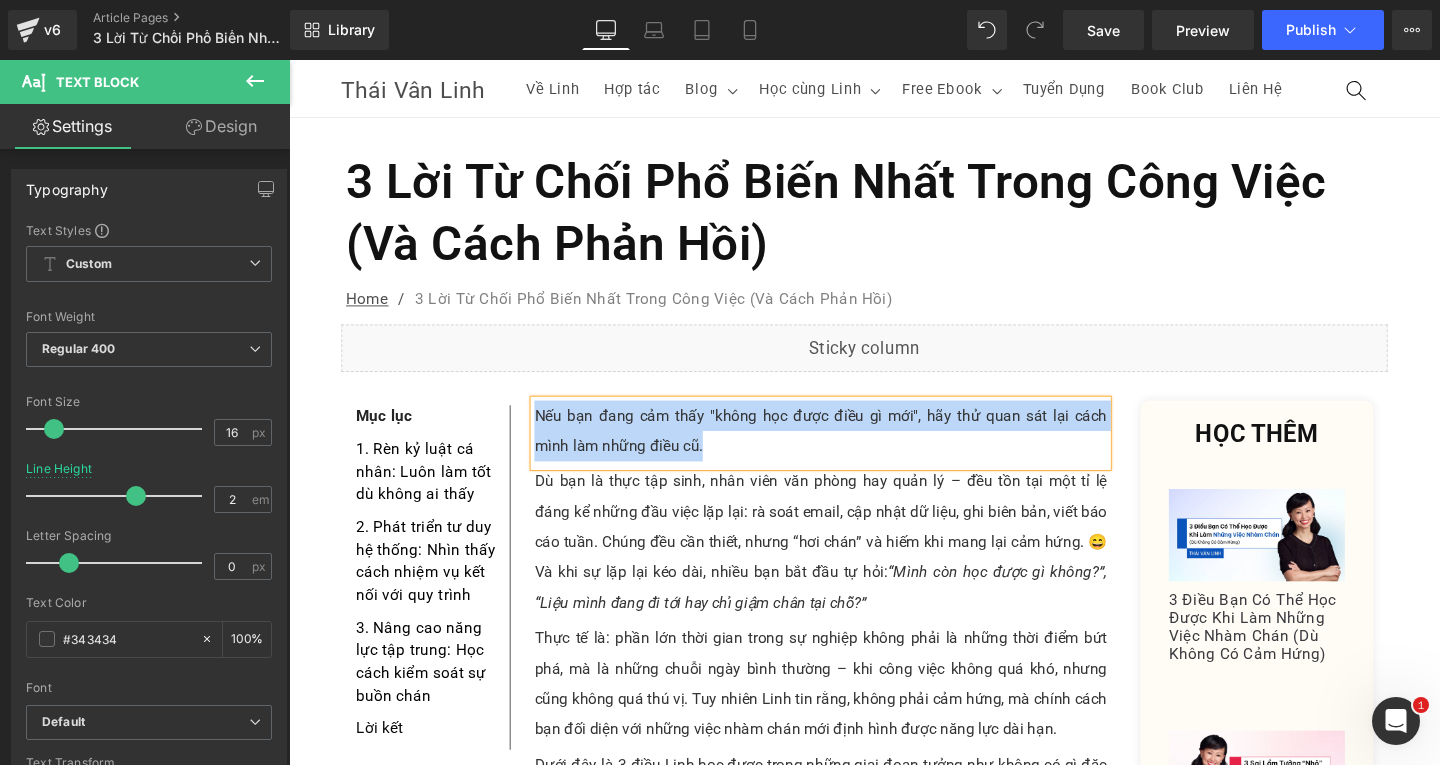 paste 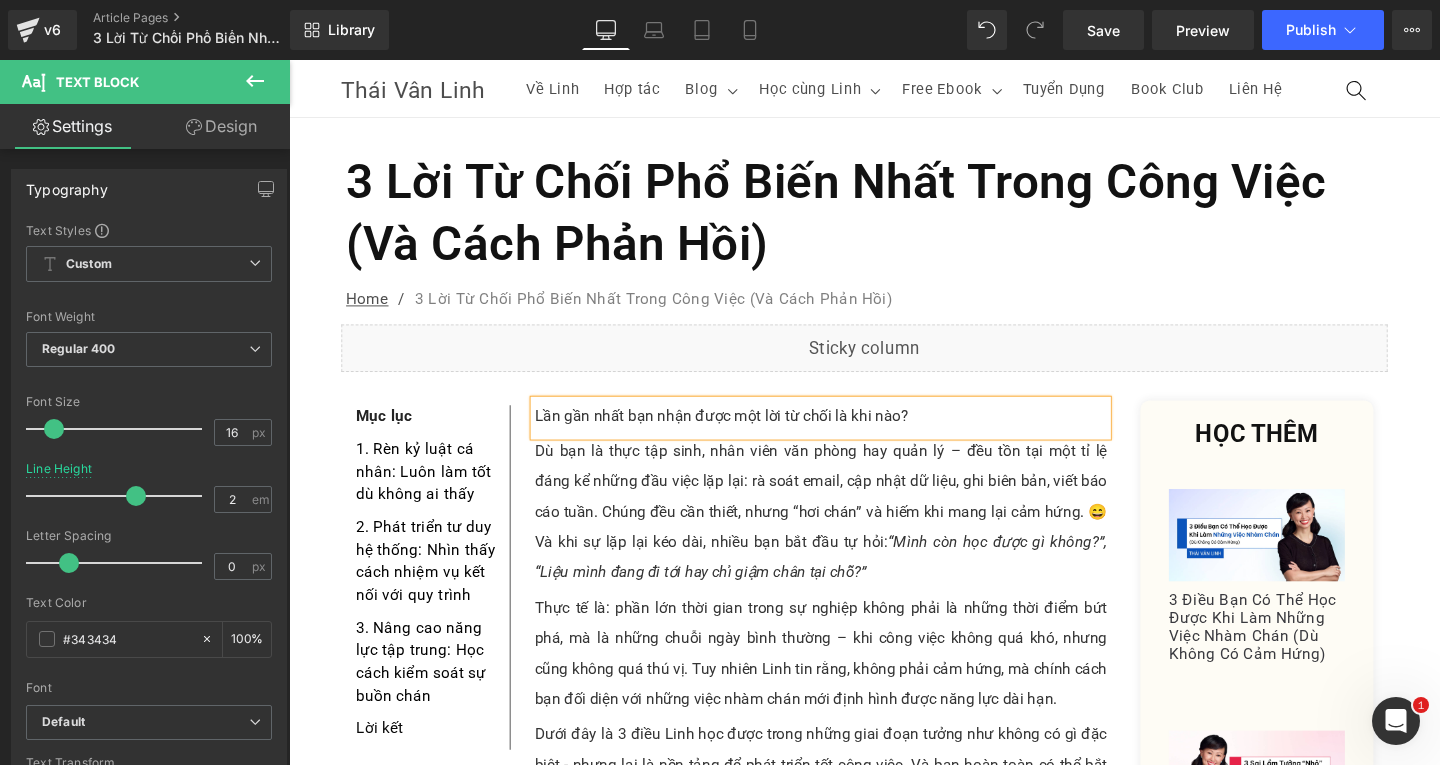 click on "Dù bạn là thực tập sinh, nhân viên văn phòng hay quản lý – đều tồn tại một tỉ lệ đáng kể những đầu việc lặp lại: rà soát email, cập nhật dữ liệu, ghi biên bản, viết báo cáo tuần. Chúng đều cần thiết, nhưng “hơi chán” và hiếm khi mang lại cảm hứng. 😄Và khi sự lặp lại kéo dài, nhiều bạn bắt đầu tự hỏi:  “Mình còn học được gì không?”, “Liệu mình đang đi tới hay chỉ giậm chân tại chỗ?”" at bounding box center [848, 535] 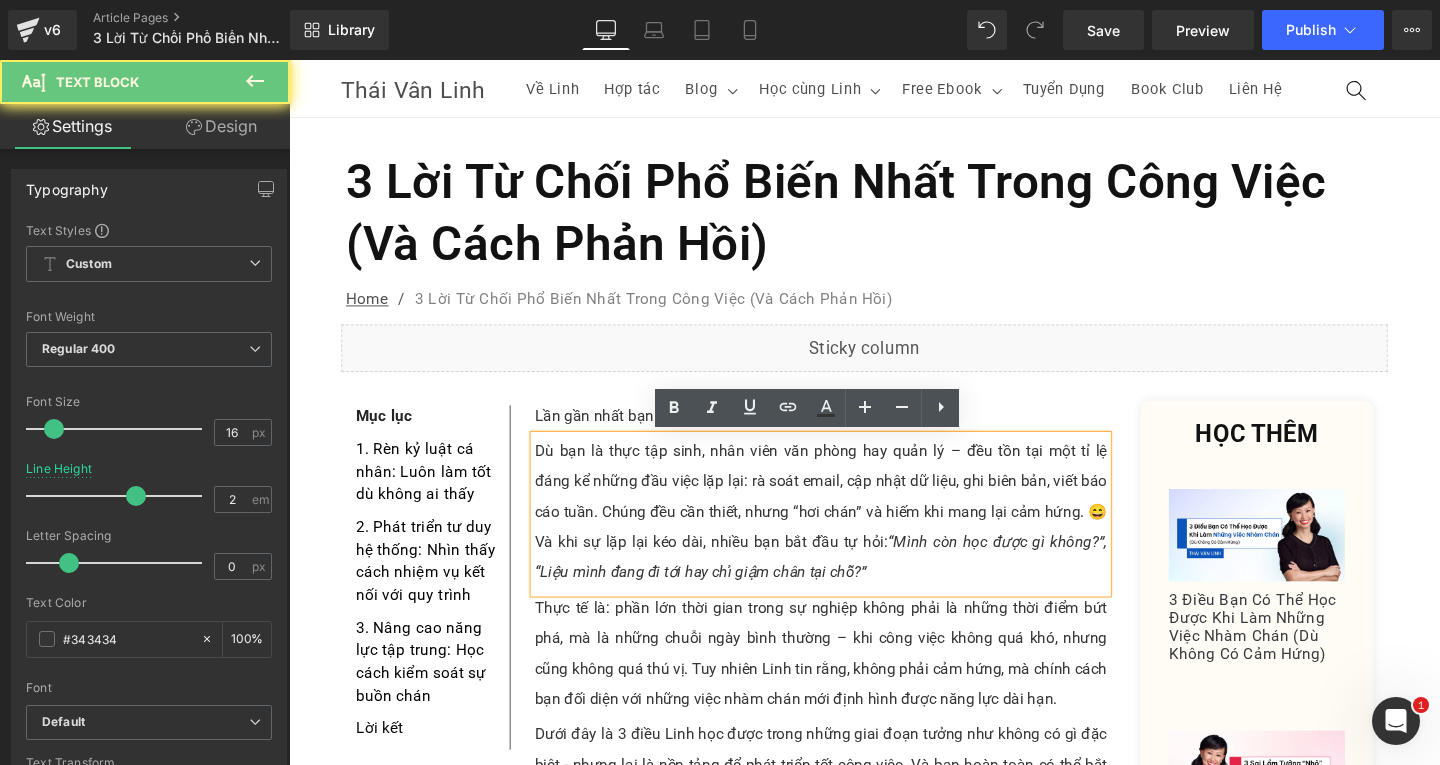 click on "Dù bạn là thực tập sinh, nhân viên văn phòng hay quản lý – đều tồn tại một tỉ lệ đáng kể những đầu việc lặp lại: rà soát email, cập nhật dữ liệu, ghi biên bản, viết báo cáo tuần. Chúng đều cần thiết, nhưng “hơi chán” và hiếm khi mang lại cảm hứng. 😄Và khi sự lặp lại kéo dài, nhiều bạn bắt đầu tự hỏi:  “Mình còn học được gì không?”, “Liệu mình đang đi tới hay chỉ giậm chân tại chỗ?”" at bounding box center [848, 535] 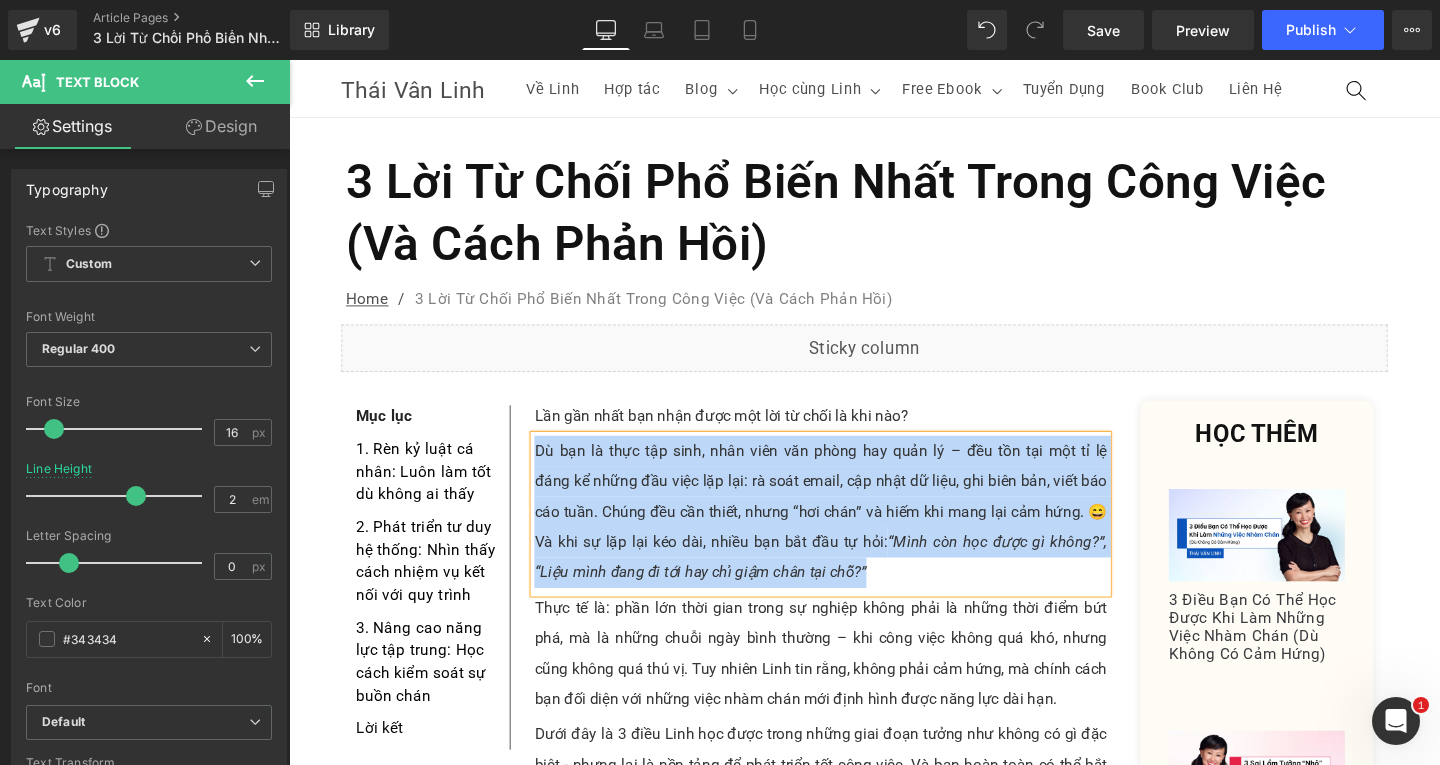 paste 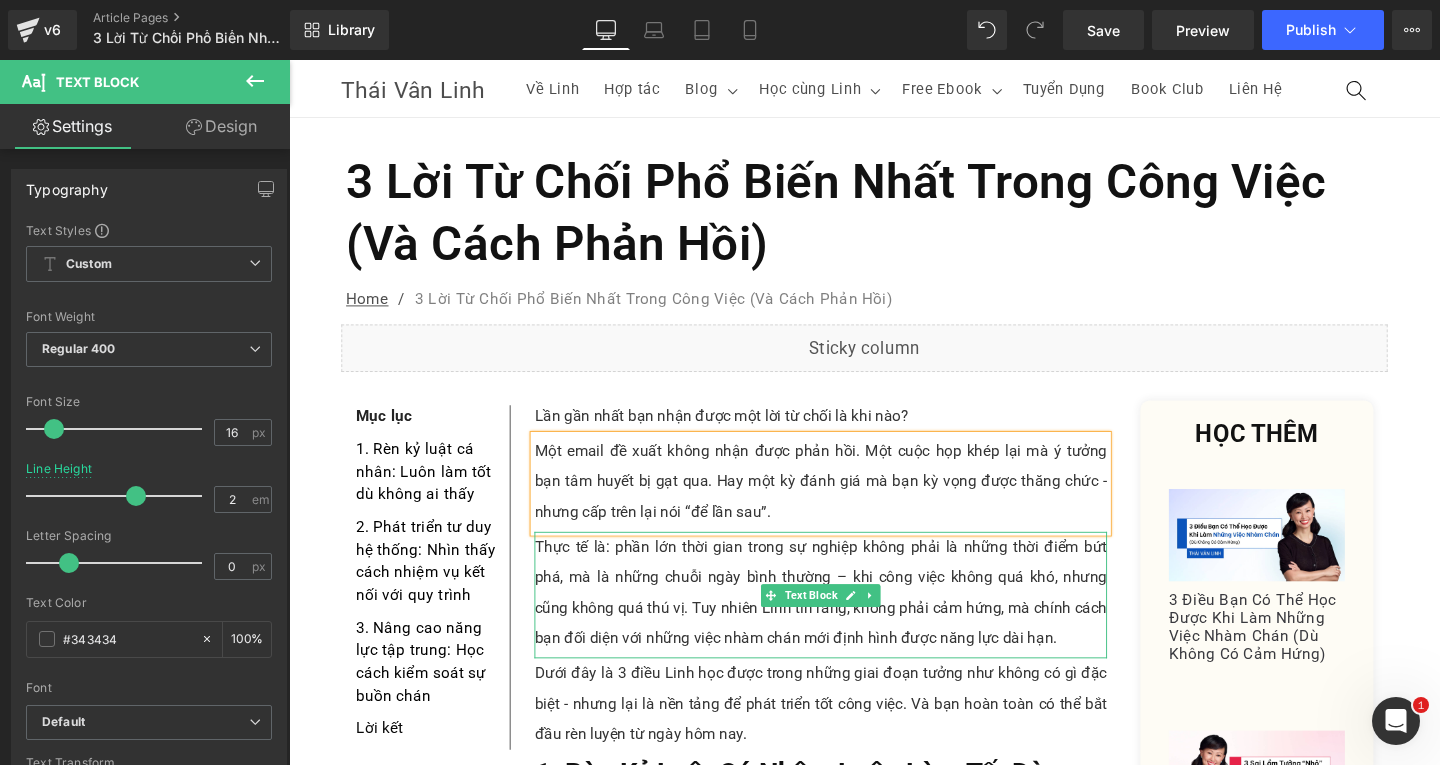 click on "Thực tế là: phần lớn thời gian trong sự nghiệp không phải là những thời điểm bứt phá, mà là những chuỗi ngày bình thường – khi công việc không quá khó, nhưng cũng không quá thú vị. Tuy nhiên Linh tin rằng, không phải cảm hứng, mà chính cách bạn đối diện với những việc nhàm chán mới định hình được năng lực dài hạn." at bounding box center (848, 620) 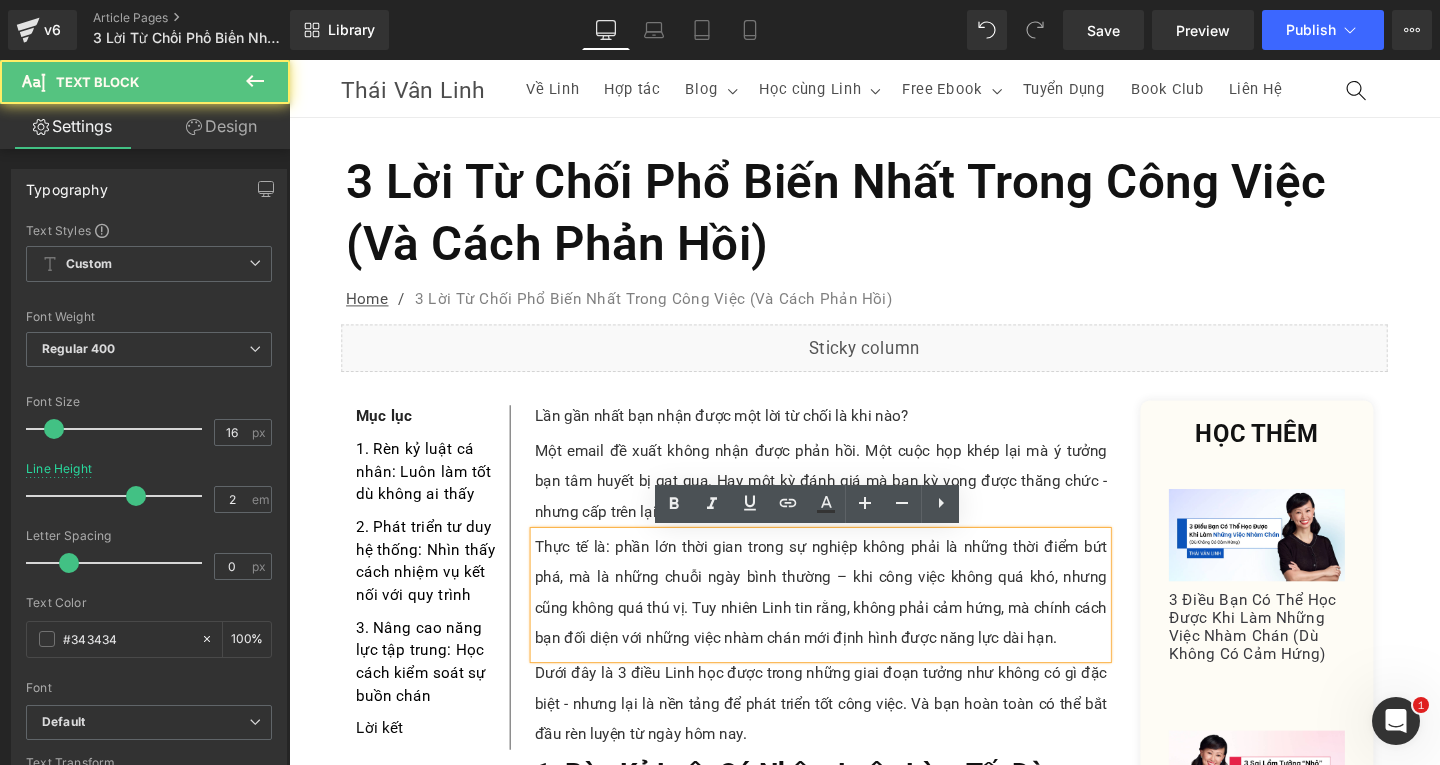 click on "Thực tế là: phần lớn thời gian trong sự nghiệp không phải là những thời điểm bứt phá, mà là những chuỗi ngày bình thường – khi công việc không quá khó, nhưng cũng không quá thú vị. Tuy nhiên Linh tin rằng, không phải cảm hứng, mà chính cách bạn đối diện với những việc nhàm chán mới định hình được năng lực dài hạn." at bounding box center [848, 620] 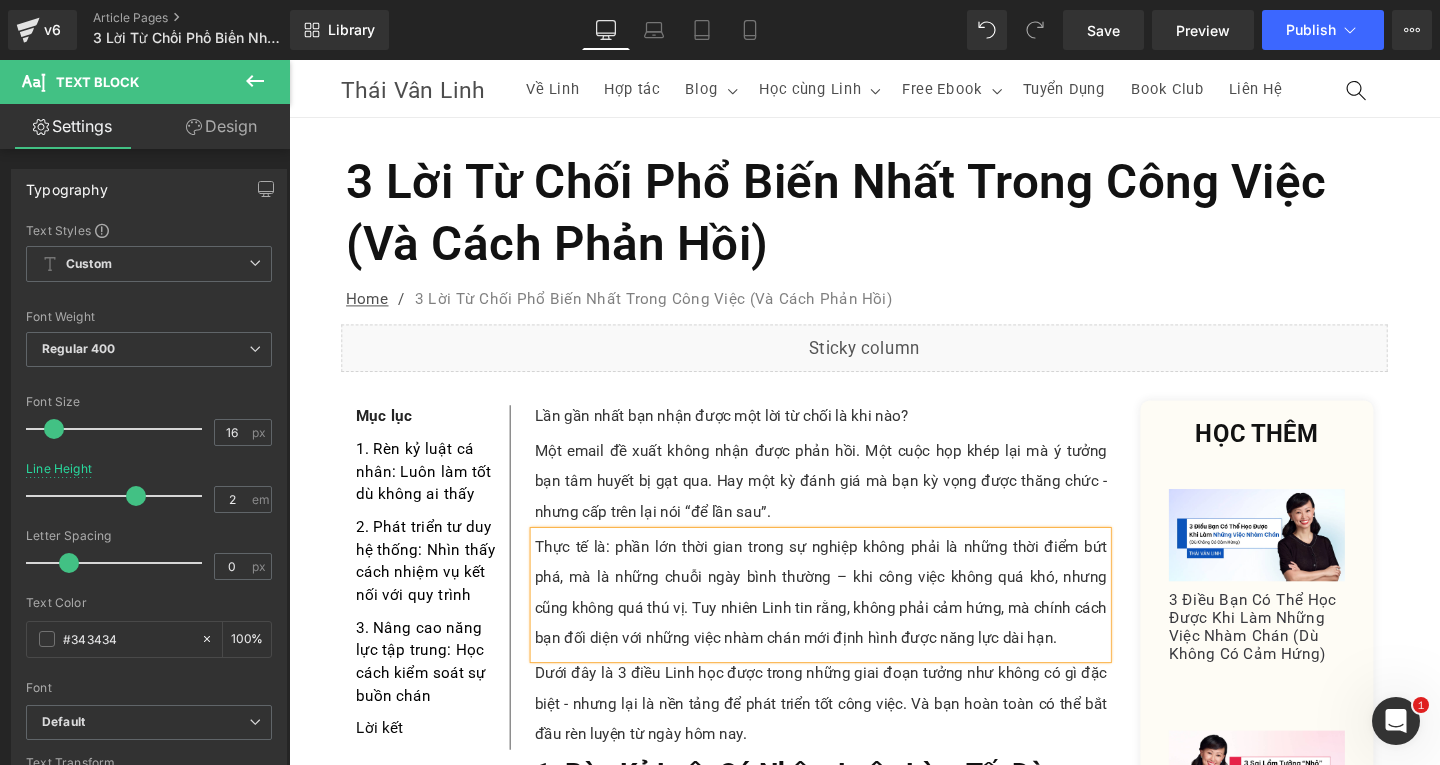paste 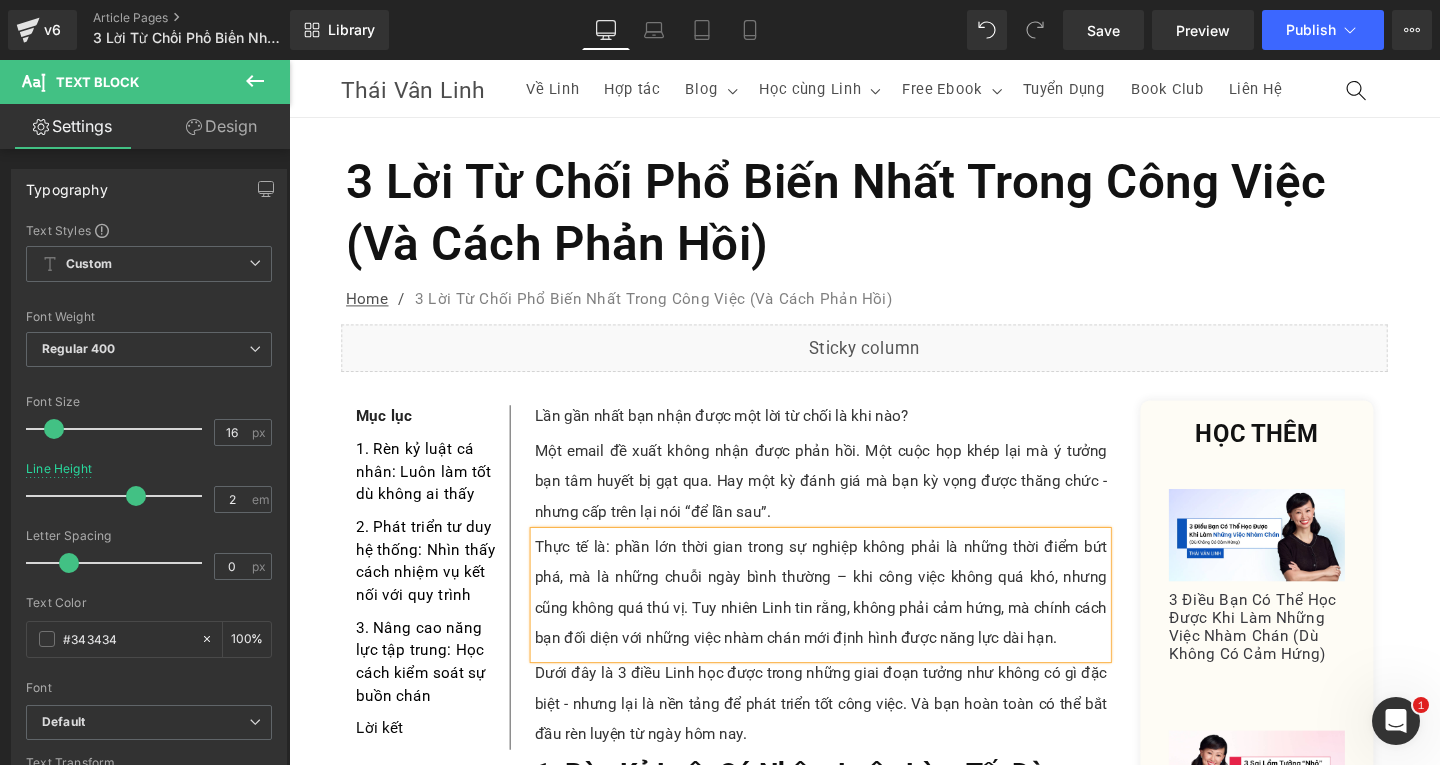 type 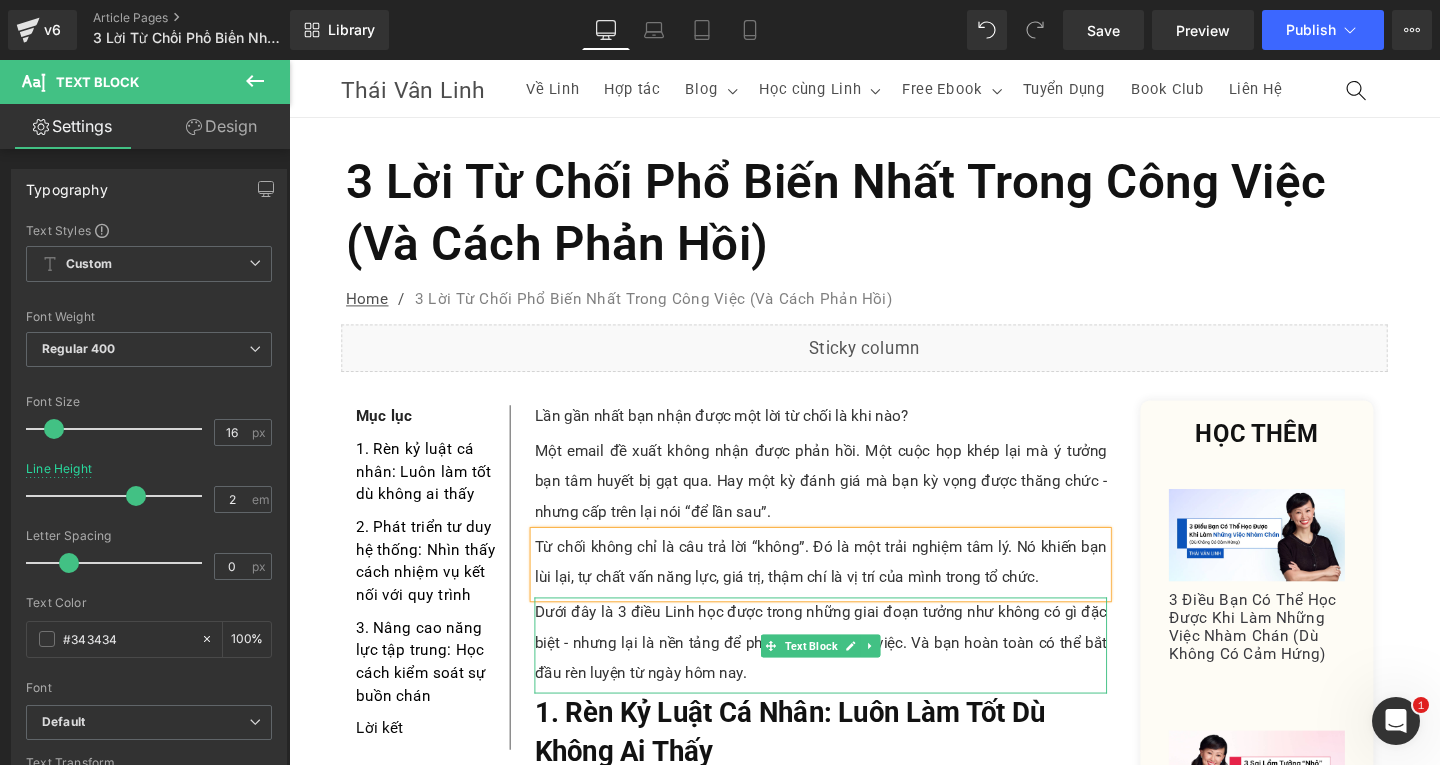 click on "Dưới đây là 3 điều Linh học được trong những giai đoạn tưởng như không có gì đặc biệt - nhưng lại là nền tảng để phát triển tốt công việc. Và bạn hoàn toàn có thể bắt đầu rèn luyện từ ngày hôm nay." at bounding box center [848, 673] 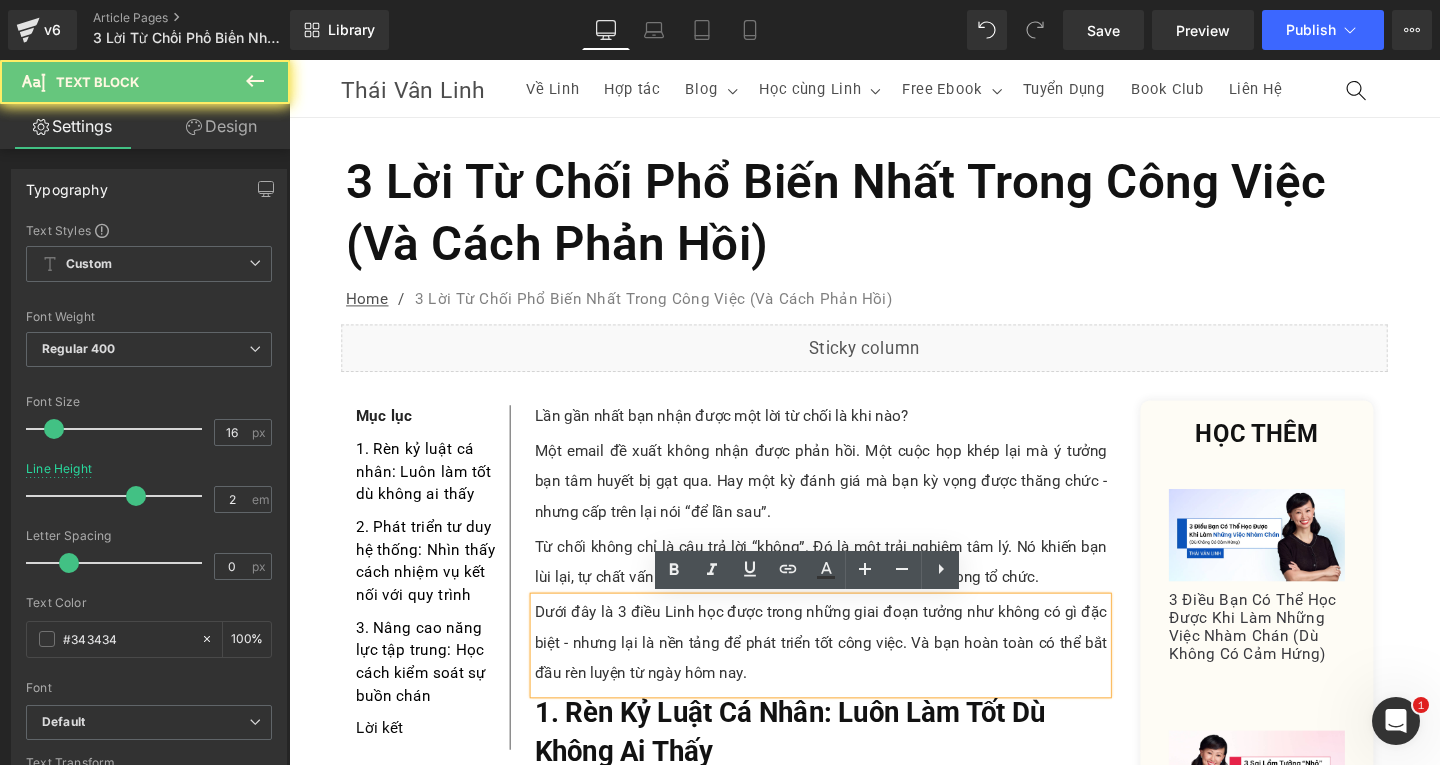 click on "Dưới đây là 3 điều Linh học được trong những giai đoạn tưởng như không có gì đặc biệt - nhưng lại là nền tảng để phát triển tốt công việc. Và bạn hoàn toàn có thể bắt đầu rèn luyện từ ngày hôm nay." at bounding box center [848, 673] 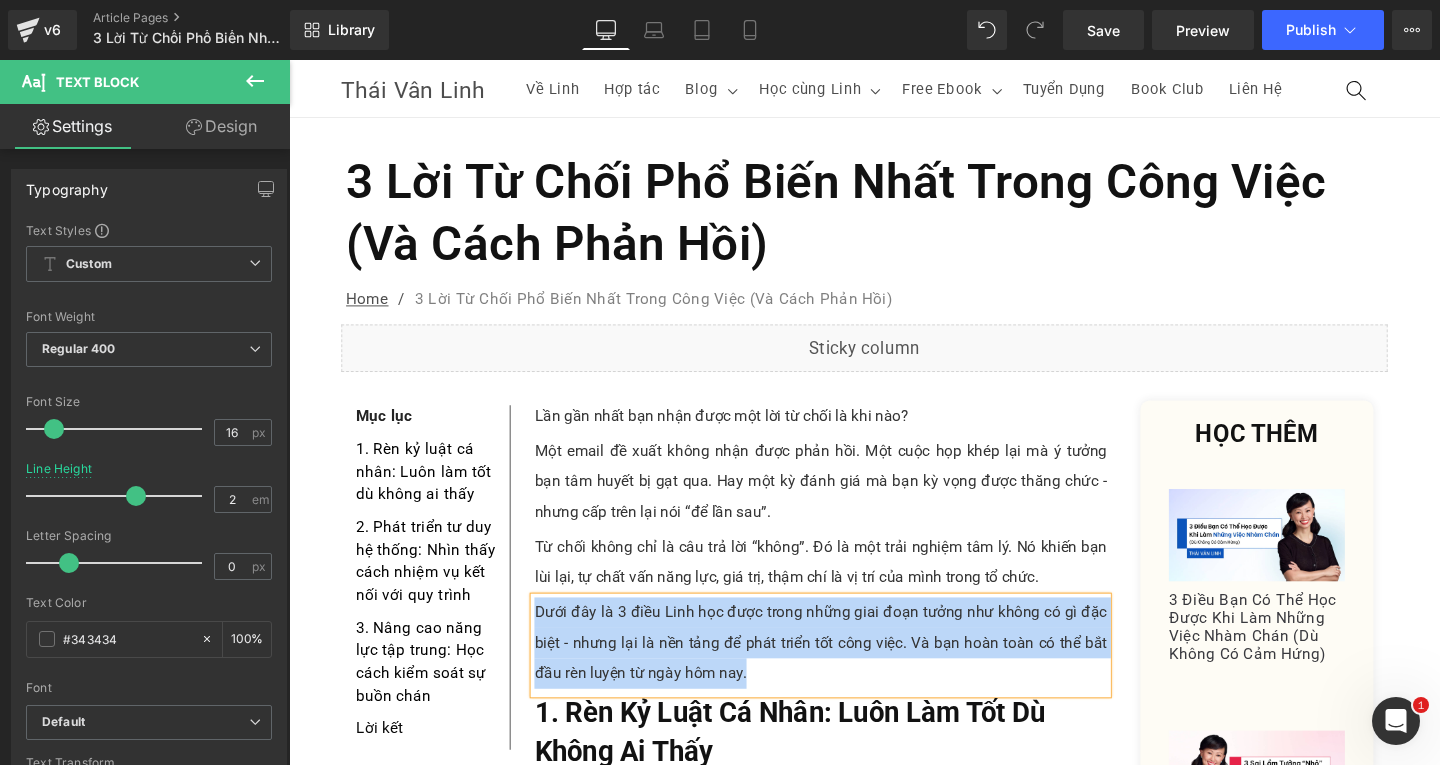 paste 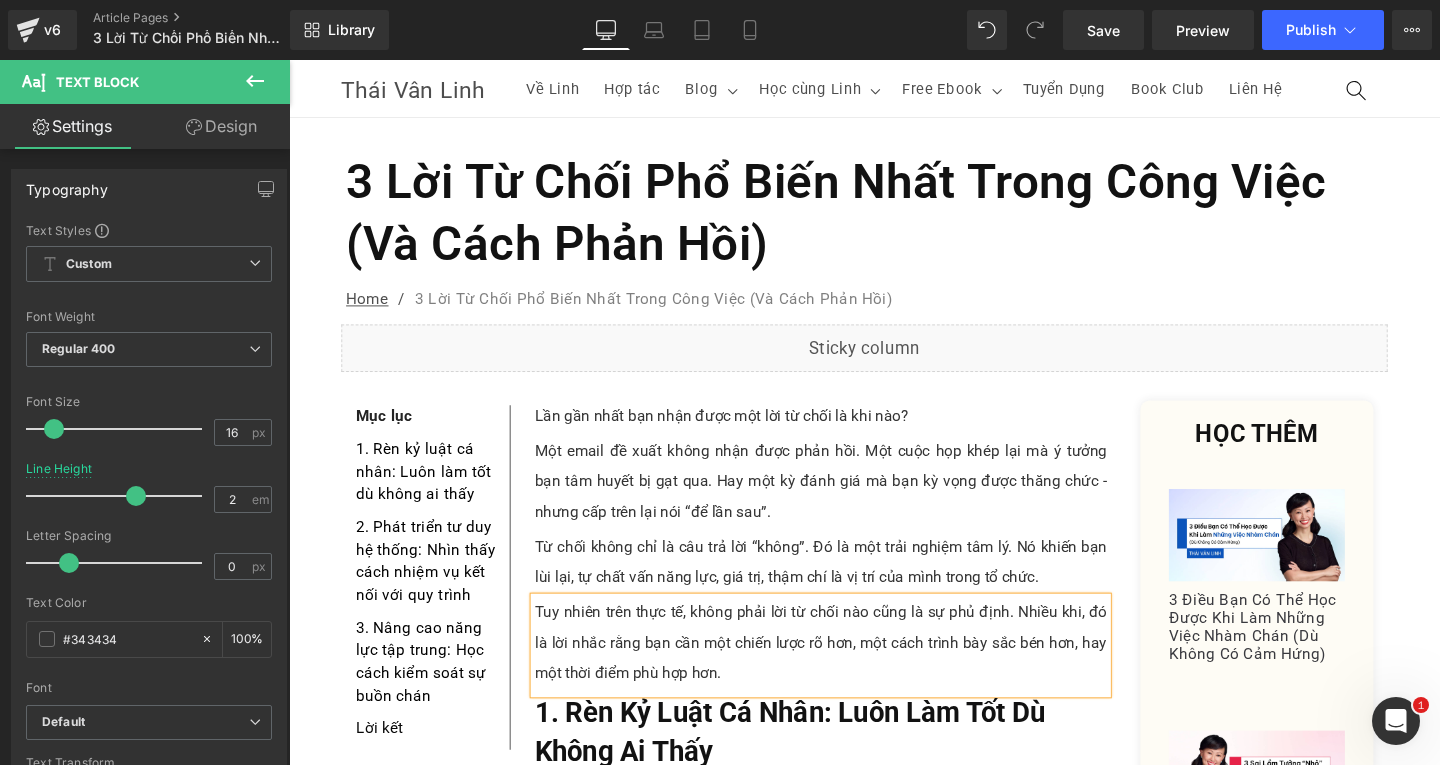scroll, scrollTop: 100, scrollLeft: 0, axis: vertical 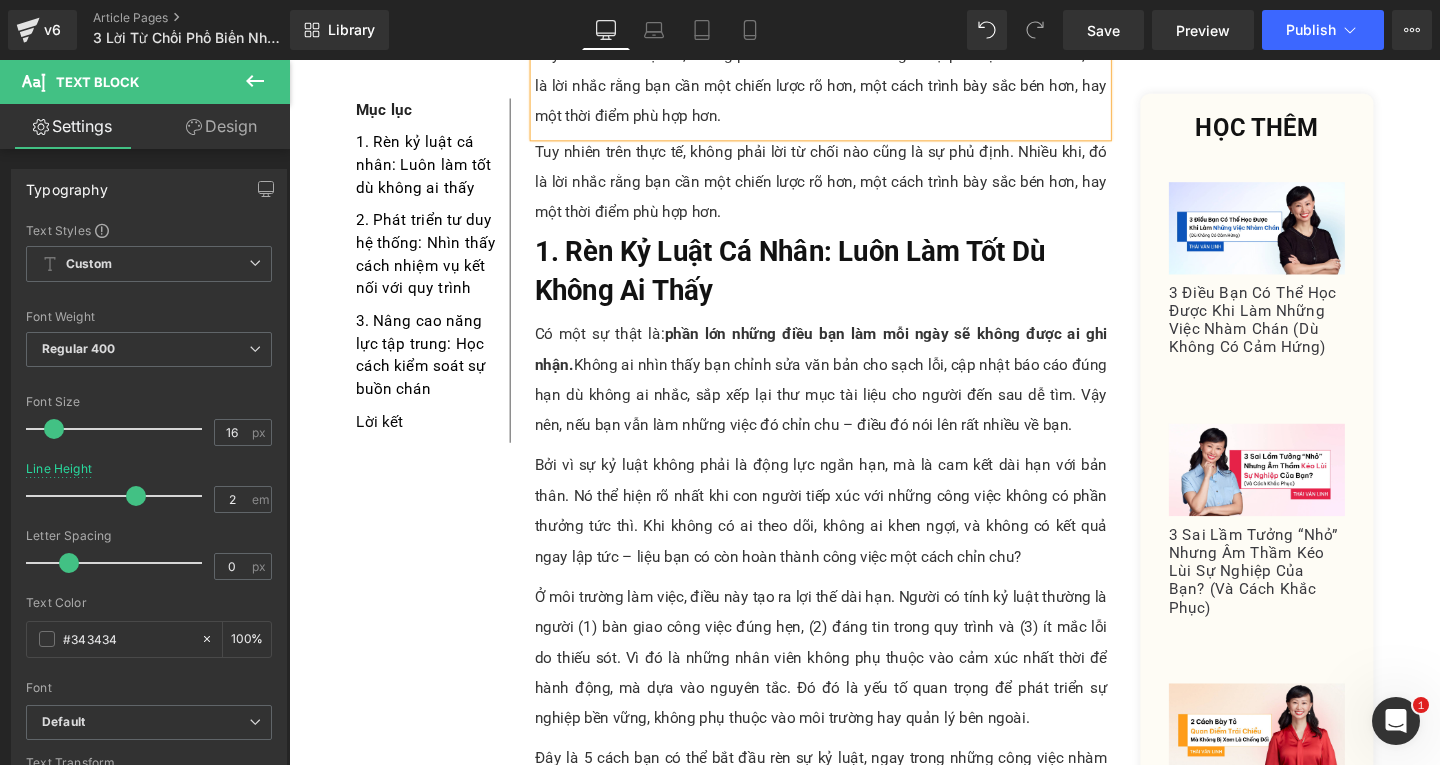 click on "Tuy nhiên trên thực tế, không phải lời từ chối nào cũng là sự phủ định. Nhiều khi, đó là lời nhắc rằng bạn cần một chiến lược rõ hơn, một cách trình bày sắc bén hơn, hay một thời điểm phù hợp hơn." at bounding box center [848, 188] 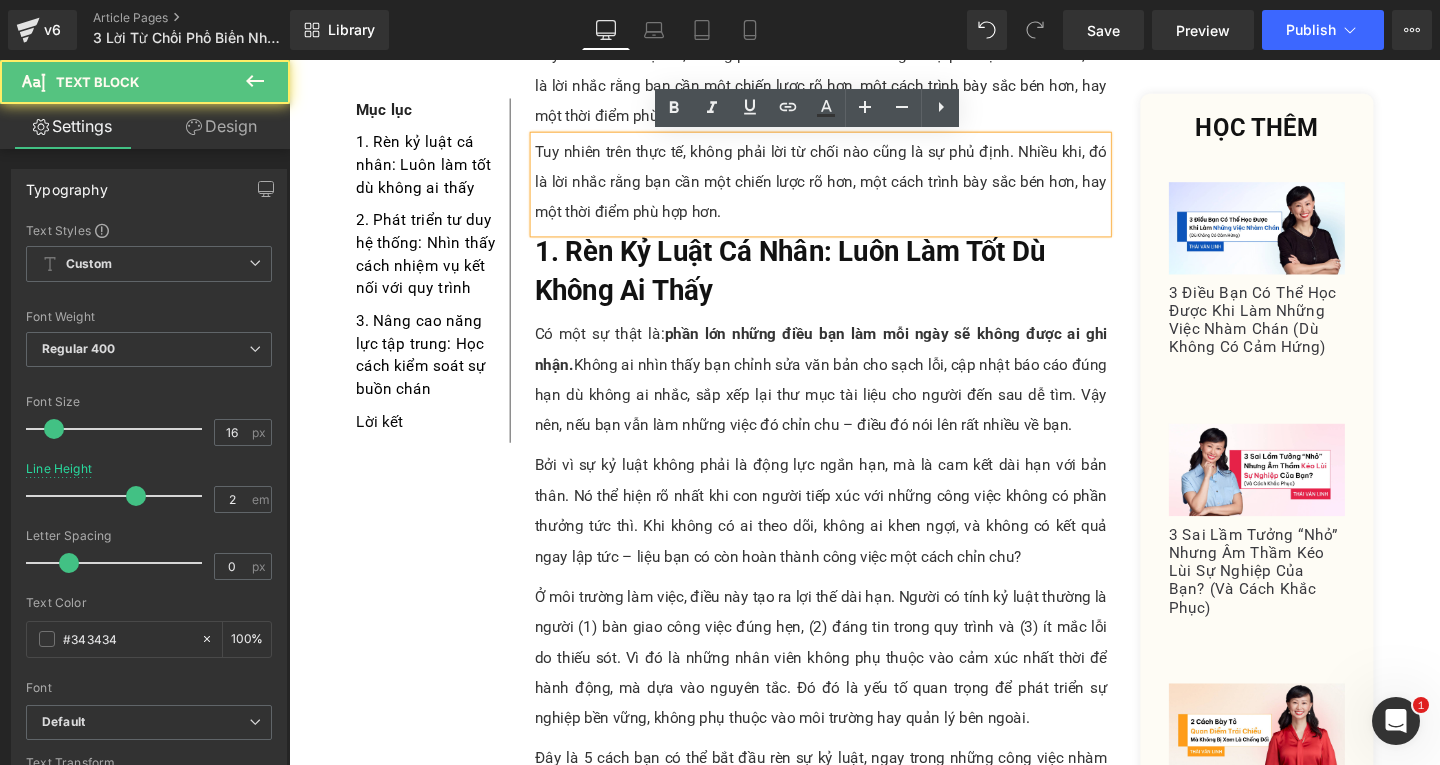 click on "Tuy nhiên trên thực tế, không phải lời từ chối nào cũng là sự phủ định. Nhiều khi, đó là lời nhắc rằng bạn cần một chiến lược rõ hơn, một cách trình bày sắc bén hơn, hay một thời điểm phù hợp hơn." at bounding box center [848, 188] 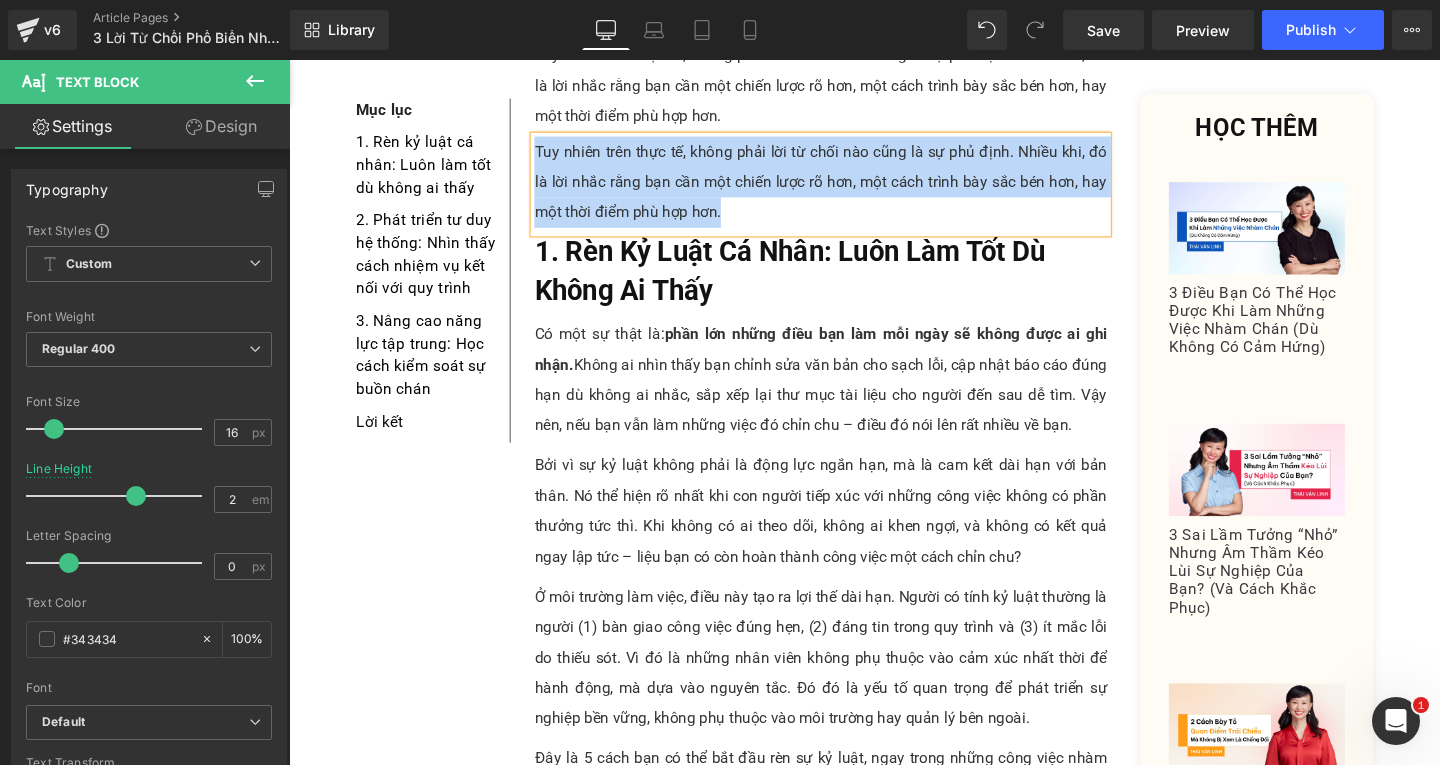 paste 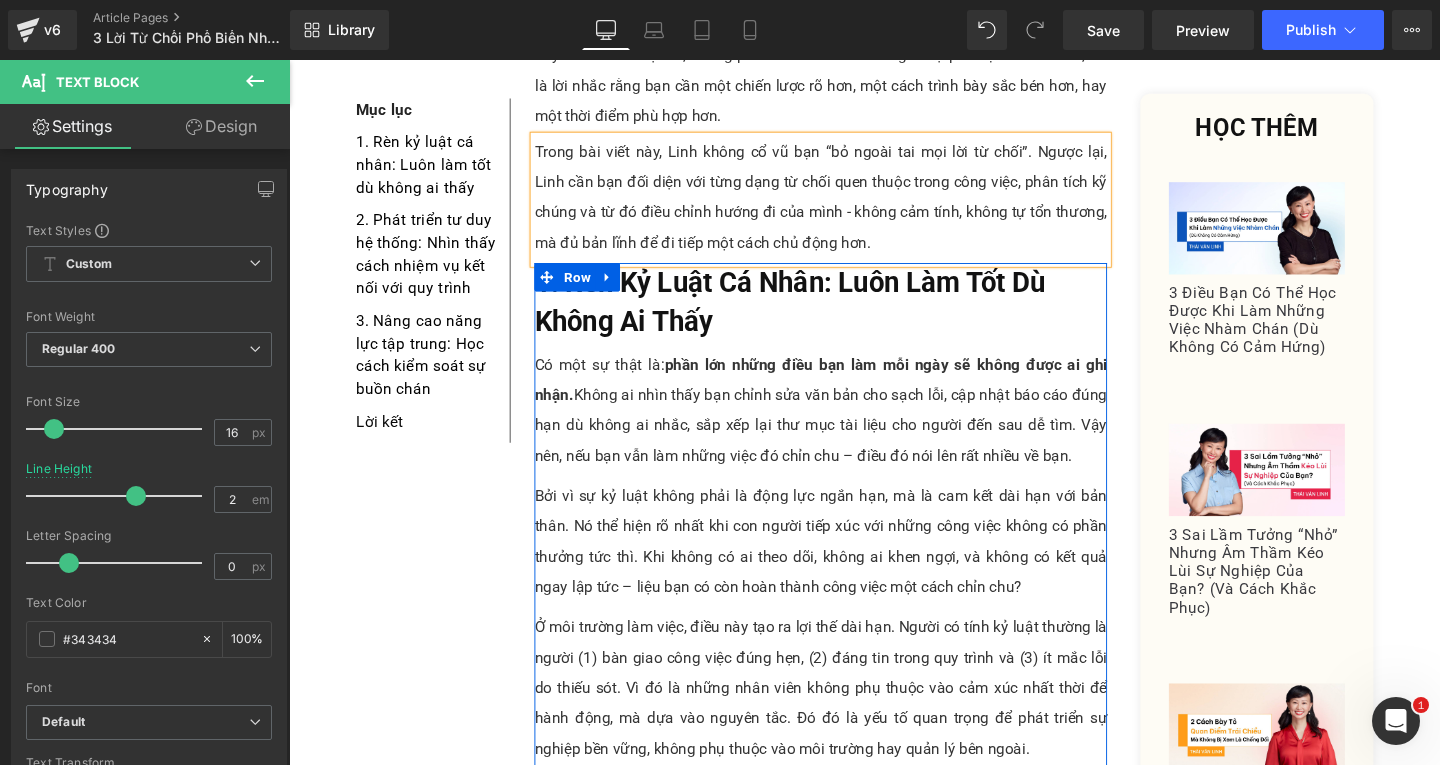 click on "1. Rèn Kỷ Luật Cá Nhân: Luôn Làm Tốt Dù Không Ai Thấy" at bounding box center [848, 313] 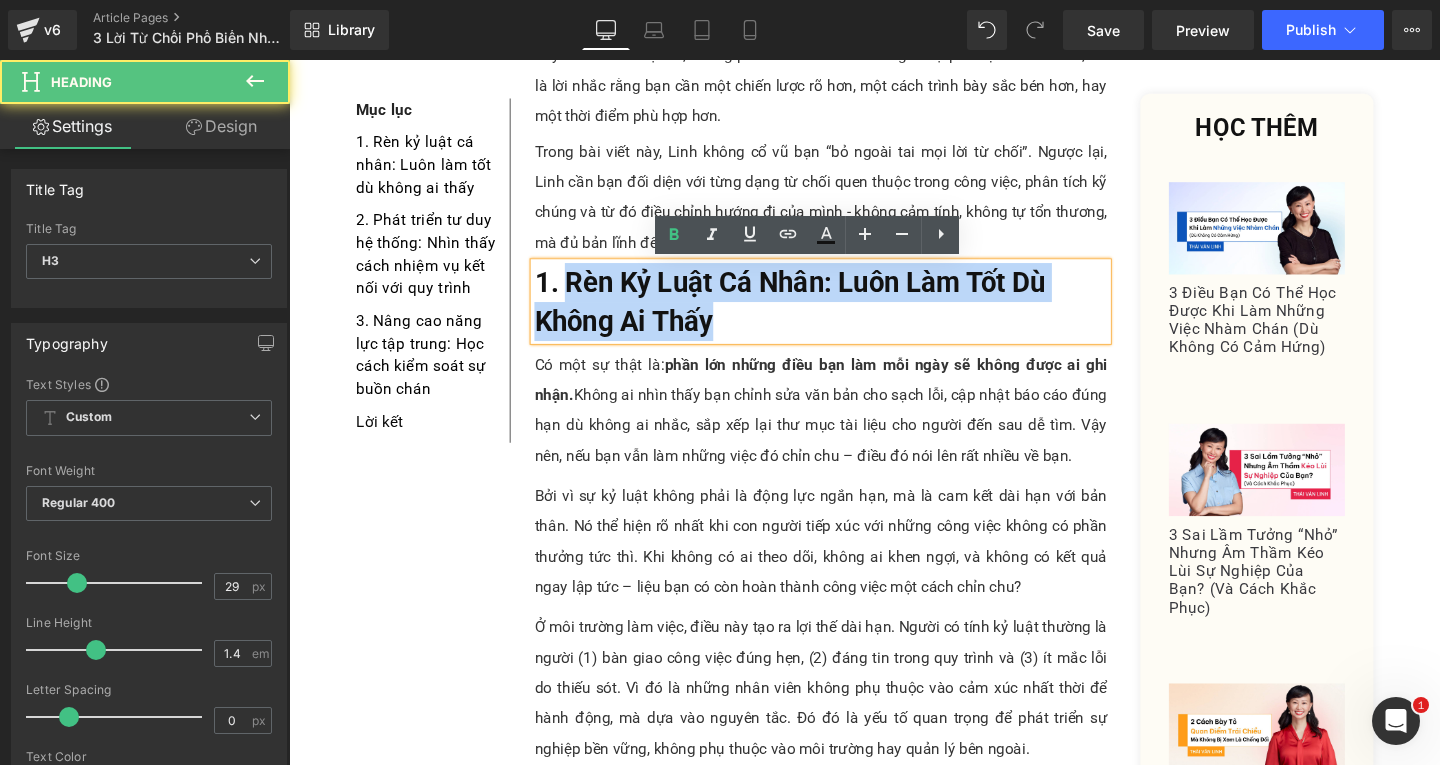 drag, startPoint x: 570, startPoint y: 292, endPoint x: 752, endPoint y: 345, distance: 189.56001 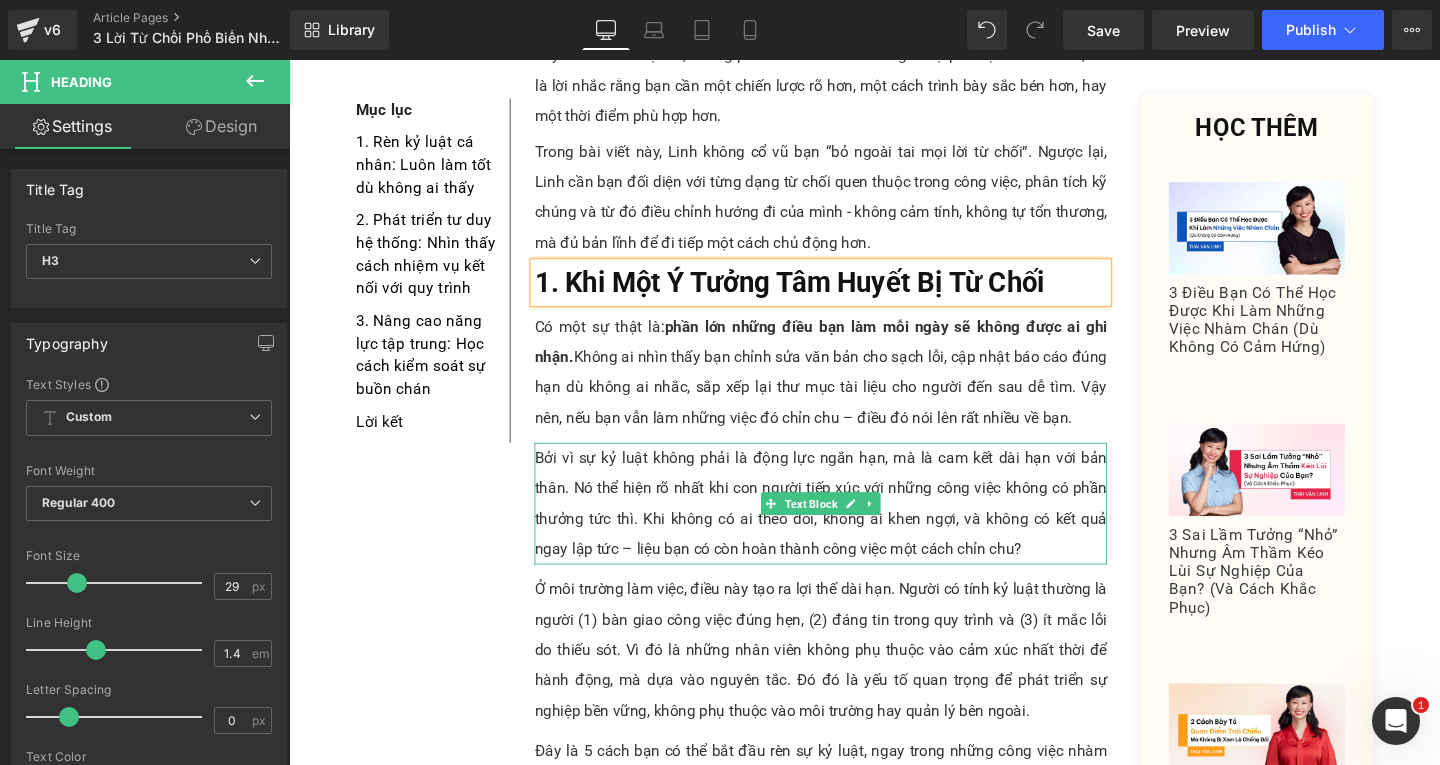 click on "Có một sự thật là:  phần lớn những điều bạn làm mỗi ngày sẽ không được ai ghi nhận.  Không ai nhìn thấy bạn chỉnh sửa văn bản cho sạch lỗi, cập nhật báo cáo đúng hạn dù không ai nhắc, sắp xếp lại thư mục tài liệu cho người đến sau dễ tìm. Vậy nên, nếu bạn vẫn làm những việc đó chỉn chu – điều đó nói lên rất nhiều về bạn." at bounding box center (848, 388) 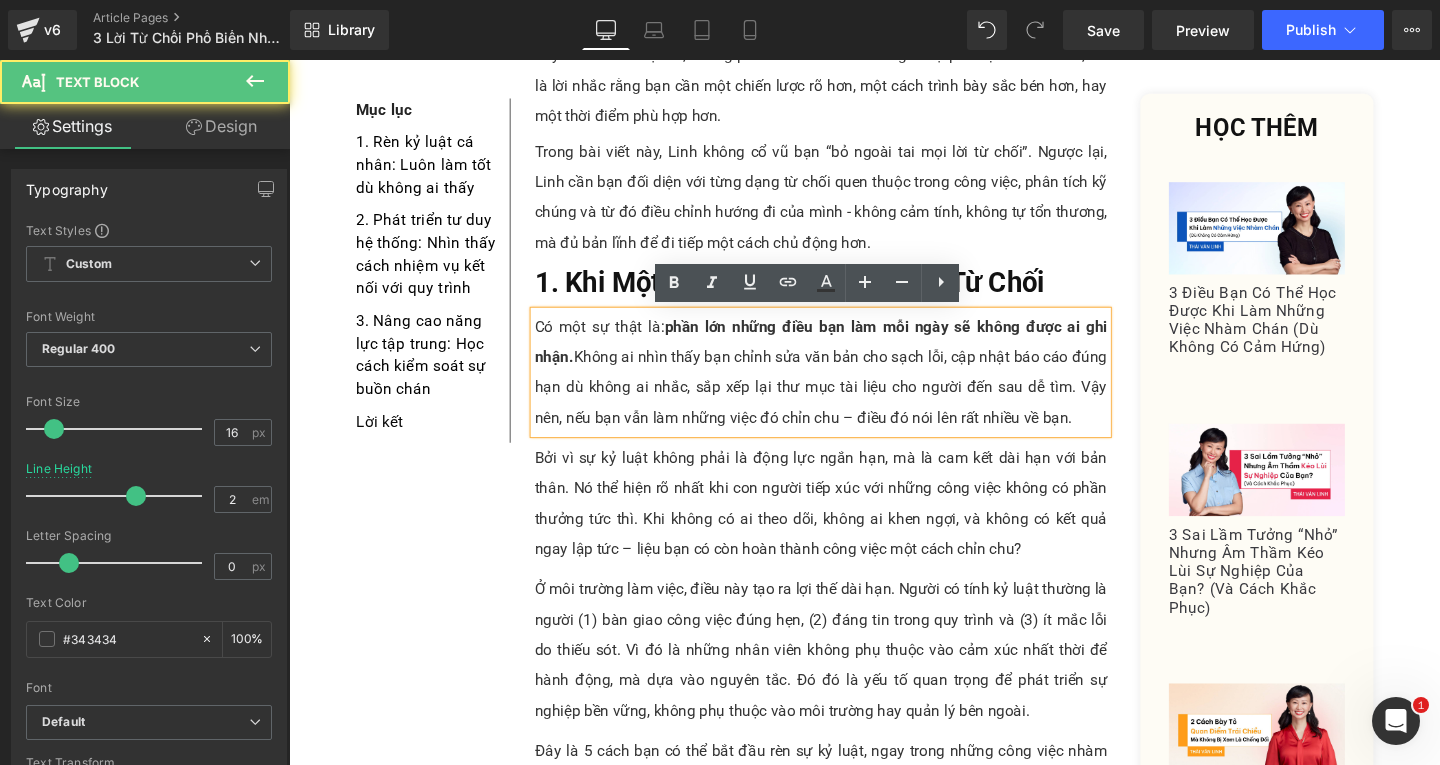 click on "Có một sự thật là:  phần lớn những điều bạn làm mỗi ngày sẽ không được ai ghi nhận.  Không ai nhìn thấy bạn chỉnh sửa văn bản cho sạch lỗi, cập nhật báo cáo đúng hạn dù không ai nhắc, sắp xếp lại thư mục tài liệu cho người đến sau dễ tìm. Vậy nên, nếu bạn vẫn làm những việc đó chỉn chu – điều đó nói lên rất nhiều về bạn." at bounding box center (848, 388) 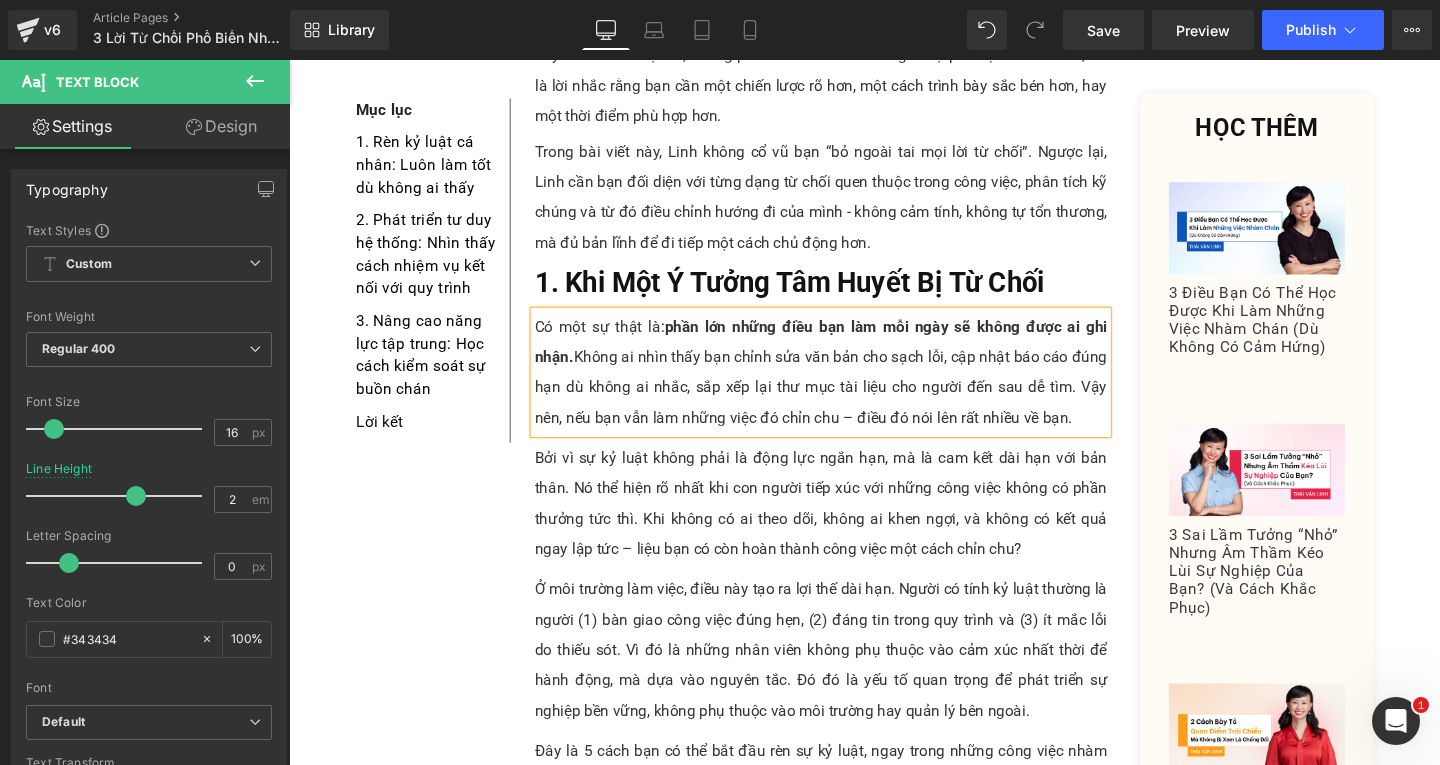 paste 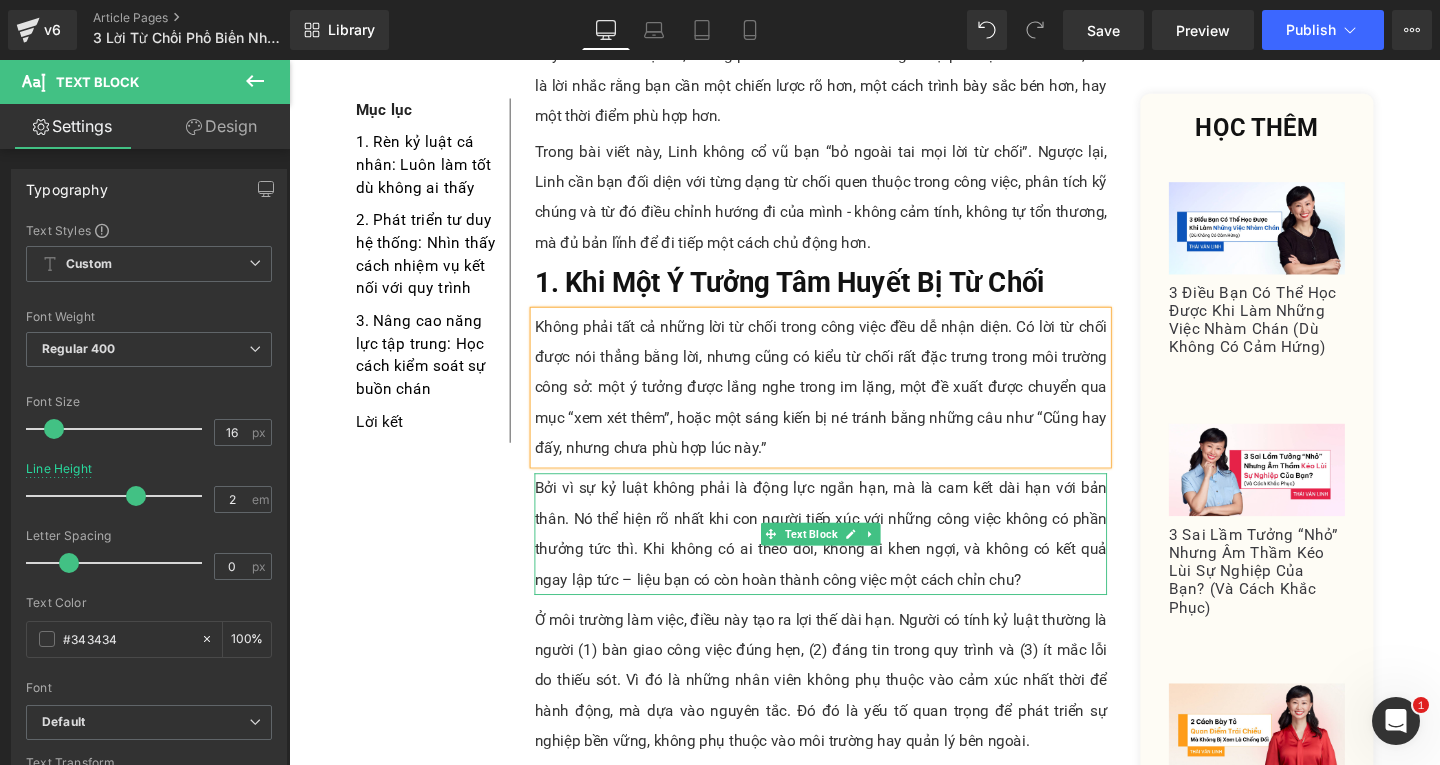 click on "Bởi vì sự kỷ luật không phải là động lực ngắn hạn, mà là cam kết dài hạn với bản thân. Nó thể hiện rõ nhất khi con người tiếp xúc với những công việc không có phần thưởng tức thì. Khi không có ai theo dõi, không ai khen ngợi, và không có kết quả ngay lập tức – liệu bạn có còn hoàn thành công việc một cách chỉn chu?" at bounding box center (848, 558) 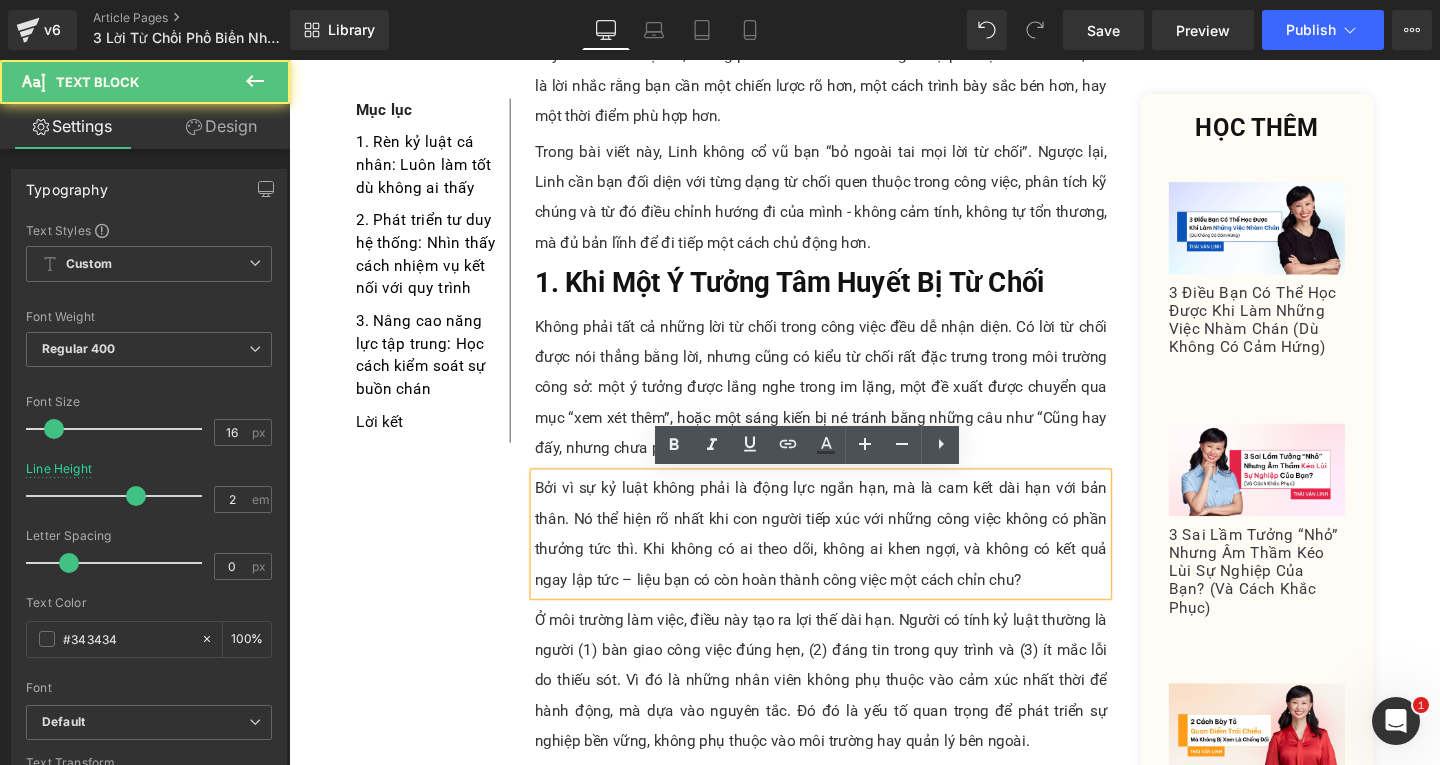 click on "Bởi vì sự kỷ luật không phải là động lực ngắn hạn, mà là cam kết dài hạn với bản thân. Nó thể hiện rõ nhất khi con người tiếp xúc với những công việc không có phần thưởng tức thì. Khi không có ai theo dõi, không ai khen ngợi, và không có kết quả ngay lập tức – liệu bạn có còn hoàn thành công việc một cách chỉn chu?" at bounding box center [848, 558] 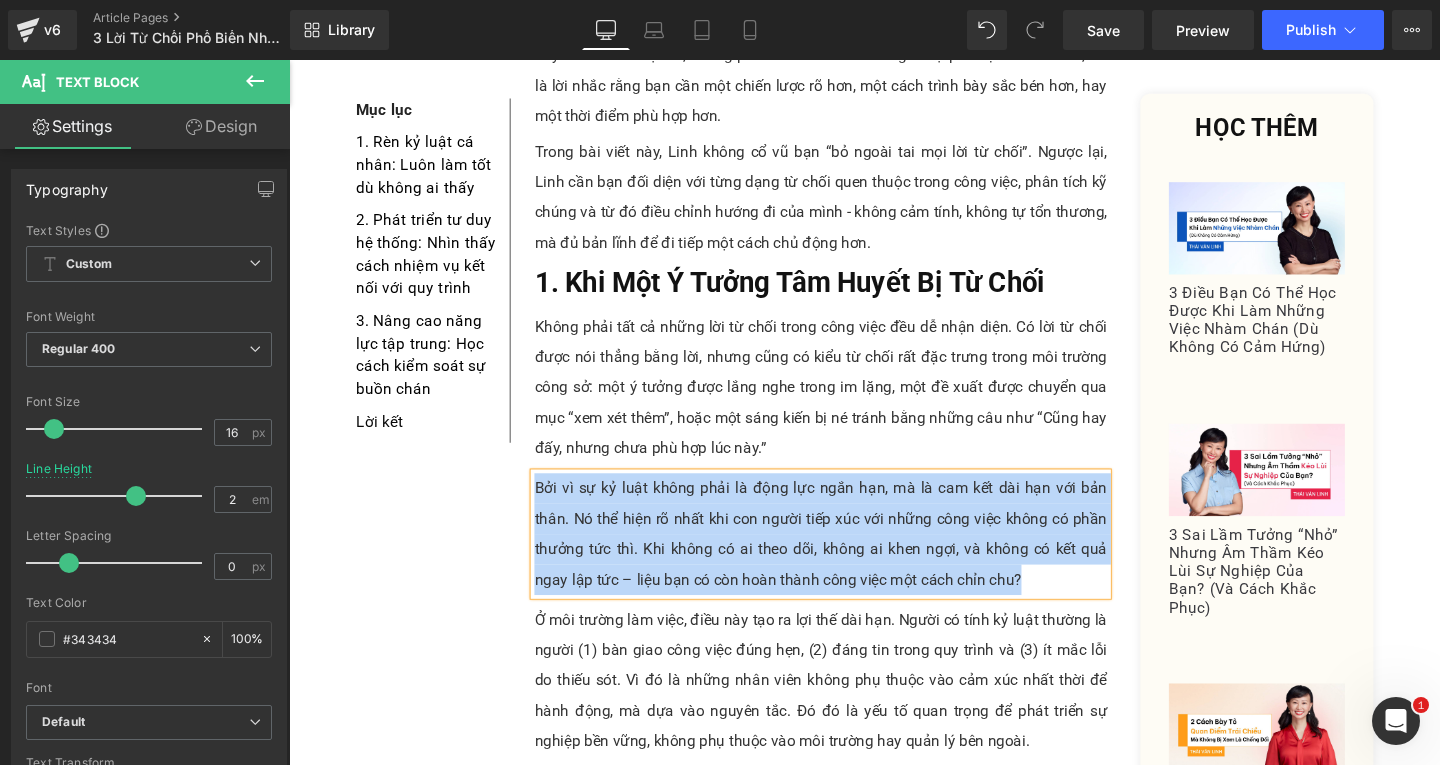 paste 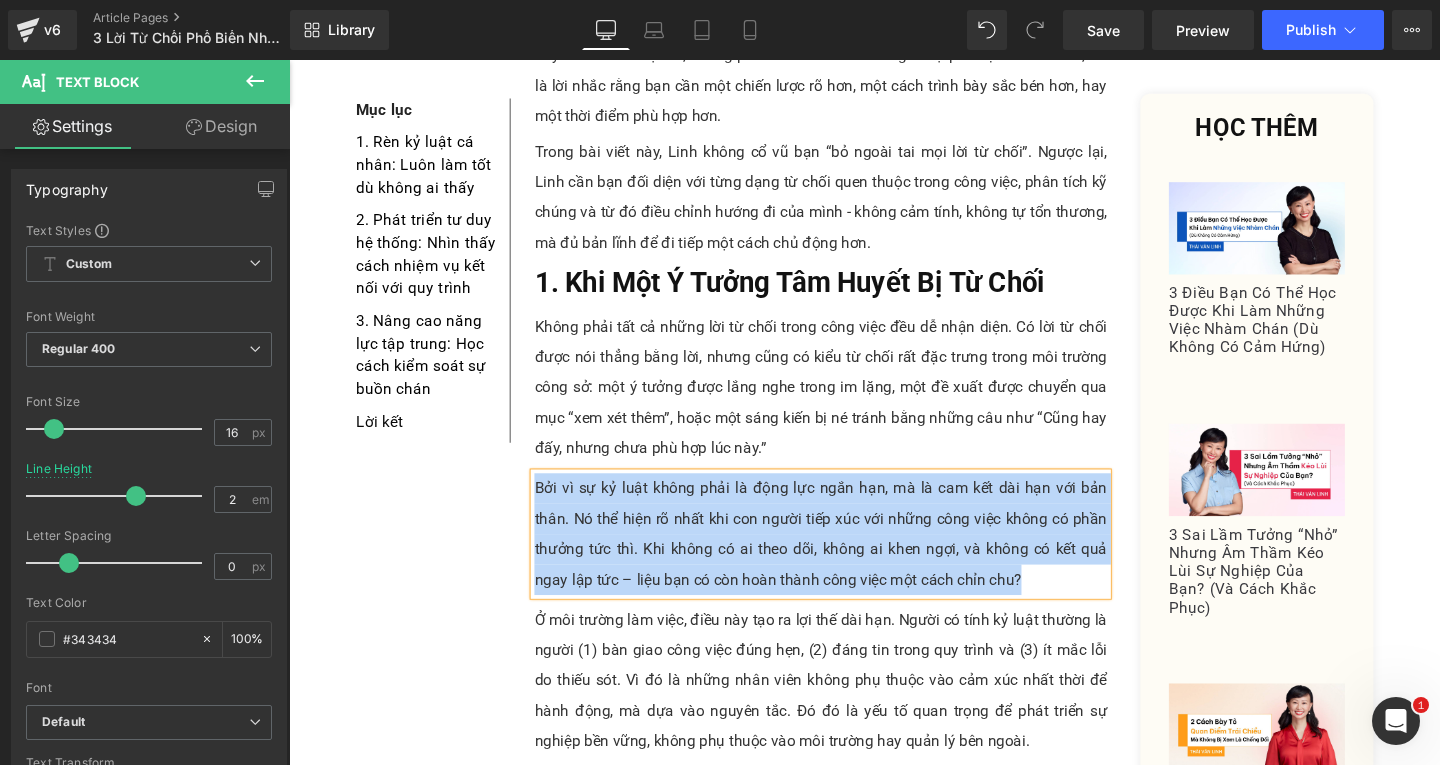 type 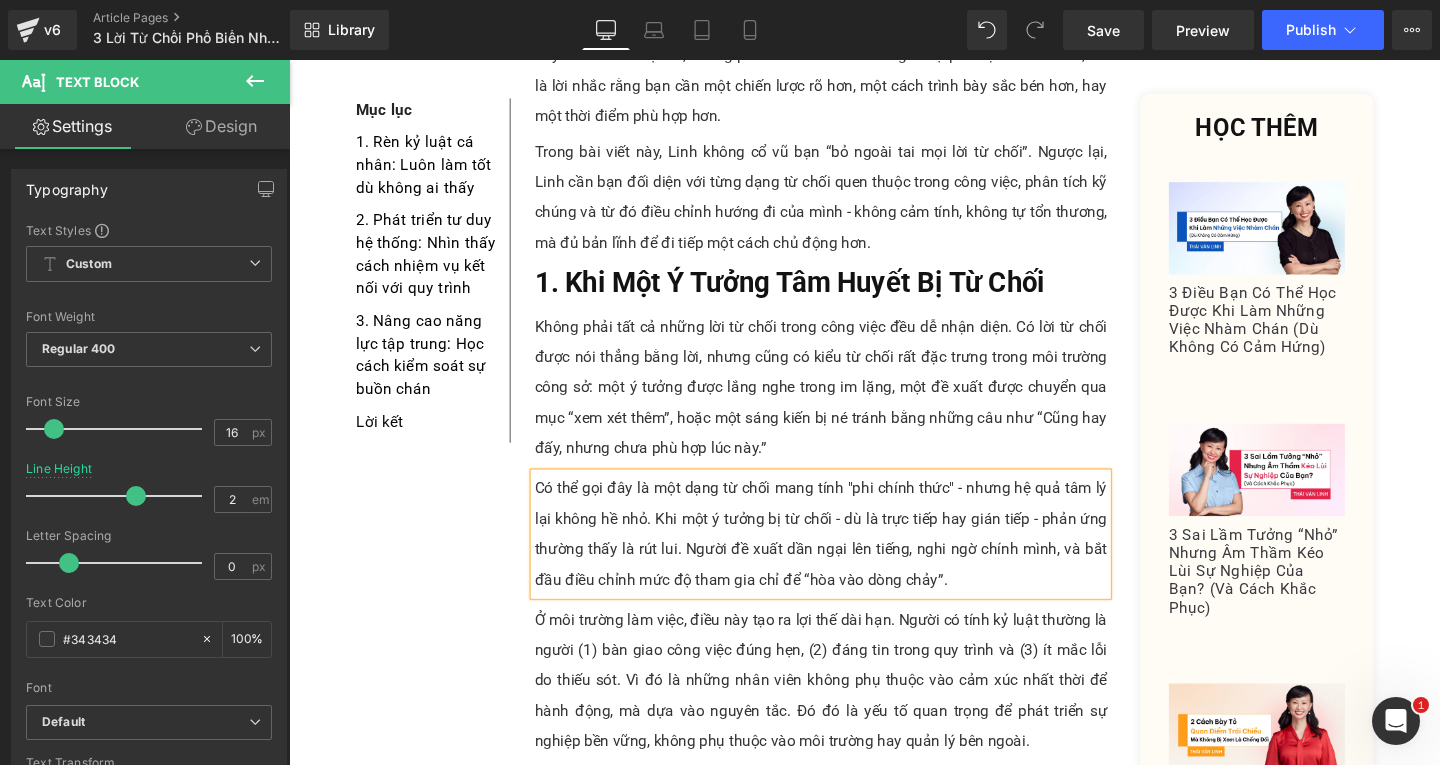 click on "Ở môi trường làm việc, điều này tạo ra lợi thế dài hạn. Người có tính kỷ luật thường là người (1) bàn giao công việc đúng hẹn, (2) đáng tin trong quy trình và (3) ít mắc lỗi do thiếu sót. Vì đó là những nhân viên không phụ thuộc vào cảm xúc nhất thời để hành động, mà dựa vào nguyên tắc. Đó đó là yếu tố quan trọng để phát triển sự nghiệp bền vững, không phụ thuộc vào môi trường hay quản lý bên ngoài." at bounding box center [848, 712] 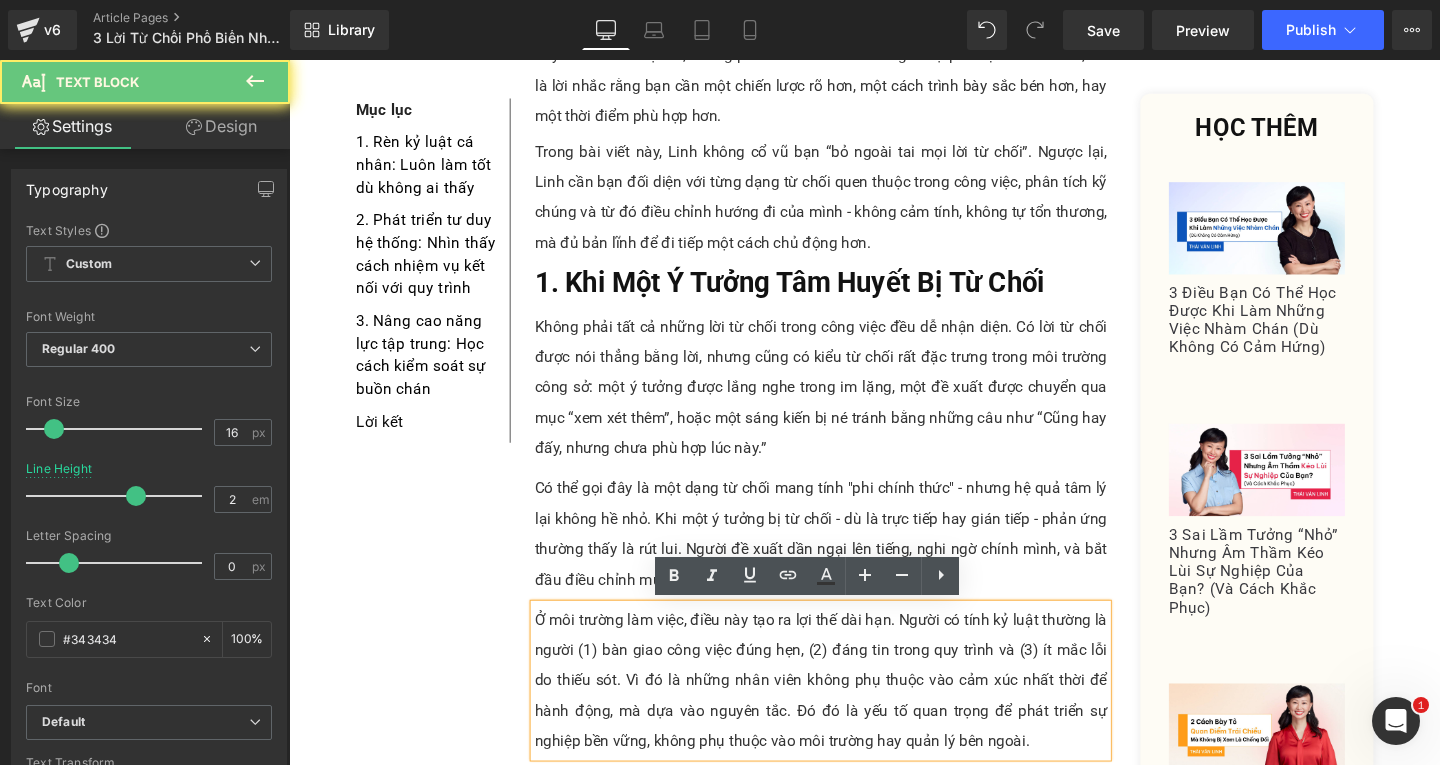 click on "Ở môi trường làm việc, điều này tạo ra lợi thế dài hạn. Người có tính kỷ luật thường là người (1) bàn giao công việc đúng hẹn, (2) đáng tin trong quy trình và (3) ít mắc lỗi do thiếu sót. Vì đó là những nhân viên không phụ thuộc vào cảm xúc nhất thời để hành động, mà dựa vào nguyên tắc. Đó đó là yếu tố quan trọng để phát triển sự nghiệp bền vững, không phụ thuộc vào môi trường hay quản lý bên ngoài." at bounding box center (848, 712) 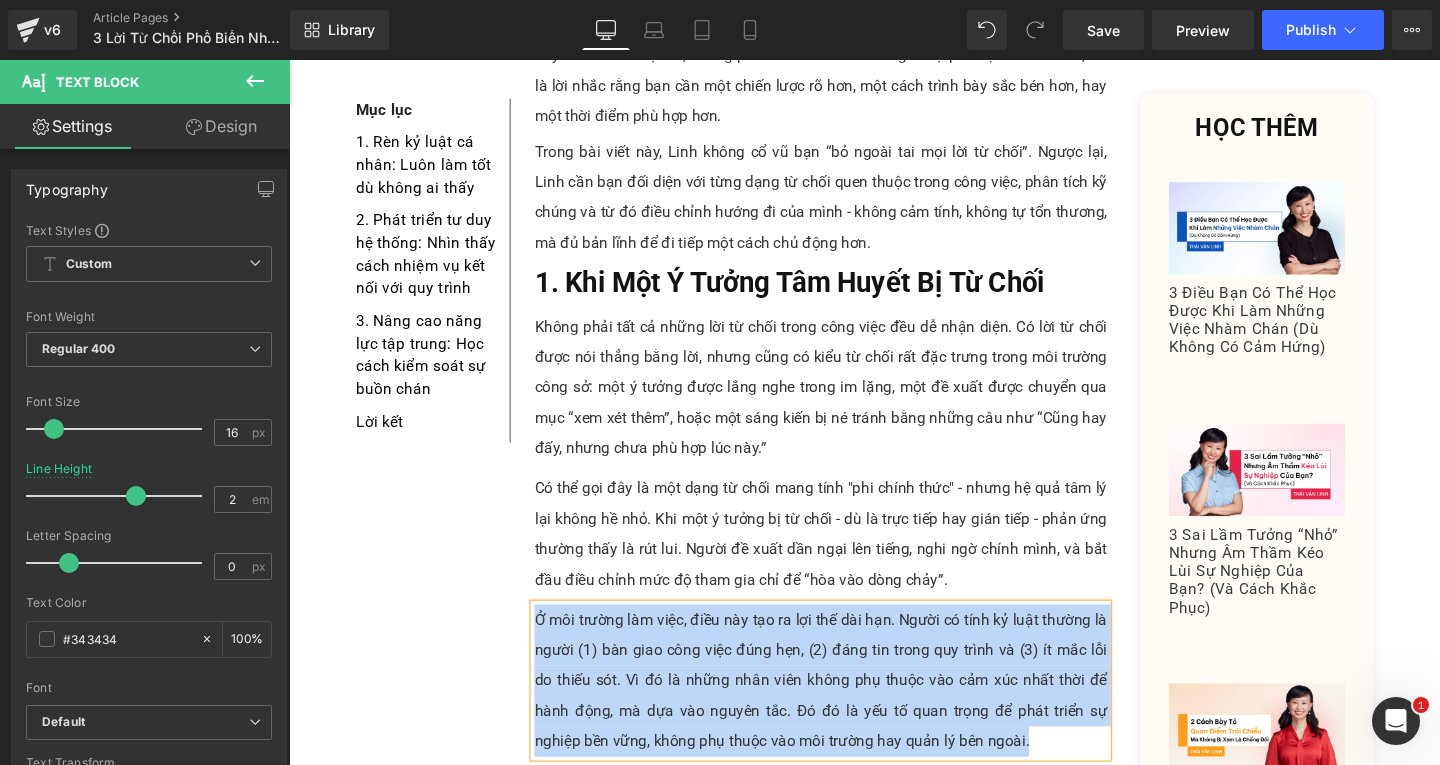 paste 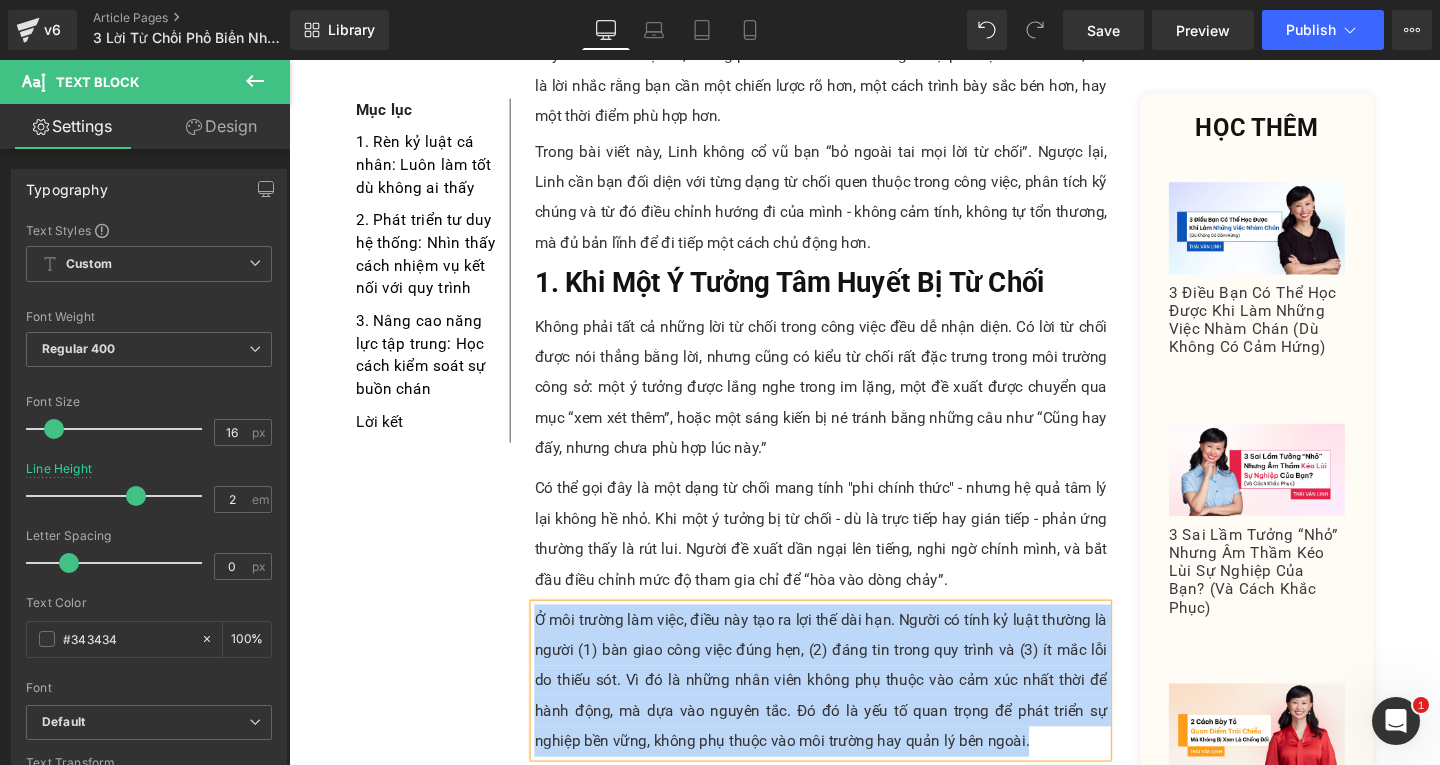 type 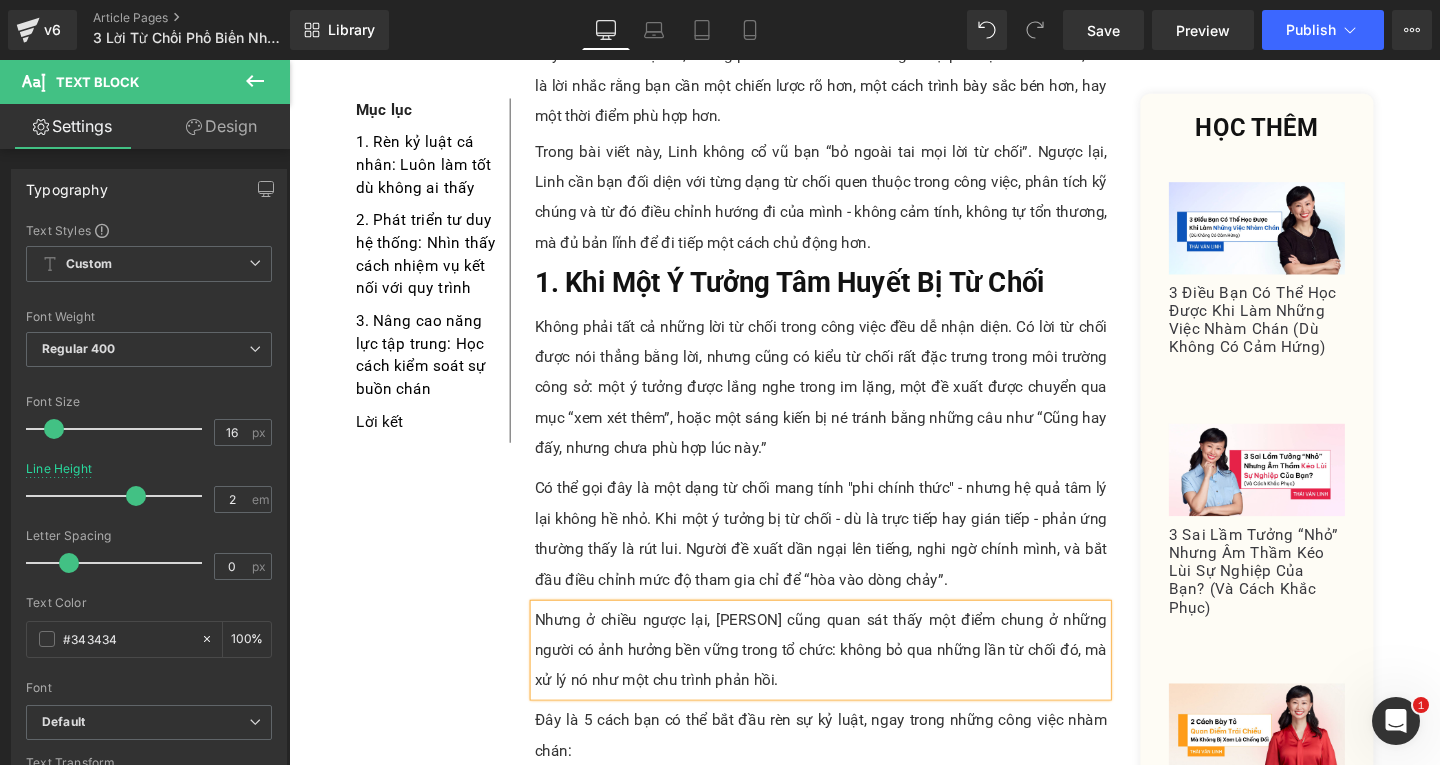 scroll, scrollTop: 786, scrollLeft: 0, axis: vertical 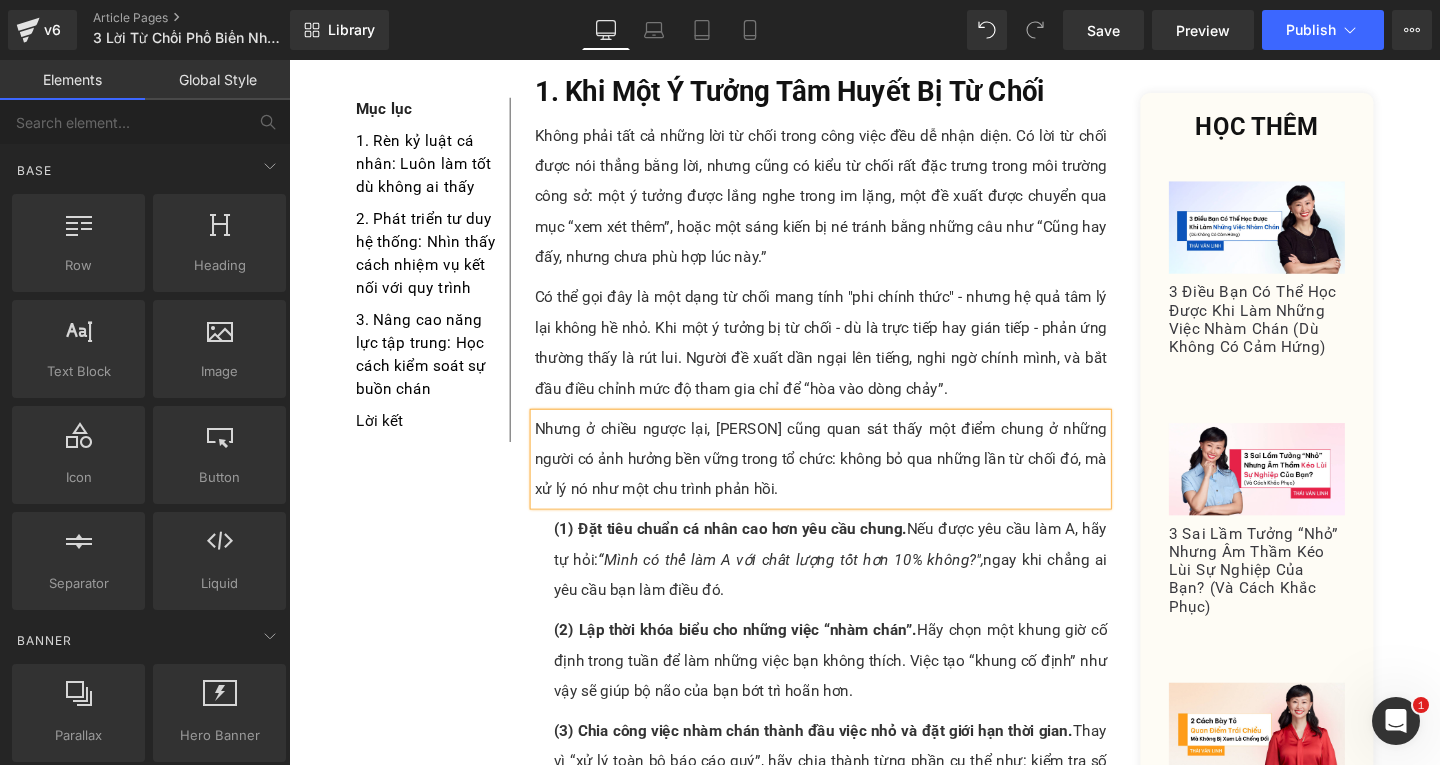 click on "(1)   Đặt tiêu chuẩn cá nhân cao hơn yêu cầu chung.  Nếu được yêu cầu làm A, hãy tự hỏi:  “Mình có thể làm A với chất lượng tốt hơn 10% không?”,  ngay khi chẳng ai yêu cầu bạn làm điều đó." at bounding box center (858, 586) 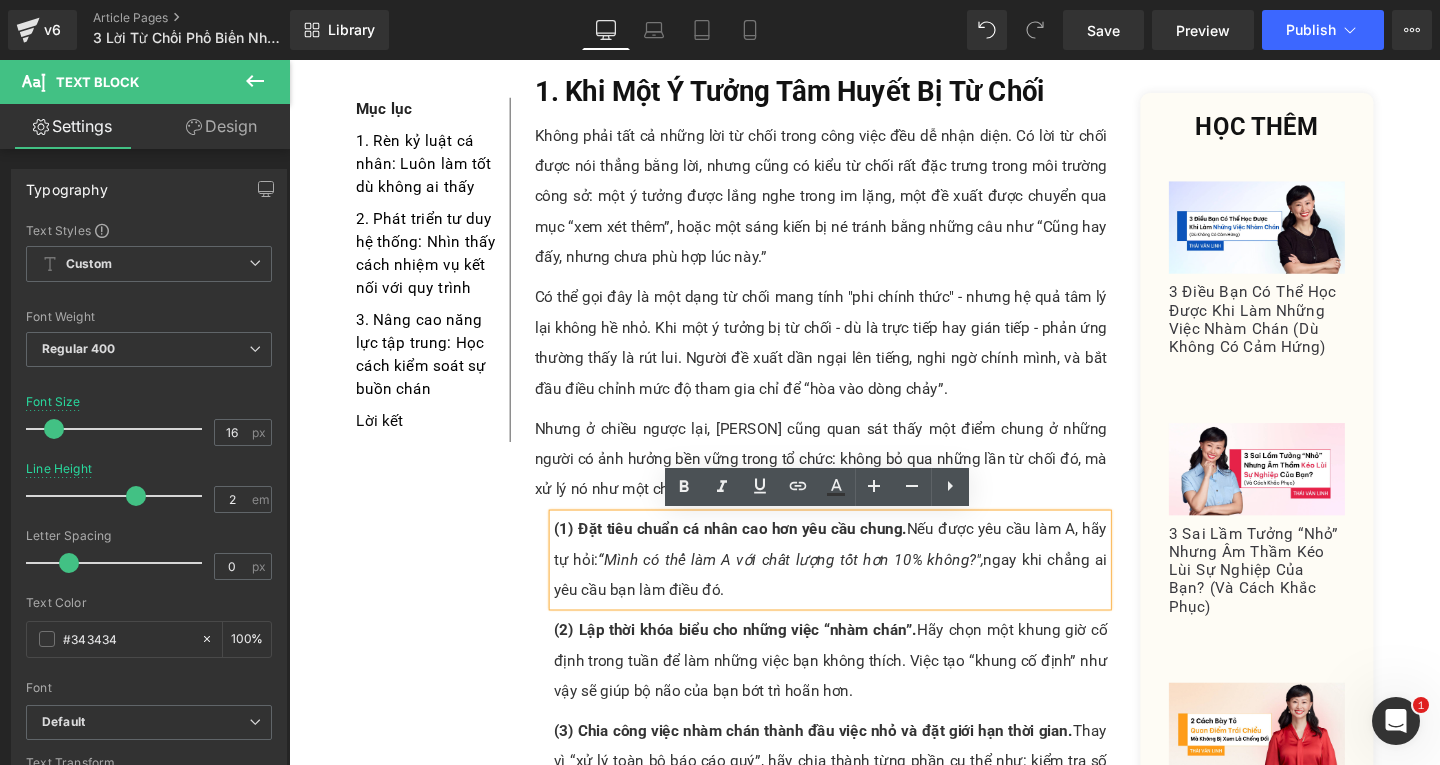 drag, startPoint x: 587, startPoint y: 554, endPoint x: 764, endPoint y: 629, distance: 192.23424 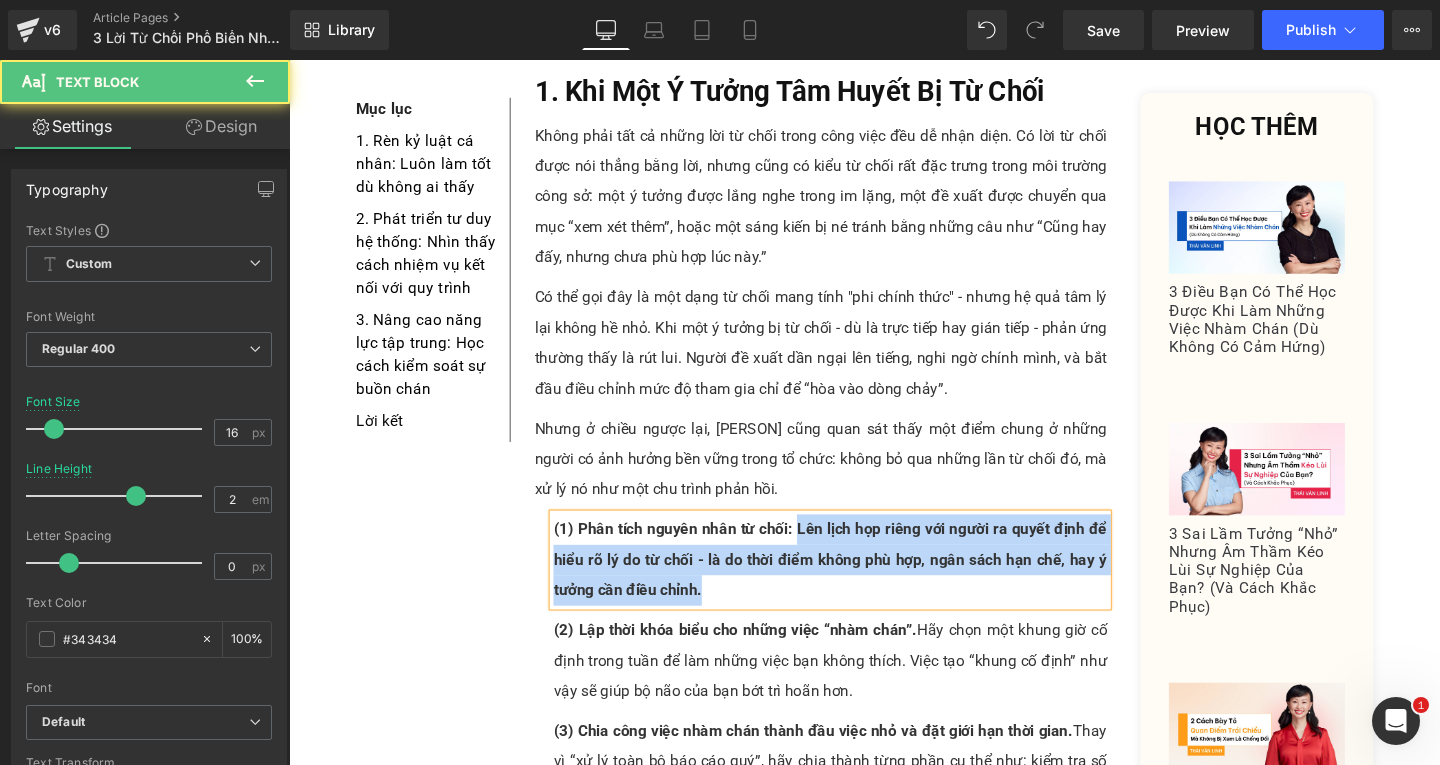drag, startPoint x: 814, startPoint y: 553, endPoint x: 835, endPoint y: 635, distance: 84.646324 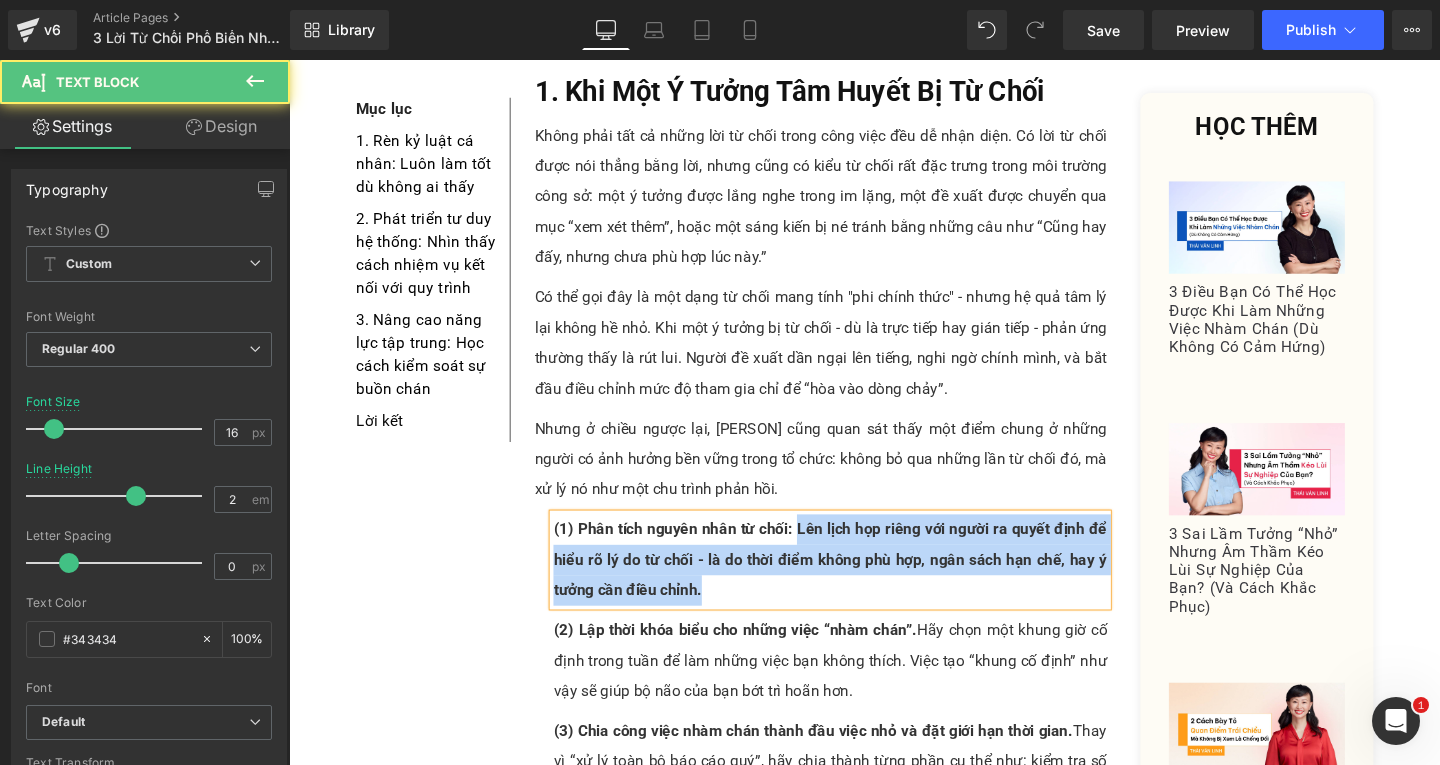 click on "(1)   Phân tích nguyên nhân từ chối: Lên lịch họp riêng với người ra quyết định để hiểu rõ lý do từ chối - là do thời điểm không phù hợp, ngân sách hạn chế, hay ý tưởng cần điều chỉnh." at bounding box center [858, 586] 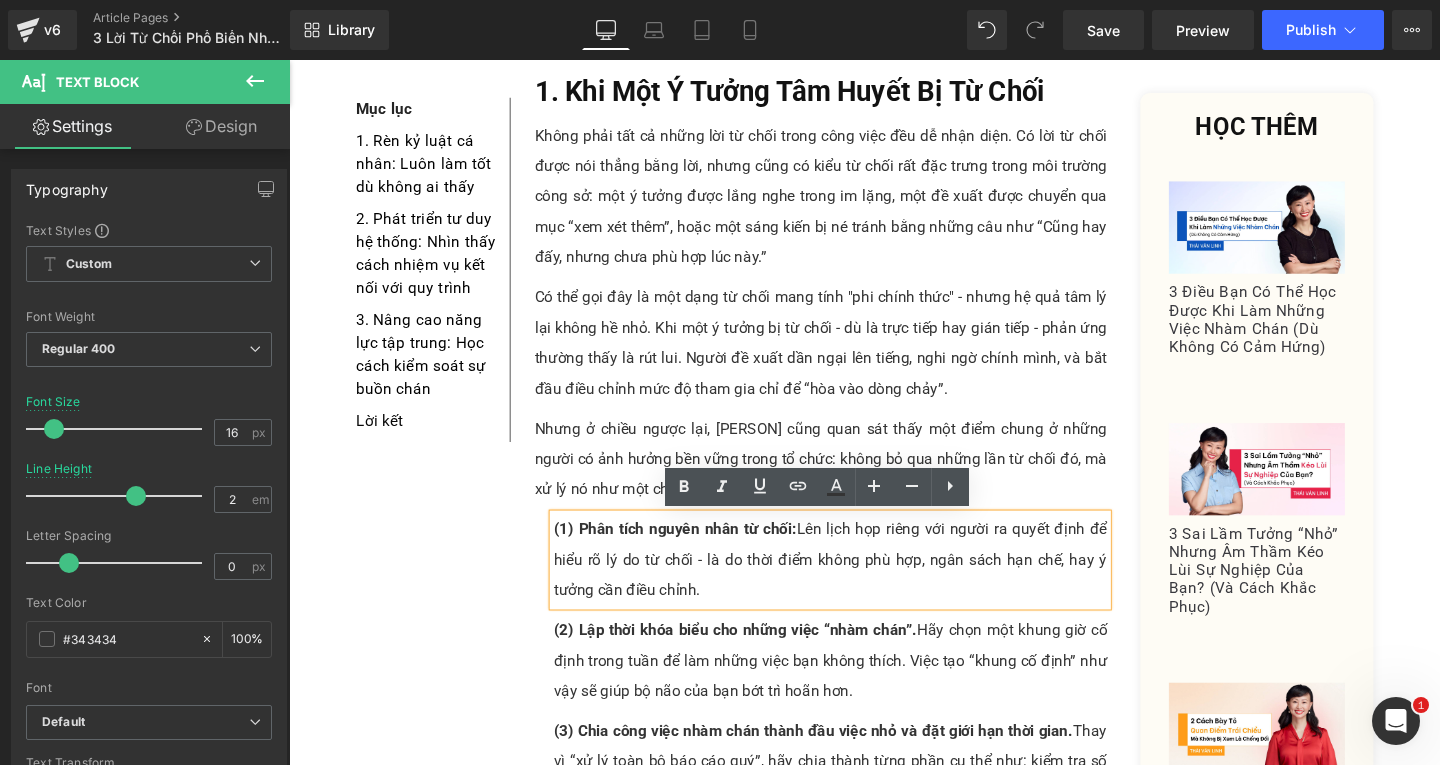 scroll, scrollTop: 986, scrollLeft: 0, axis: vertical 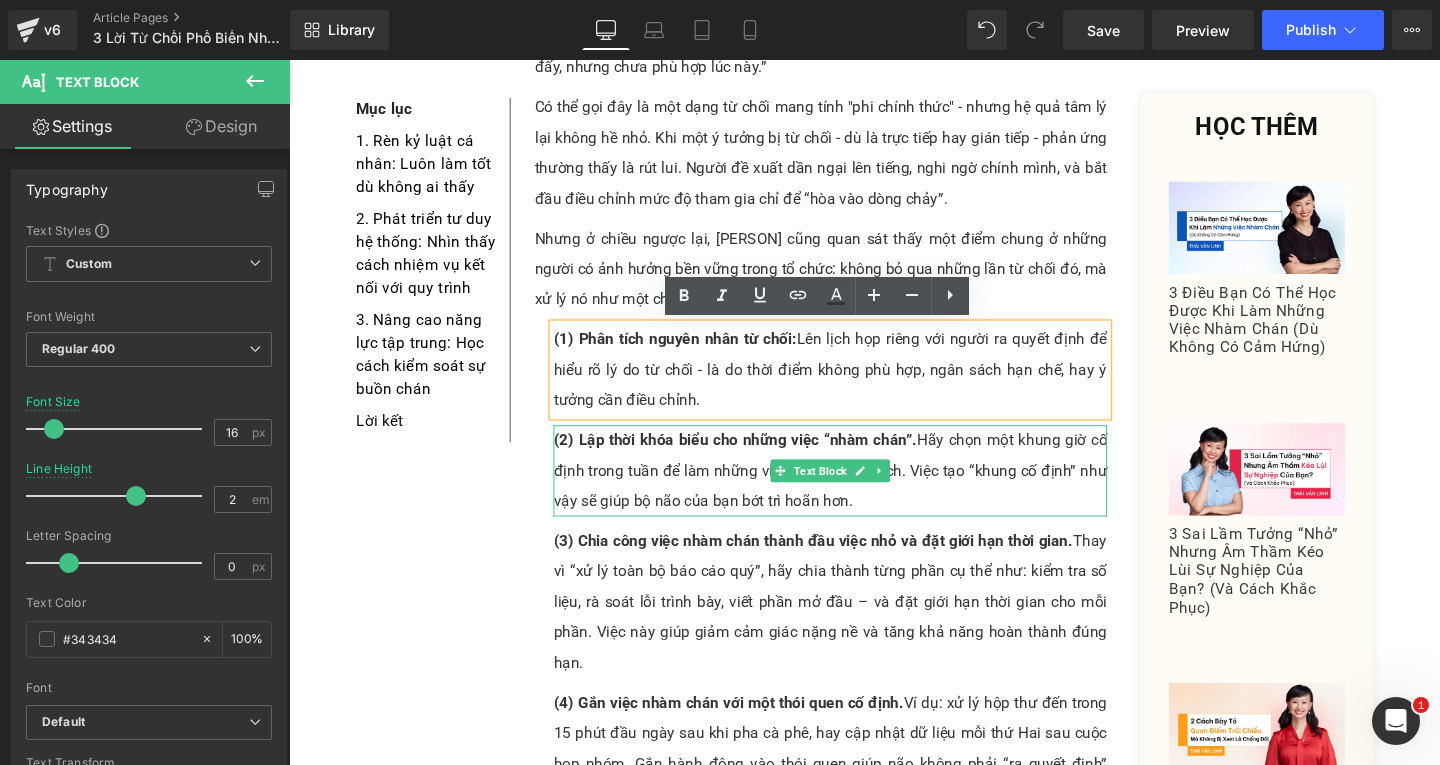 click on "(2) Lập thời khóa biểu cho những việc “nhàm chán”.  Hãy chọn một khung giờ cố định trong tuần để làm những việc bạn không thích. Việc tạo “khung cố định” như vậy sẽ giúp bộ não của bạn bớt trì hoãn hơn." at bounding box center (858, 492) 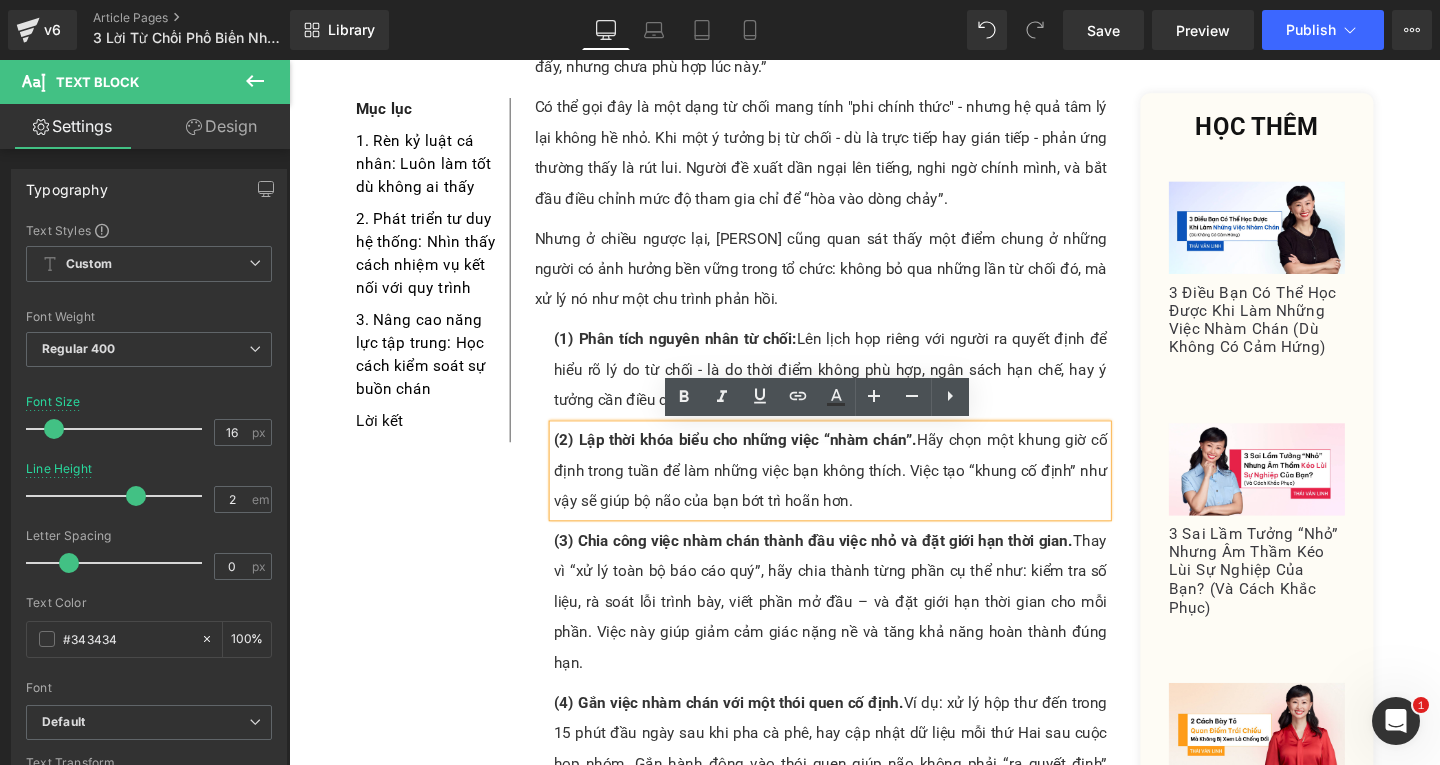 drag, startPoint x: 585, startPoint y: 458, endPoint x: 886, endPoint y: 520, distance: 307.31906 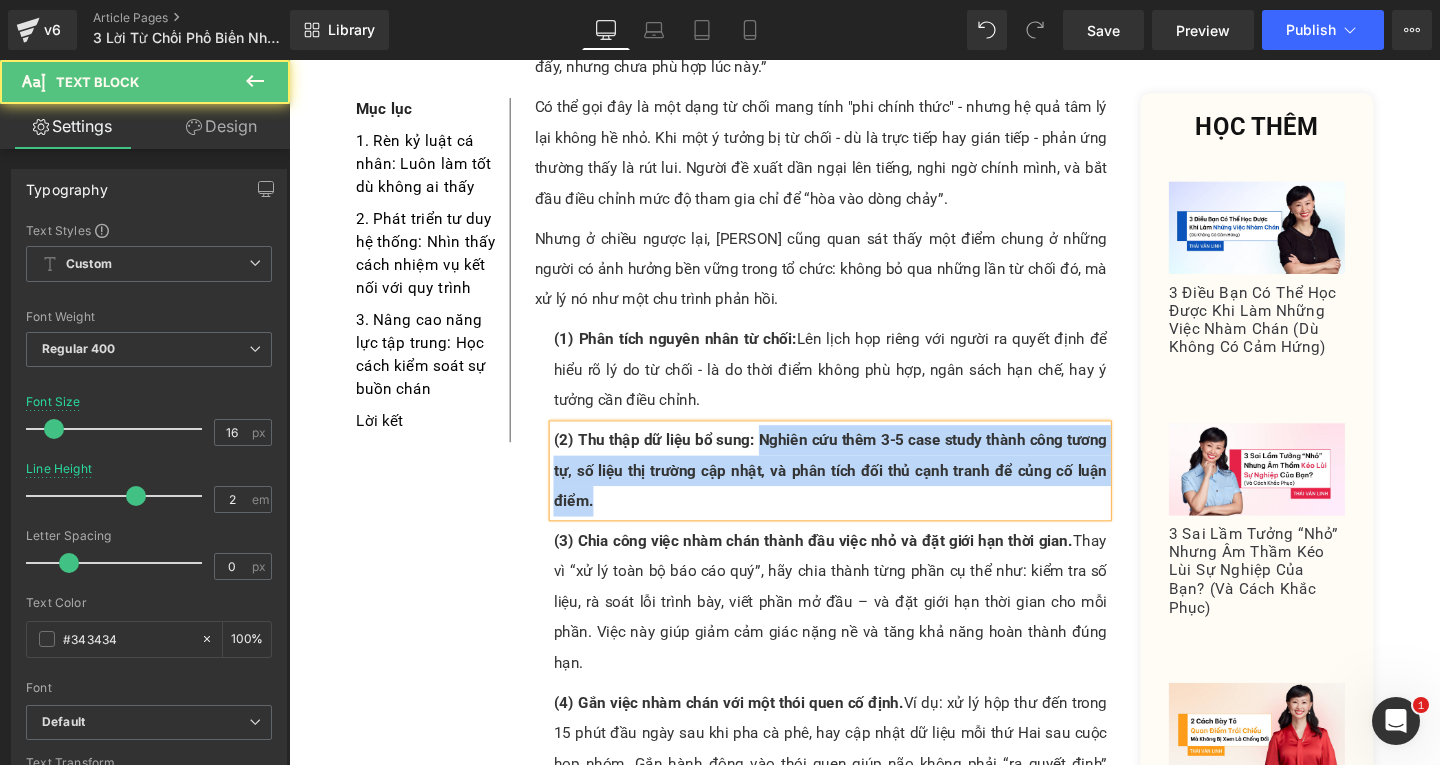 drag, startPoint x: 776, startPoint y: 462, endPoint x: 813, endPoint y: 525, distance: 73.061615 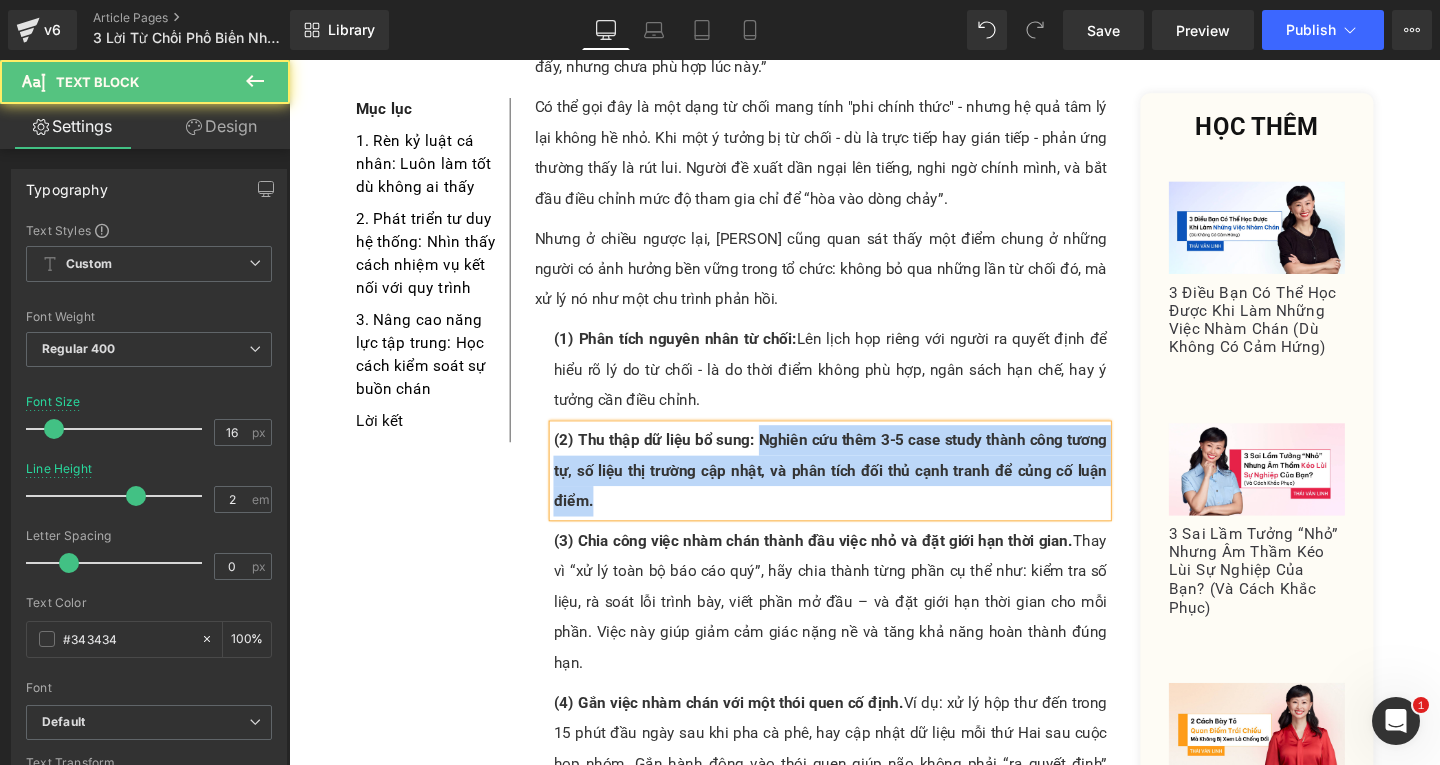 click on "(2) Thu thập dữ liệu bổ sung: Nghiên cứu thêm 3-5 case study thành công tương tự, số liệu thị trường cập nhật, và phân tích đối thủ cạnh tranh để củng cố luận điểm." at bounding box center [858, 492] 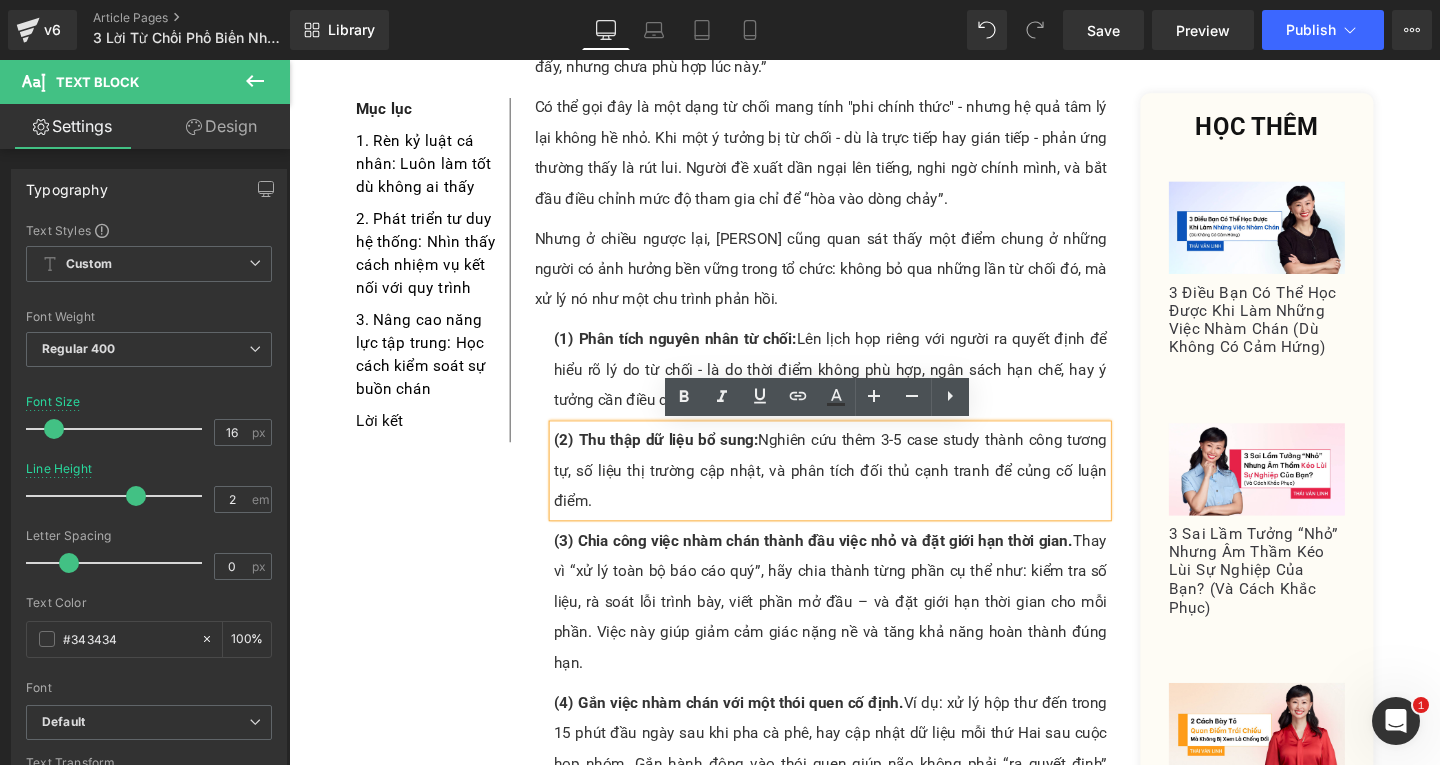 click on "(3) Chia công việc nhàm chán thành đầu việc nhỏ và đặt giới hạn thời gian.  Thay vì “xử lý toàn bộ báo cáo quý”, hãy chia thành từng phần cụ thể như: kiểm tra số liệu, rà soát lỗi trình bày, viết phần mở đầu – và đặt giới hạn thời gian cho mỗi phần. Việc này giúp giảm cảm giác nặng nề và tăng khả năng hoàn thành đúng hạn." at bounding box center [858, 630] 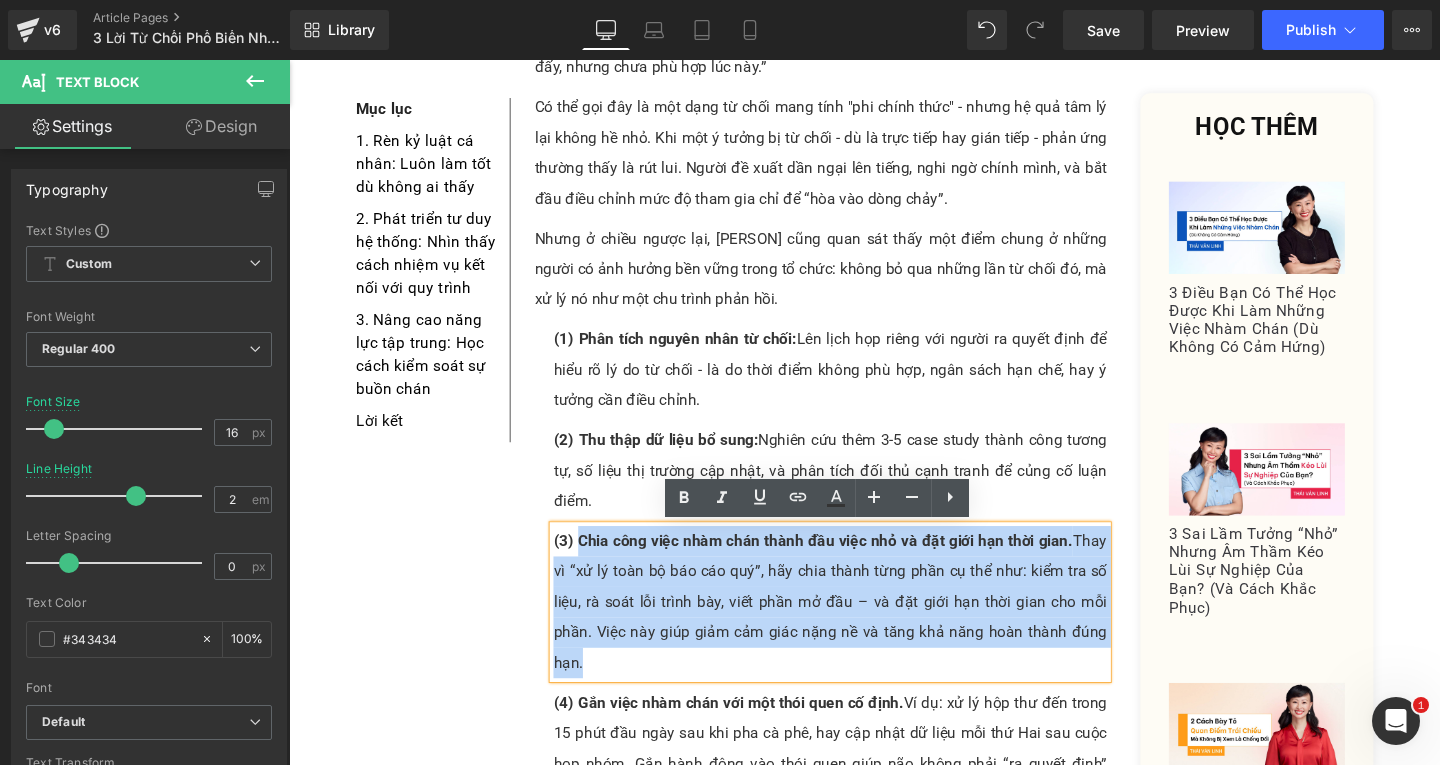 drag, startPoint x: 584, startPoint y: 566, endPoint x: 626, endPoint y: 696, distance: 136.61626 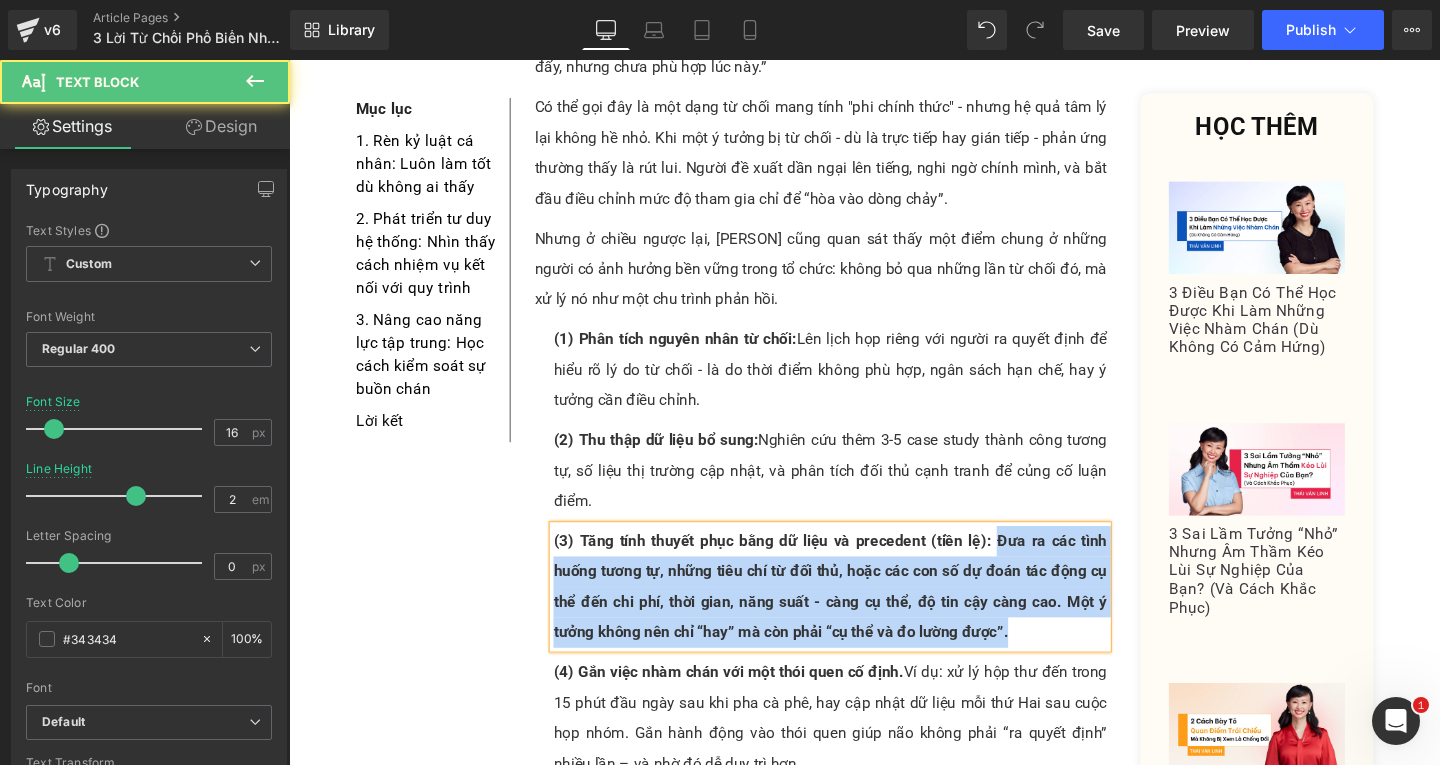 drag, startPoint x: 1025, startPoint y: 563, endPoint x: 1059, endPoint y: 661, distance: 103.73042 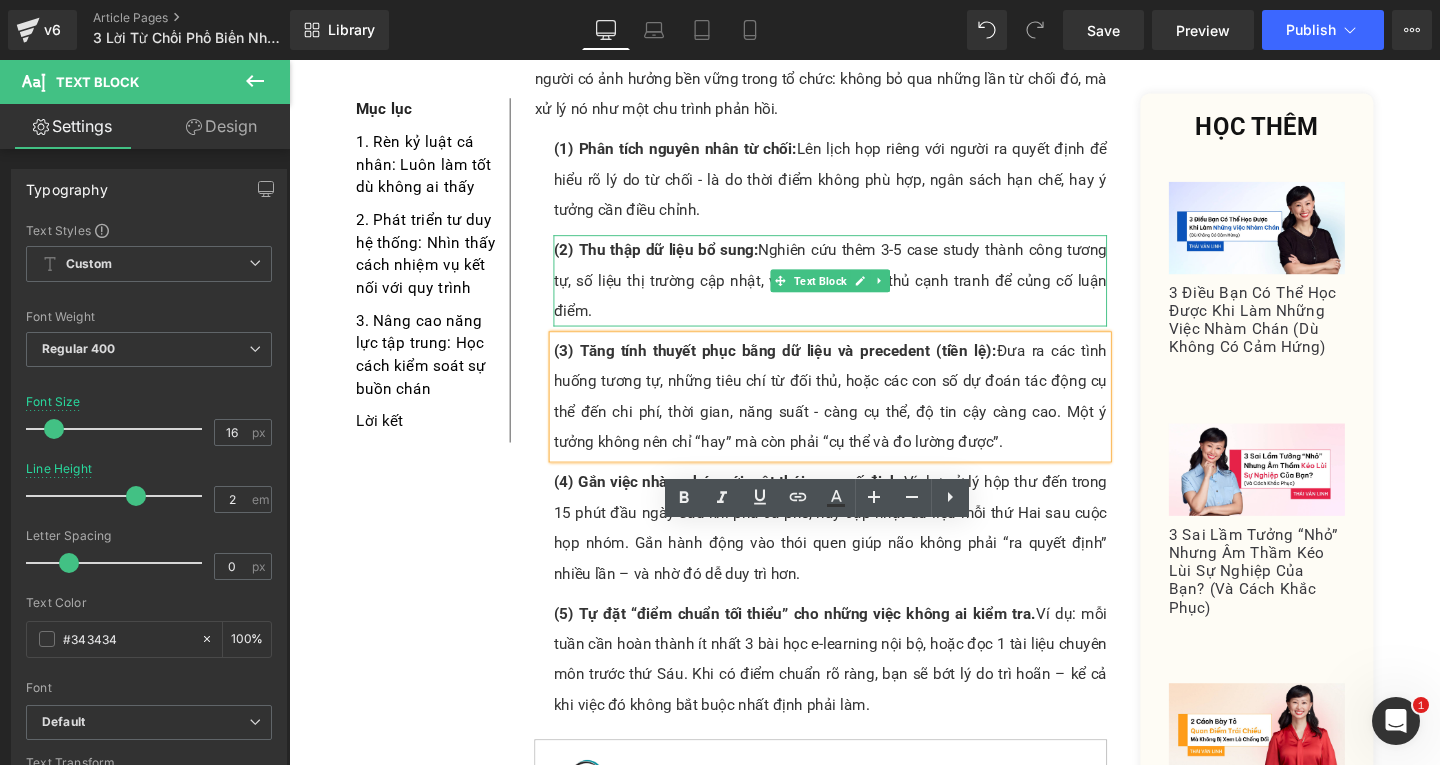 scroll, scrollTop: 1286, scrollLeft: 0, axis: vertical 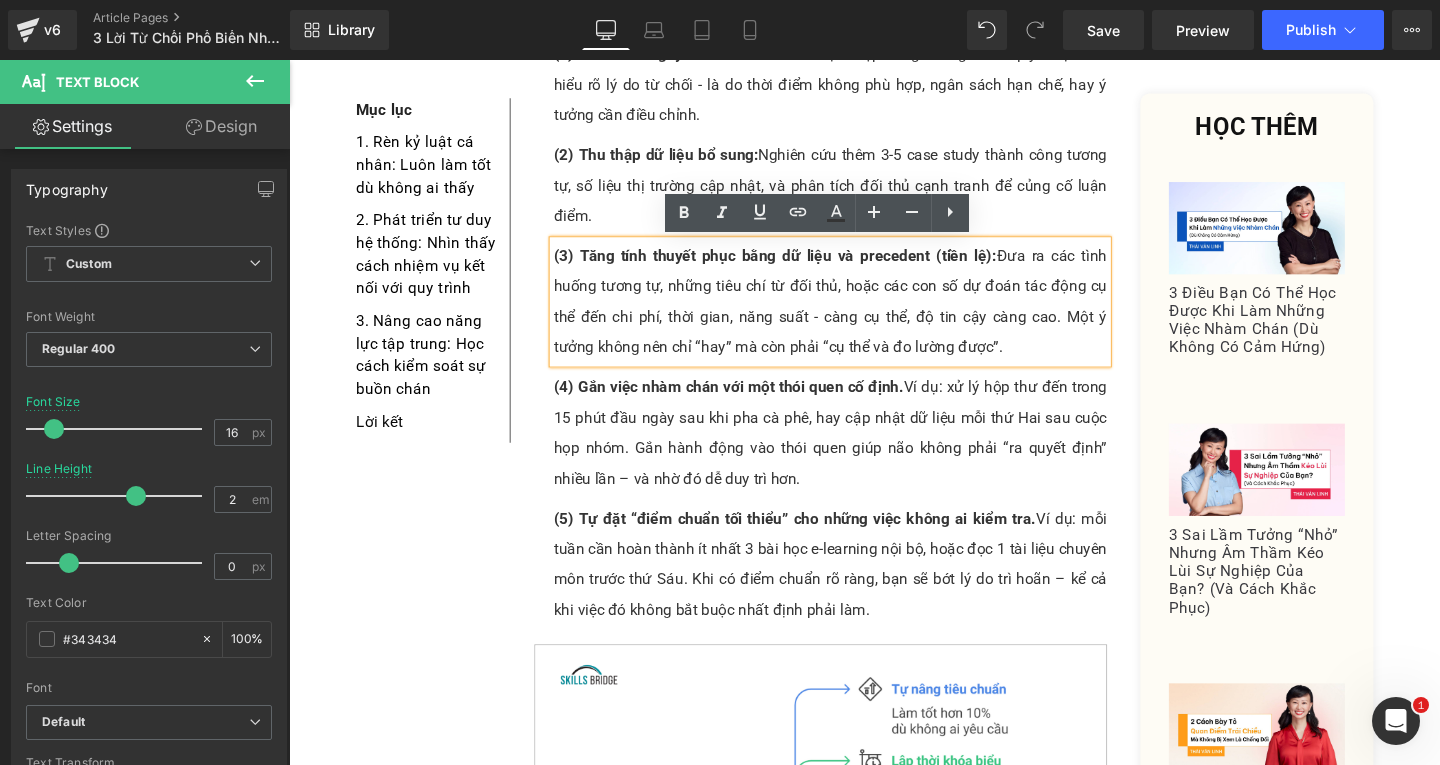 click on "(4) Gắn việc nhàm chán với một thói quen cố định.  Ví dụ: xử lý hộp thư đến trong 15 phút đầu ngày sau khi pha cà phê, hay cập nhật dữ liệu mỗi thứ Hai sau cuộc họp nhóm. Gắn hành động vào thói quen giúp não không phải “ra quyết định” nhiều lần – và nhờ đó dễ duy trì hơn." at bounding box center [858, 452] 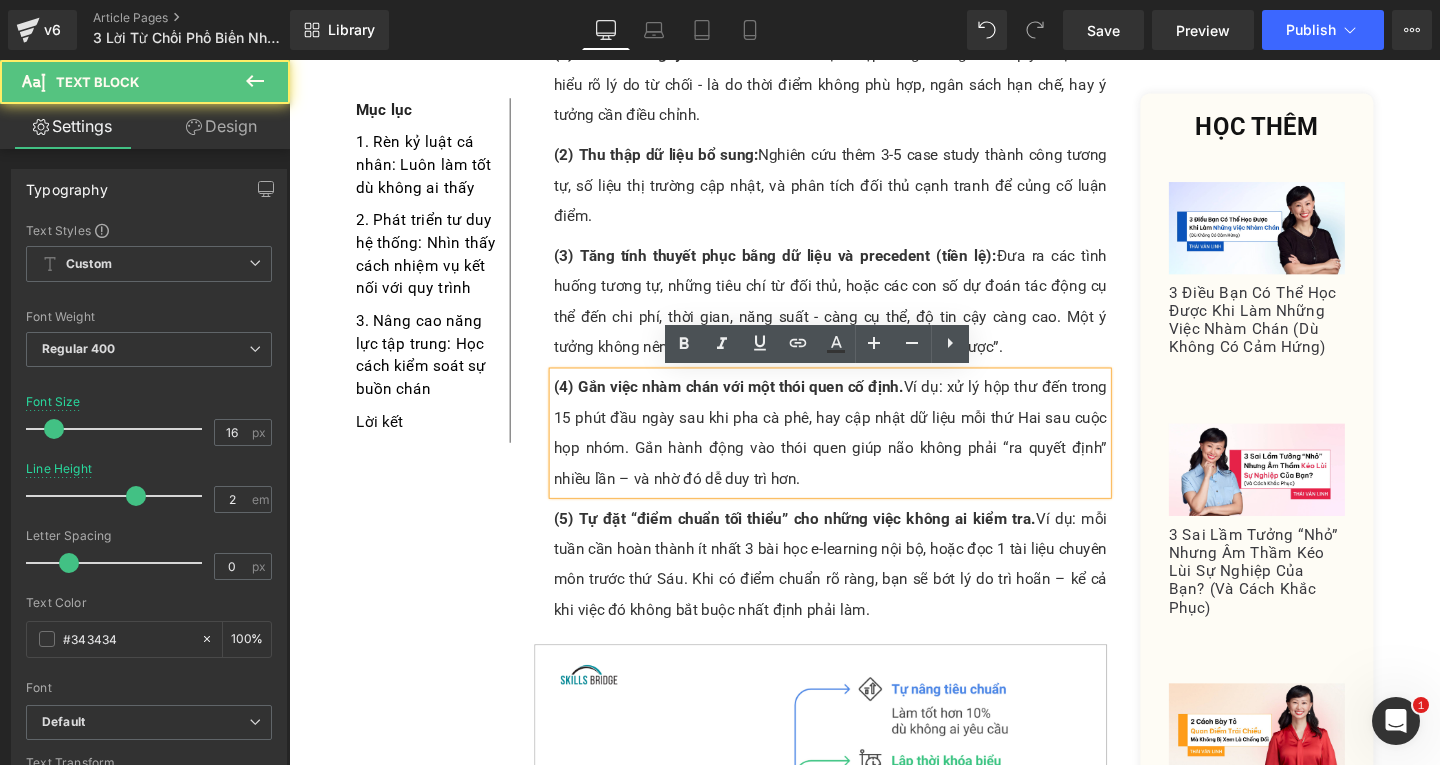 drag, startPoint x: 590, startPoint y: 402, endPoint x: 882, endPoint y: 482, distance: 302.76062 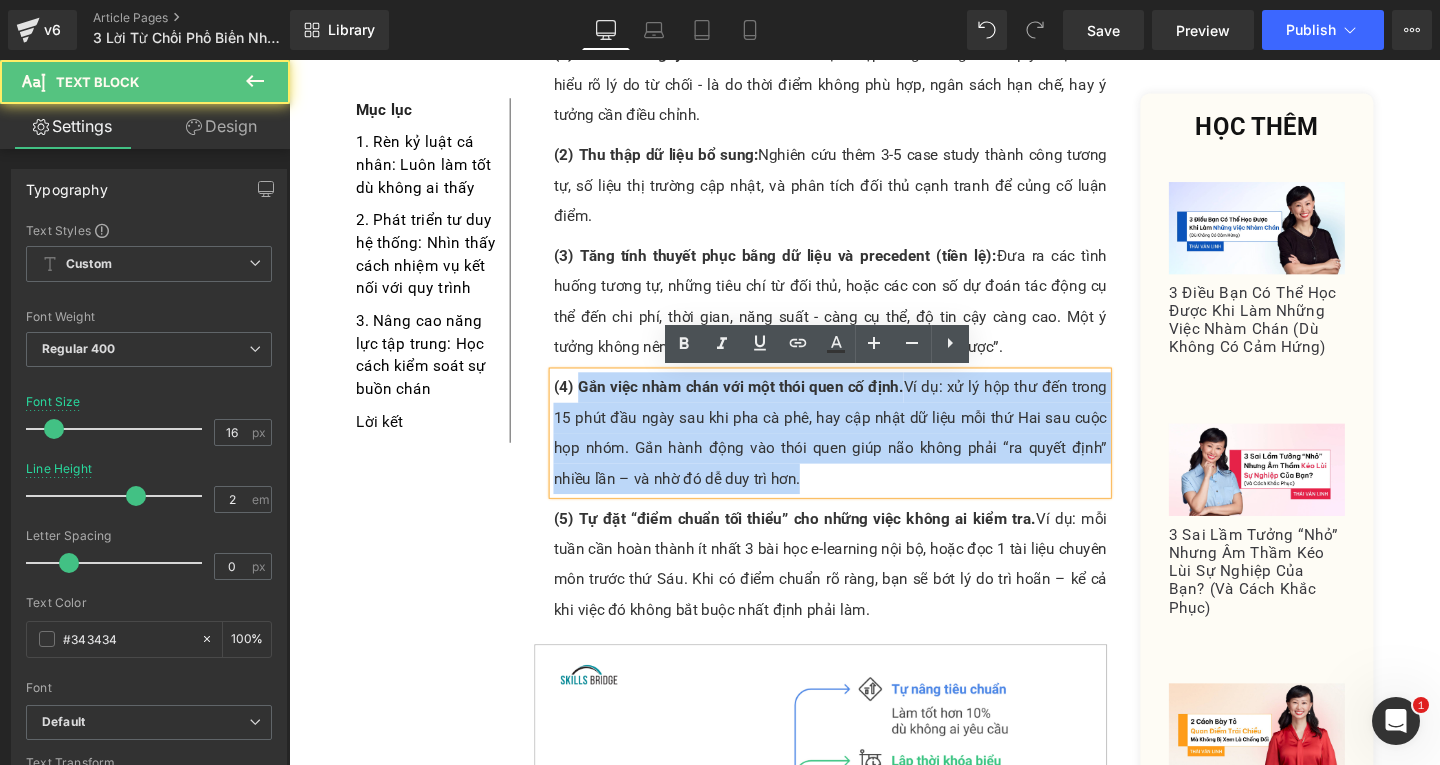 drag, startPoint x: 741, startPoint y: 454, endPoint x: 827, endPoint y: 507, distance: 101.0198 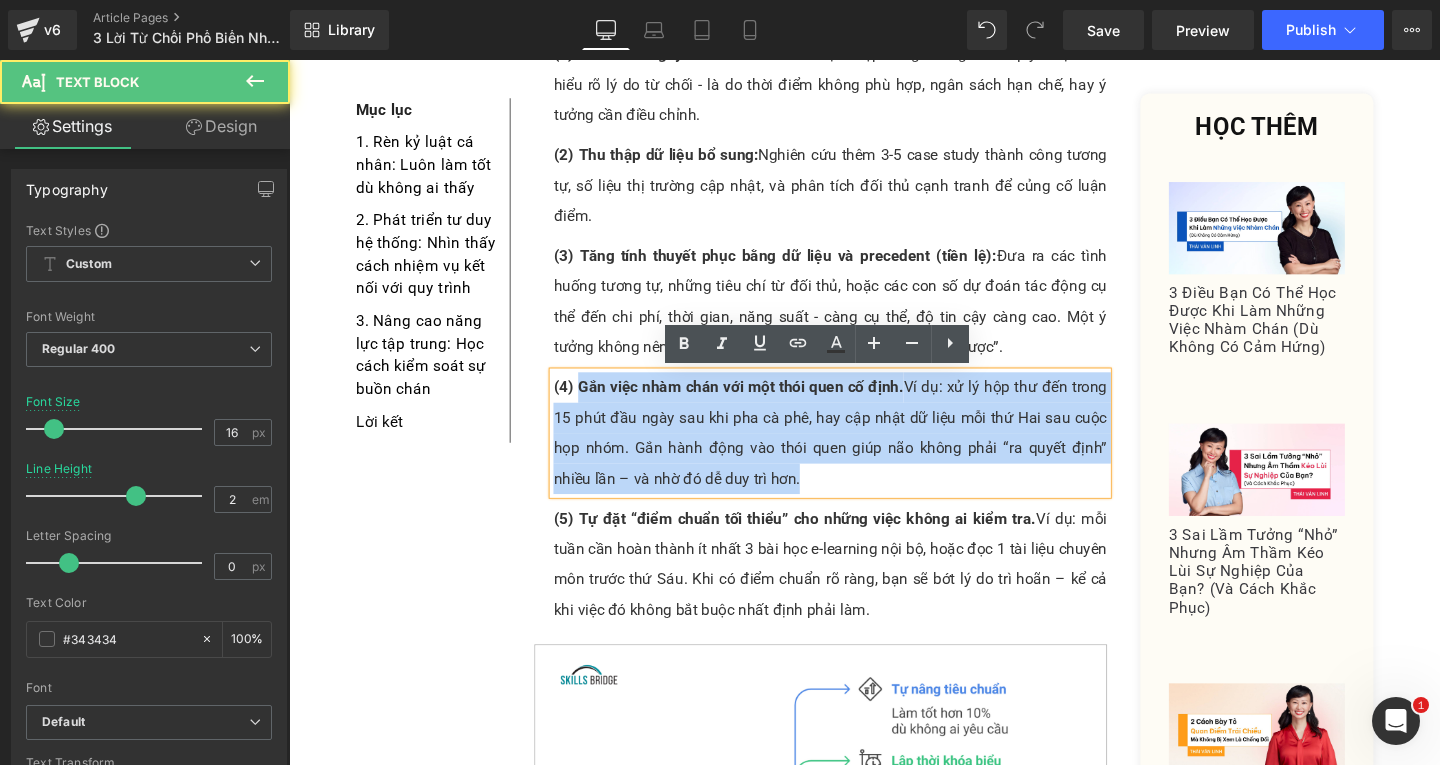 click on "(4) Gắn việc nhàm chán với một thói quen cố định.  Ví dụ: xử lý hộp thư đến trong 15 phút đầu ngày sau khi pha cà phê, hay cập nhật dữ liệu mỗi thứ Hai sau cuộc họp nhóm. Gắn hành động vào thói quen giúp não không phải “ra quyết định” nhiều lần – và nhờ đó dễ duy trì hơn." at bounding box center [858, 452] 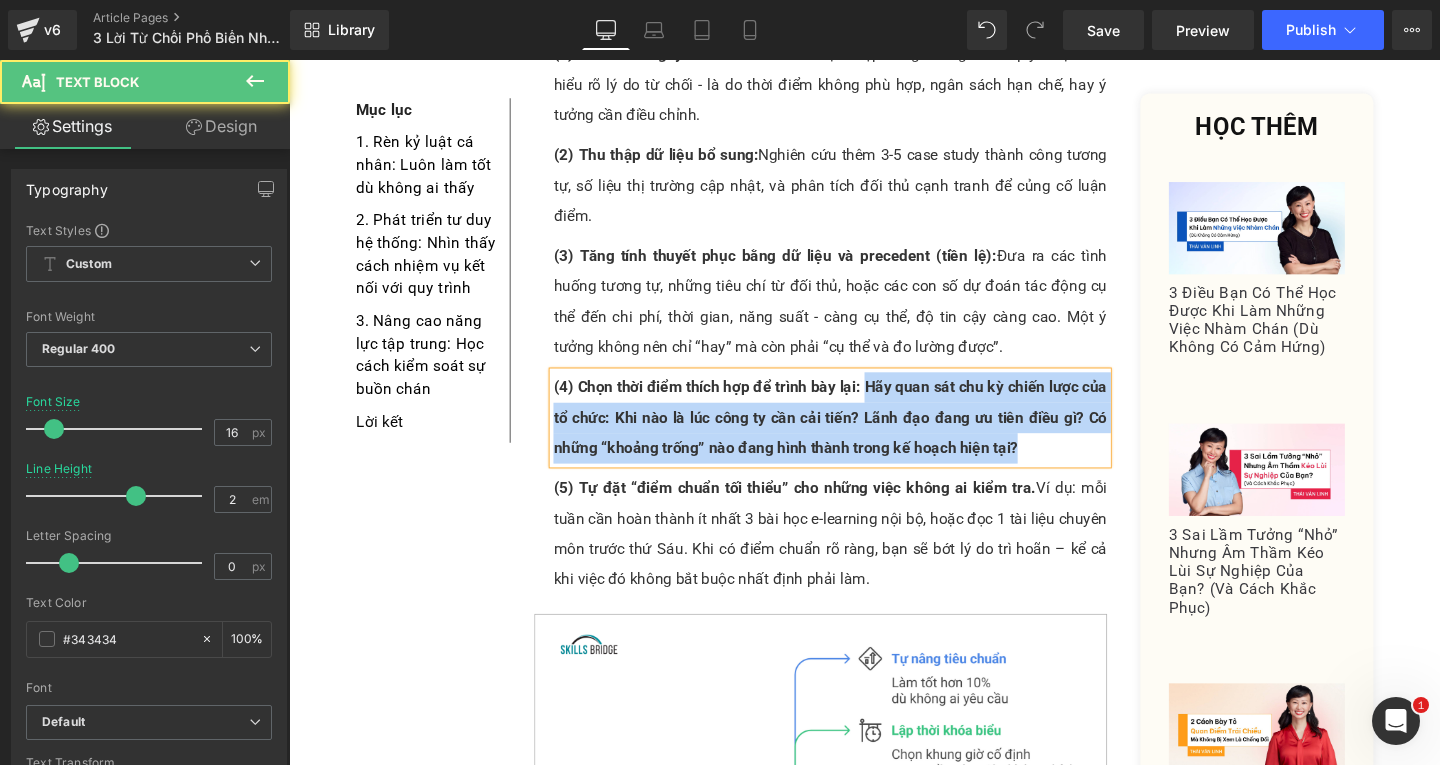 drag, startPoint x: 887, startPoint y: 404, endPoint x: 1062, endPoint y: 476, distance: 189.23267 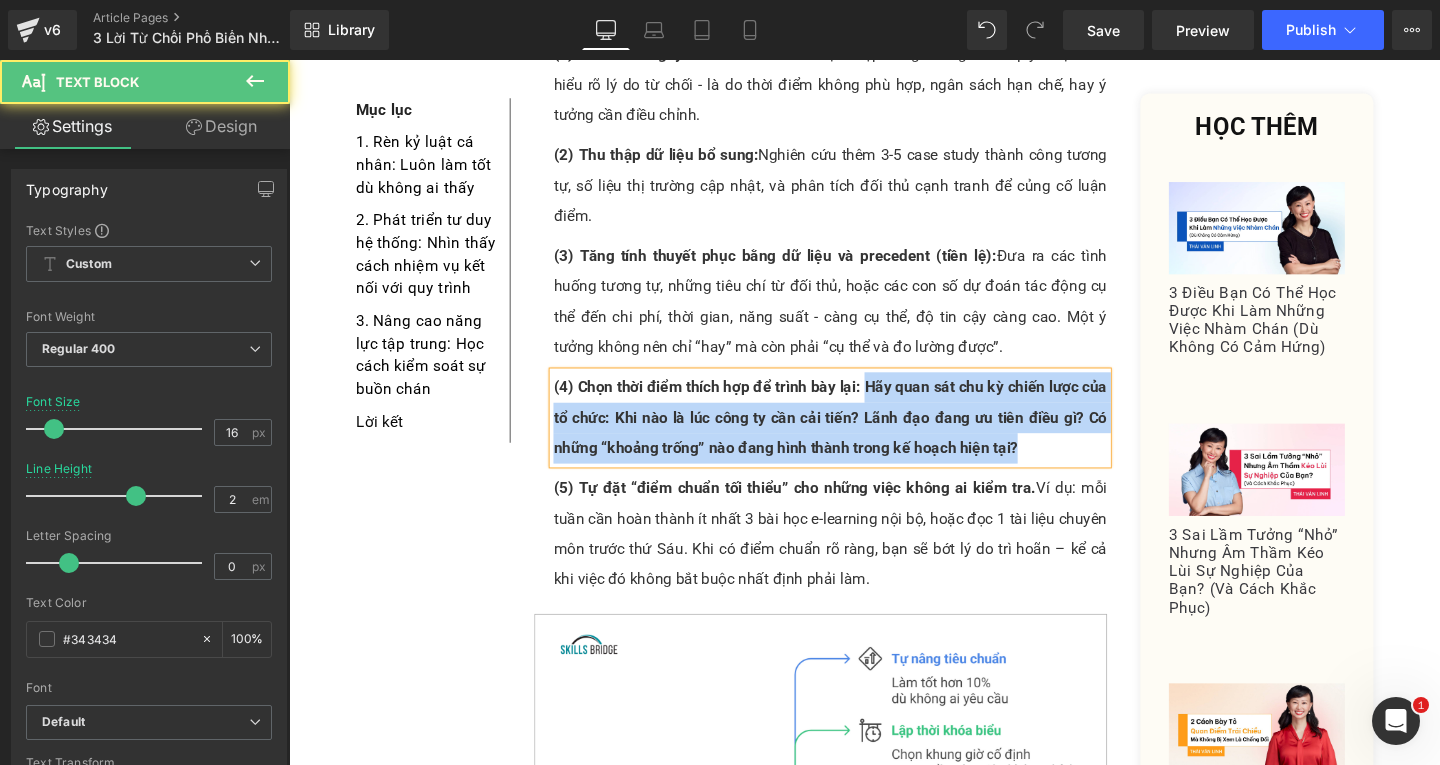 click on "(4) Chọn thời điểm thích hợp để trình bày lại: Hãy quan sát chu kỳ chiến lược của tổ chức: Khi nào là lúc công ty cần cải tiến? Lãnh đạo đang ưu tiên điều gì? Có những “khoảng trống” nào đang hình thành trong kế hoạch hiện tại?" at bounding box center (858, 436) 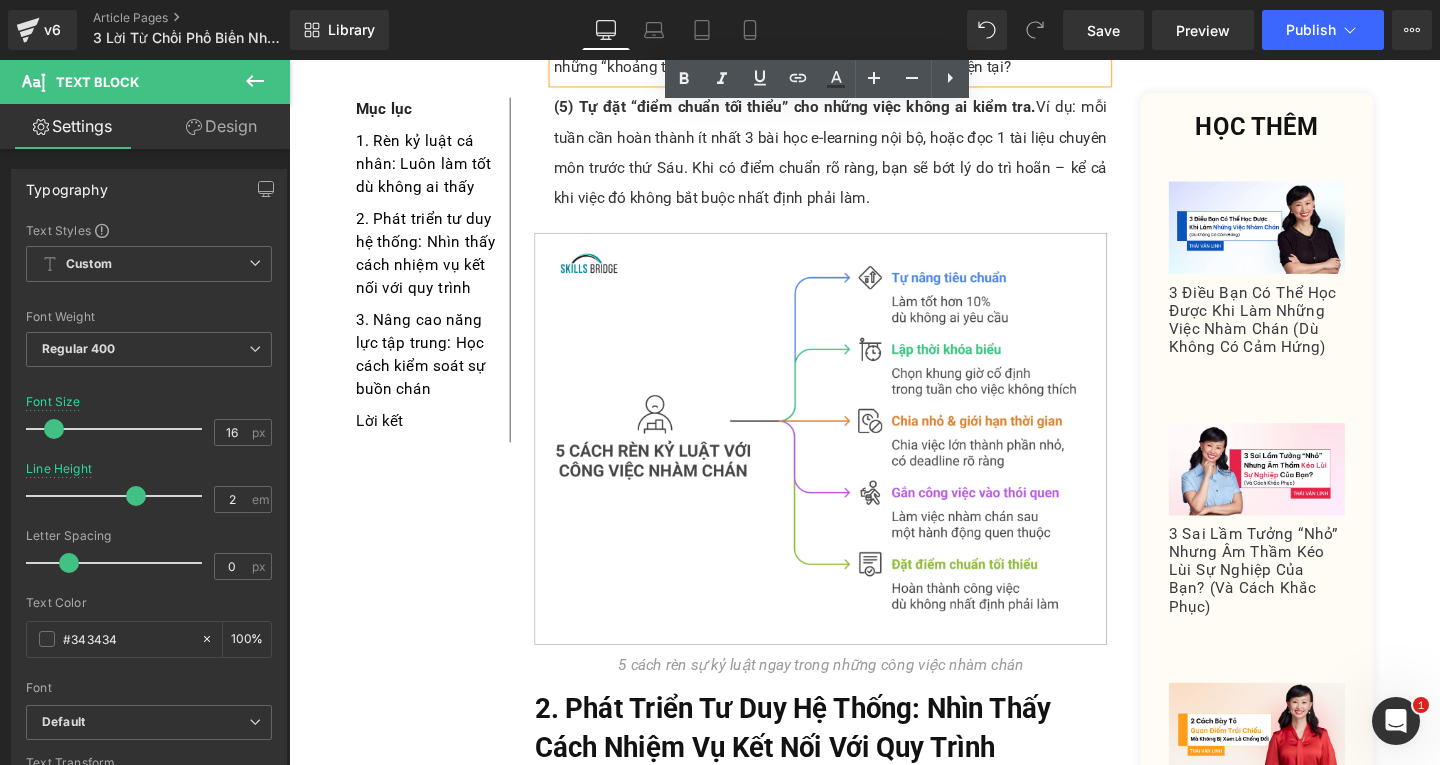 scroll, scrollTop: 1486, scrollLeft: 0, axis: vertical 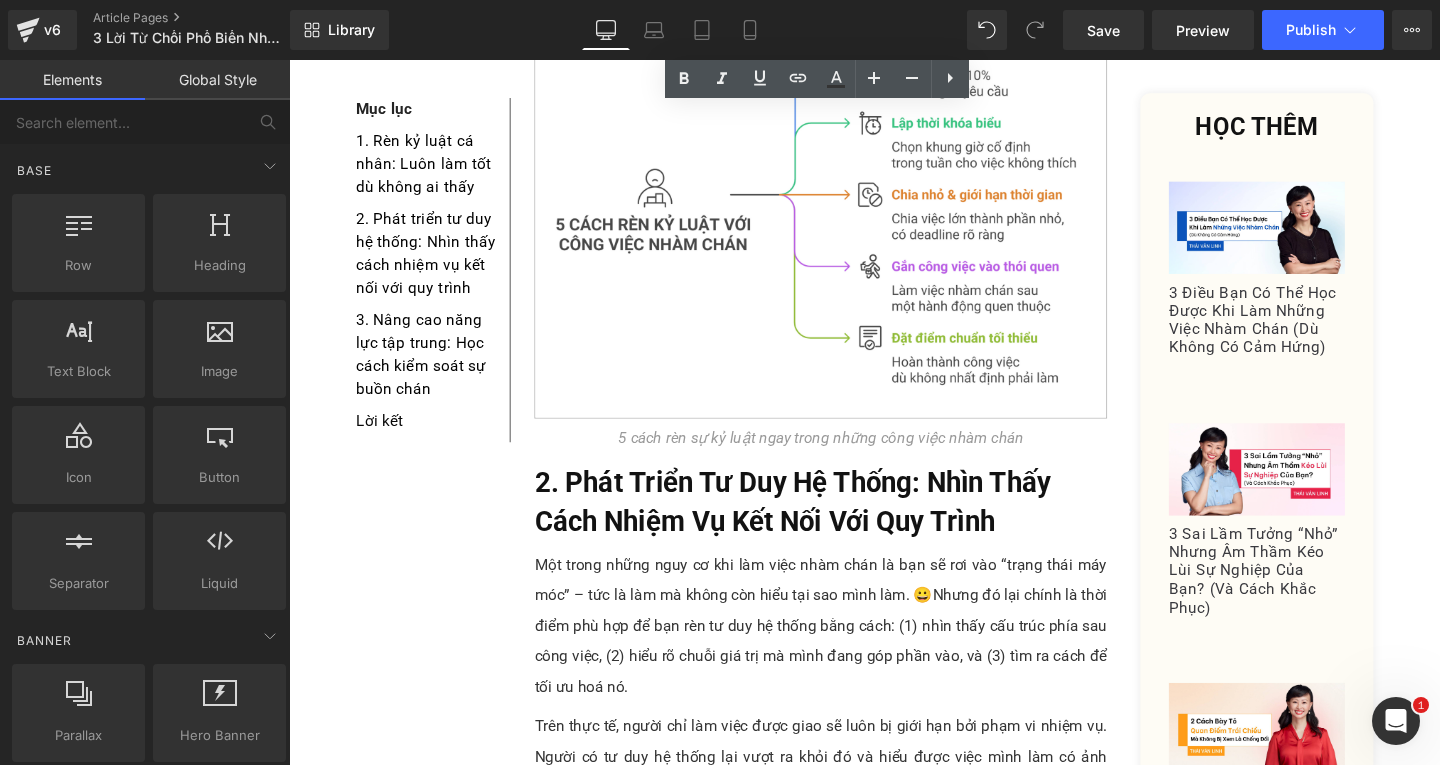 click on "2. Phát Triển Tư Duy Hệ Thống: Nhìn Thấy Cách Nhiệm Vụ Kết Nối Với Quy Trình" at bounding box center (818, 524) 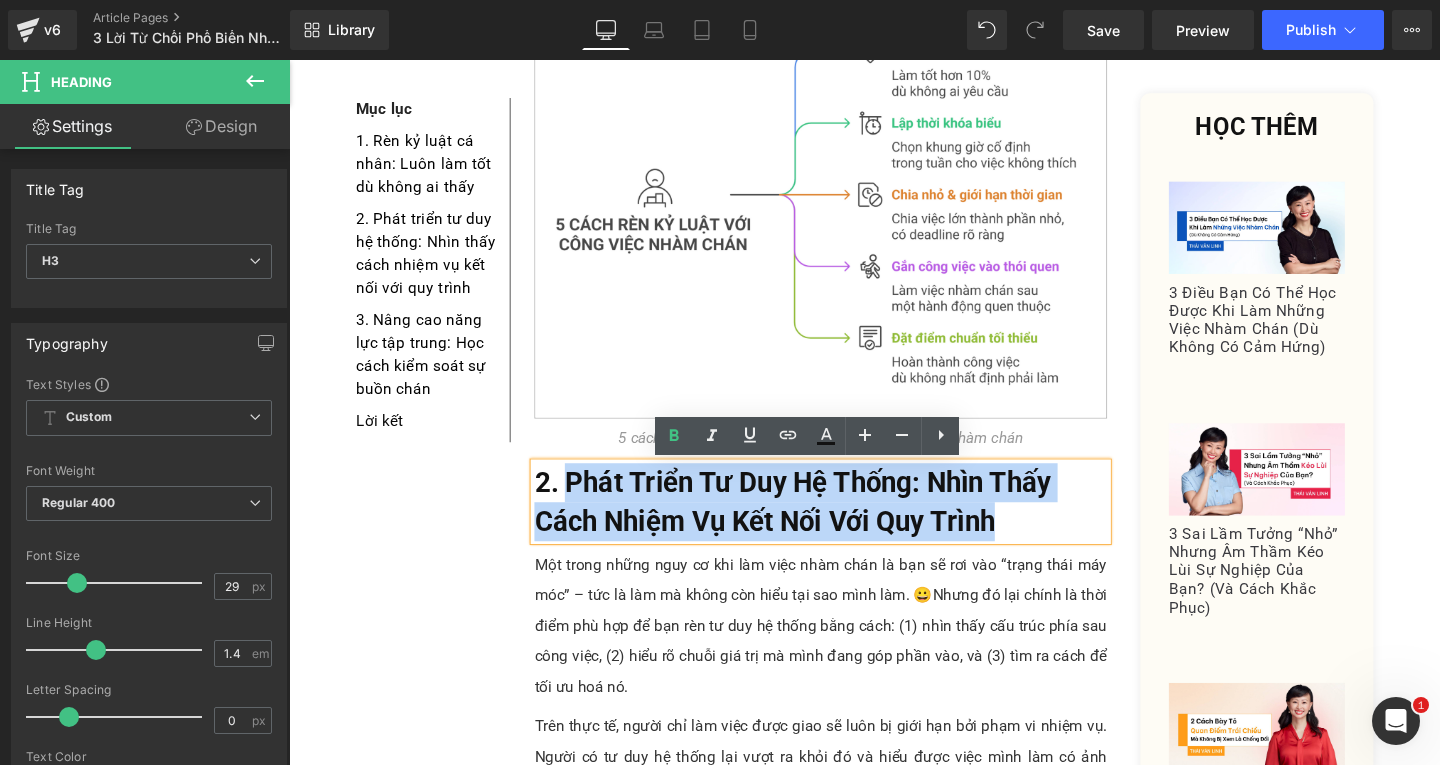 drag, startPoint x: 570, startPoint y: 506, endPoint x: 1040, endPoint y: 530, distance: 470.61237 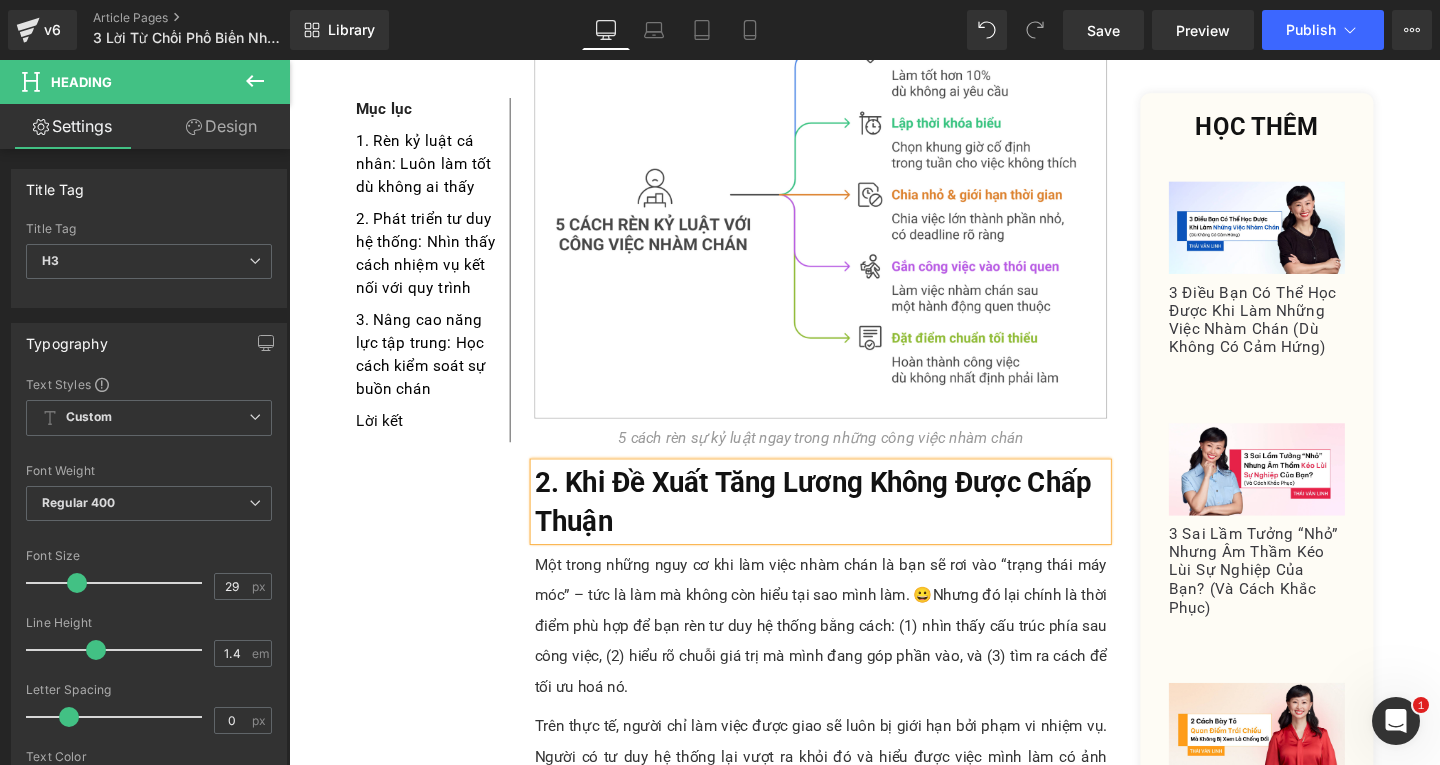 scroll, scrollTop: 1886, scrollLeft: 0, axis: vertical 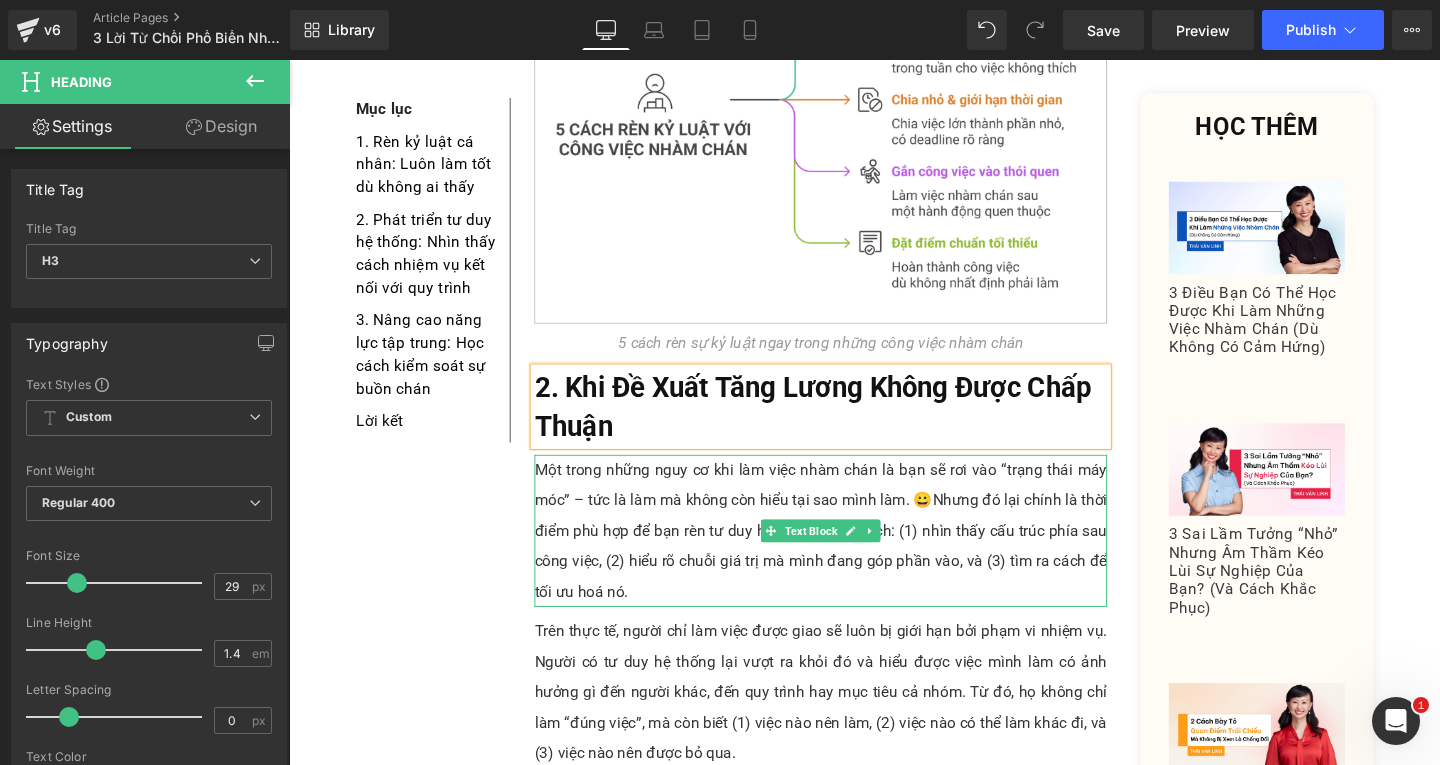 click on "Một trong những nguy cơ khi làm việc nhàm chán là bạn sẽ rơi vào “trạng thái máy móc” – tức là làm mà không còn hiểu tại sao mình làm. 😀Nhưng đó lại chính là thời điểm phù hợp để bạn rèn tư duy hệ thống bằng cách: (1) nhìn thấy cấu trúc phía sau công việc, (2) hiểu rõ chuỗi giá trị mà mình đang góp phần vào, và (3) tìm ra cách để tối ưu hoá nó." at bounding box center [848, 555] 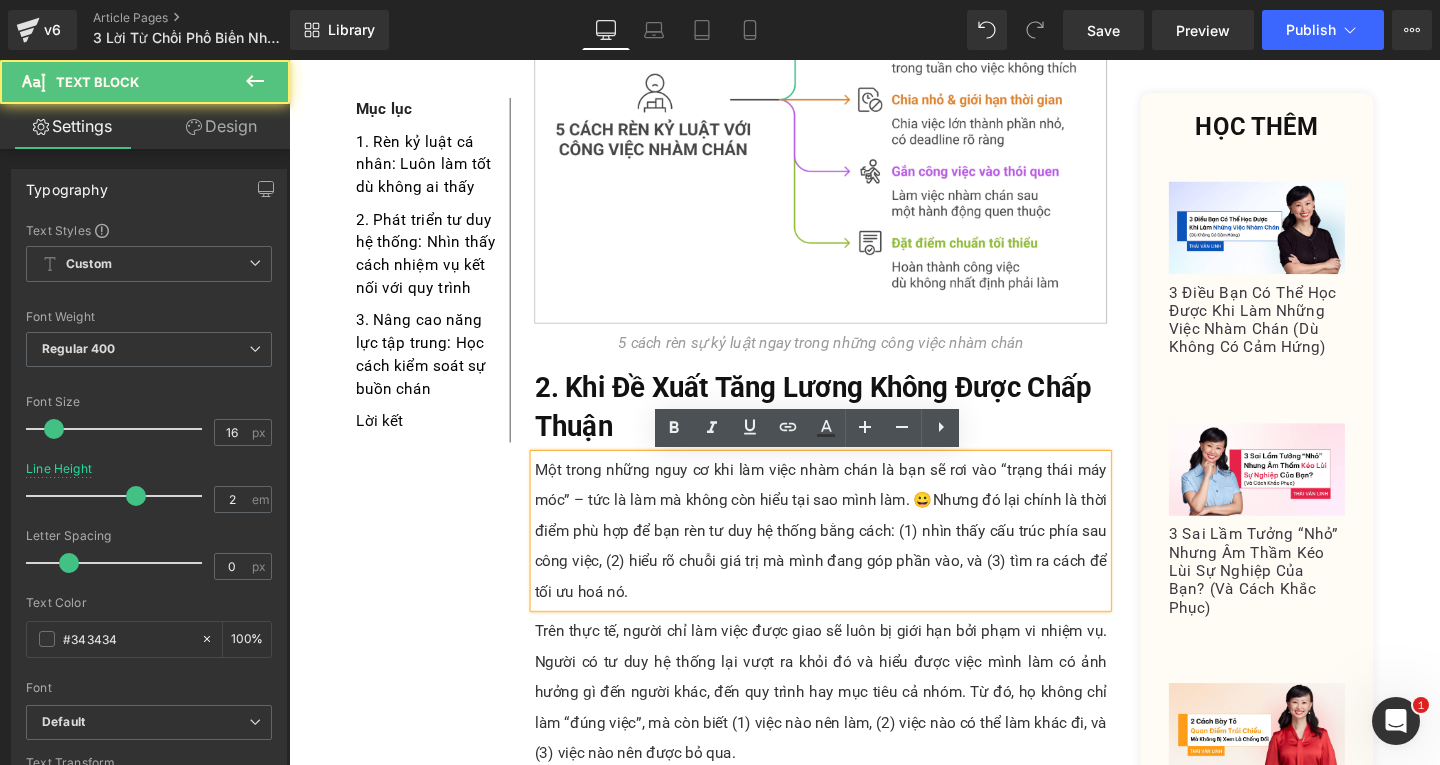 click on "Một trong những nguy cơ khi làm việc nhàm chán là bạn sẽ rơi vào “trạng thái máy móc” – tức là làm mà không còn hiểu tại sao mình làm. 😀Nhưng đó lại chính là thời điểm phù hợp để bạn rèn tư duy hệ thống bằng cách: (1) nhìn thấy cấu trúc phía sau công việc, (2) hiểu rõ chuỗi giá trị mà mình đang góp phần vào, và (3) tìm ra cách để tối ưu hoá nó." at bounding box center [848, 555] 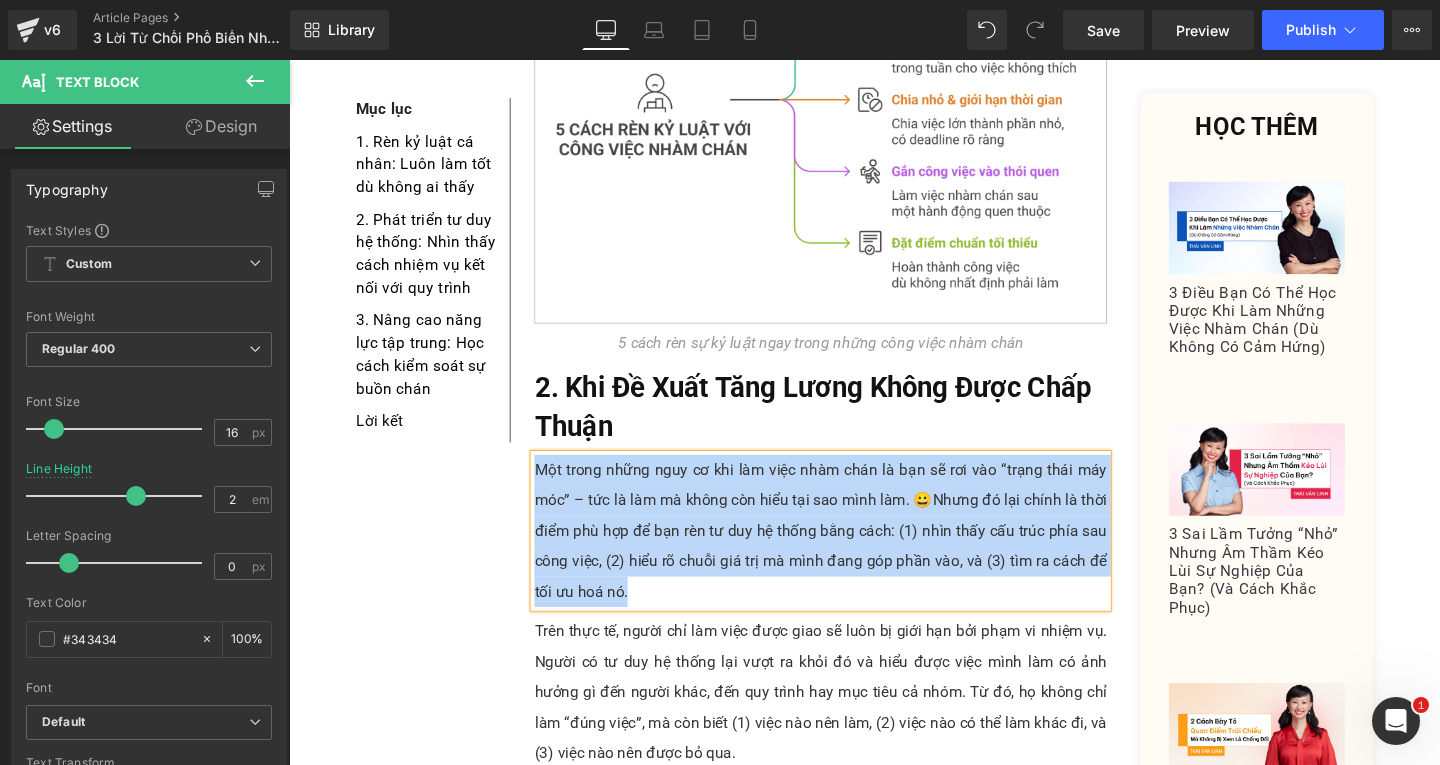 paste 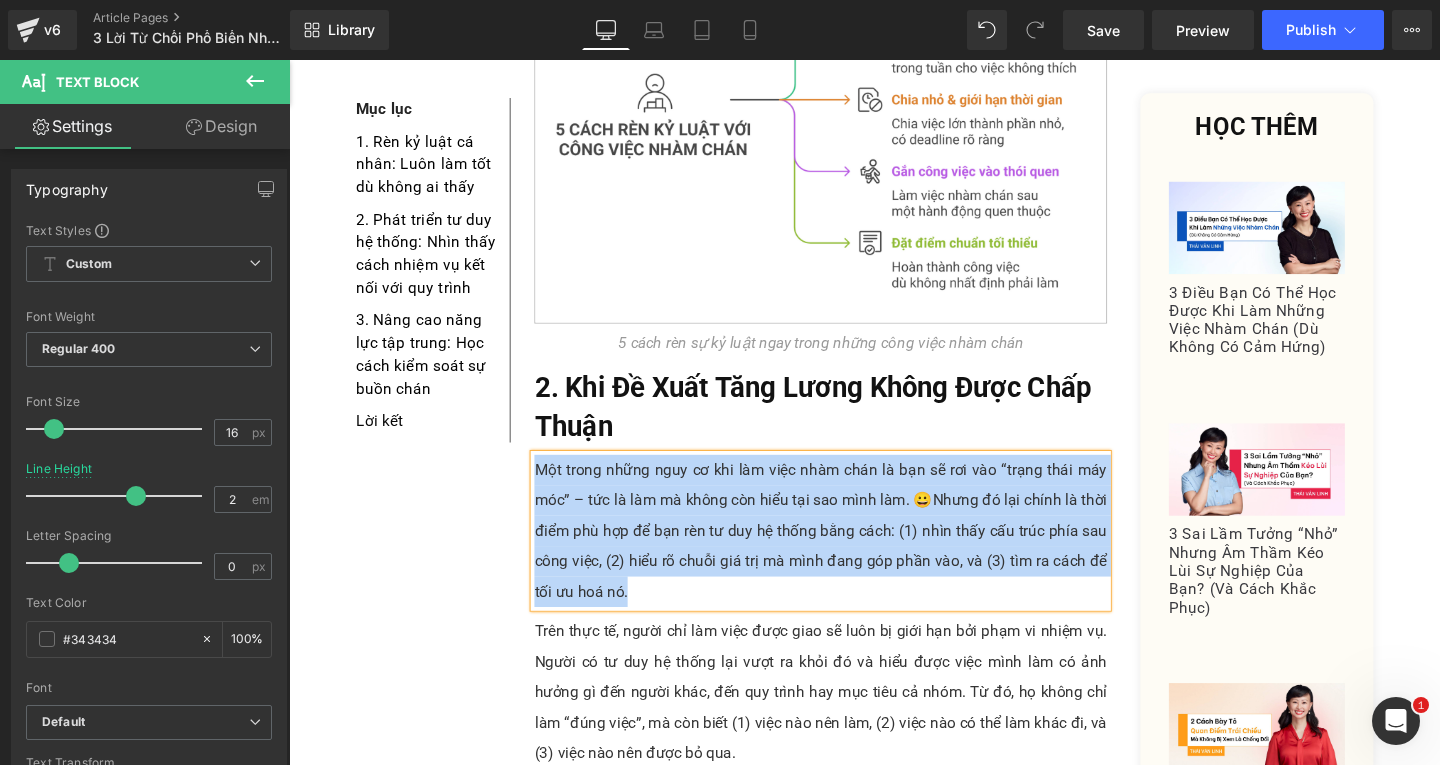 type 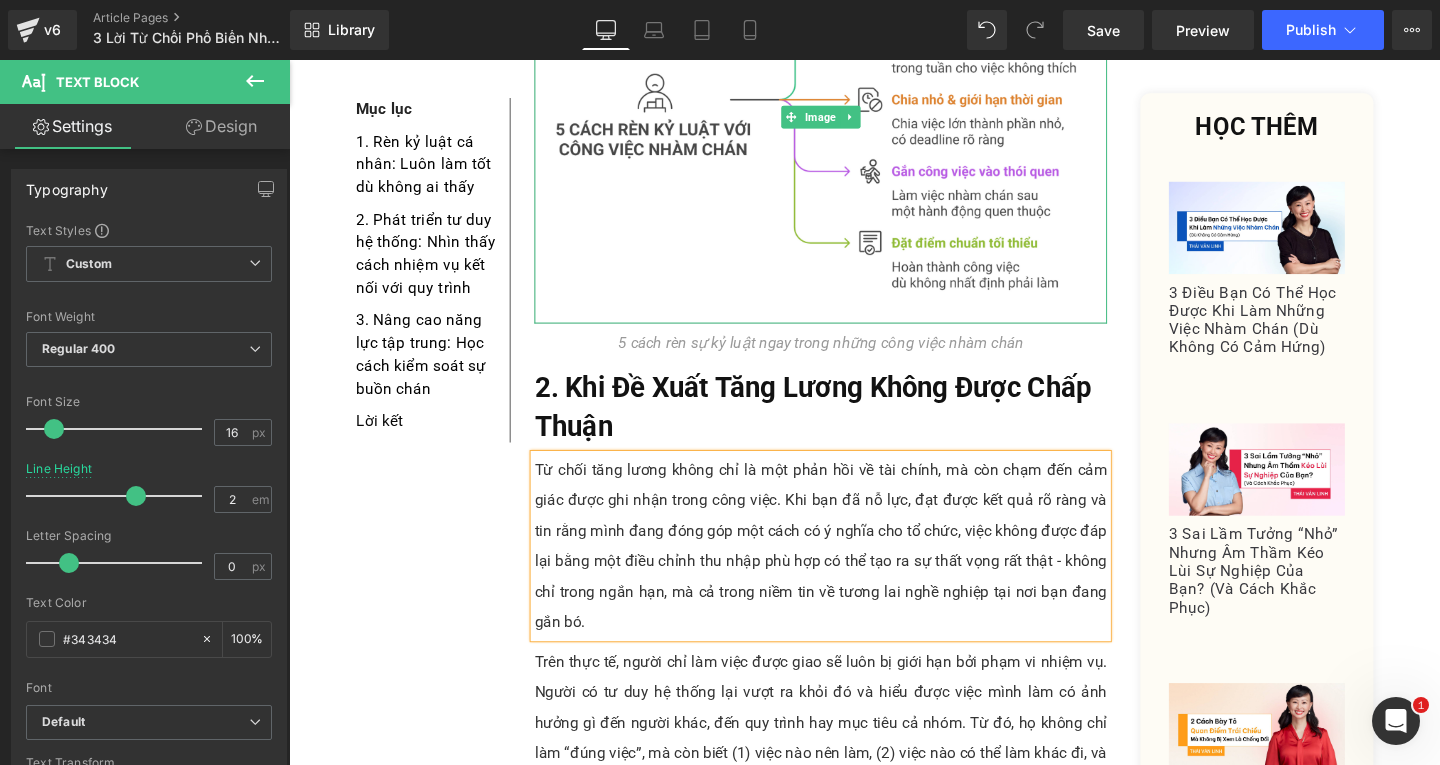 scroll, scrollTop: 1986, scrollLeft: 0, axis: vertical 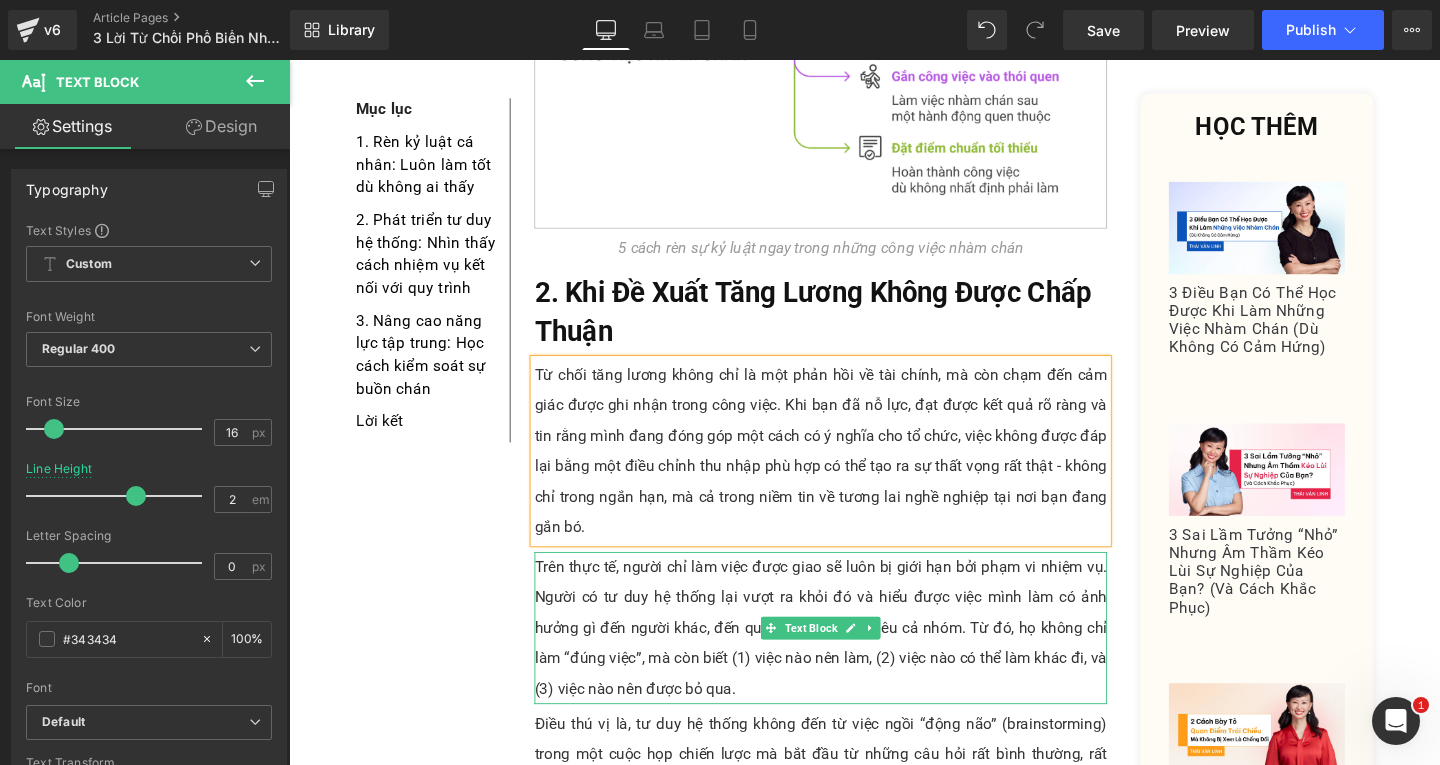 click on "Trên thực tế, người chỉ làm việc được giao sẽ luôn bị giới hạn bởi phạm vi nhiệm vụ. Người có tư duy hệ thống lại vượt ra khỏi đó và hiểu được việc mình làm có ảnh hưởng gì đến người khác, đến quy trình hay mục tiêu cả nhóm. Từ đó, họ không chỉ làm “đúng việc”, mà còn biết (1) việc nào nên làm, (2) việc nào có thể làm khác đi, và (3) việc nào nên được bỏ qua." at bounding box center [848, 657] 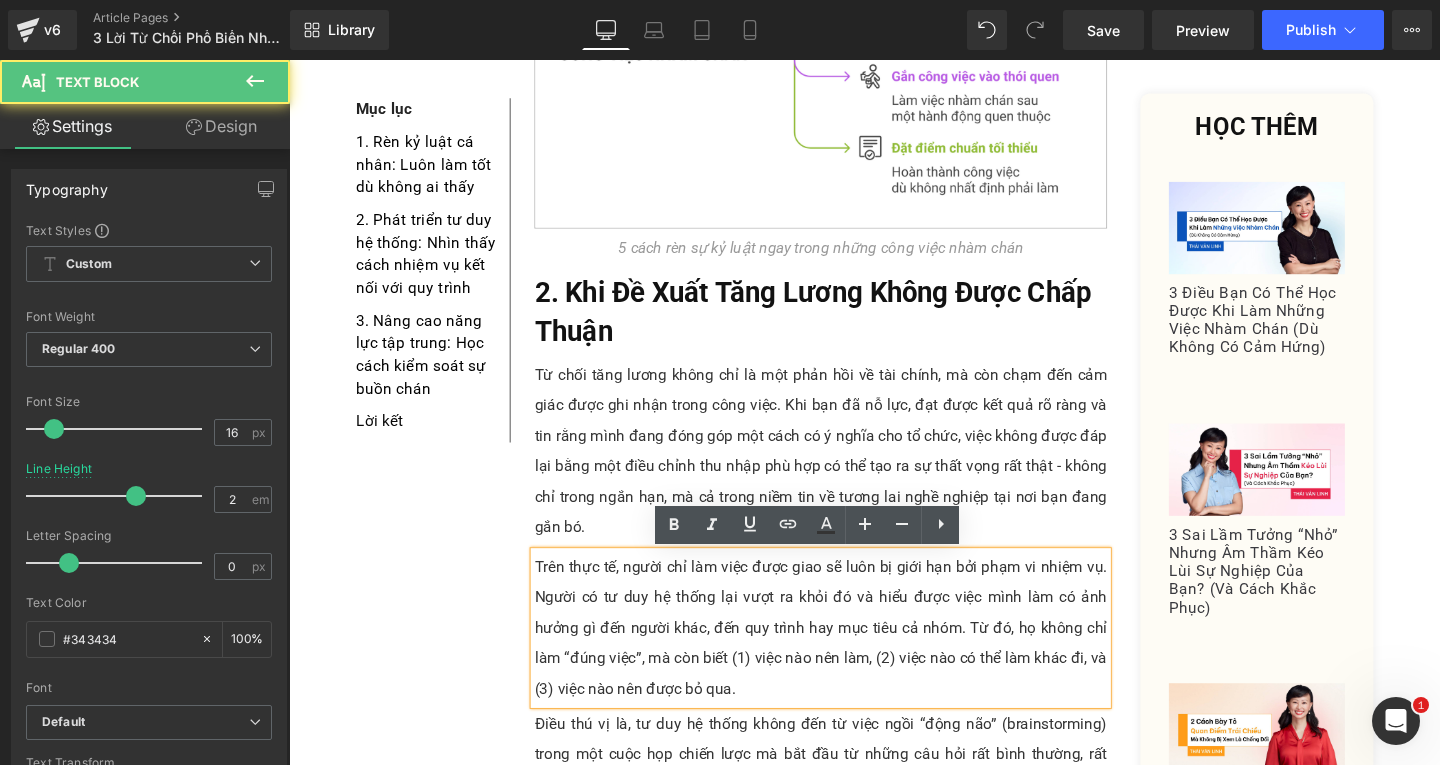 click on "Rendering Content" at bounding box center (720, 686) 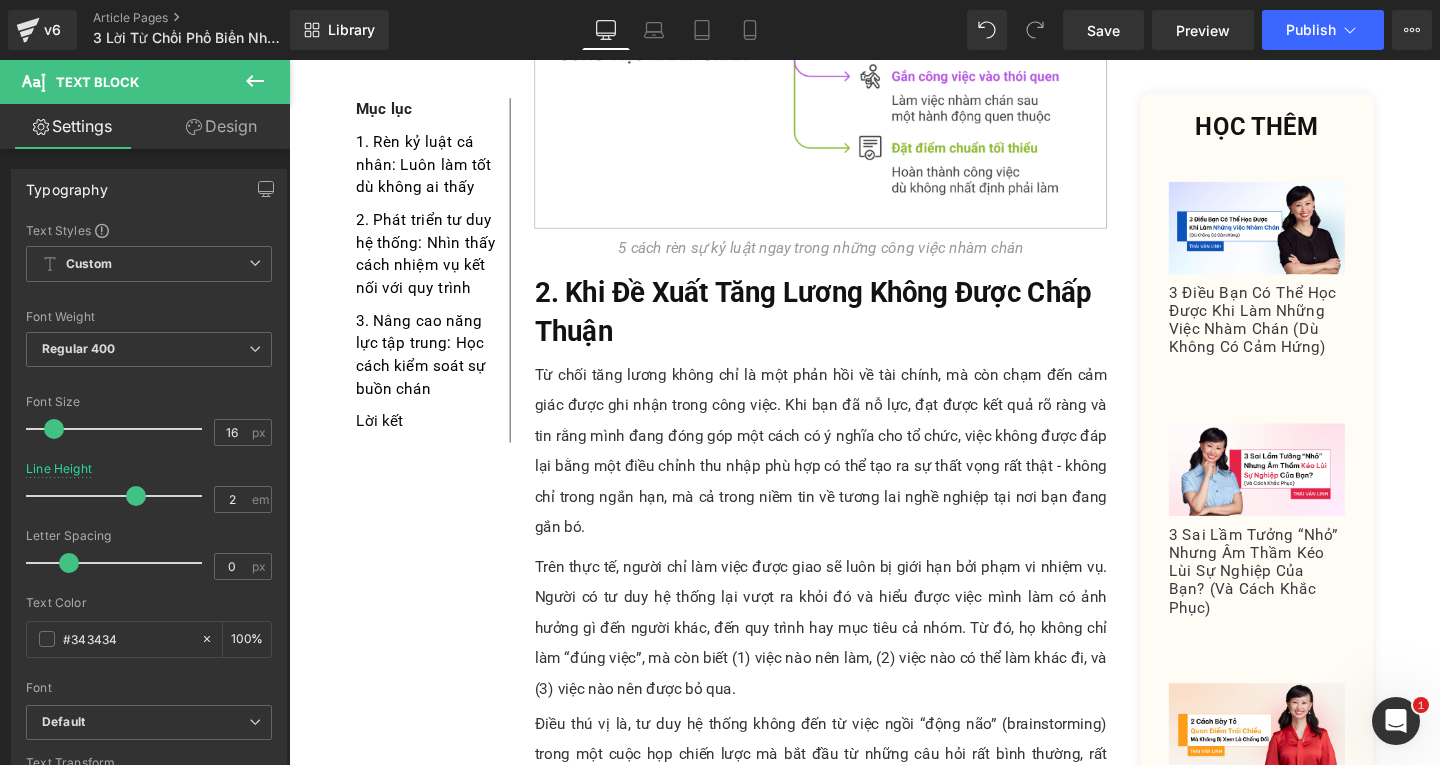 click on "Rendering Content" at bounding box center [720, 686] 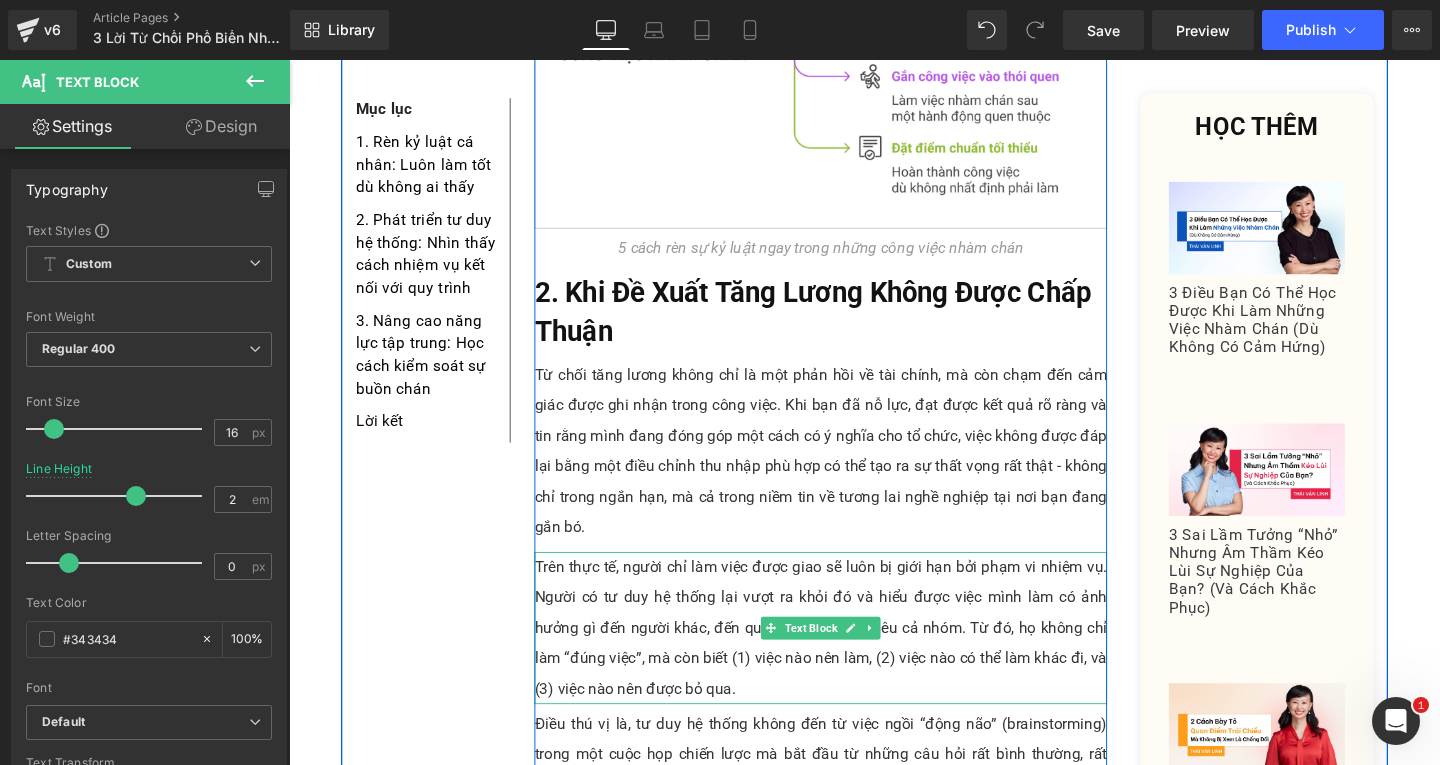 click on "Trên thực tế, người chỉ làm việc được giao sẽ luôn bị giới hạn bởi phạm vi nhiệm vụ. Người có tư duy hệ thống lại vượt ra khỏi đó và hiểu được việc mình làm có ảnh hưởng gì đến người khác, đến quy trình hay mục tiêu cả nhóm. Từ đó, họ không chỉ làm “đúng việc”, mà còn biết (1) việc nào nên làm, (2) việc nào có thể làm khác đi, và (3) việc nào nên được bỏ qua." at bounding box center [848, 657] 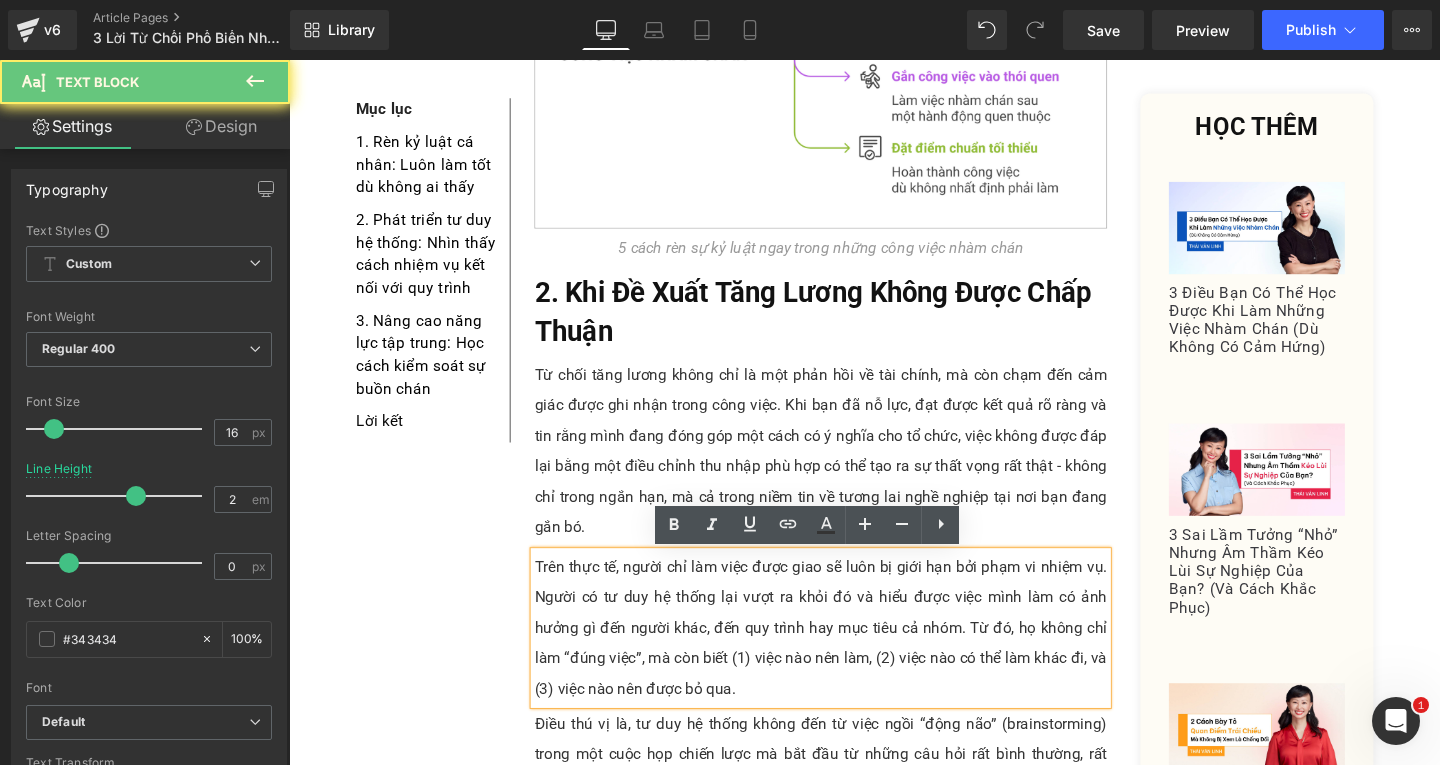 click on "Trên thực tế, người chỉ làm việc được giao sẽ luôn bị giới hạn bởi phạm vi nhiệm vụ. Người có tư duy hệ thống lại vượt ra khỏi đó và hiểu được việc mình làm có ảnh hưởng gì đến người khác, đến quy trình hay mục tiêu cả nhóm. Từ đó, họ không chỉ làm “đúng việc”, mà còn biết (1) việc nào nên làm, (2) việc nào có thể làm khác đi, và (3) việc nào nên được bỏ qua." at bounding box center [848, 657] 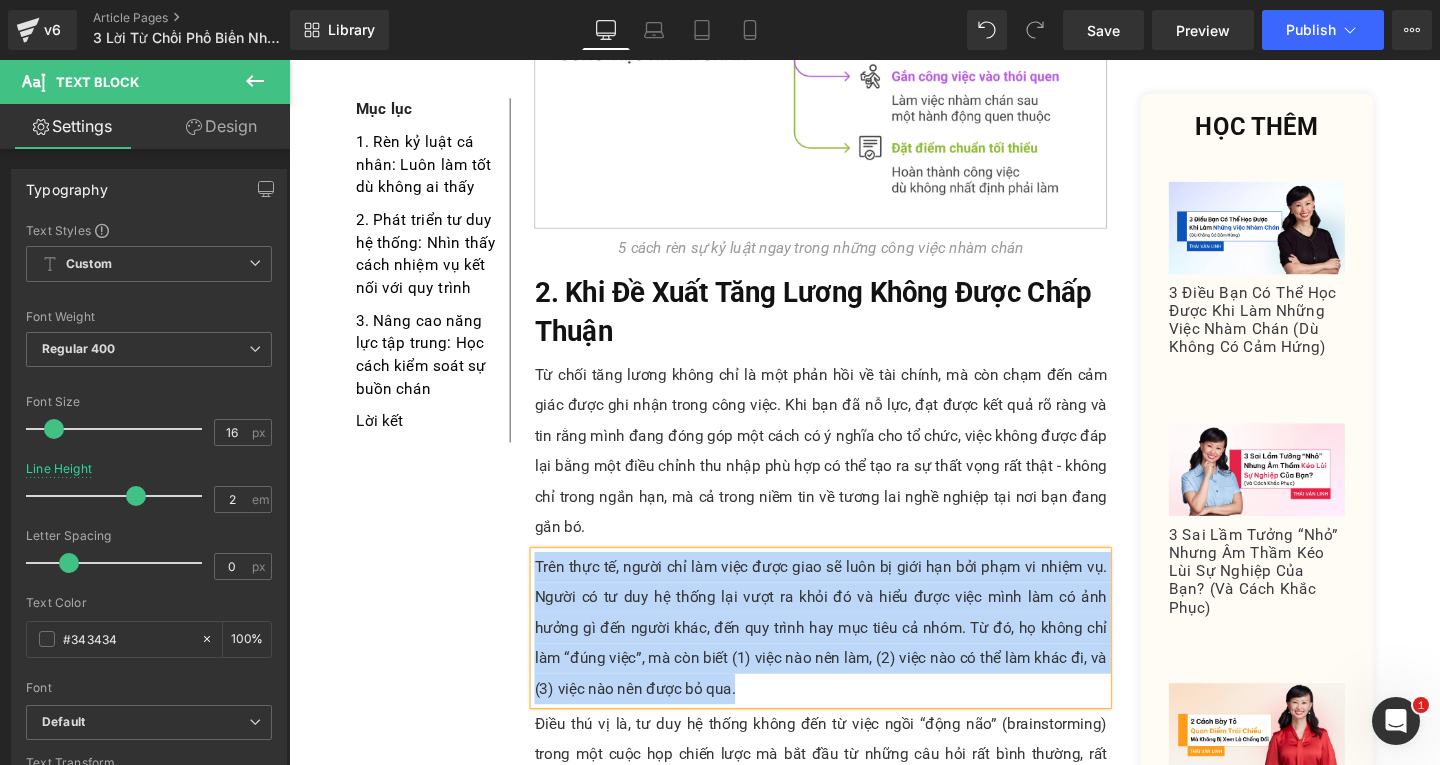 paste 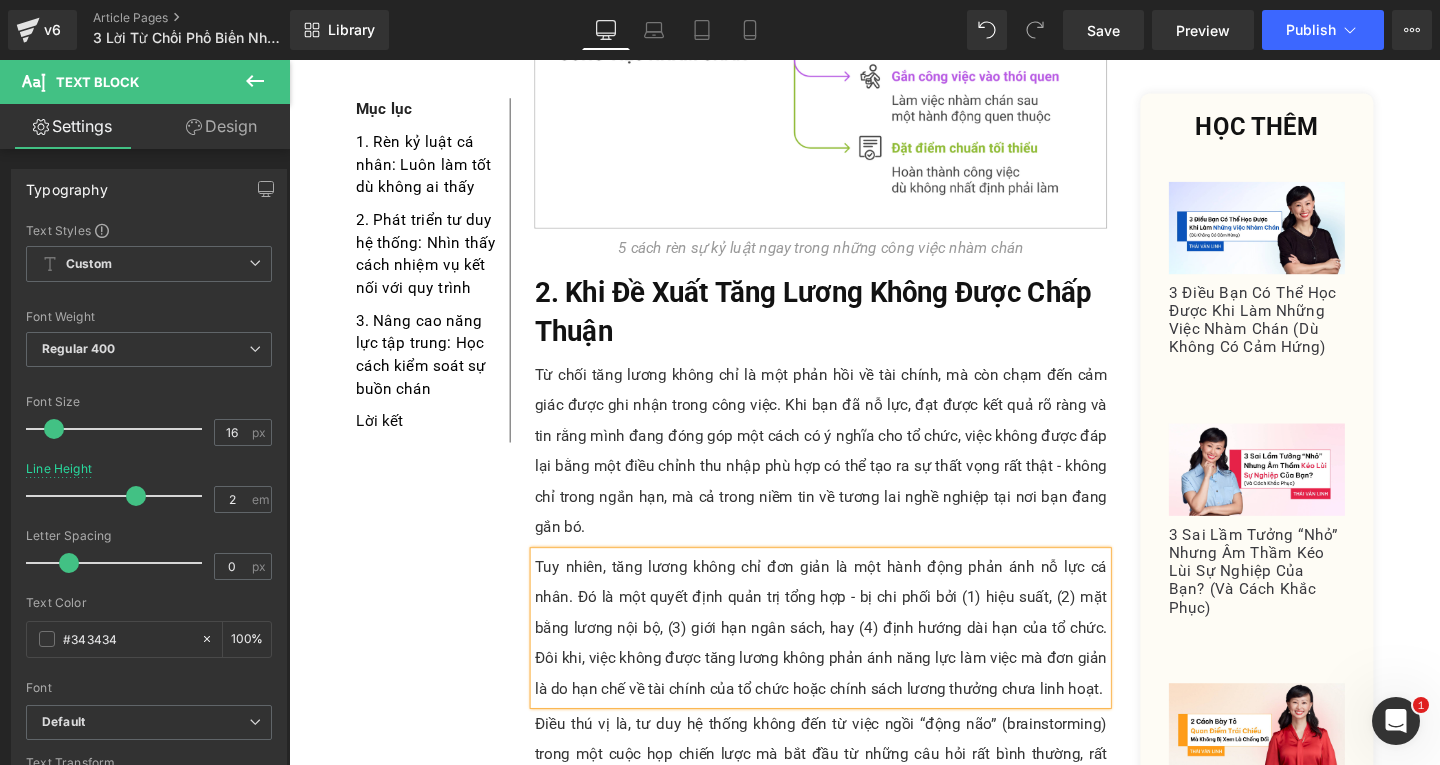 scroll, scrollTop: 2286, scrollLeft: 0, axis: vertical 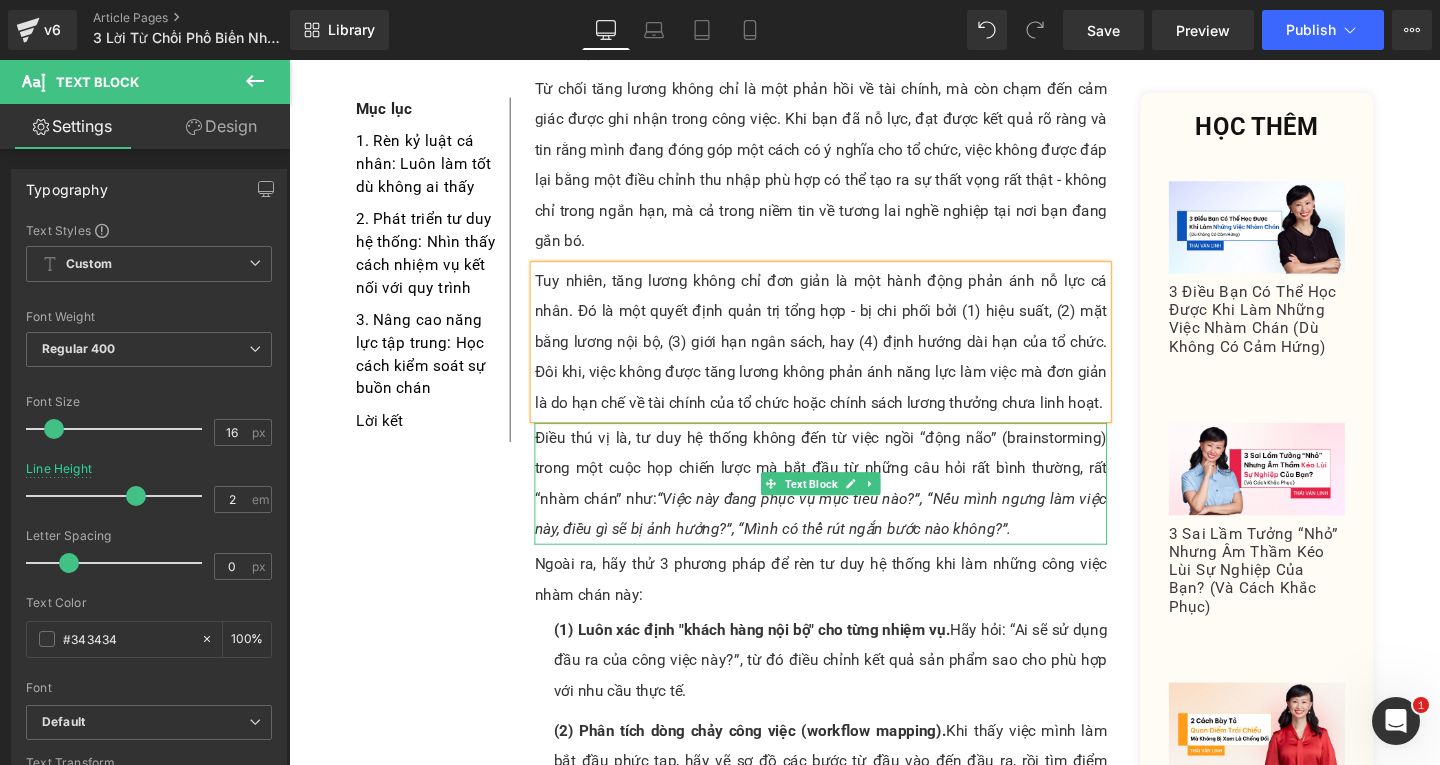 click on "Điều thú vị là, tư duy hệ thống không đến từ việc ngồi “động não” (brainstorming) trong một cuộc họp chiến lược mà bắt đầu từ những câu hỏi rất bình thường, rất “nhàm chán” như:  “Việc này đang phục vụ mục tiêu nào?”, “Nếu mình ngưng làm việc này, điều gì sẽ bị ảnh hưởng?”, “Mình có thể rút ngắn bước nào không?”." at bounding box center (848, 506) 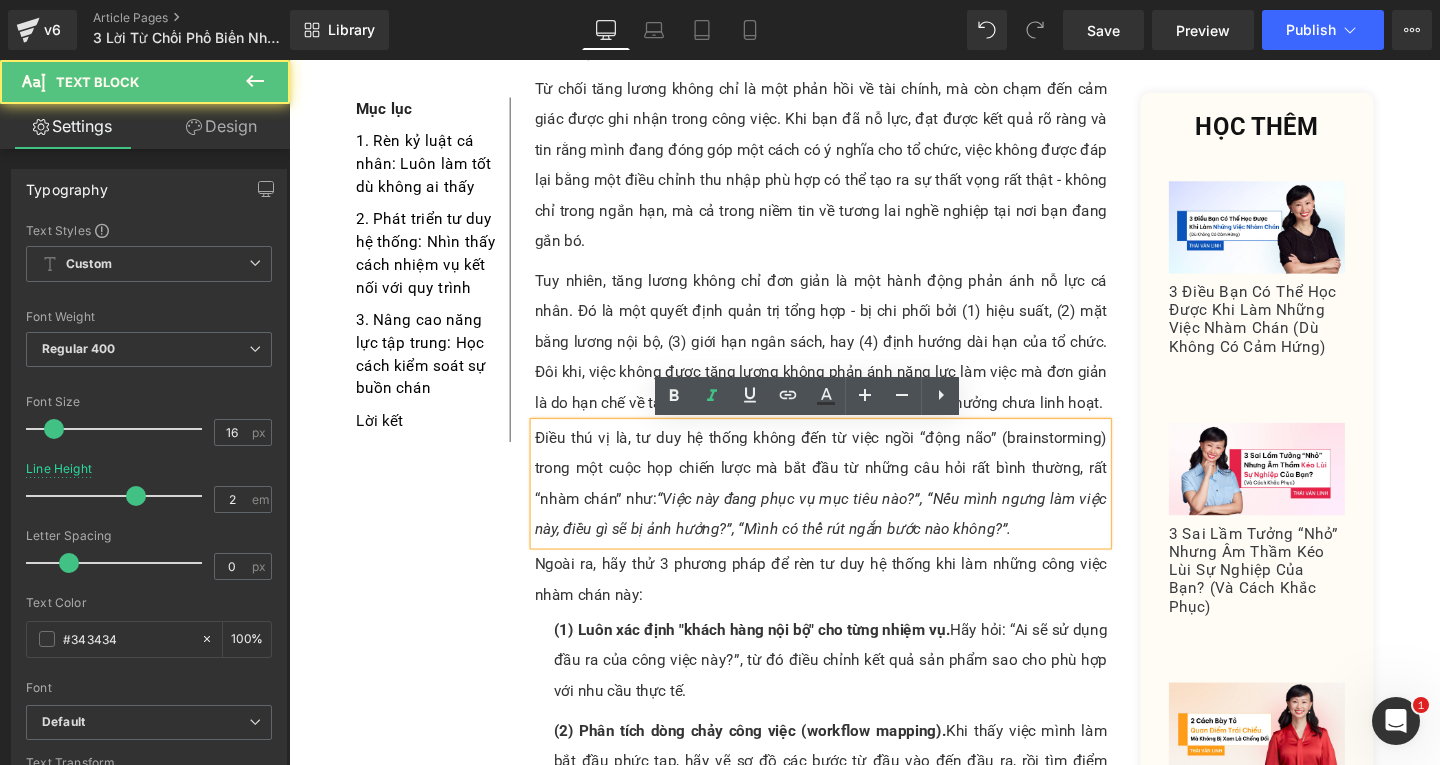 click on "Điều thú vị là, tư duy hệ thống không đến từ việc ngồi “động não” (brainstorming) trong một cuộc họp chiến lược mà bắt đầu từ những câu hỏi rất bình thường, rất “nhàm chán” như:  “Việc này đang phục vụ mục tiêu nào?”, “Nếu mình ngưng làm việc này, điều gì sẽ bị ảnh hưởng?”, “Mình có thể rút ngắn bước nào không?”." at bounding box center [848, 506] 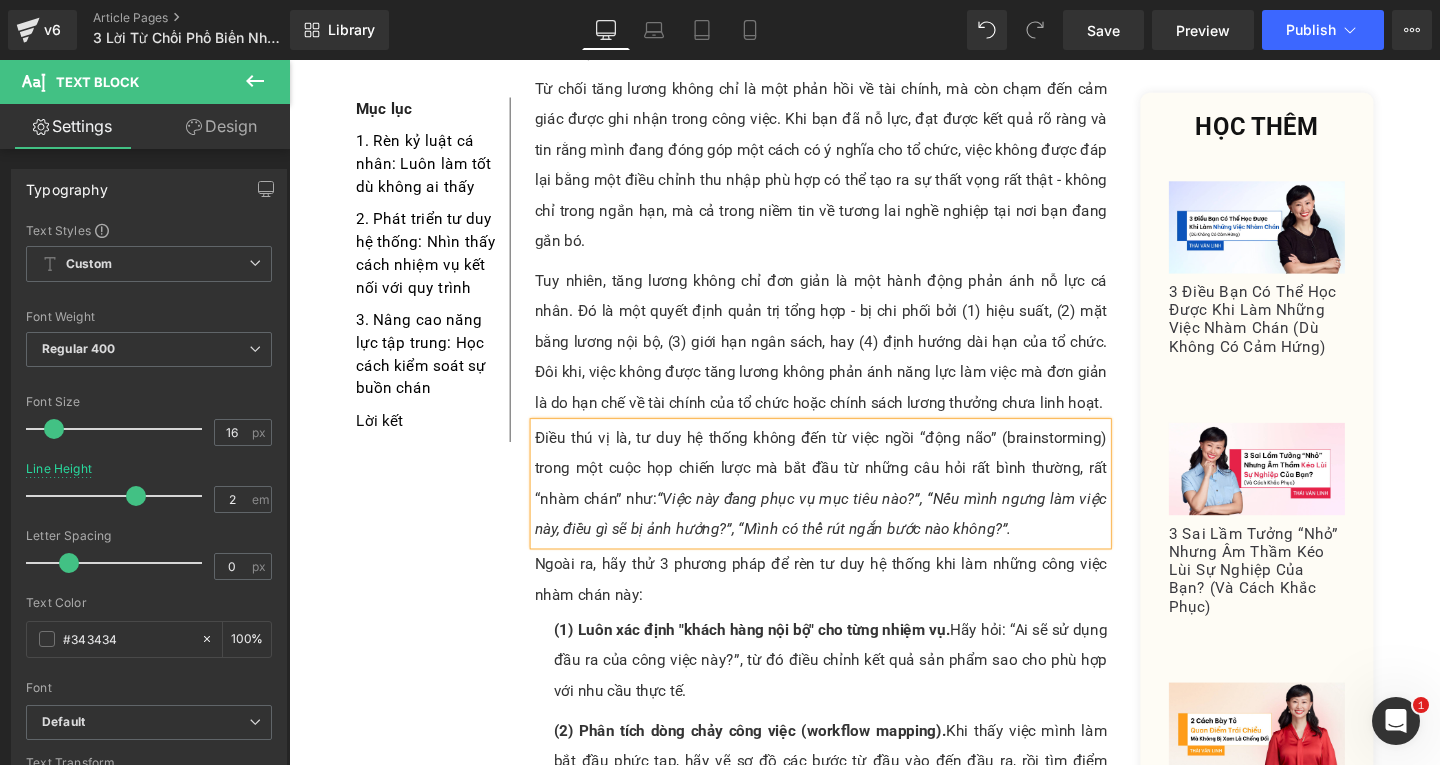 paste 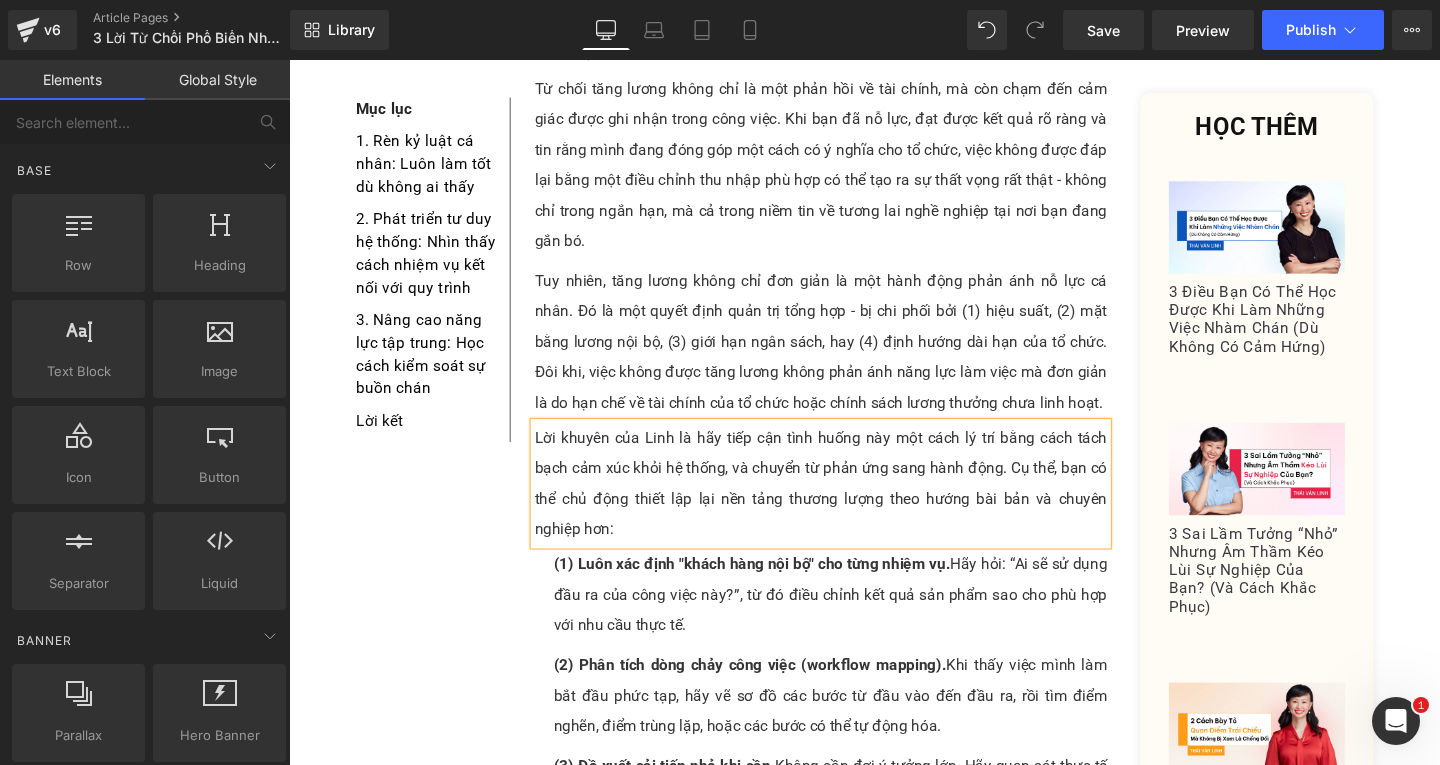 click on "(1)   Luôn xác định "khách hàng nội bộ" cho từng nhiệm vụ.  Hãy hỏi: “Ai sẽ sử dụng đầu ra của công việc này?”, từ đó điều chỉnh kết quả sản phẩm sao cho phù hợp với nhu cầu thực tế." at bounding box center (858, 623) 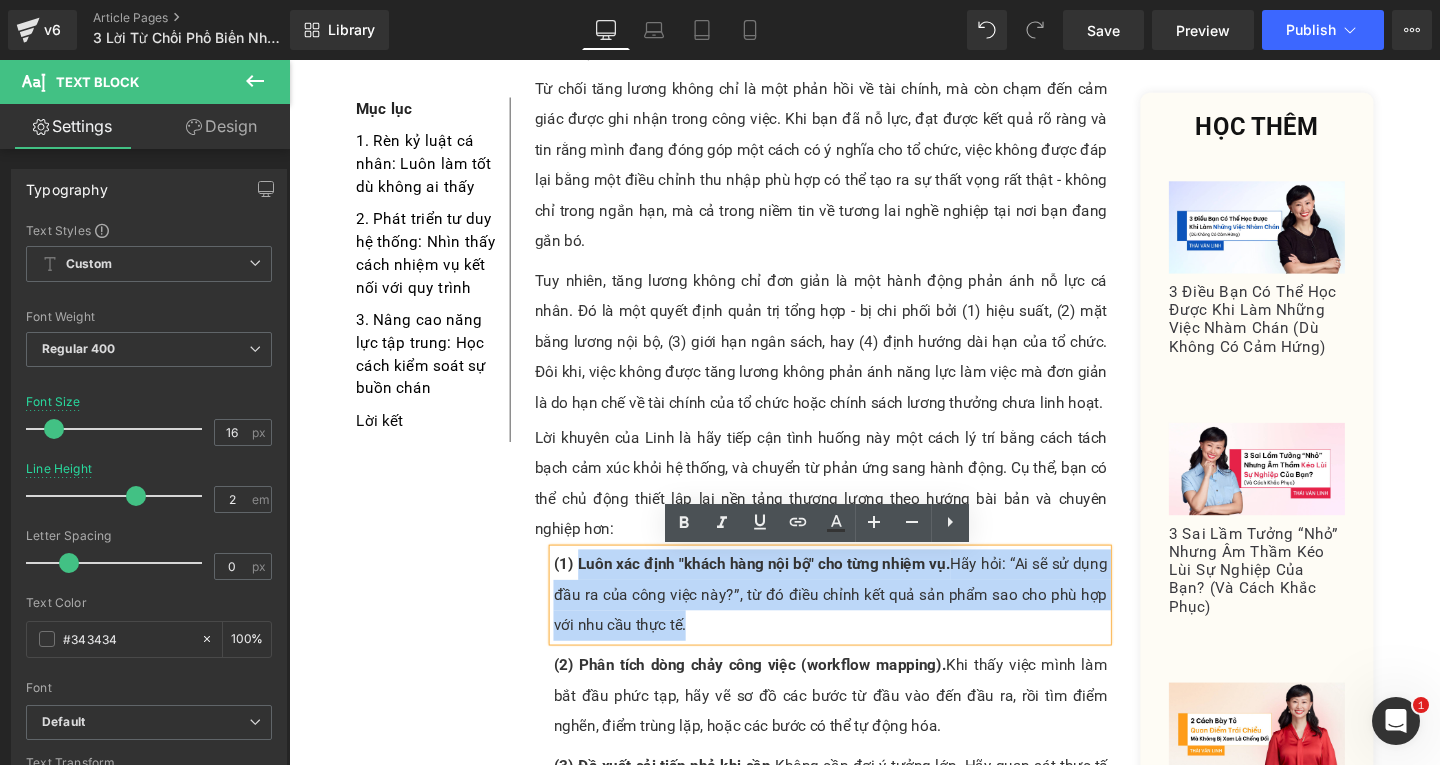 drag, startPoint x: 584, startPoint y: 595, endPoint x: 731, endPoint y: 660, distance: 160.72958 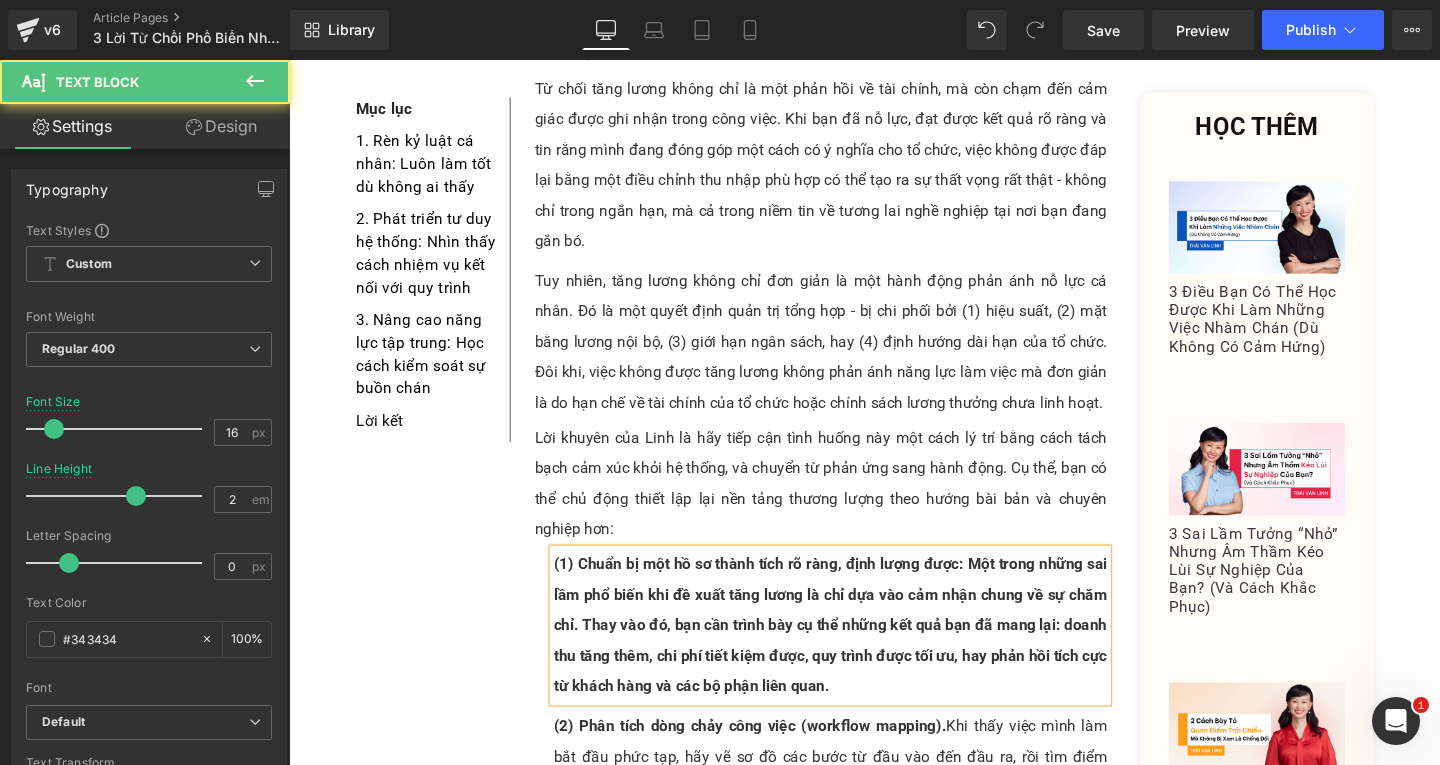 drag, startPoint x: 1000, startPoint y: 591, endPoint x: 1036, endPoint y: 716, distance: 130.08075 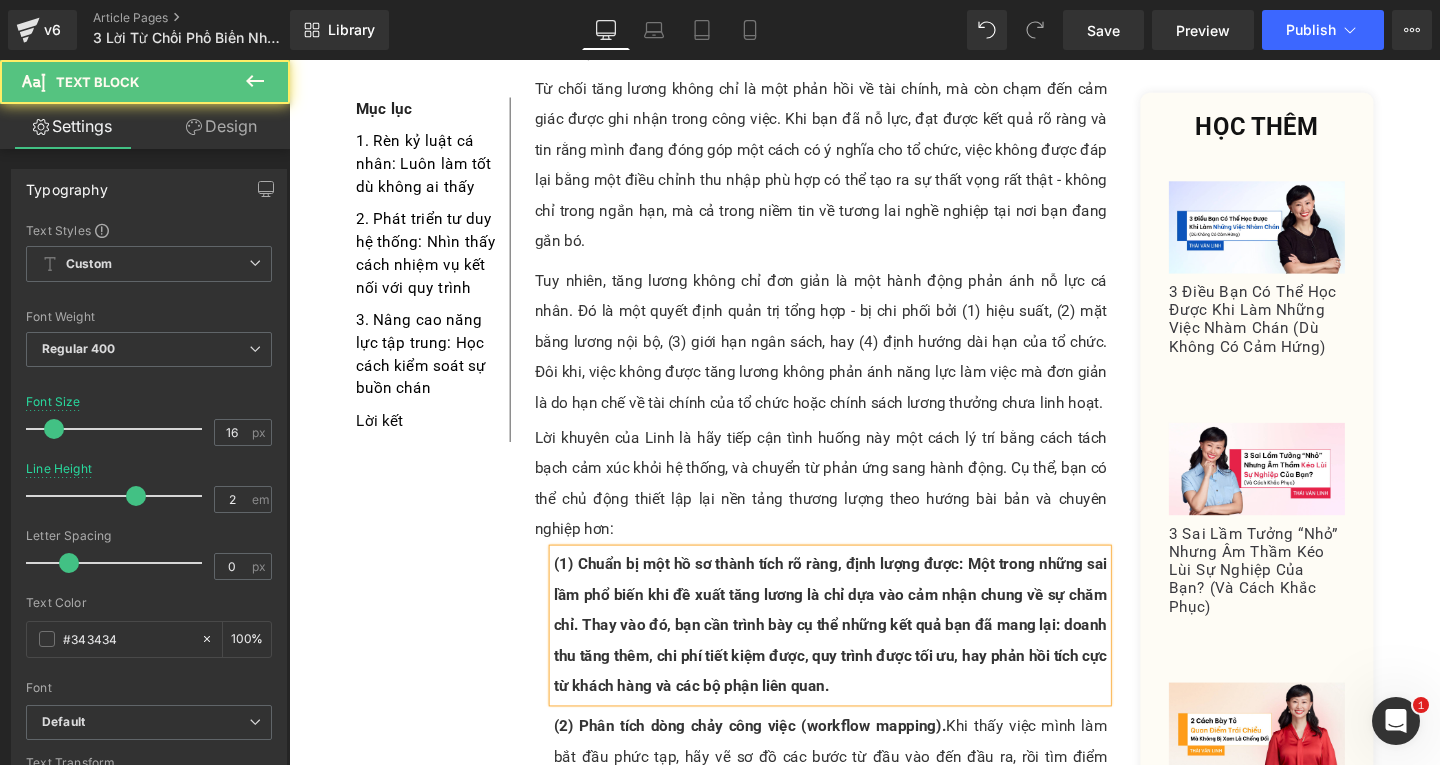 click on "(1)   Chuẩn bị một hồ sơ thành tích rõ ràng, định lượng được: Một trong những sai lầm phổ biến khi đề xuất tăng lương là chỉ dựa vào cảm nhận chung về sự chăm chỉ. Thay vào đó, bạn cần trình bày cụ thể những kết quả bạn đã mang lại: doanh thu tăng thêm, chi phí tiết kiệm được, quy trình được tối ưu, hay phản hồi tích cực từ khách hàng và các bộ phận liên quan." at bounding box center [858, 655] 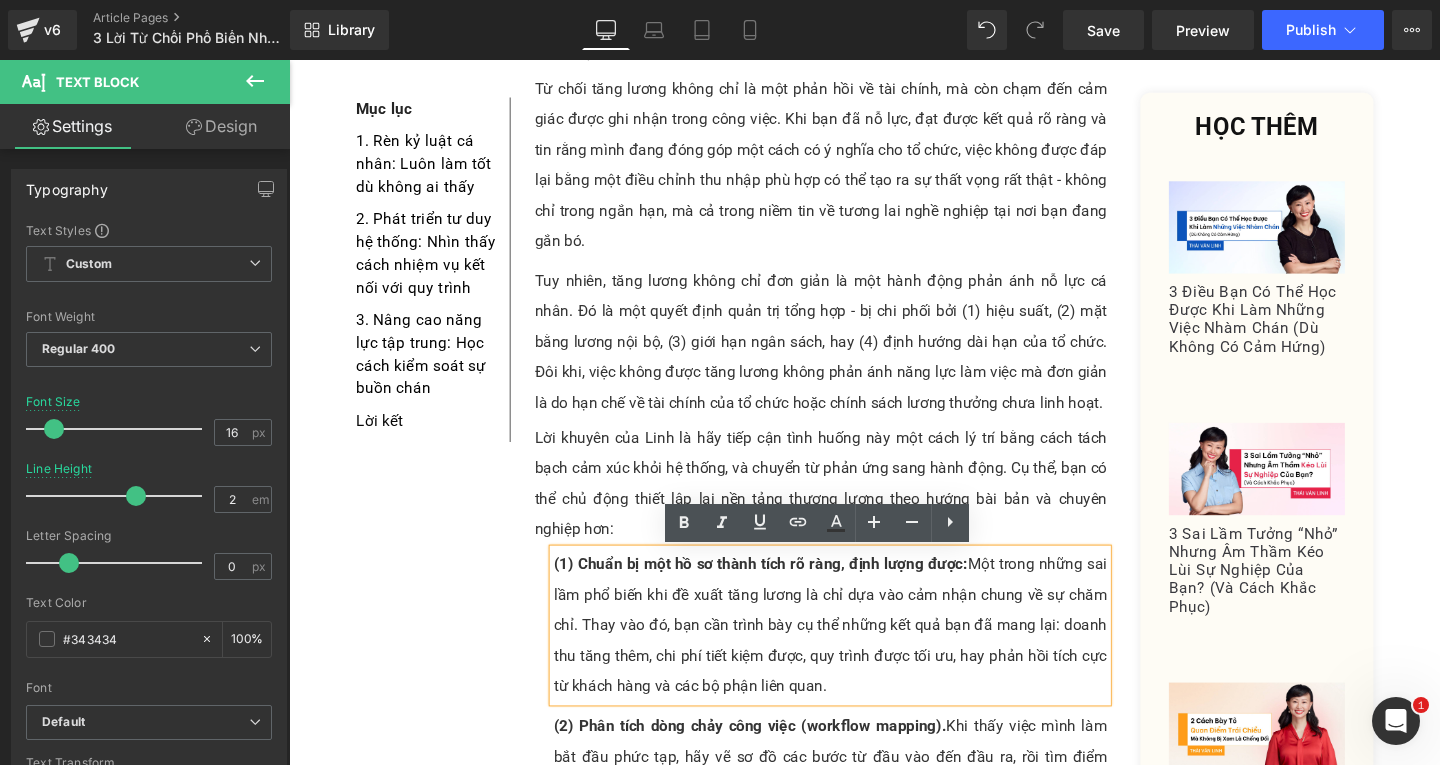 click on "(1)   Chuẩn bị một hồ sơ thành tích rõ ràng, định lượng được:  Một trong những sai lầm phổ biến khi đề xuất tăng lương là chỉ dựa vào cảm nhận chung về sự chăm chỉ. Thay vào đó, bạn cần trình bày cụ thể những kết quả bạn đã mang lại: doanh thu tăng thêm, chi phí tiết kiệm được, quy trình được tối ưu, hay phản hồi tích cực từ khách hàng và các bộ phận liên quan." at bounding box center (858, 655) 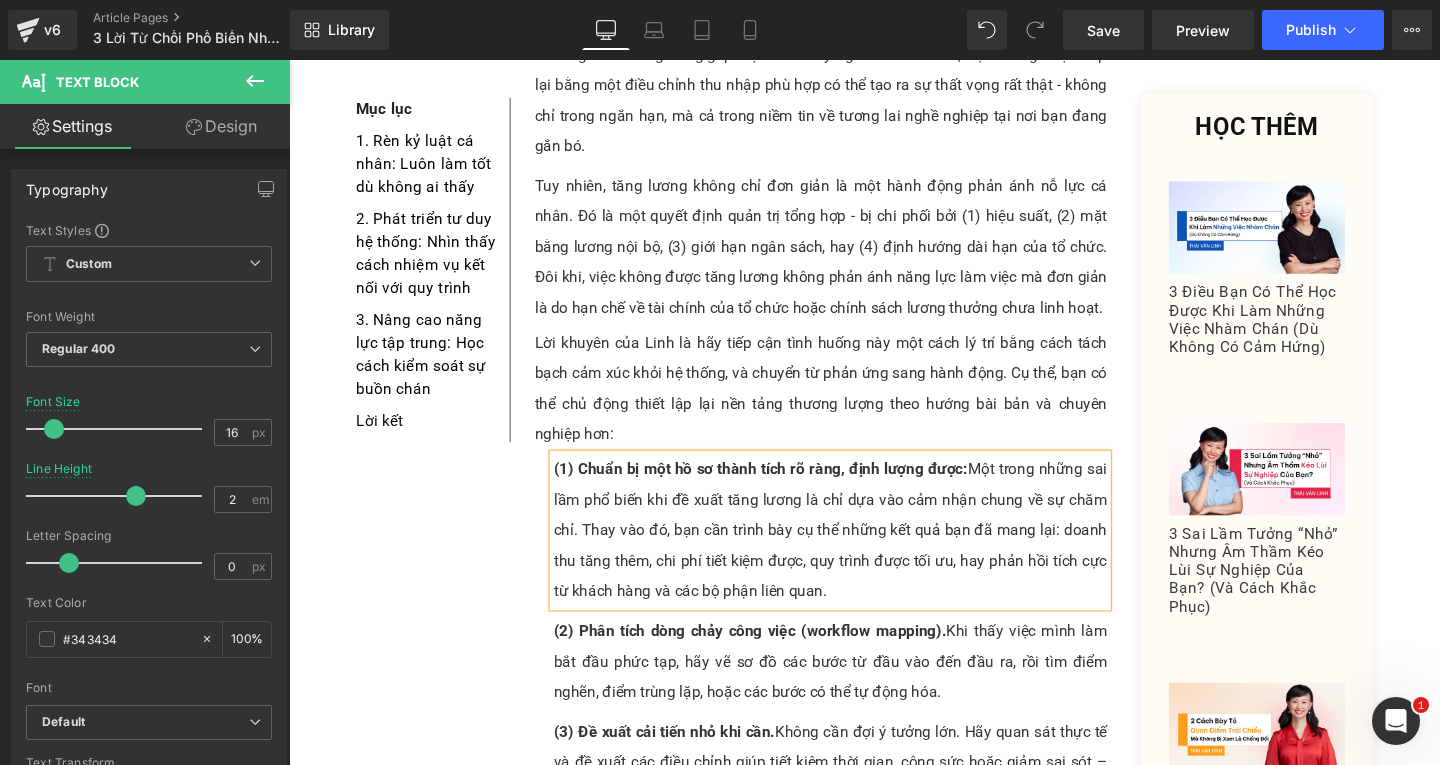 scroll, scrollTop: 2486, scrollLeft: 0, axis: vertical 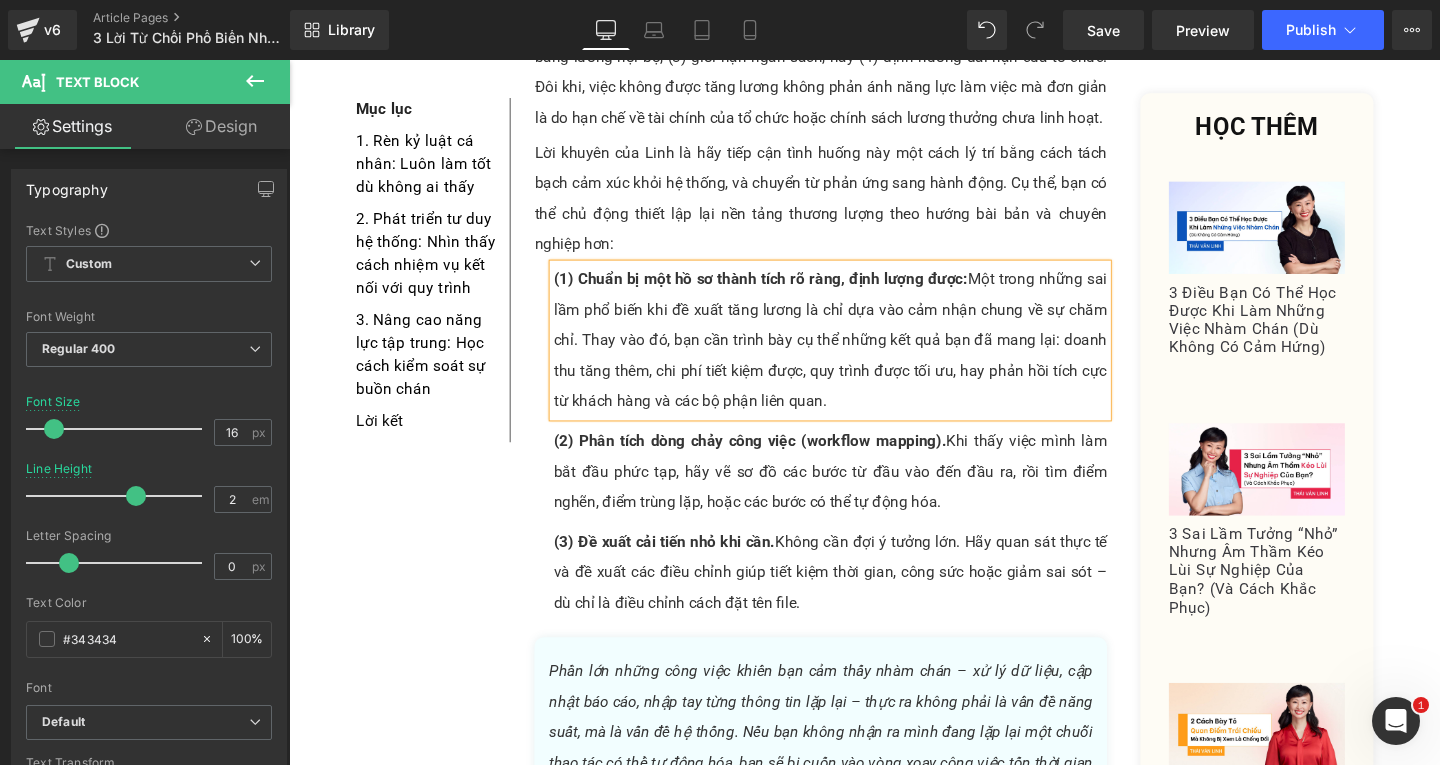 click on "(2) Phân tích dòng chảy công việc (workflow mapping).  Khi thấy việc mình làm bắt đầu phức tạp, hãy vẽ sơ đồ các bước từ đầu vào đến đầu ra, rồi tìm điểm nghẽn, điểm trùng lặp, hoặc các bước có thể tự động hóa." at bounding box center [858, 493] 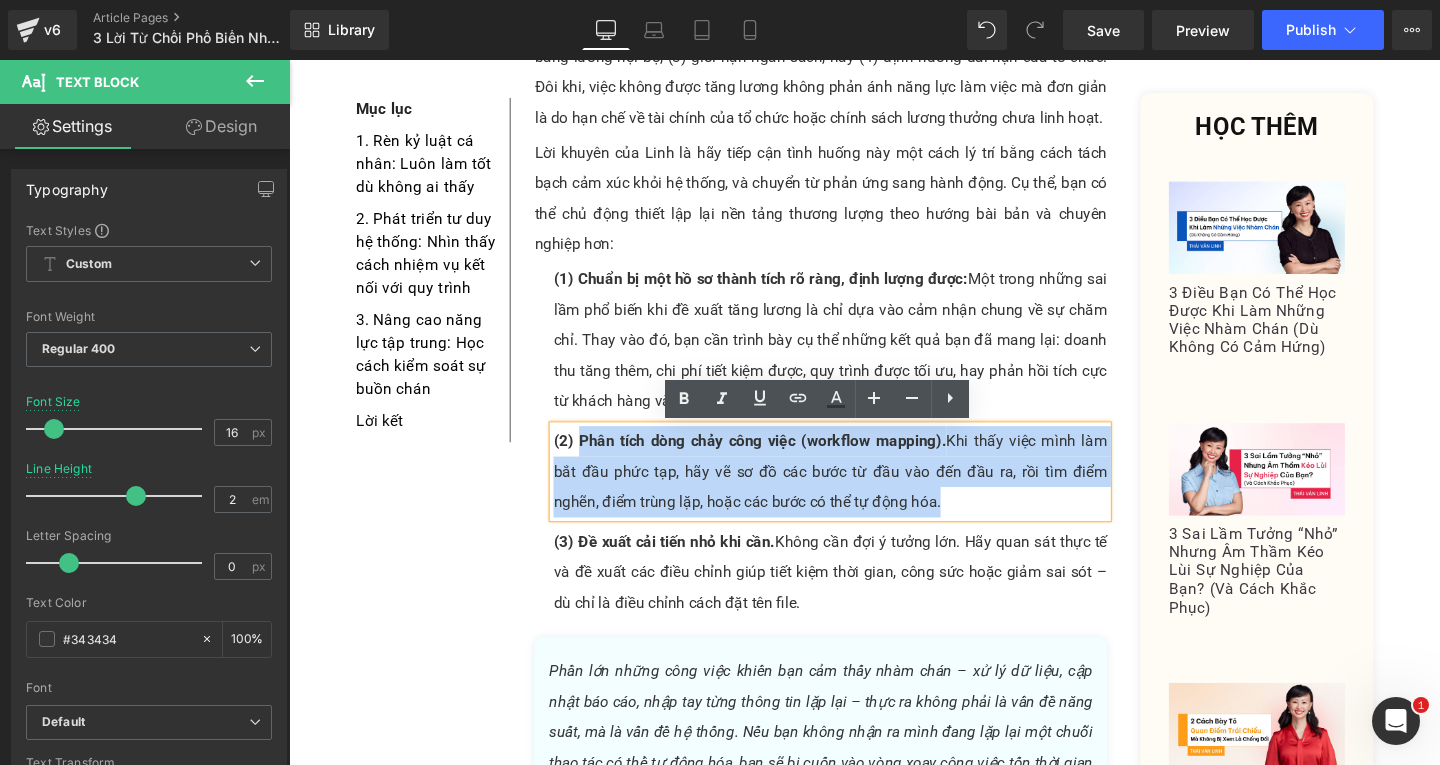 drag, startPoint x: 587, startPoint y: 460, endPoint x: 1007, endPoint y: 531, distance: 425.95892 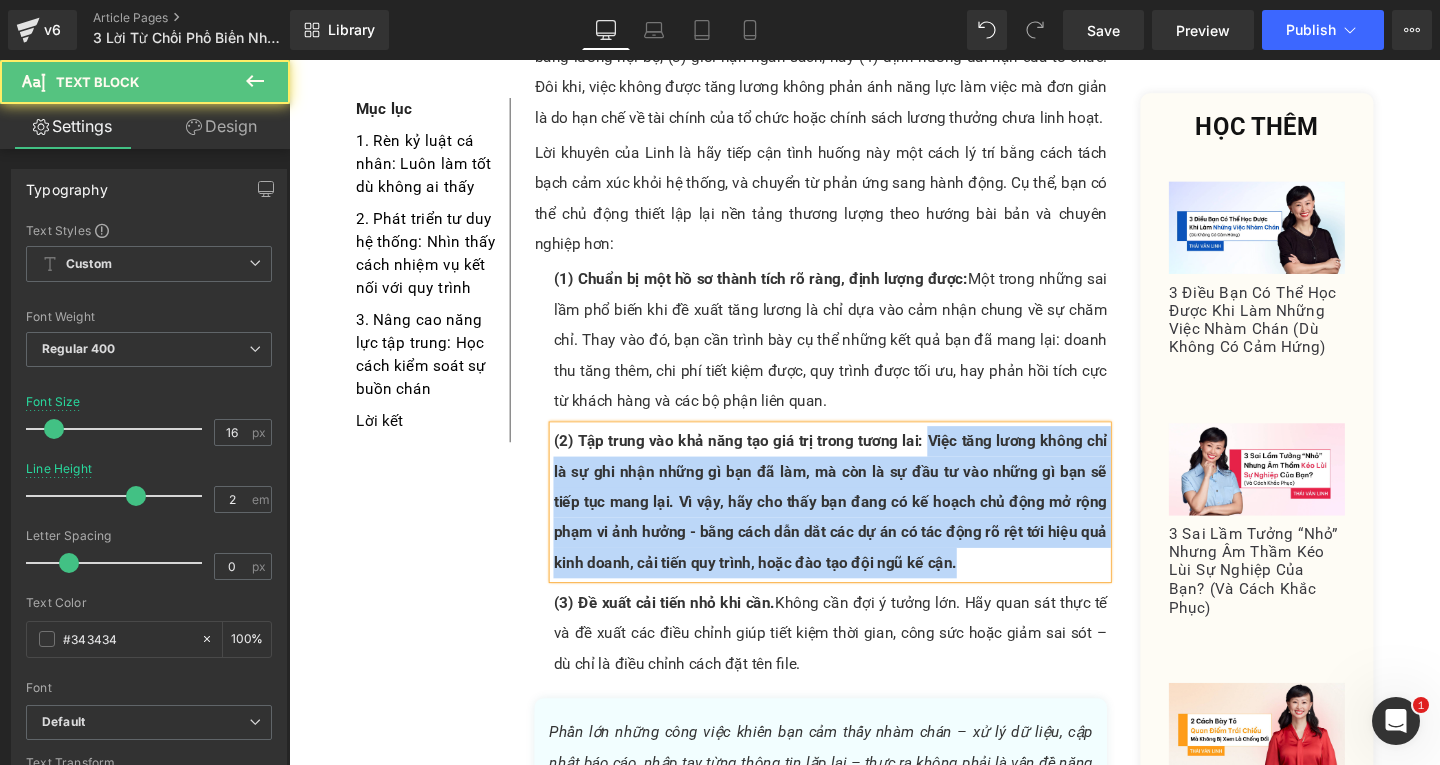 drag, startPoint x: 951, startPoint y: 456, endPoint x: 985, endPoint y: 595, distance: 143.09787 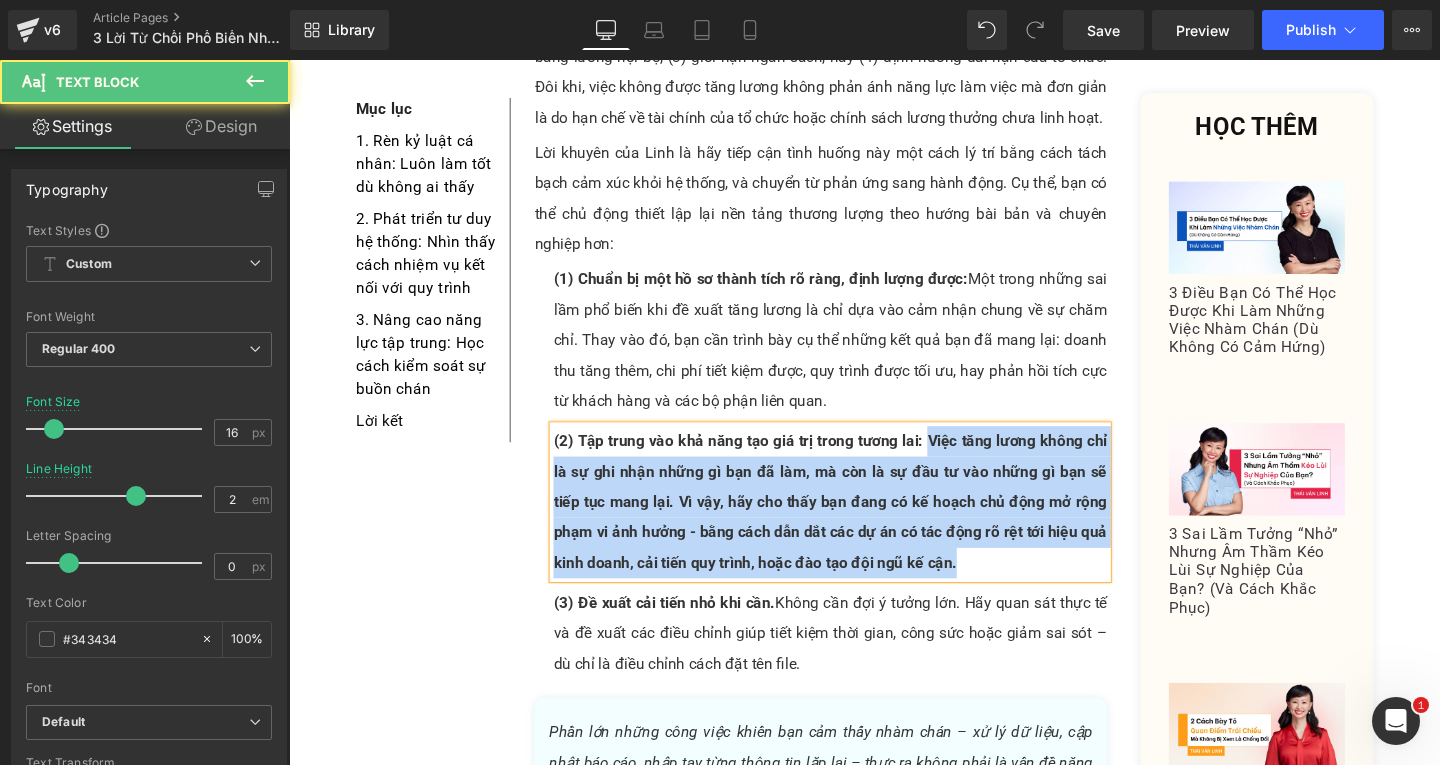 click on "(2) Tập trung vào khả năng tạo giá trị trong tương lai: Việc tăng lương không chỉ là sự ghi nhận những gì bạn đã làm, mà còn là sự đầu tư vào những gì bạn sẽ tiếp tục mang lại. Vì vậy, hãy cho thấy bạn đang có kế hoạch chủ động mở rộng phạm vi ảnh hưởng - bằng cách dẫn dắt các dự án có tác động rõ rệt tới hiệu quả kinh doanh, cải tiến quy trình, hoặc đào tạo đội ngũ kế cận." at bounding box center [858, 525] 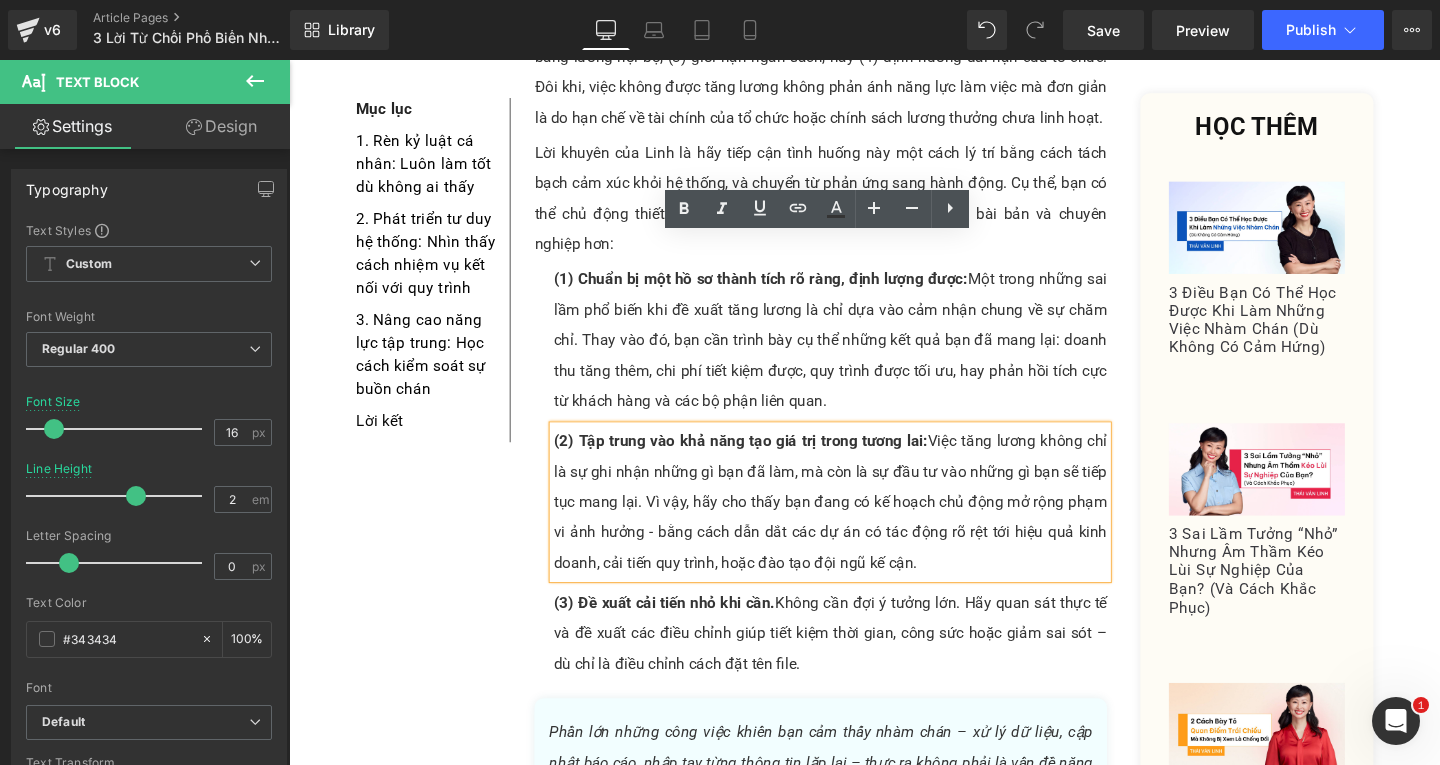 scroll, scrollTop: 2786, scrollLeft: 0, axis: vertical 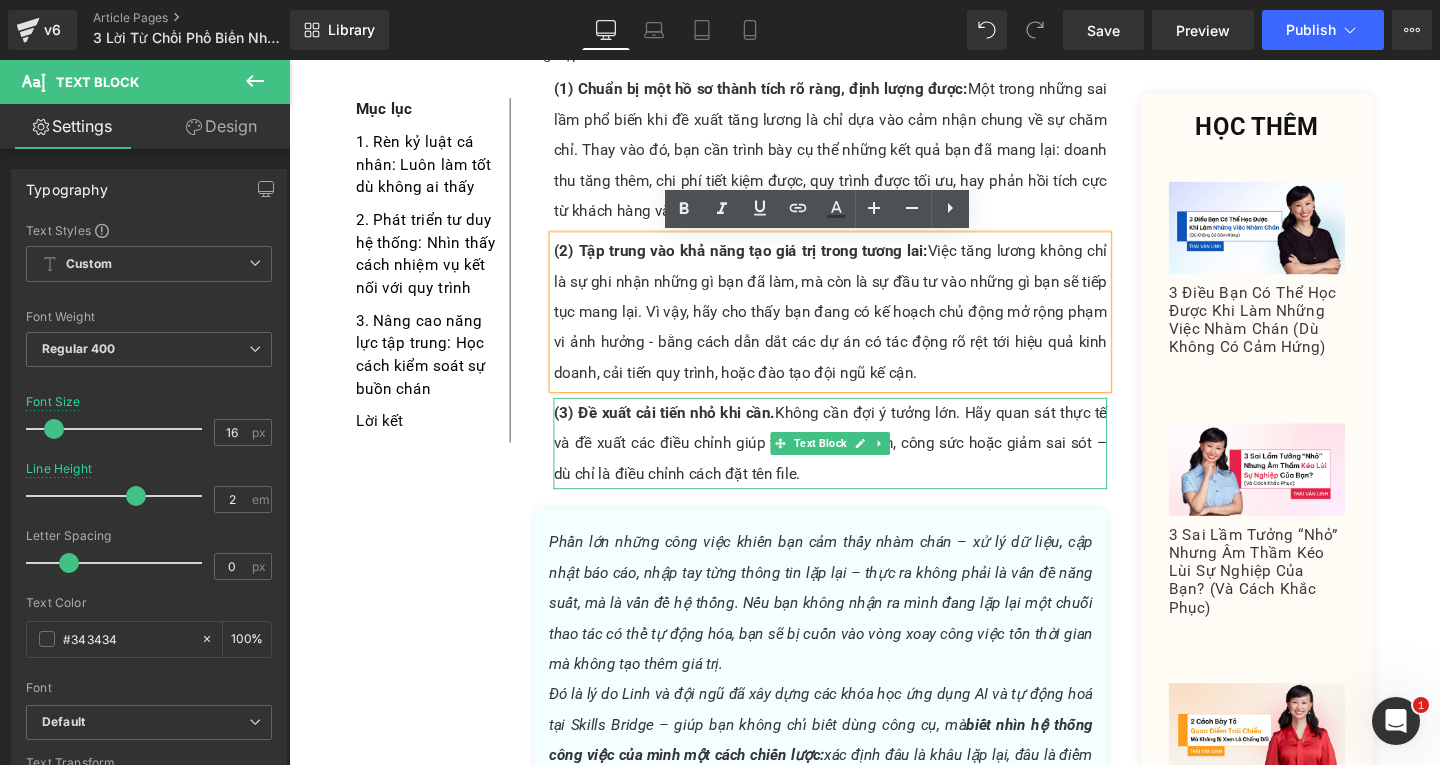click on "(3) Đề xuất cải tiến nhỏ khi cần.  Không cần đợi ý tưởng lớn. Hãy quan sát thực tế và đề xuất các điều chỉnh giúp tiết kiệm thời gian, công sức hoặc giảm sai sót – dù chỉ là điều chỉnh cách đặt tên file." at bounding box center [858, 463] 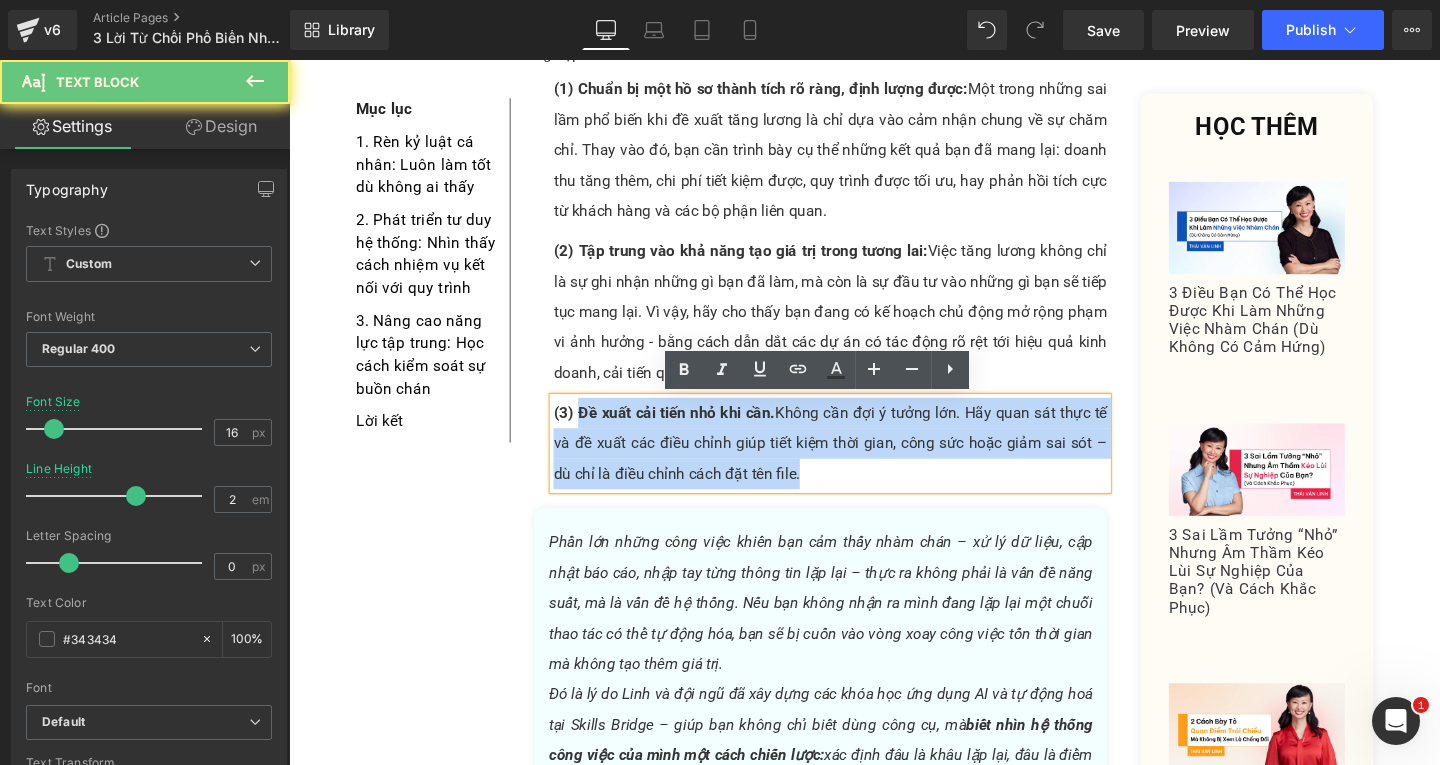 drag, startPoint x: 583, startPoint y: 433, endPoint x: 855, endPoint y: 492, distance: 278.32535 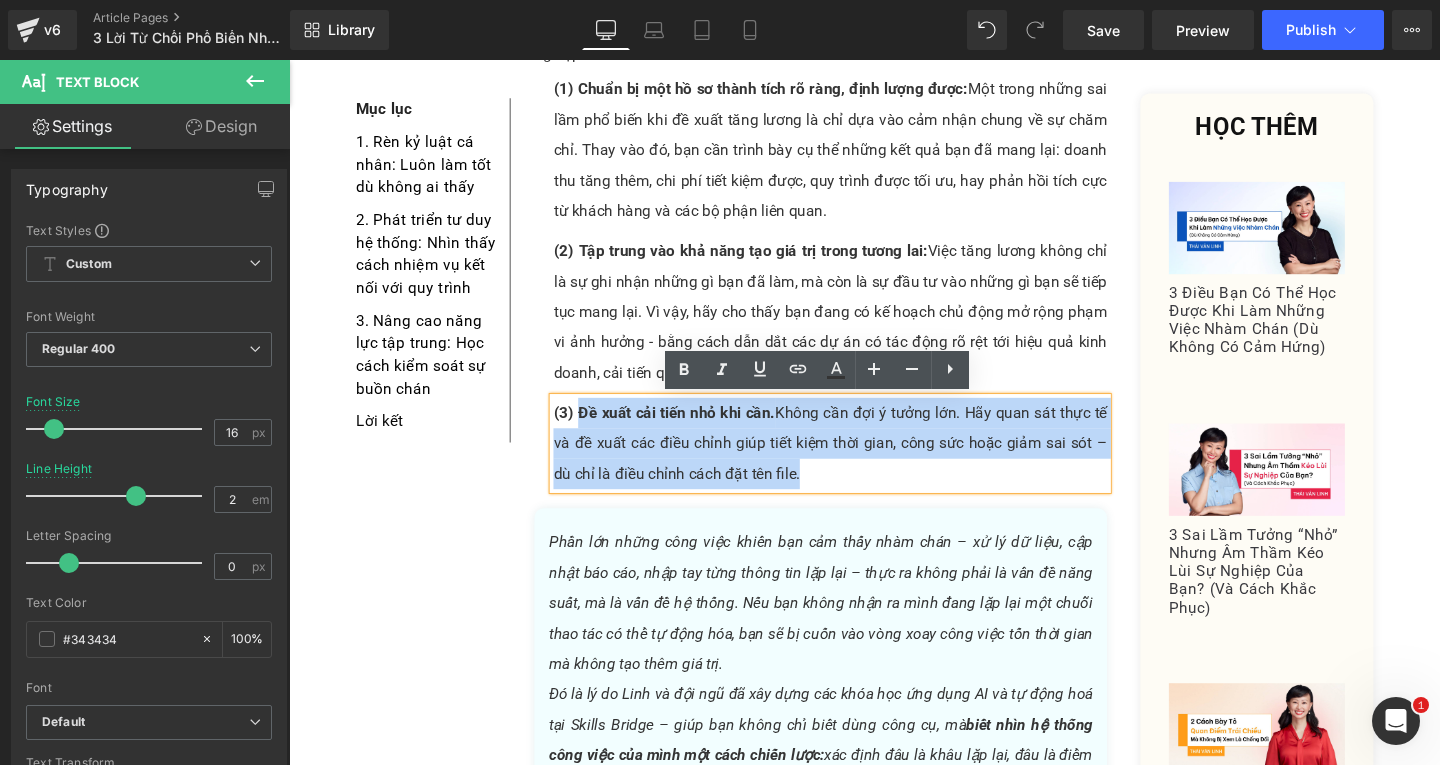 paste 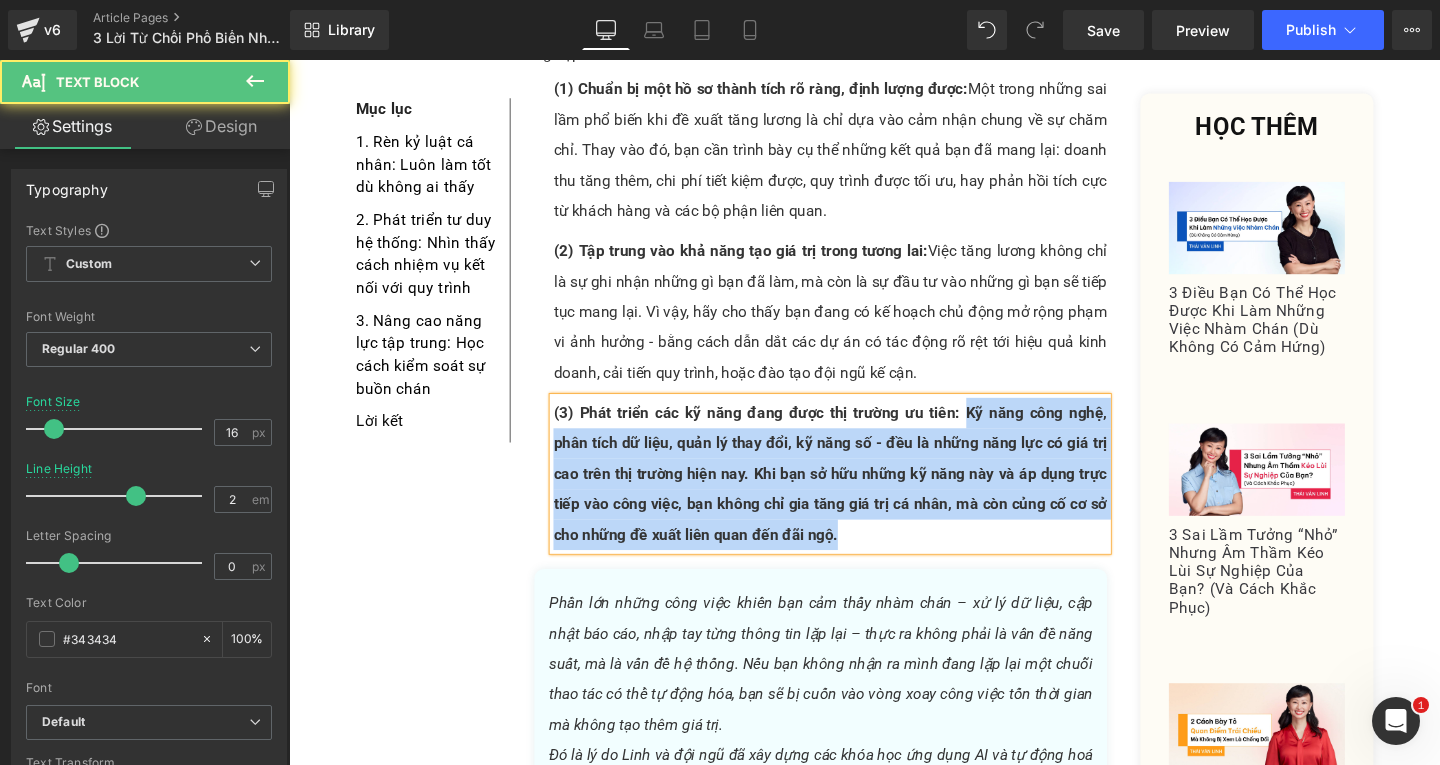 drag, startPoint x: 997, startPoint y: 428, endPoint x: 1020, endPoint y: 566, distance: 139.90353 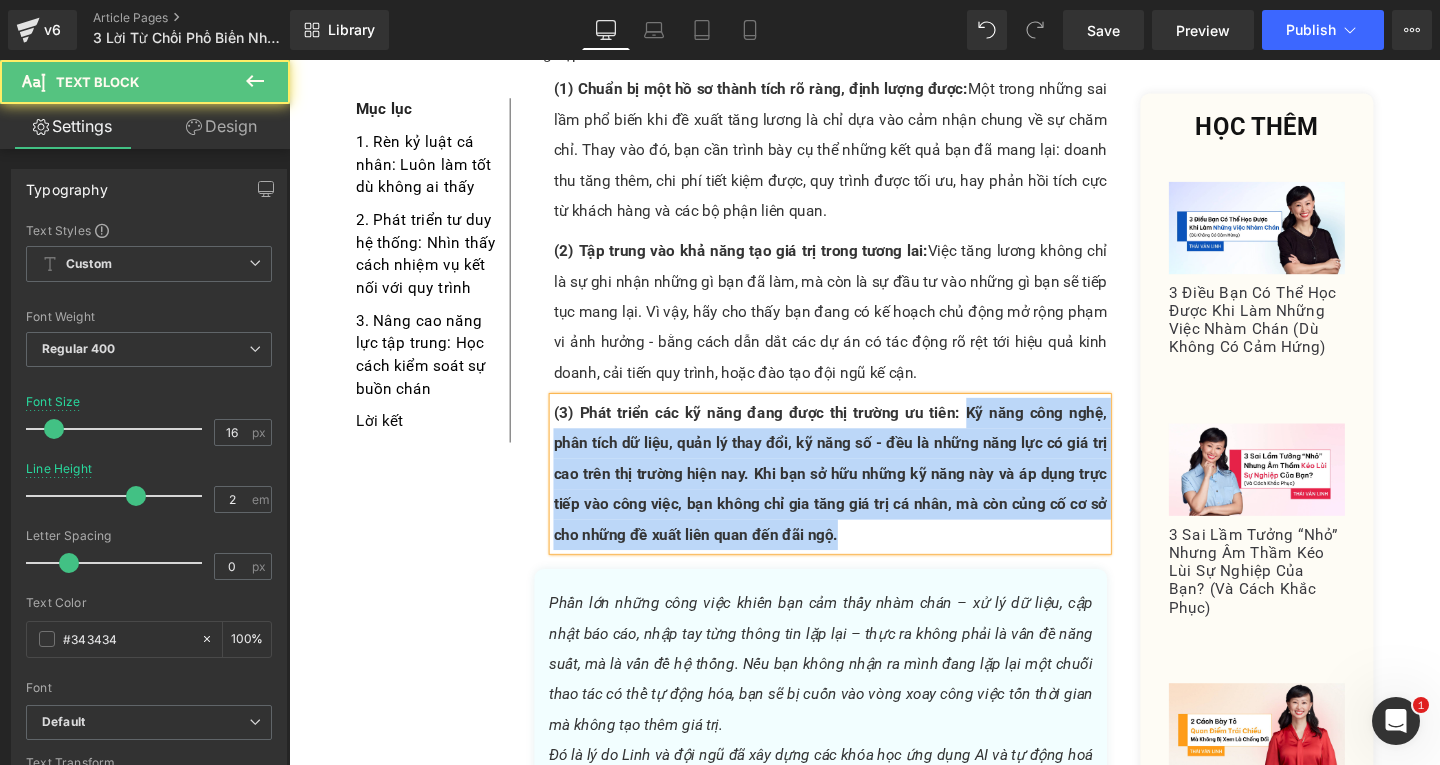 click on "(3) Phát triển các kỹ năng đang được thị trường ưu tiên: Kỹ năng công nghệ, phân tích dữ liệu, quản lý thay đổi, kỹ năng số - đều là những năng lực có giá trị cao trên thị trường hiện nay. Khi bạn sở hữu những kỹ năng này và áp dụng trực tiếp vào công việc, bạn không chỉ gia tăng giá trị cá nhân, mà còn củng cố cơ sở cho những đề xuất liên quan đến đãi ngộ." at bounding box center (858, 495) 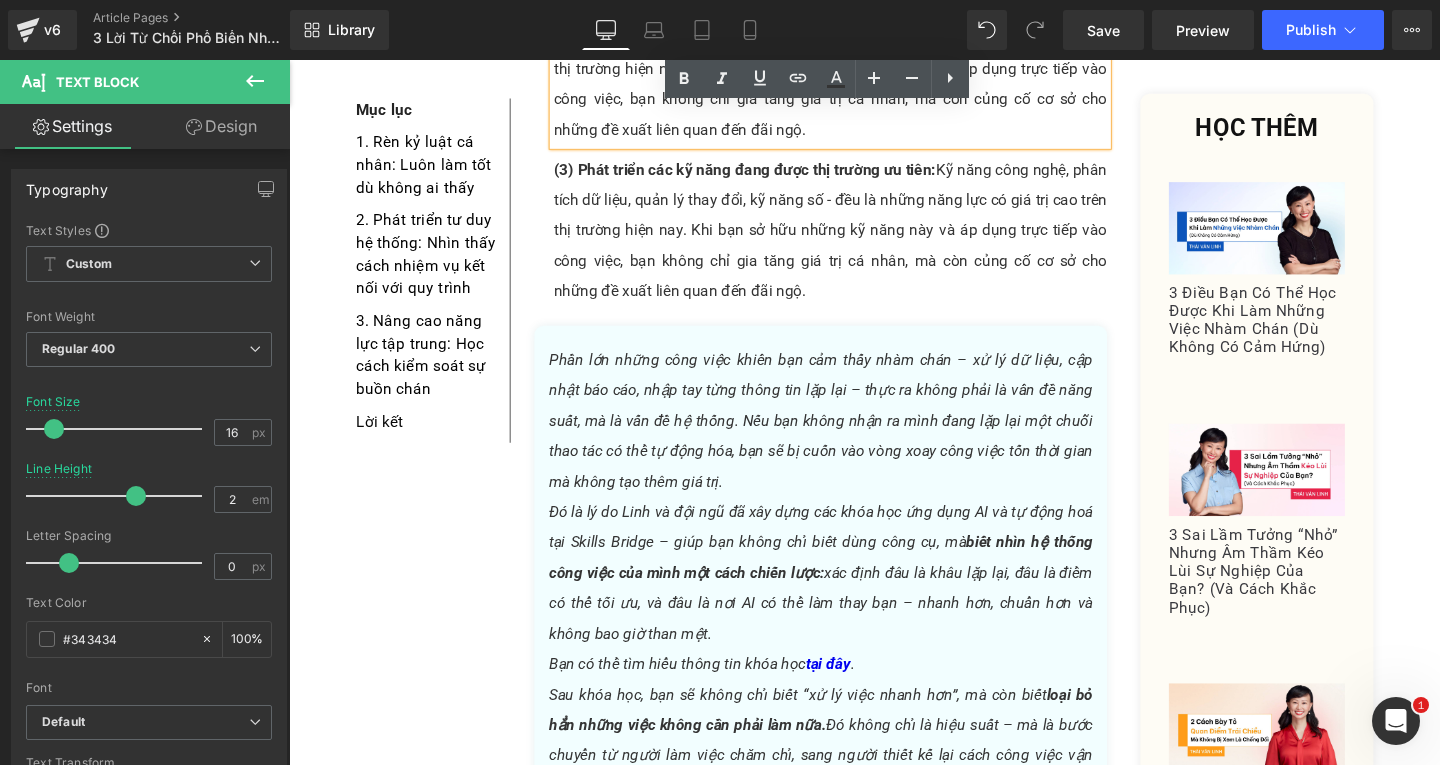 scroll, scrollTop: 3231, scrollLeft: 0, axis: vertical 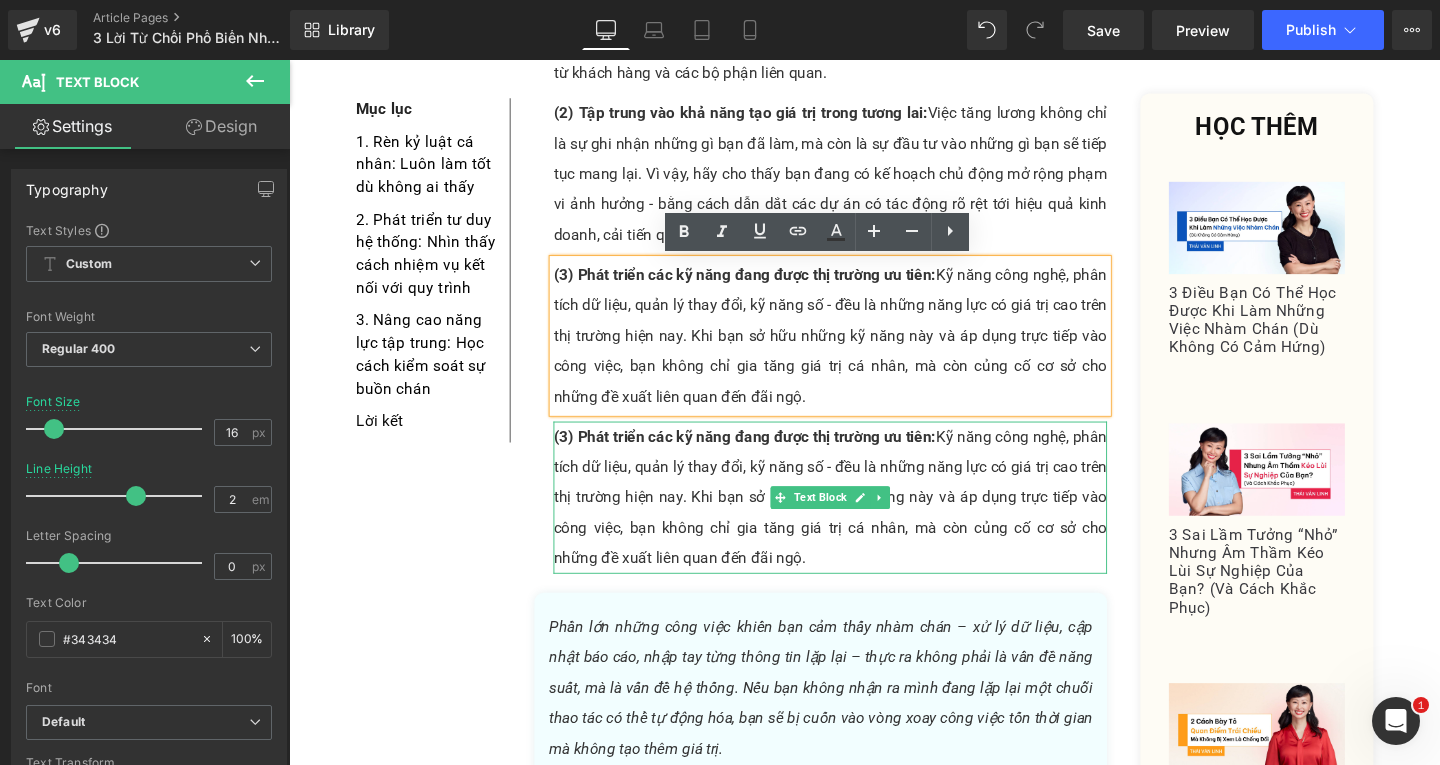 click on "(3) Phát triển các kỹ năng đang được thị trường ưu tiên:  Kỹ năng công nghệ, phân tích dữ liệu, quản lý thay đổi, kỹ năng số - đều là những năng lực có giá trị cao trên thị trường hiện nay. Khi bạn sở hữu những kỹ năng này và áp dụng trực tiếp vào công việc, bạn không chỉ gia tăng giá trị cá nhân, mà còn củng cố cơ sở cho những đề xuất liên quan đến đãi ngộ." at bounding box center (858, 520) 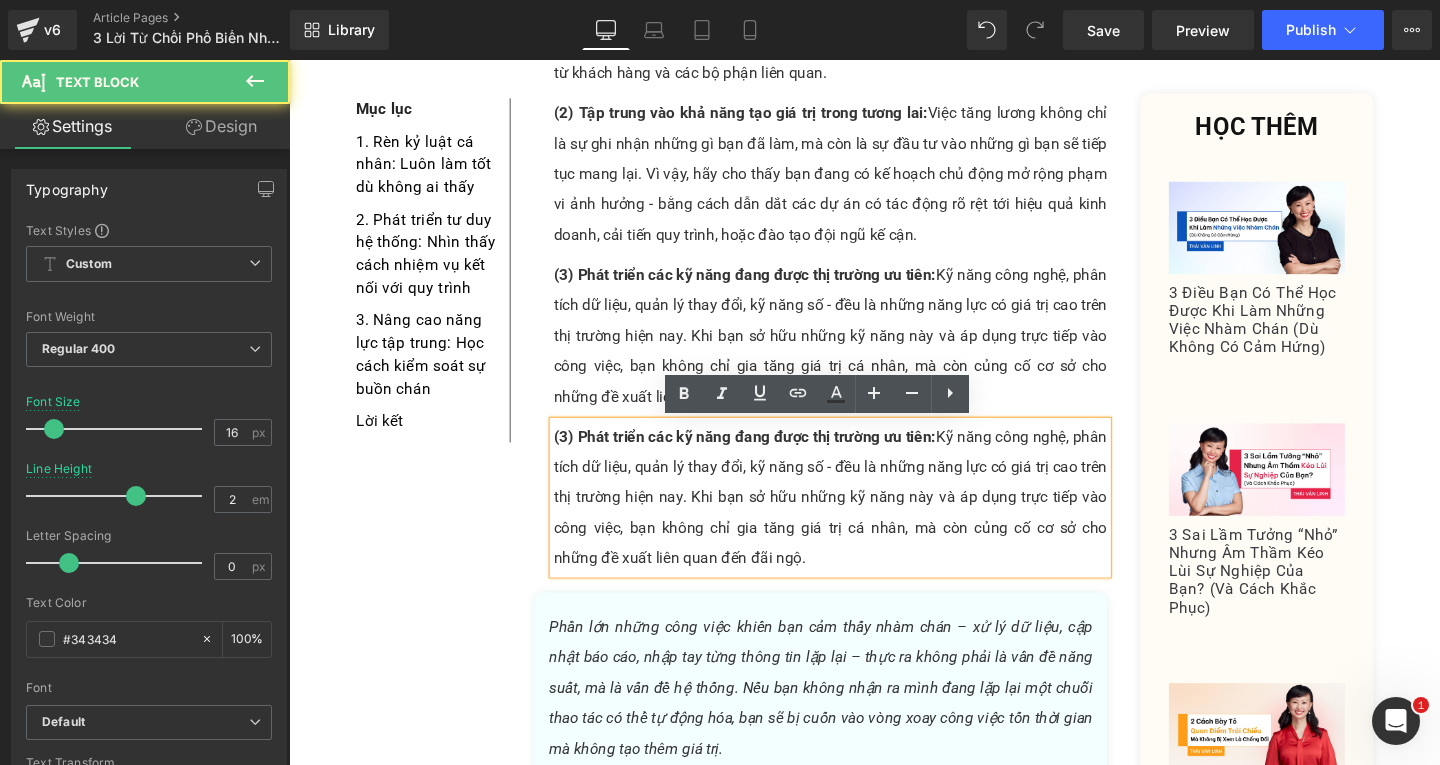 click on "(3) Phát triển các kỹ năng đang được thị trường ưu tiên:" at bounding box center (768, 455) 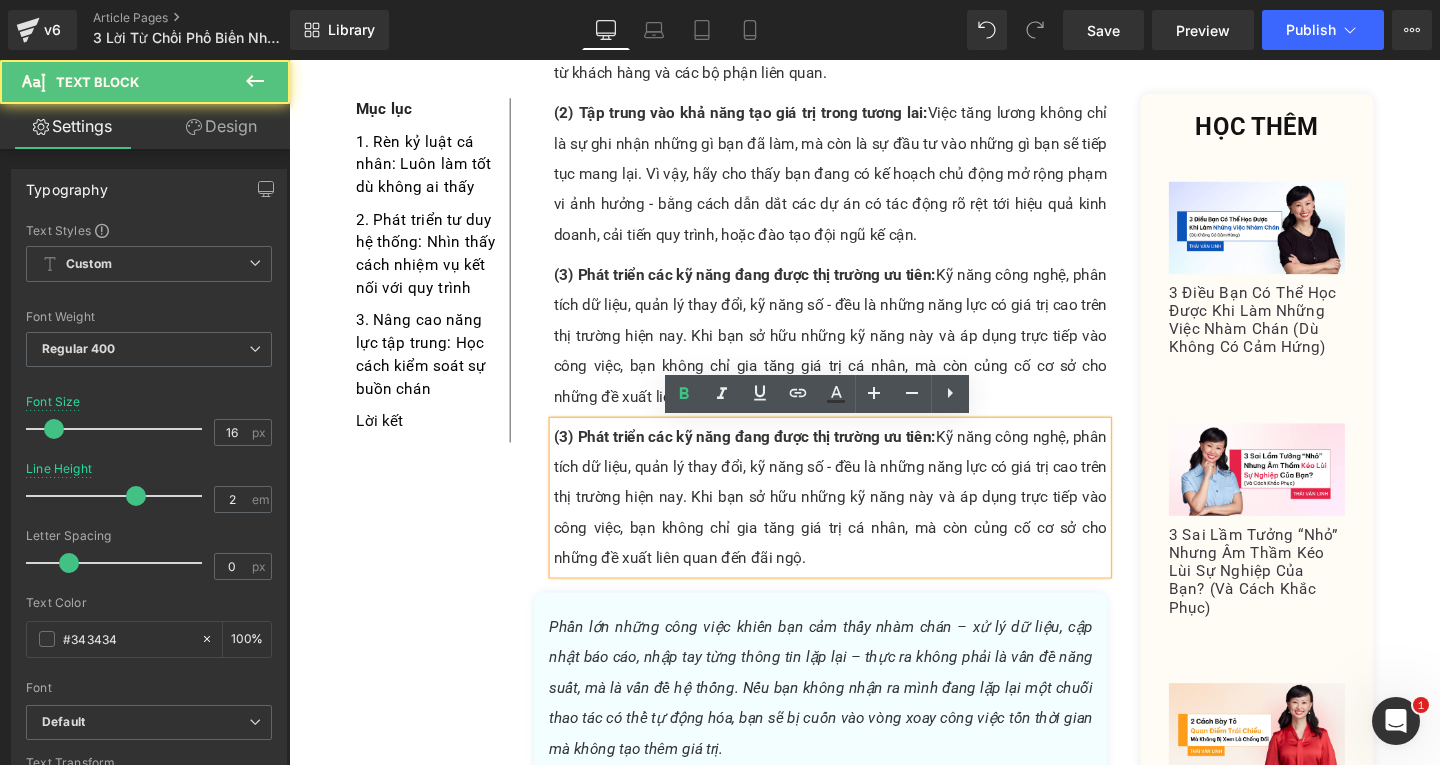 type 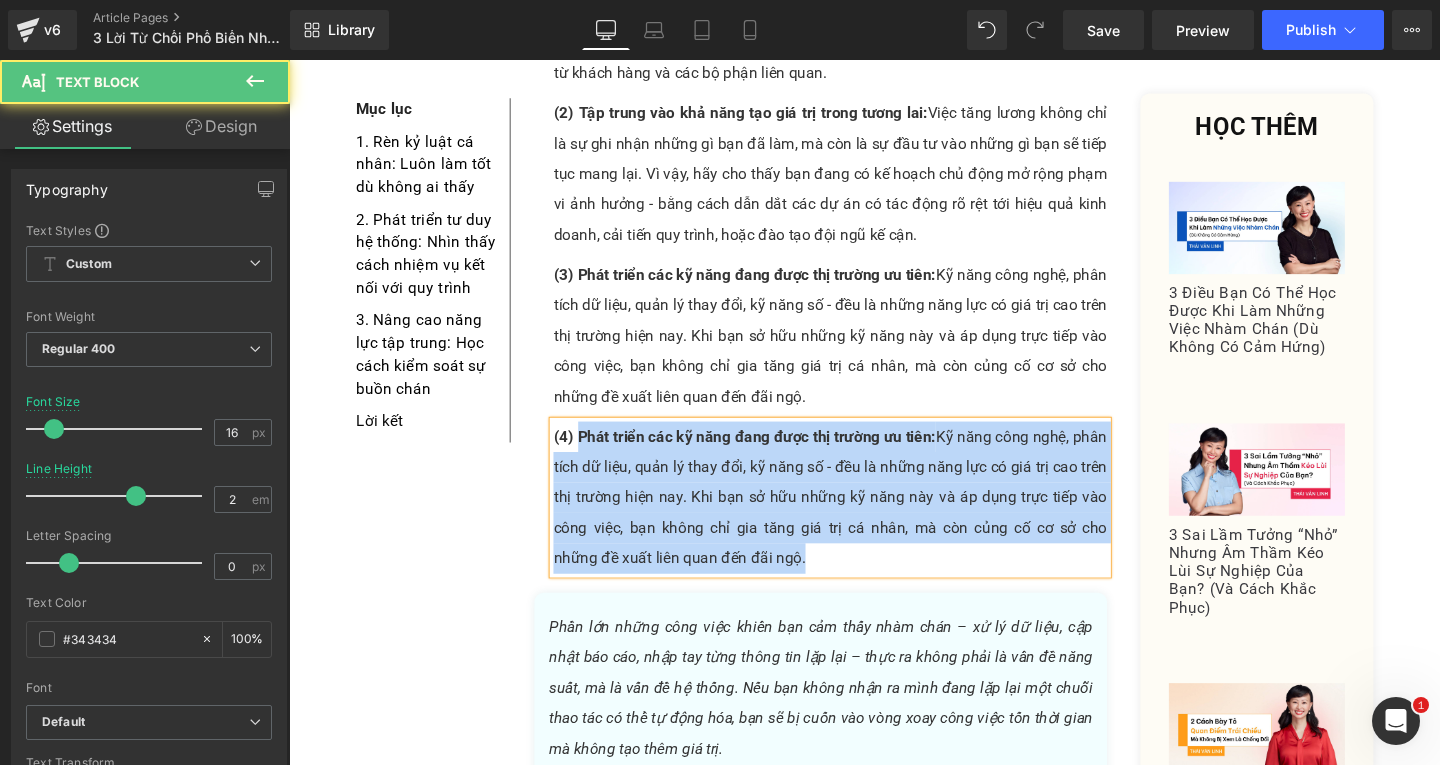 drag, startPoint x: 587, startPoint y: 460, endPoint x: 841, endPoint y: 580, distance: 280.91992 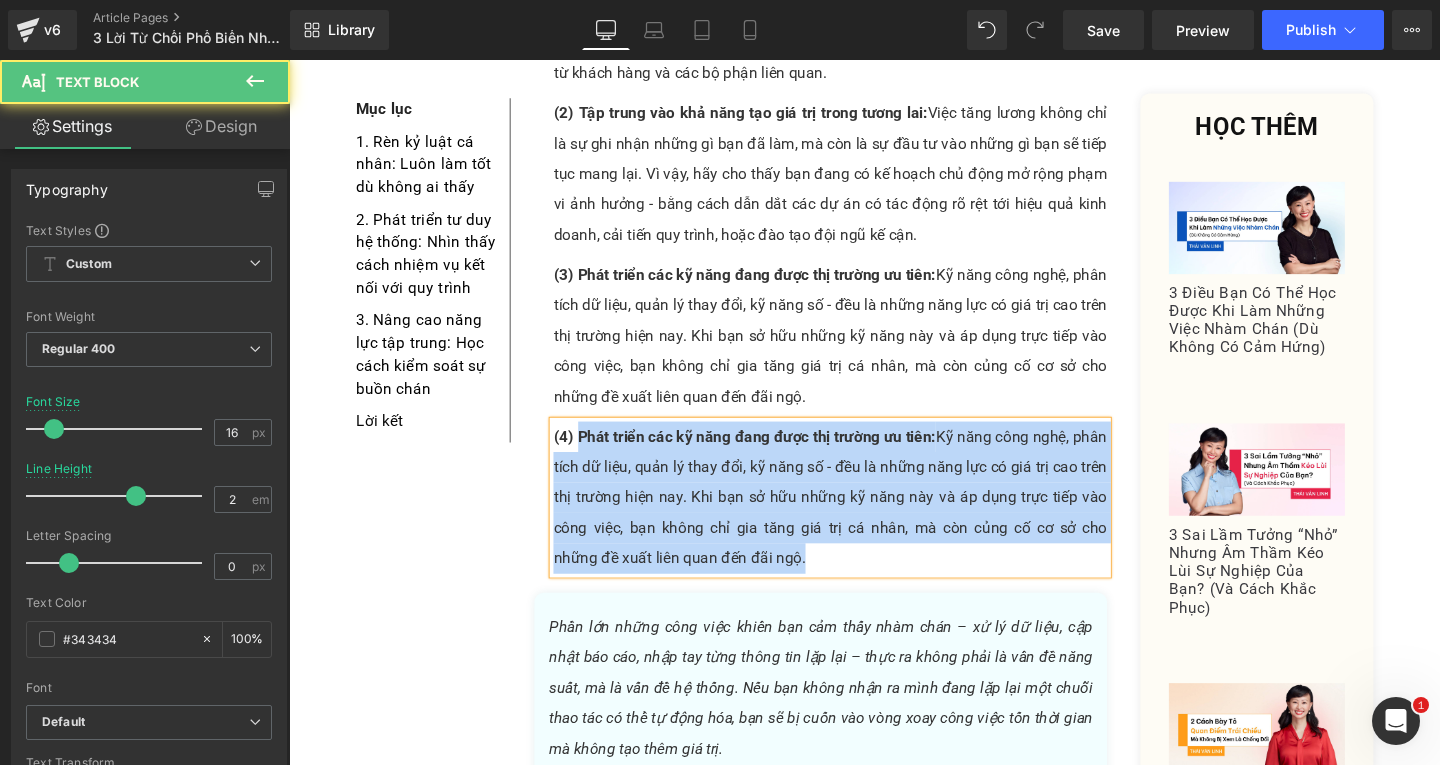 click on "(4) Phát triển các kỹ năng đang được thị trường ưu tiên:  Kỹ năng công nghệ, phân tích dữ liệu, quản lý thay đổi, kỹ năng số - đều là những năng lực có giá trị cao trên thị trường hiện nay. Khi bạn sở hữu những kỹ năng này và áp dụng trực tiếp vào công việc, bạn không chỉ gia tăng giá trị cá nhân, mà còn củng cố cơ sở cho những đề xuất liên quan đến đãi ngộ." at bounding box center (858, 520) 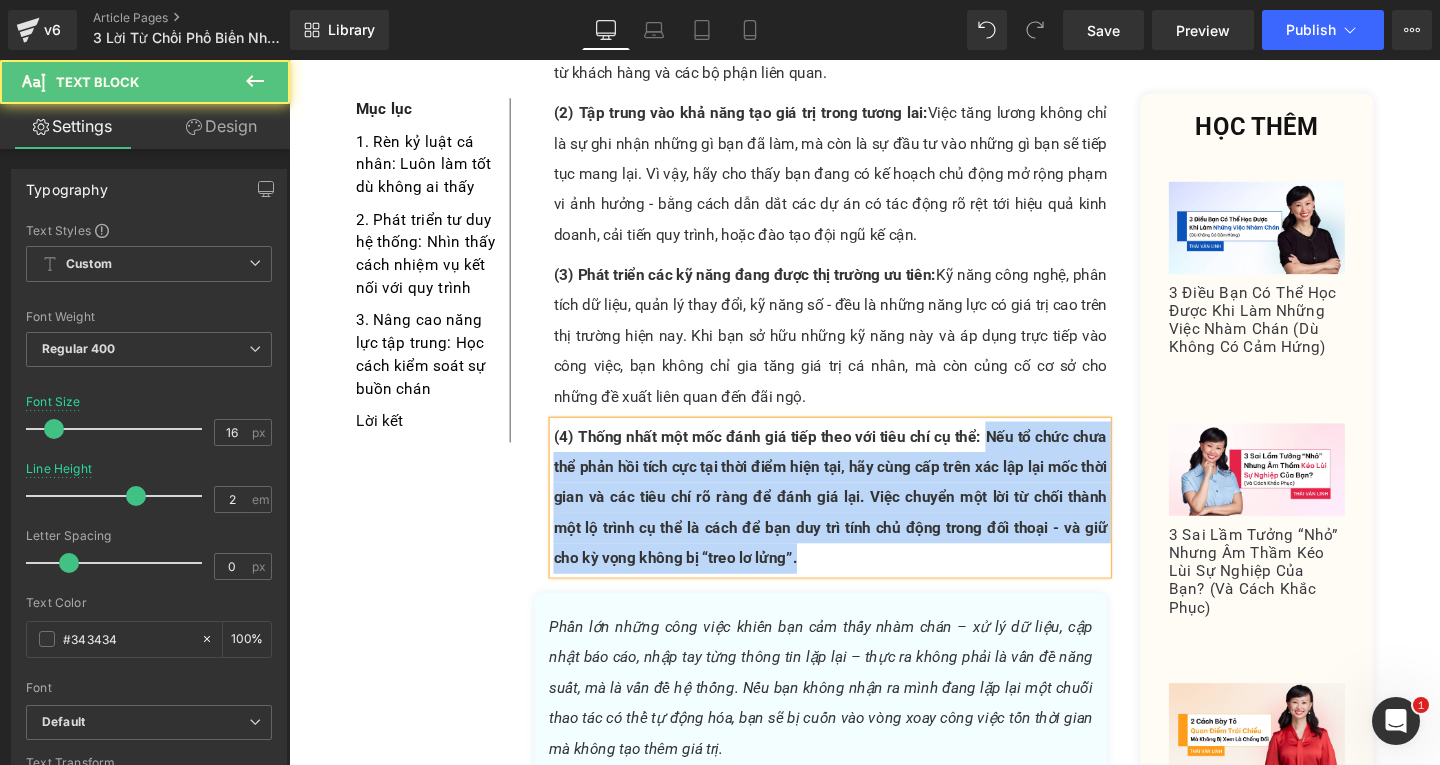 drag, startPoint x: 1016, startPoint y: 454, endPoint x: 1041, endPoint y: 579, distance: 127.47549 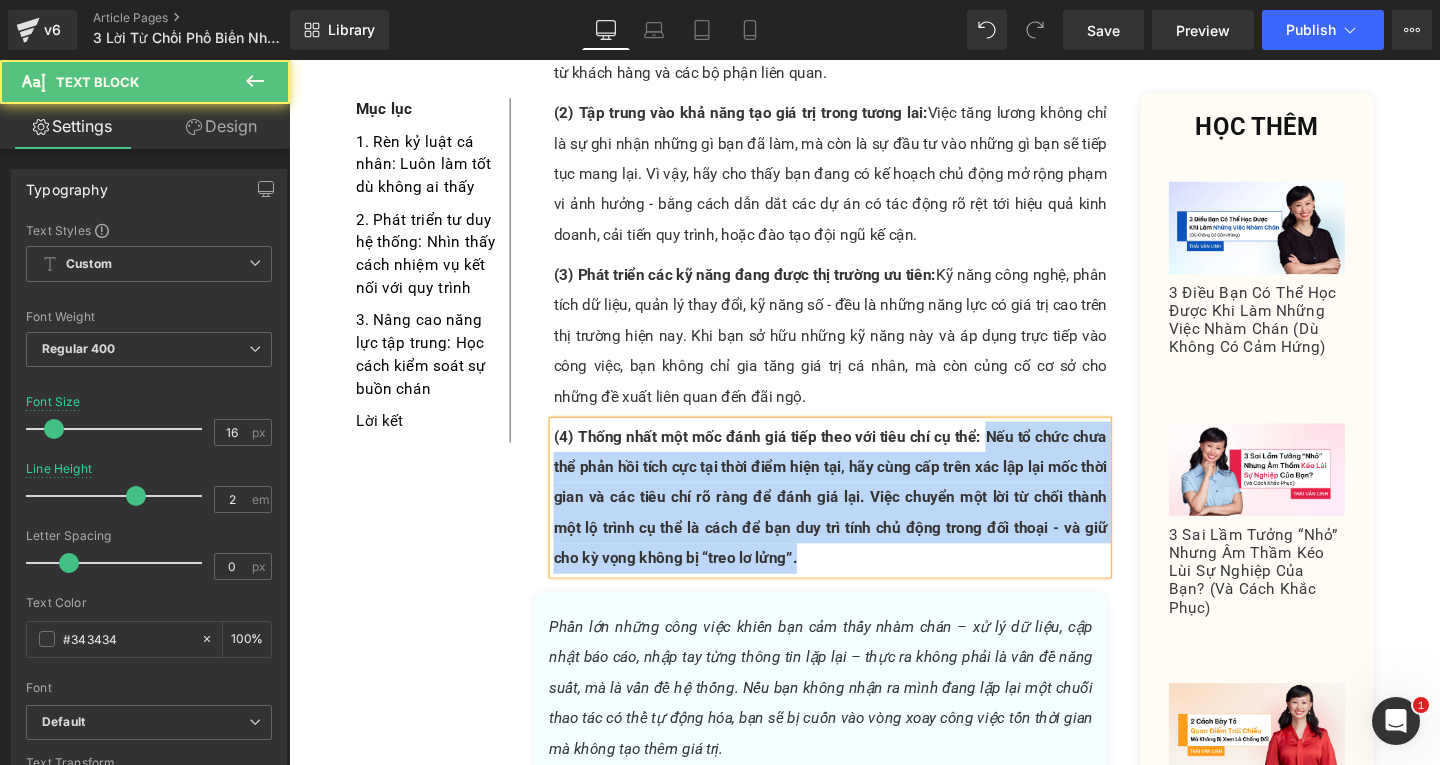 click on "(4) Thống nhất một mốc đánh giá tiếp theo với tiêu chí cụ thể: Nếu tổ chức chưa thể phản hồi tích cực tại thời điểm hiện tại, hãy cùng cấp trên xác lập lại mốc thời gian và các tiêu chí rõ ràng để đánh giá lại. Việc chuyển một lời từ chối thành một lộ trình cụ thể là cách để bạn duy trì tính chủ động trong đối thoại - và giữ cho kỳ vọng không bị “treo lơ lửng”." at bounding box center (858, 520) 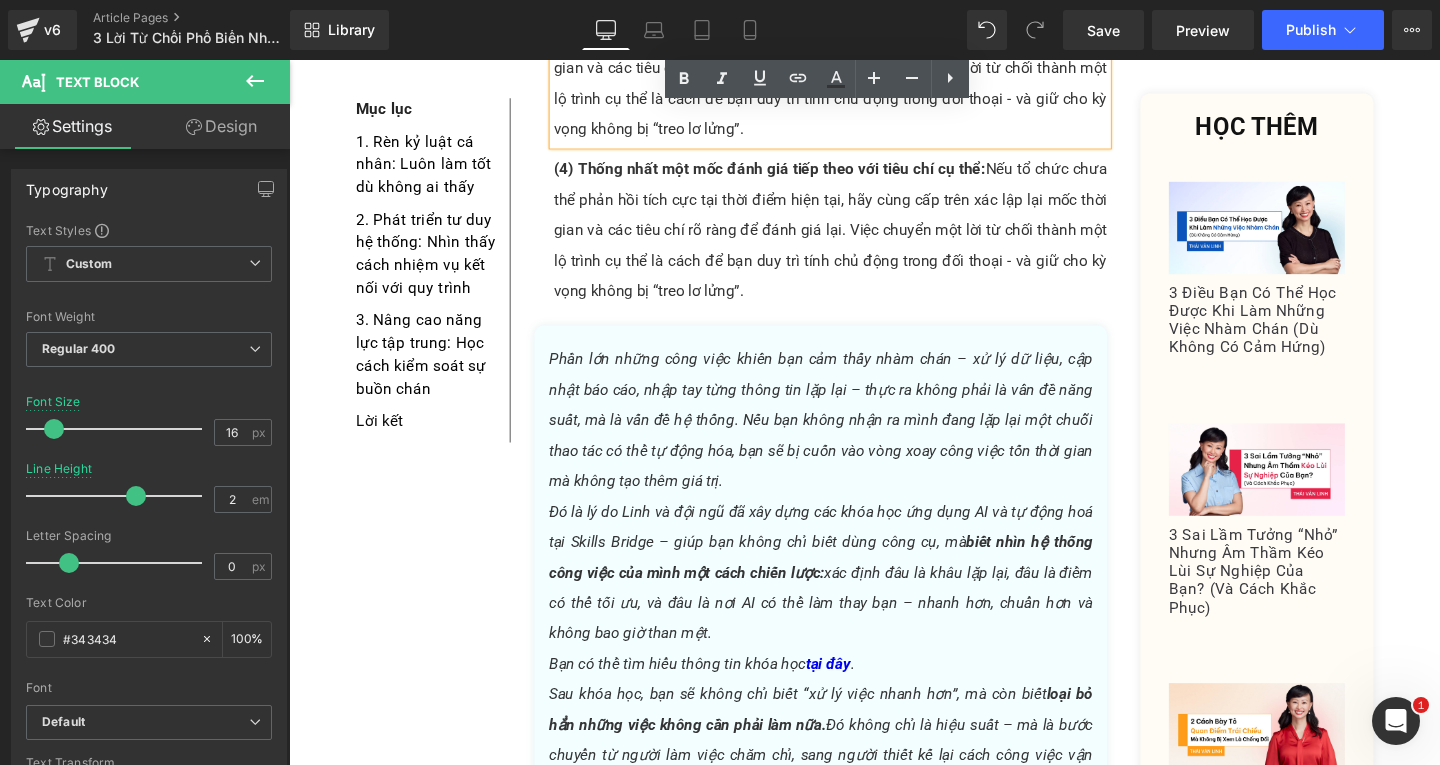 scroll, scrollTop: 3401, scrollLeft: 0, axis: vertical 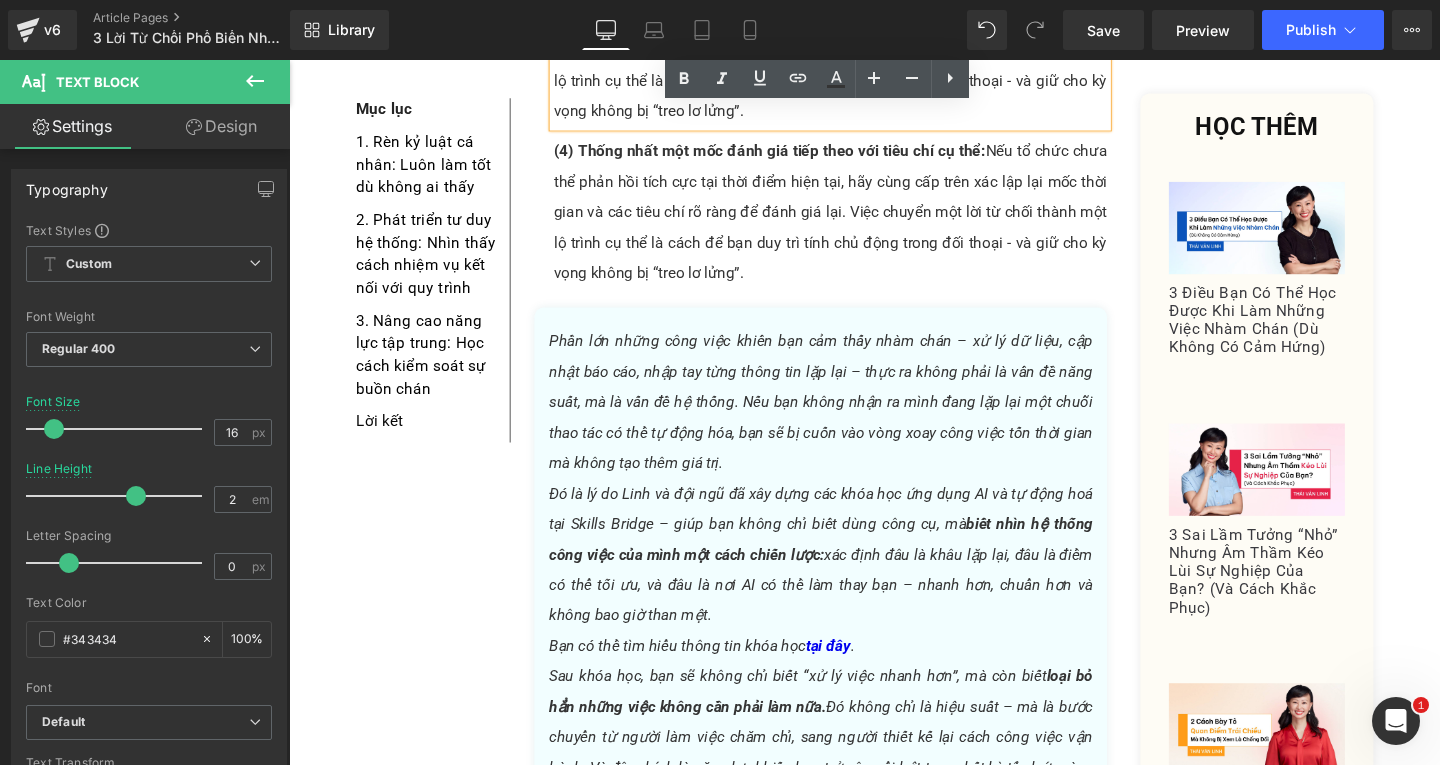 click on "(4) Thống nhất một mốc đánh giá tiếp theo với tiêu chí cụ thể:  Nếu tổ chức chưa thể phản hồi tích cực tại thời điểm hiện tại, hãy cùng cấp trên xác lập lại mốc thời gian và các tiêu chí rõ ràng để đánh giá lại. Việc chuyển một lời từ chối thành một lộ trình cụ thể là cách để bạn duy trì tính chủ động trong đối thoại - và giữ cho kỳ vọng không bị “treo lơ lửng”." at bounding box center [858, 220] 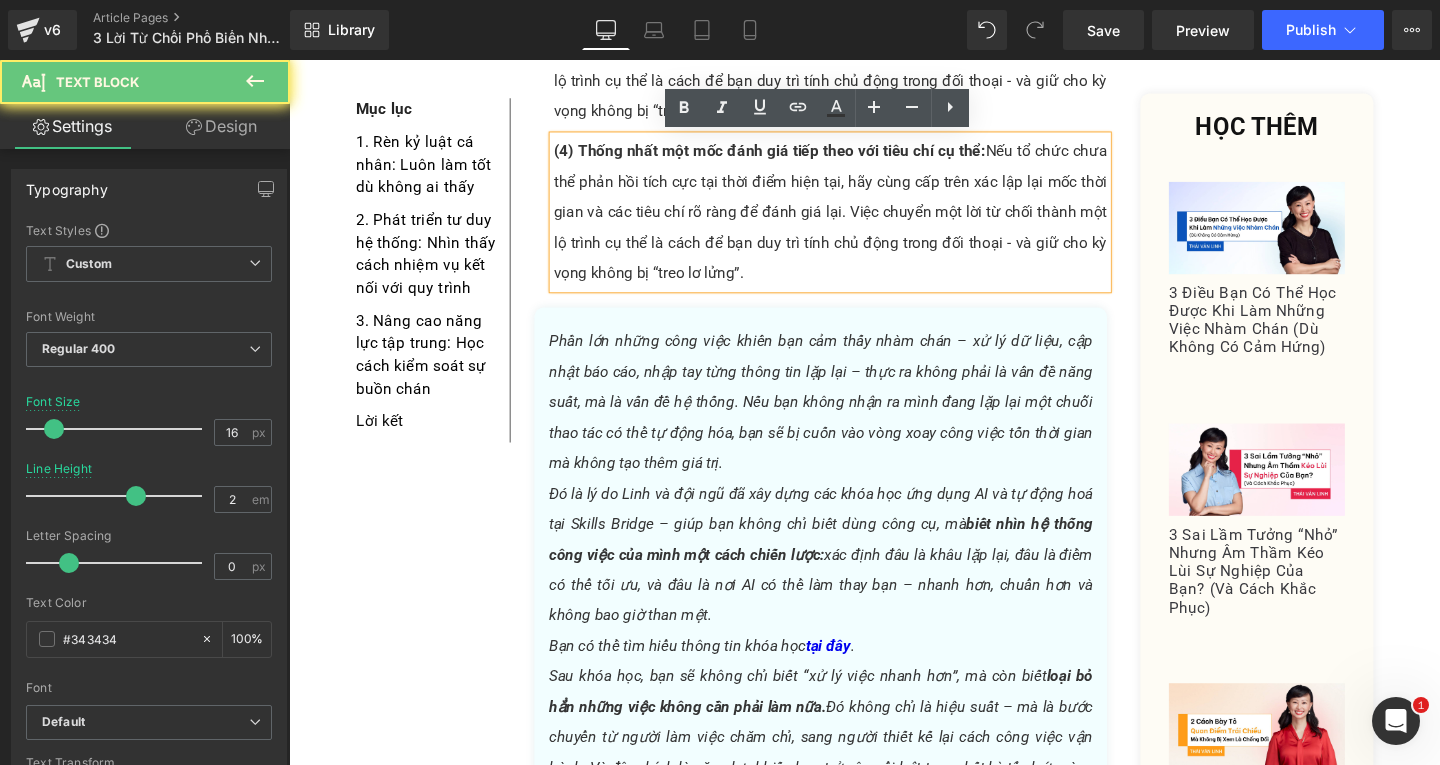 click on "(4) Thống nhất một mốc đánh giá tiếp theo với tiêu chí cụ thể:" at bounding box center [794, 155] 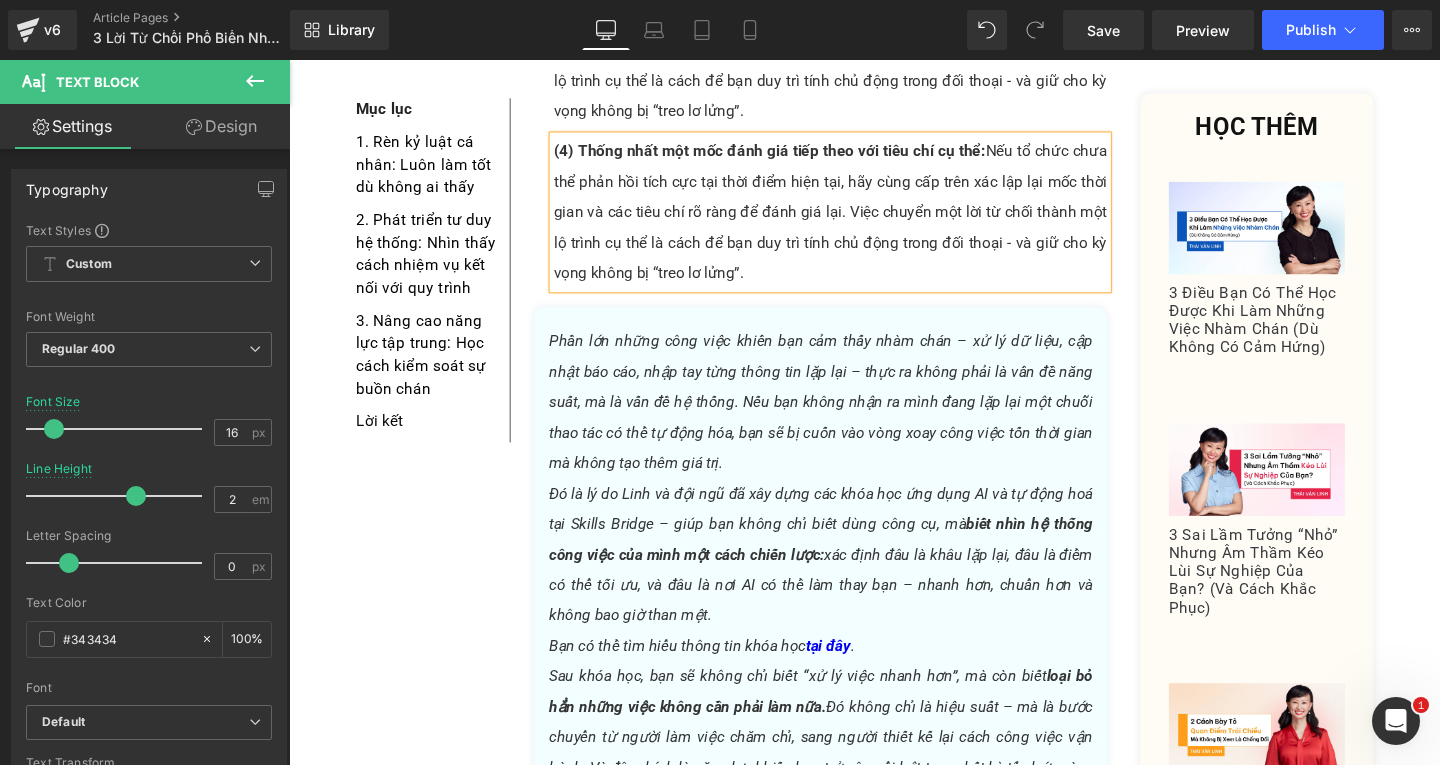 type 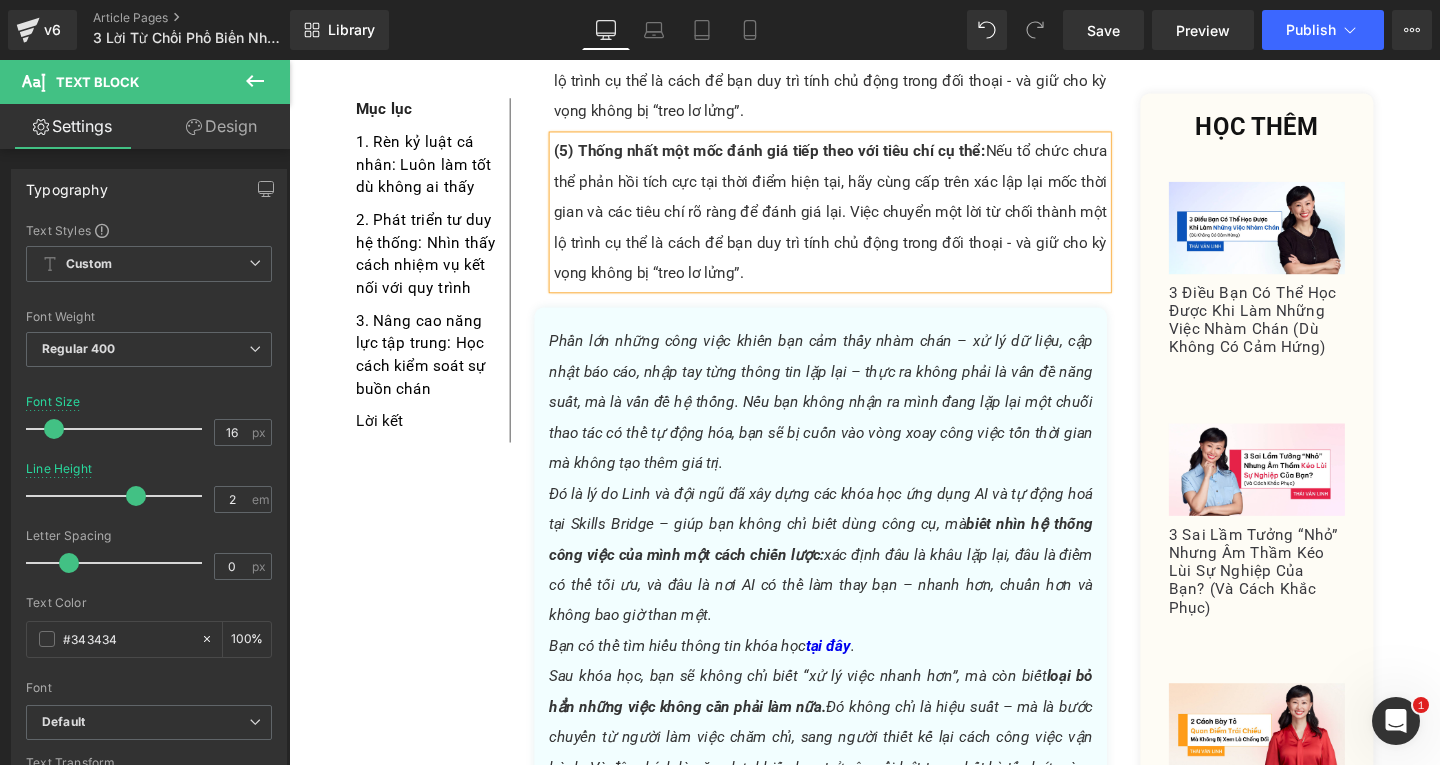 scroll, scrollTop: 3201, scrollLeft: 0, axis: vertical 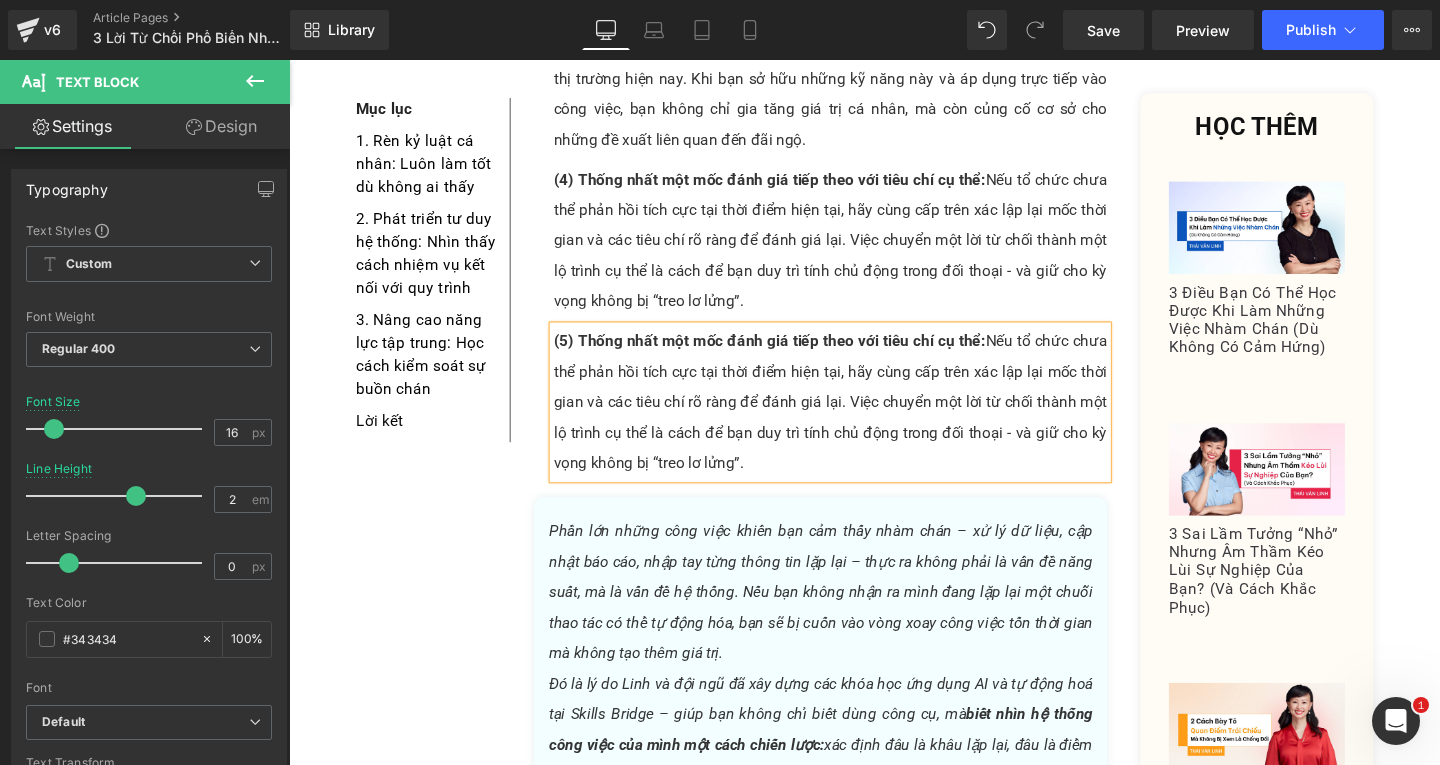 click on "(5) Thống nhất một mốc đánh giá tiếp theo với tiêu chí cụ thể:  Nếu tổ chức chưa thể phản hồi tích cực tại thời điểm hiện tại, hãy cùng cấp trên xác lập lại mốc thời gian và các tiêu chí rõ ràng để đánh giá lại. Việc chuyển một lời từ chối thành một lộ trình cụ thể là cách để bạn duy trì tính chủ động trong đối thoại - và giữ cho kỳ vọng không bị “treo lơ lửng”." at bounding box center [858, 420] 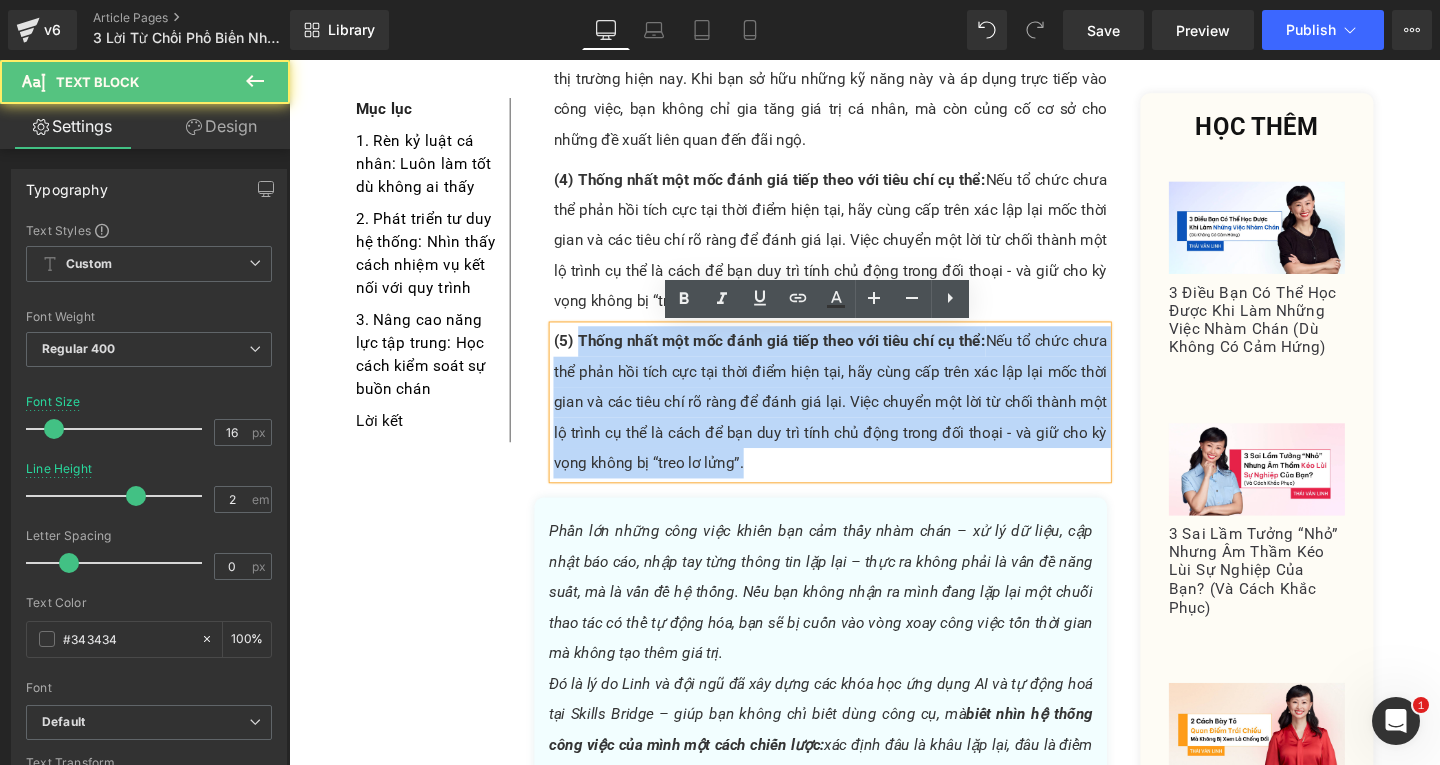 drag, startPoint x: 587, startPoint y: 356, endPoint x: 802, endPoint y: 492, distance: 254.40323 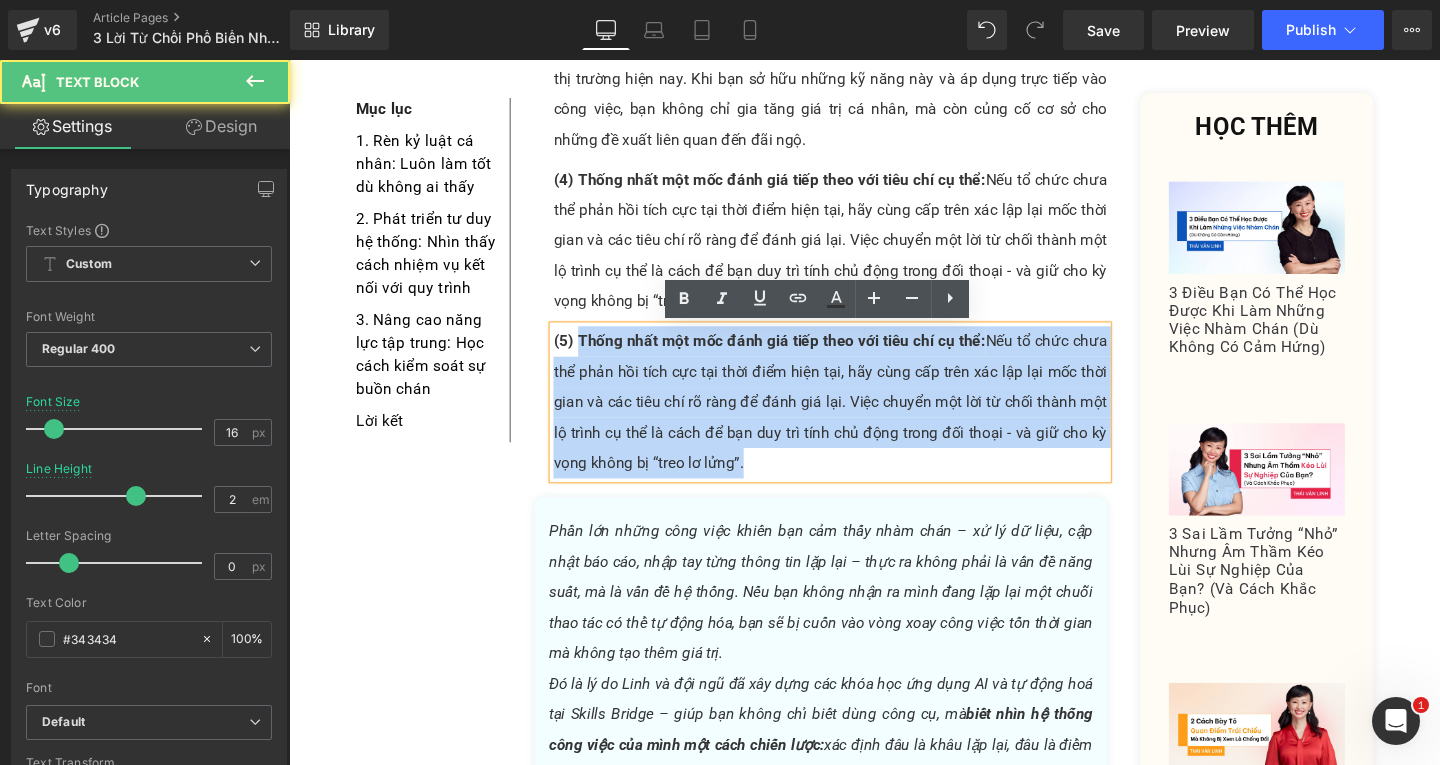 click on "(5) Thống nhất một mốc đánh giá tiếp theo với tiêu chí cụ thể:  Nếu tổ chức chưa thể phản hồi tích cực tại thời điểm hiện tại, hãy cùng cấp trên xác lập lại mốc thời gian và các tiêu chí rõ ràng để đánh giá lại. Việc chuyển một lời từ chối thành một lộ trình cụ thể là cách để bạn duy trì tính chủ động trong đối thoại - và giữ cho kỳ vọng không bị “treo lơ lửng”." at bounding box center [858, 420] 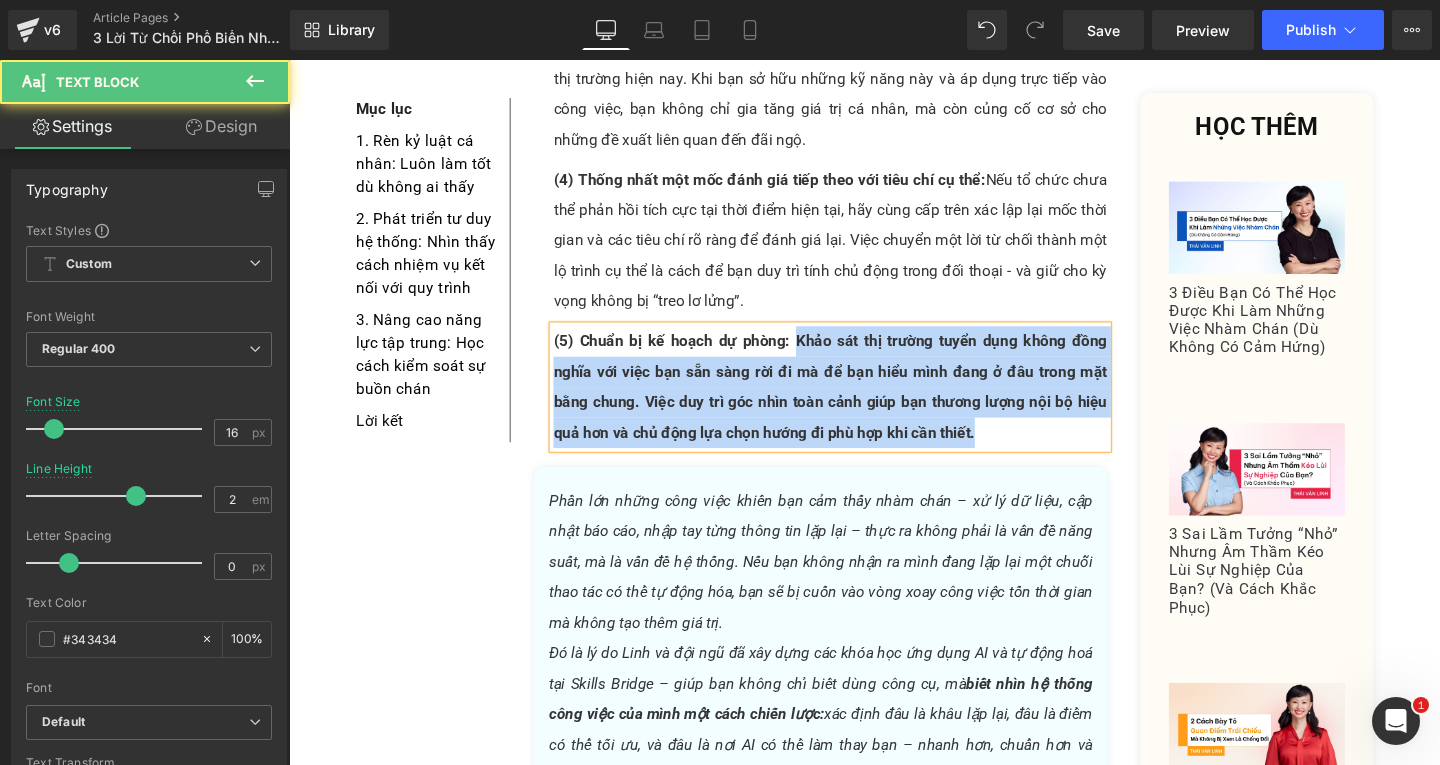 drag, startPoint x: 815, startPoint y: 348, endPoint x: 1011, endPoint y: 450, distance: 220.95248 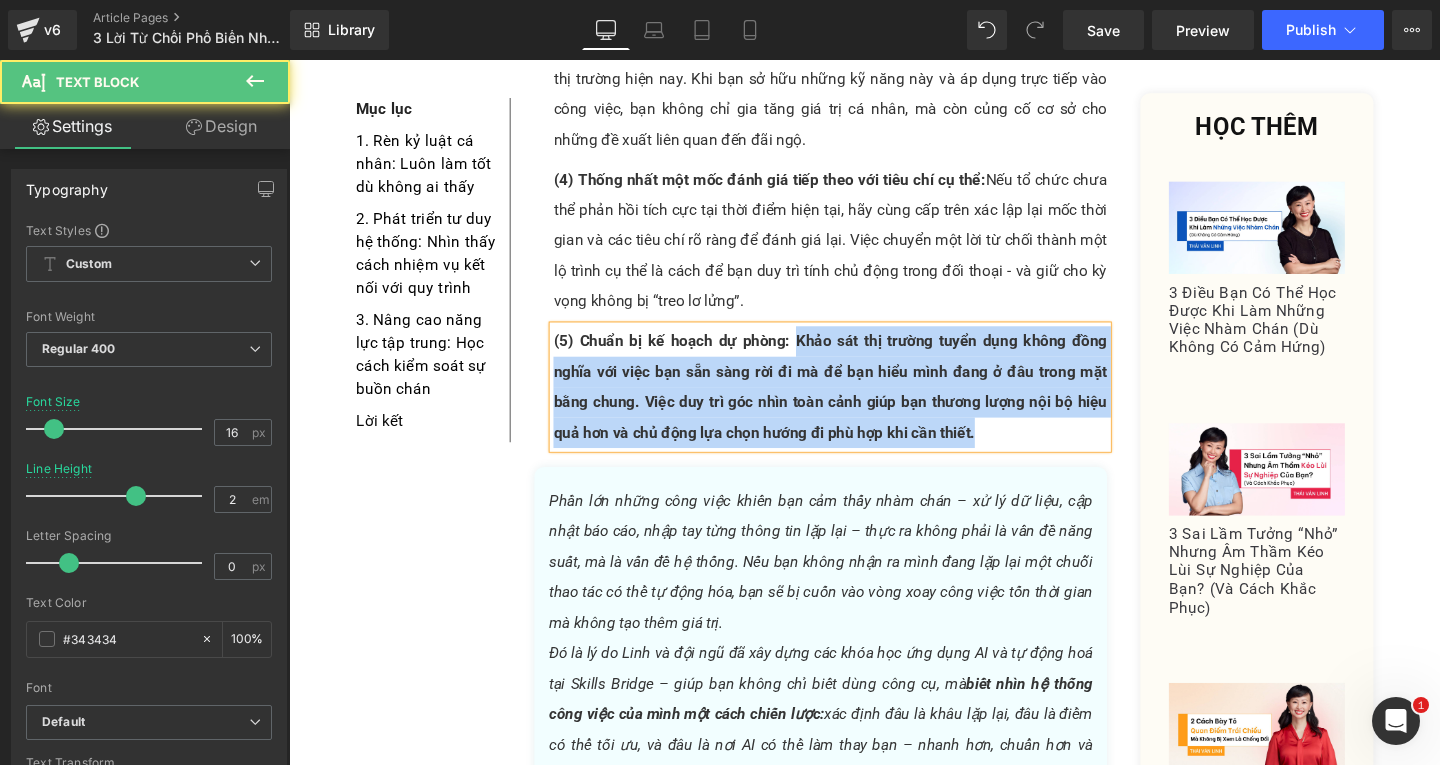 click on "(5) Chuẩn bị kế hoạch dự phòng: Khảo sát thị trường tuyển dụng không đồng nghĩa với việc bạn sẵn sàng rời đi mà để bạn hiểu mình đang ở đâu trong mặt bằng chung. Việc duy trì góc nhìn toàn cảnh giúp bạn thương lượng nội bộ hiệu quả hơn và chủ động lựa chọn hướng đi phù hợp khi cần thiết." at bounding box center (858, 404) 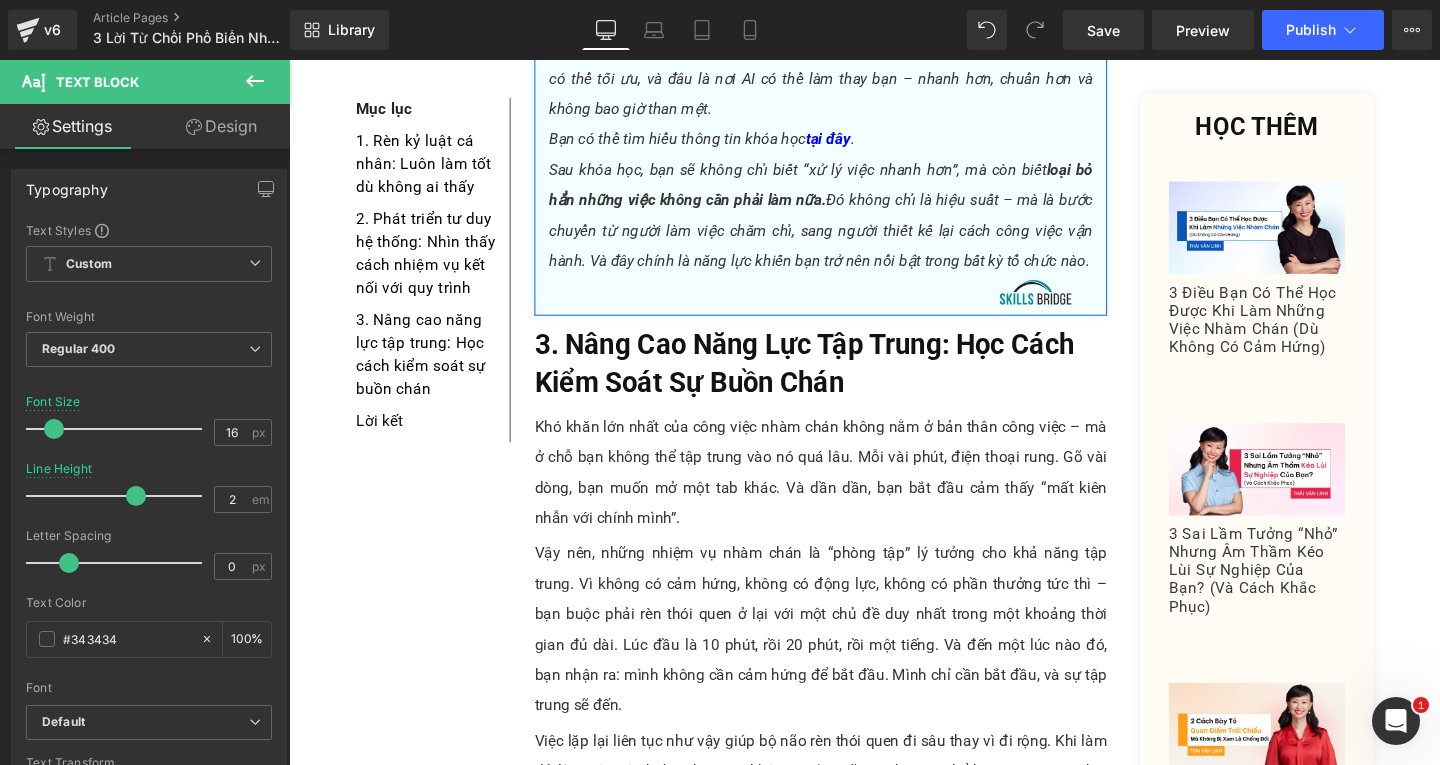 scroll, scrollTop: 4001, scrollLeft: 0, axis: vertical 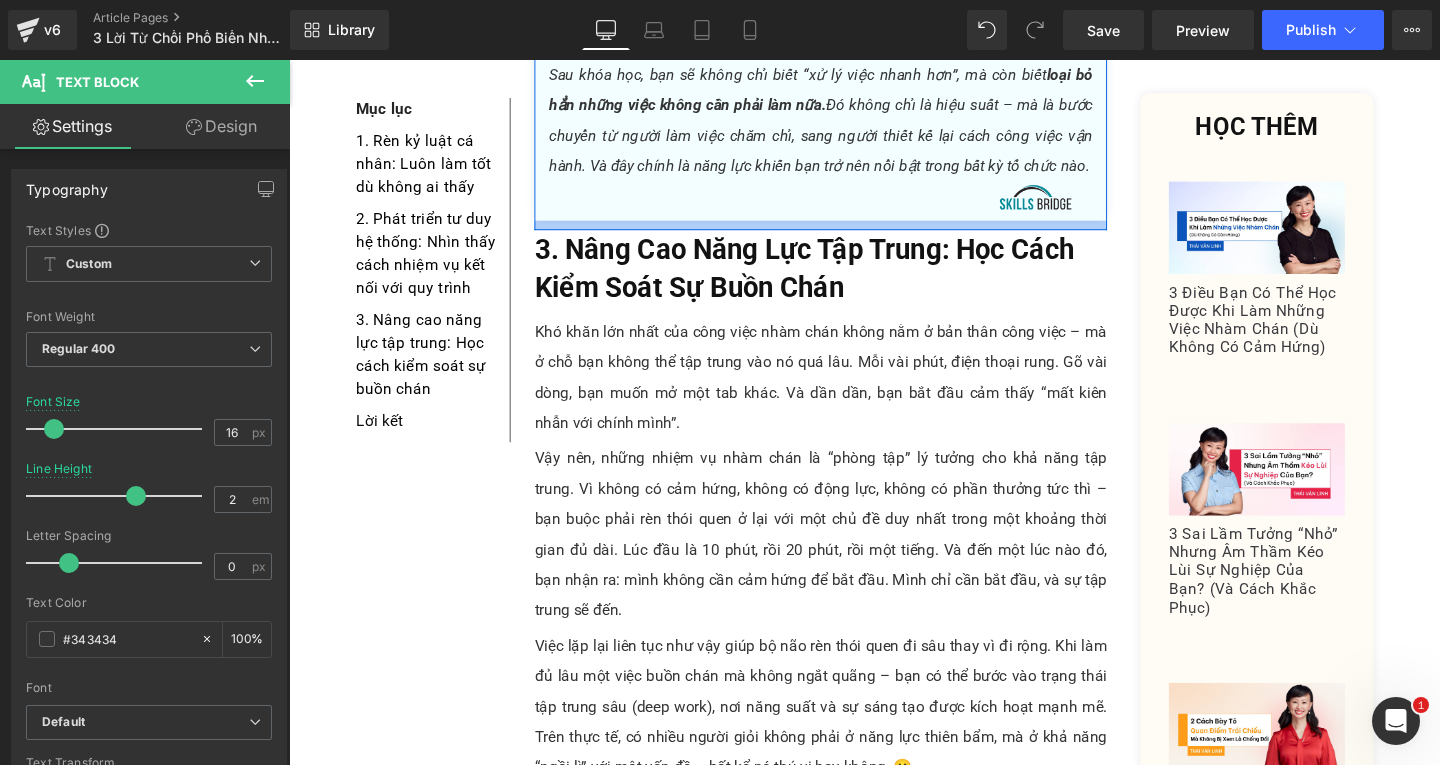 click on "3. Nâng Cao Năng Lực Tập Trung: Học Cách Kiểm Soát Sự Buồn Chán" at bounding box center (830, 279) 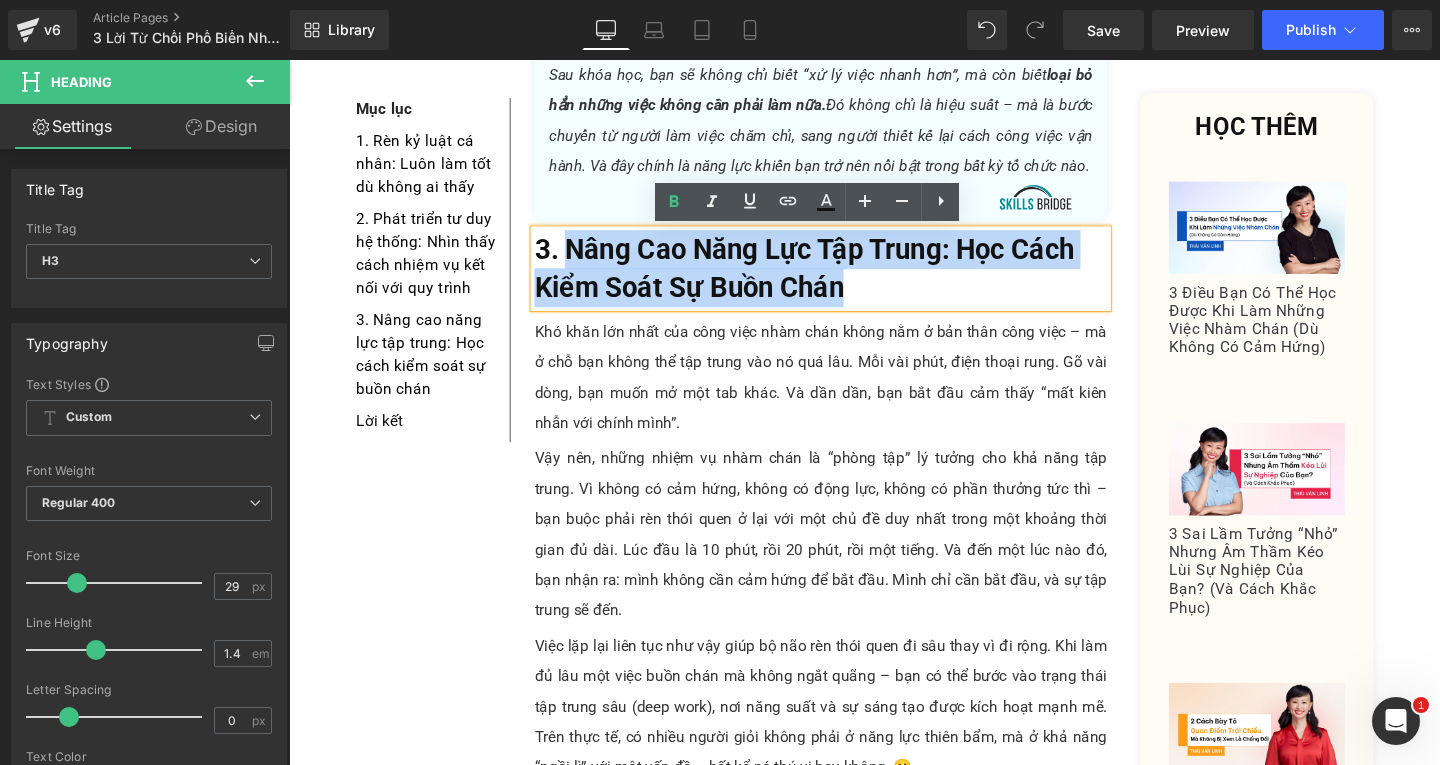 drag, startPoint x: 574, startPoint y: 257, endPoint x: 923, endPoint y: 297, distance: 351.2848 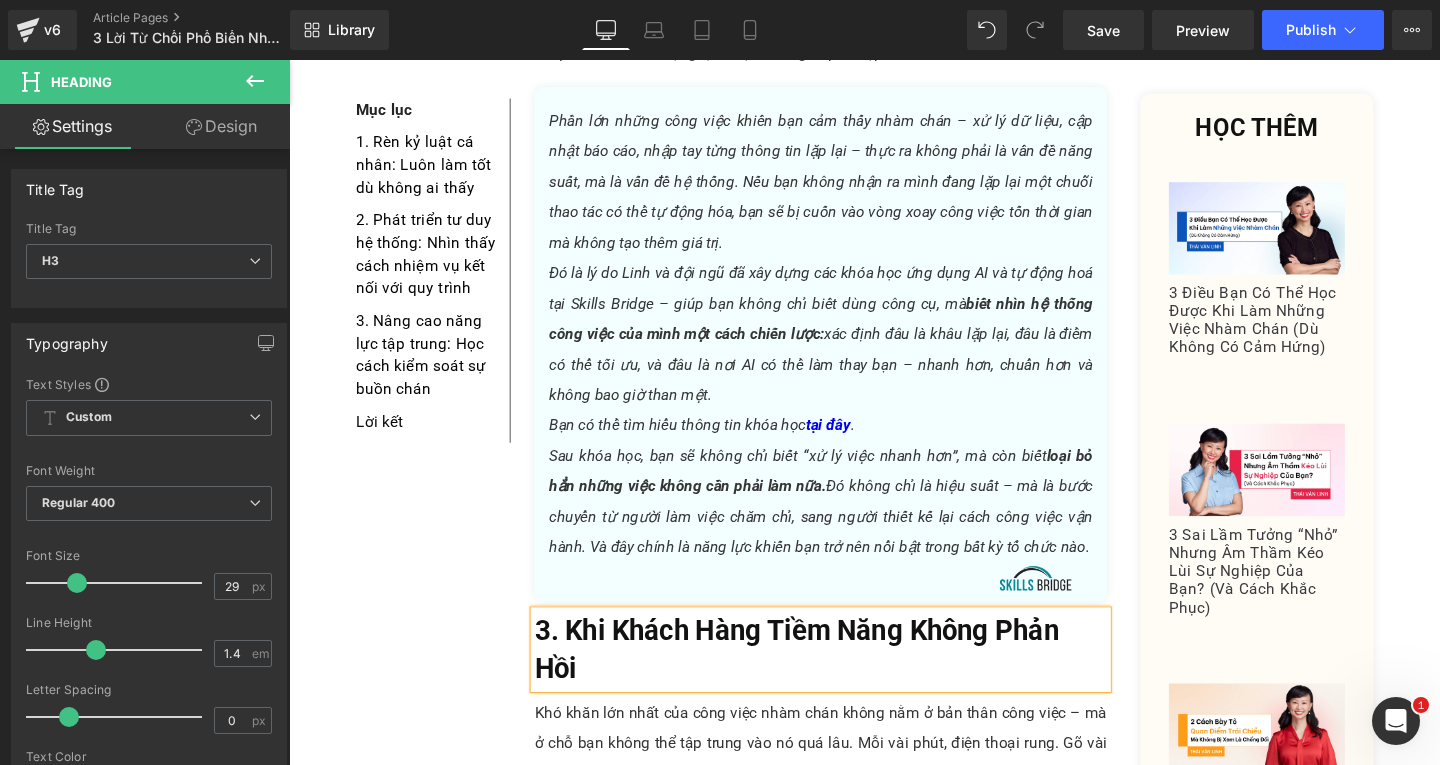 scroll, scrollTop: 3401, scrollLeft: 0, axis: vertical 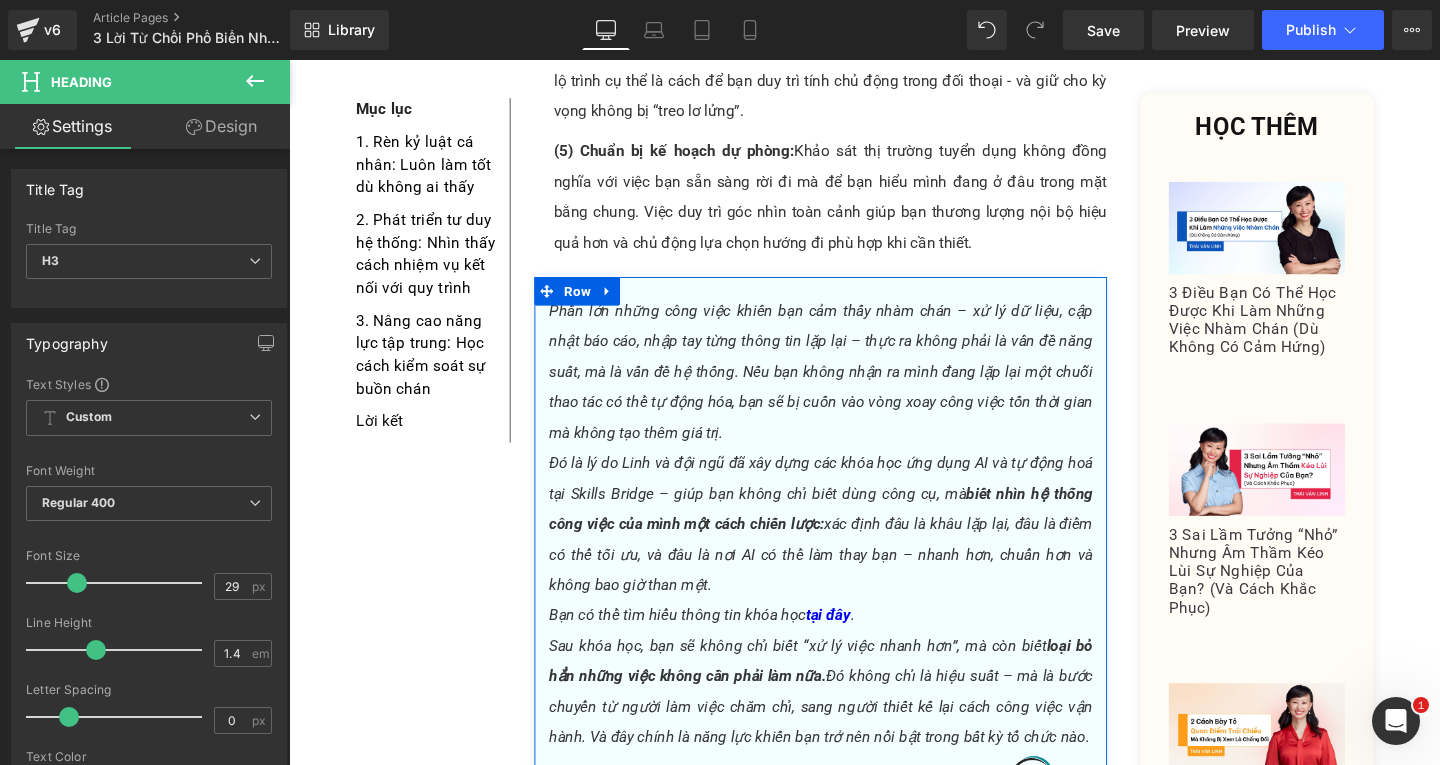 click at bounding box center (795, 644) 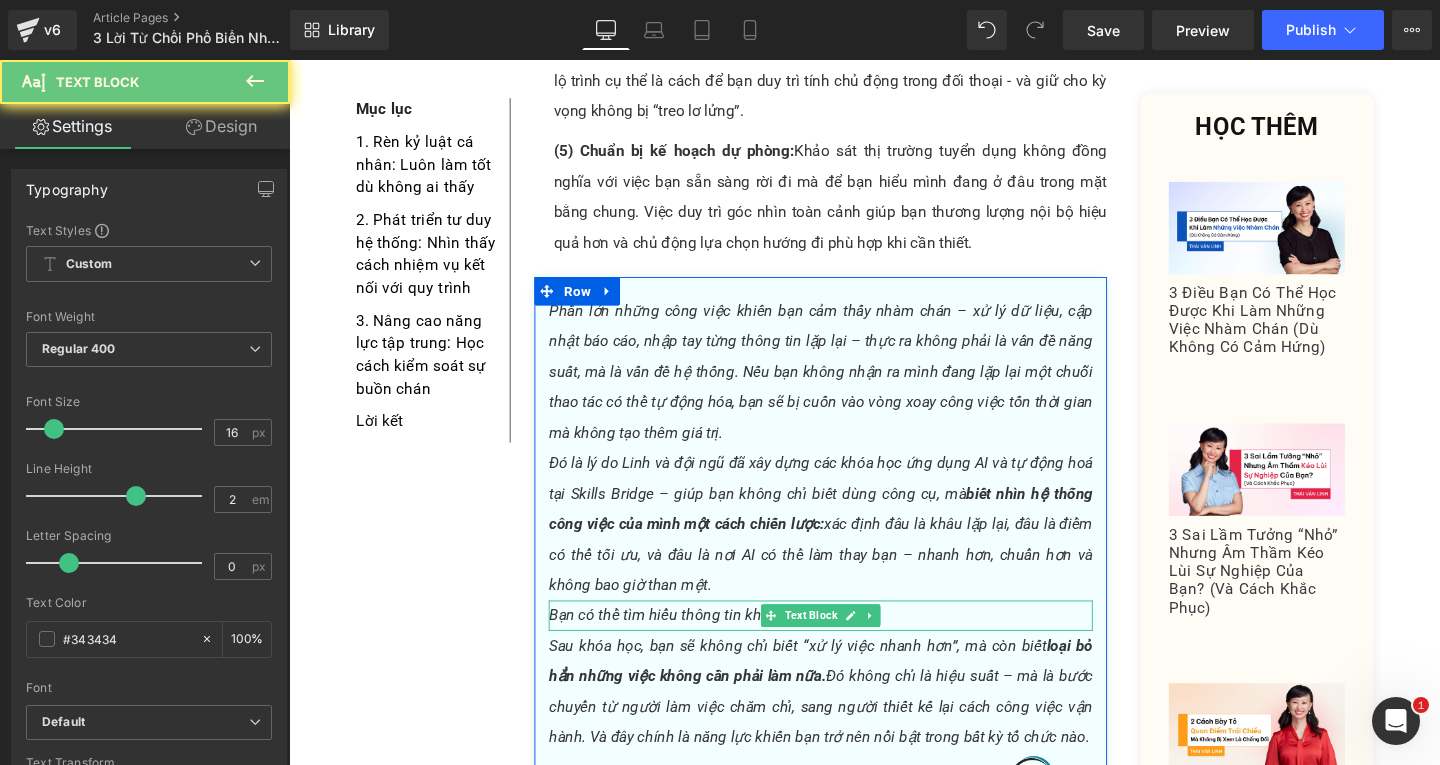 click on "Bạn có thể tìm hiểu thông tin khóa học tại đây ." at bounding box center (848, 644) 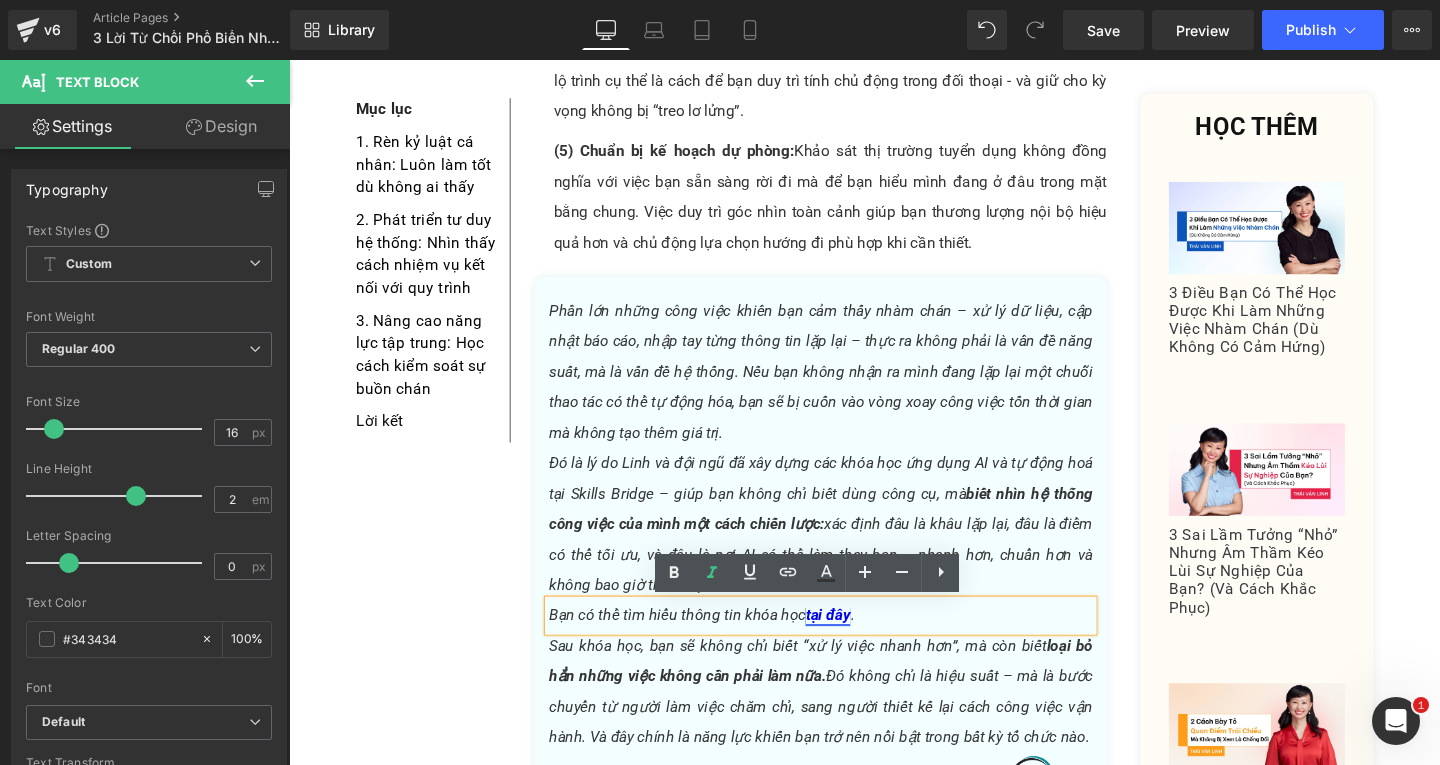 click on "tại đây" at bounding box center [855, 643] 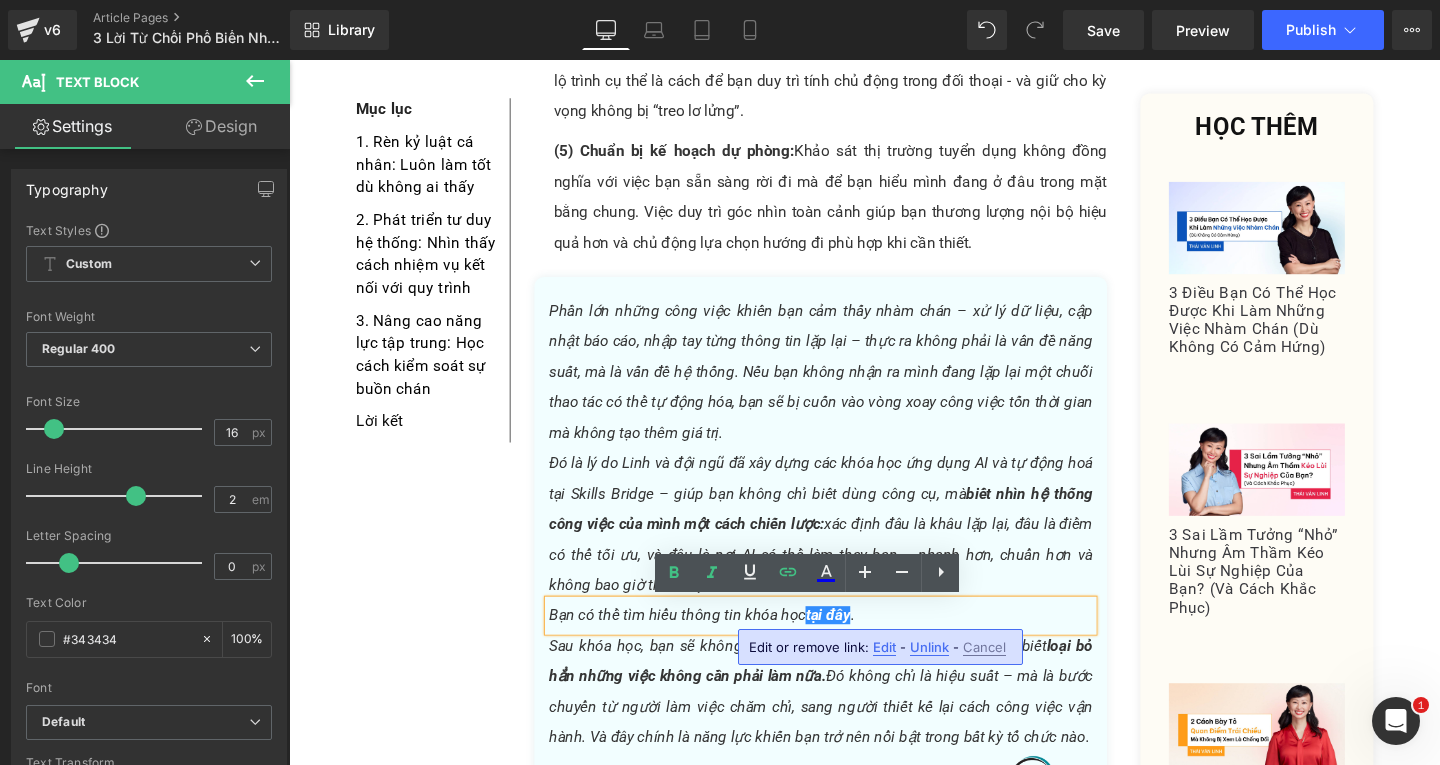 click on "Edit" at bounding box center [884, 647] 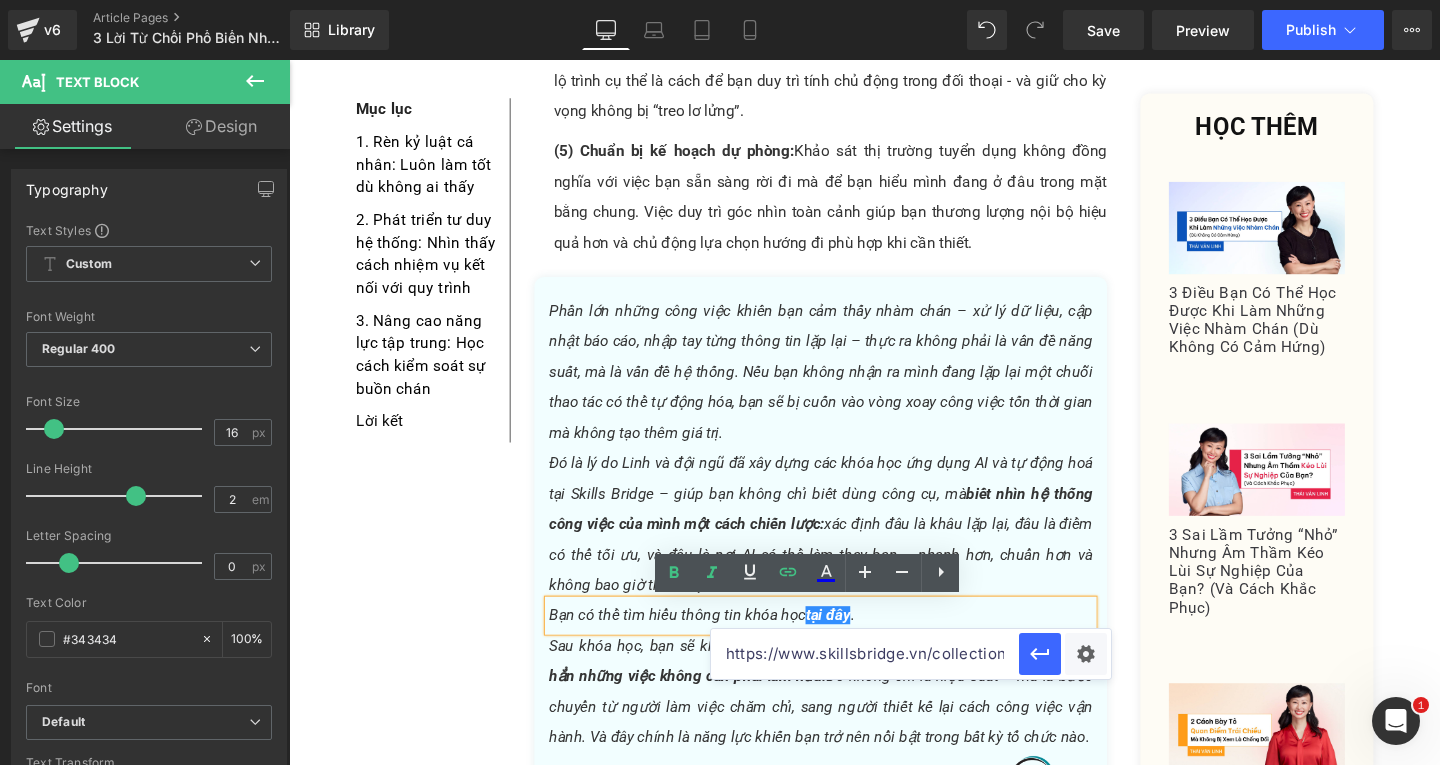 click on "https://www.skillsbridge.vn/collections/khoa-hoc?utm_source=Blog-tvl&utm_medium=3-dieu-ban-co-the-hoc&utm_content=khi-lam-nhung-viec-nham-chan" at bounding box center [865, 654] 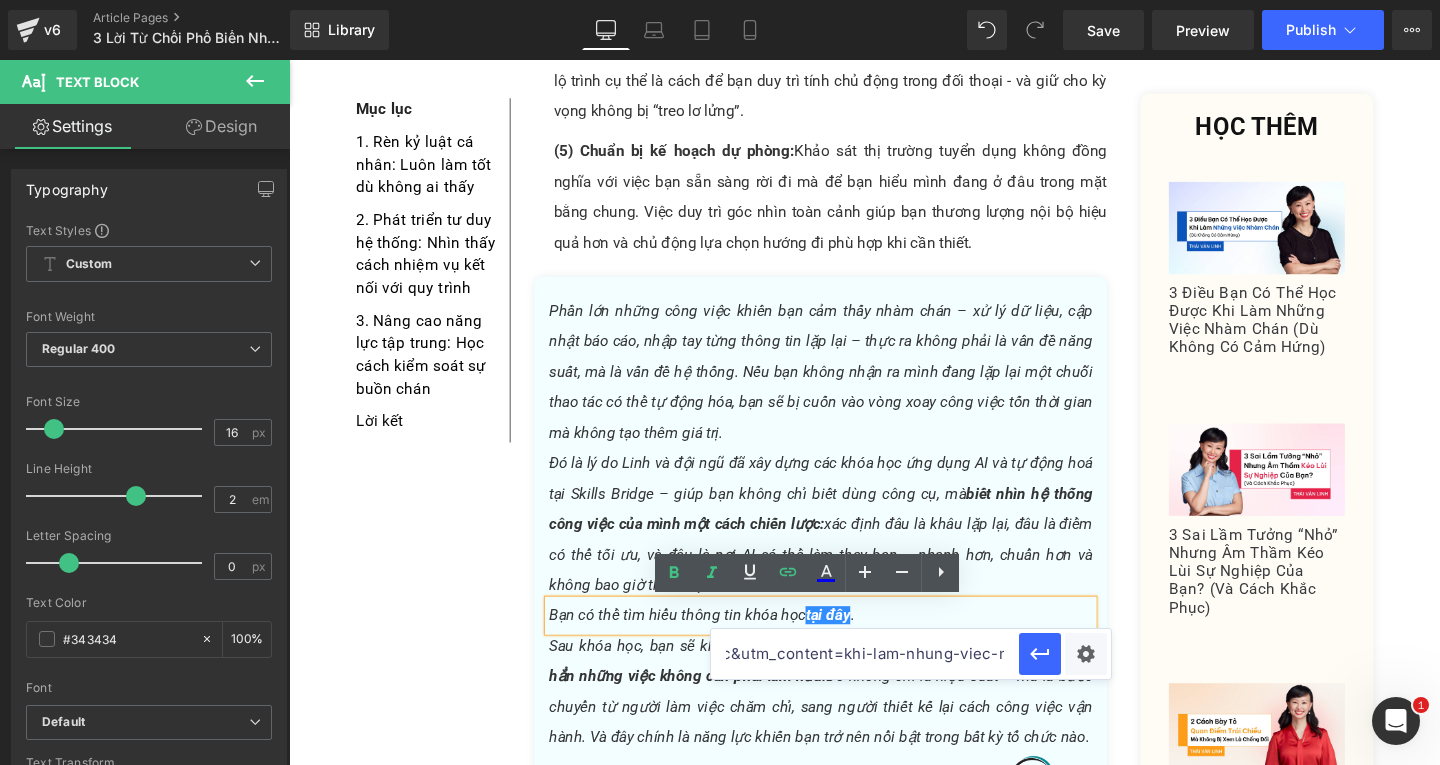 scroll, scrollTop: 0, scrollLeft: 882, axis: horizontal 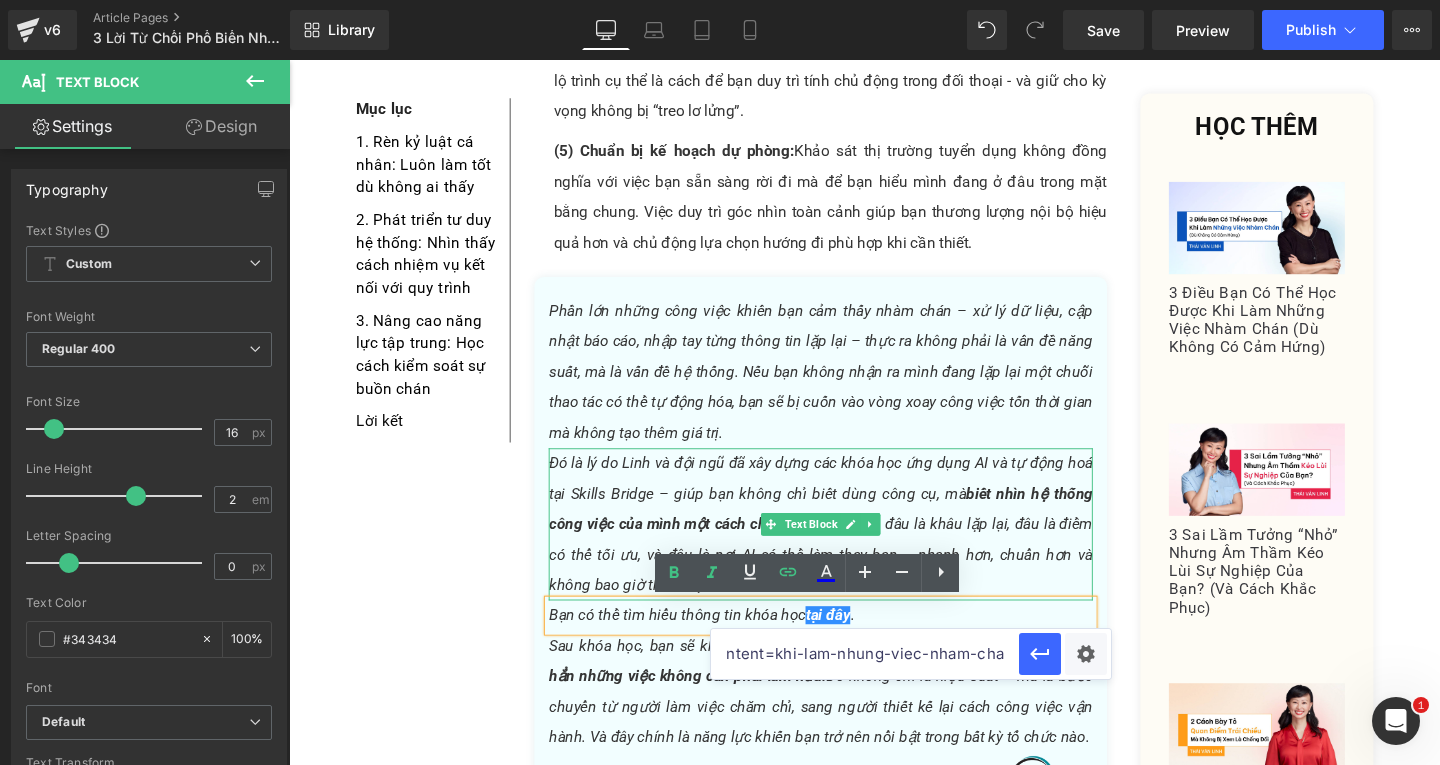 click on "Đó là lý do Linh và đội ngũ đã xây dựng các khóa học ứng dụng AI và tự động hoá tại Skills Bridge – giúp bạn không chỉ biết dùng công cụ, mà  biết nhìn hệ thống công việc của mình một cách chiến lược:  xác định đâu là khâu lặp lại, đâu là điểm có thể tối ưu, và đâu là nơi AI có thể làm thay bạn – nhanh hơn, chuẩn hơn và không bao giờ than mệt." at bounding box center (848, 547) 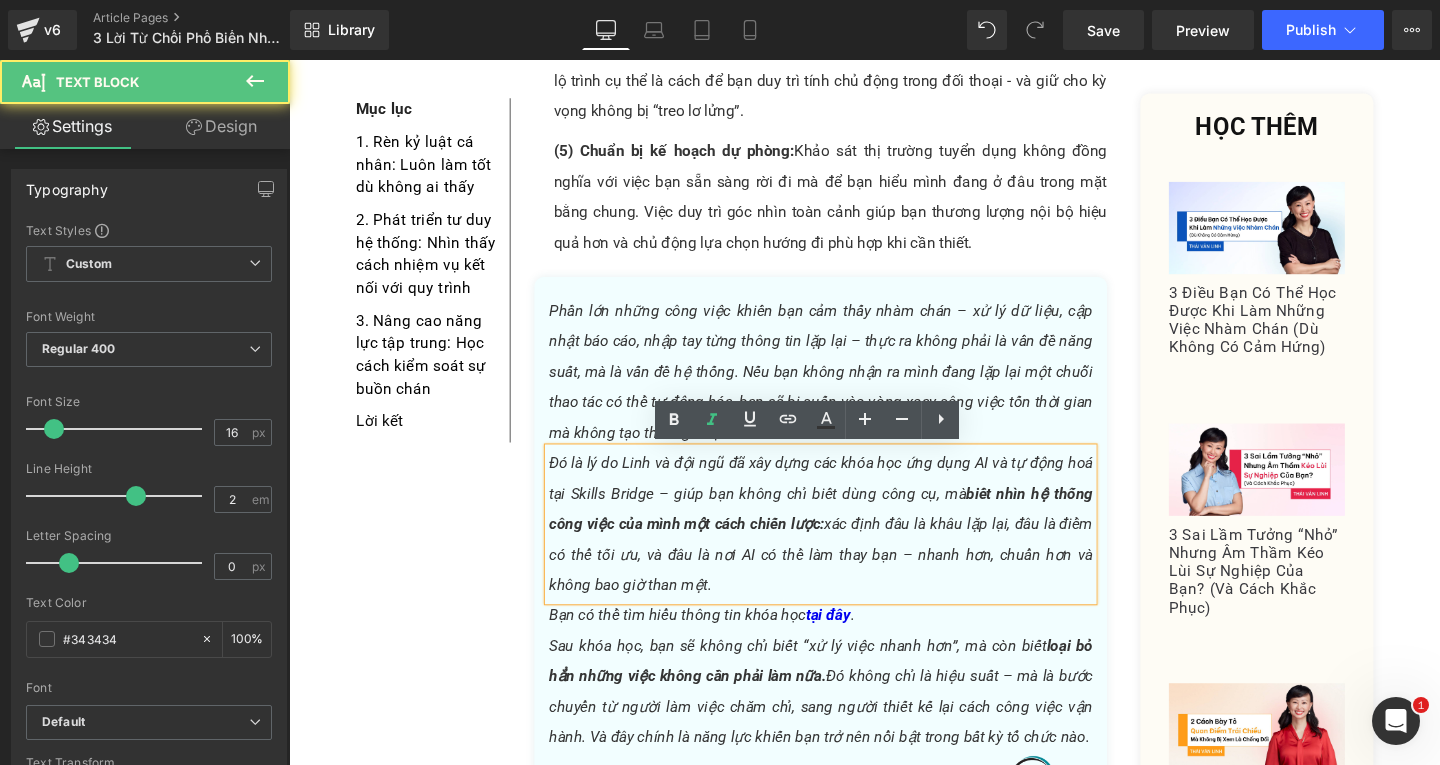 scroll, scrollTop: 0, scrollLeft: 0, axis: both 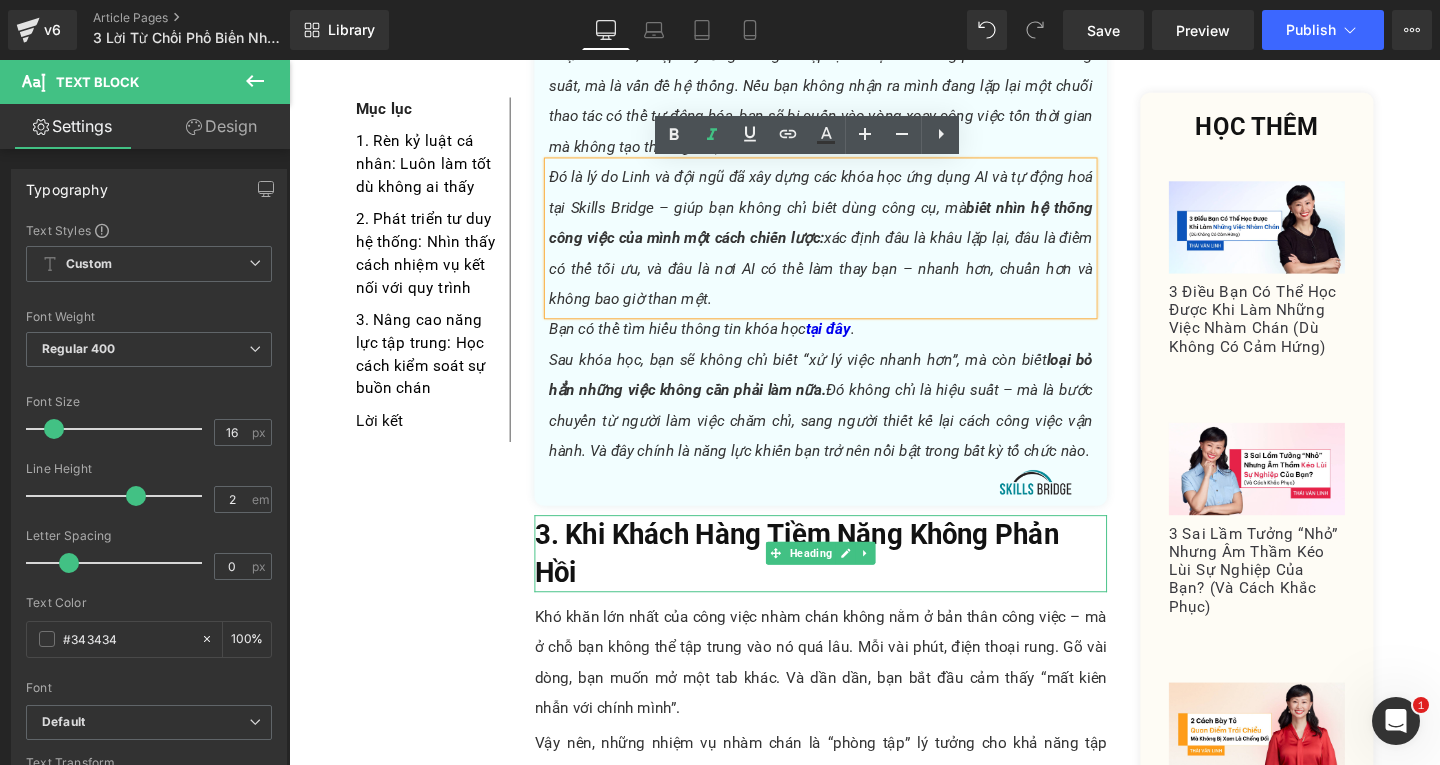click on "3. Khi Khách Hàng Tiềm Năng Không Phản Hồi" at bounding box center [848, 579] 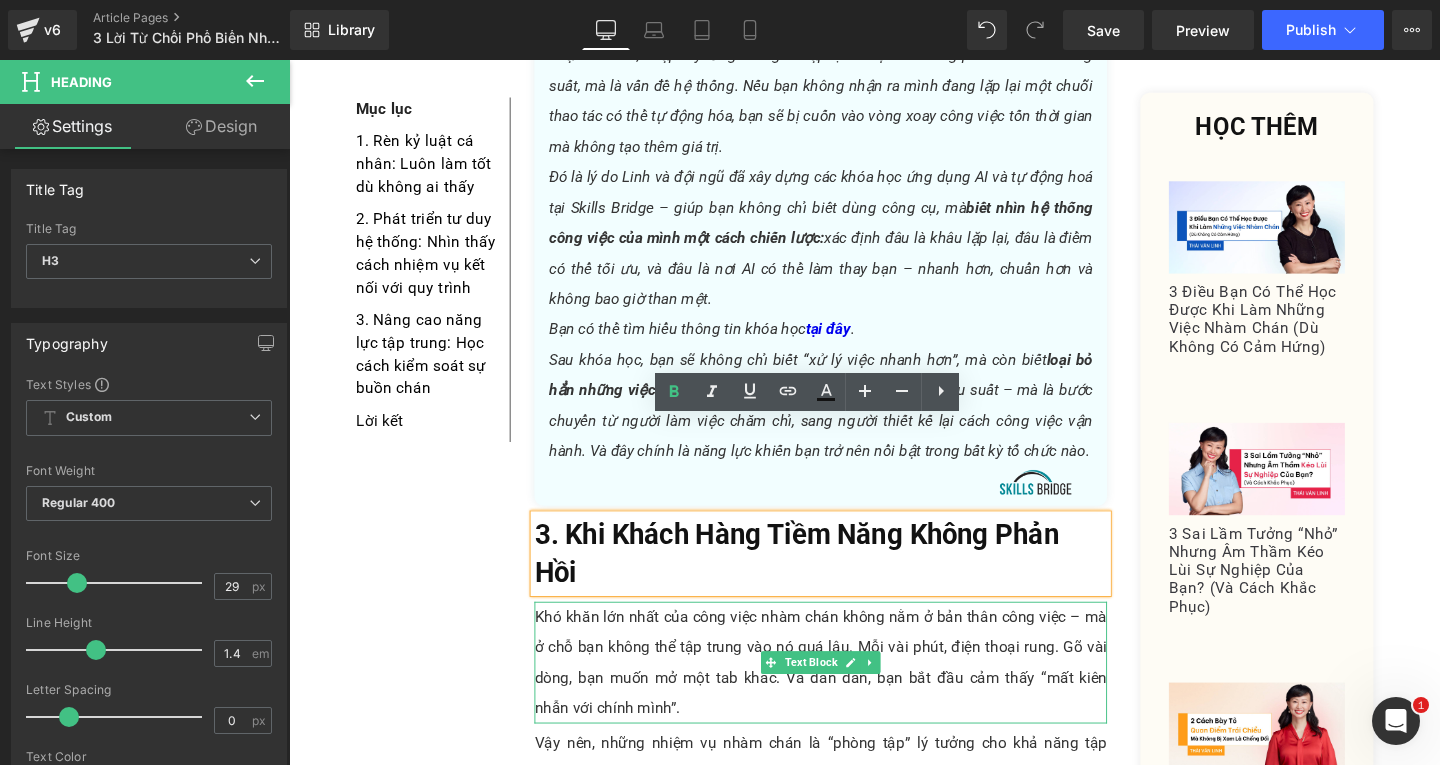 scroll, scrollTop: 3901, scrollLeft: 0, axis: vertical 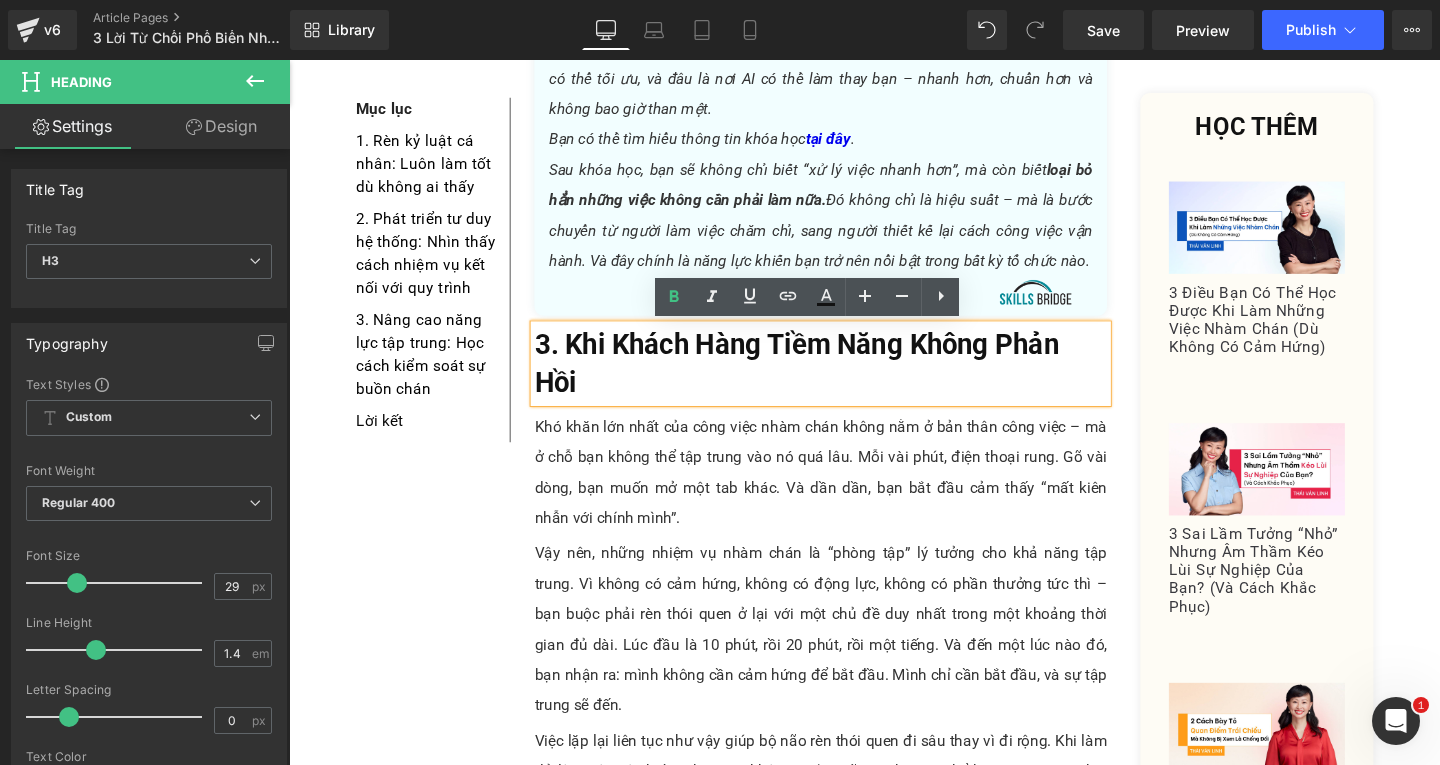 click on "Khó khăn lớn nhất của công việc nhàm chán không nằm ở bản thân công việc – mà ở chỗ bạn không thể tập trung vào nó quá lâu. Mỗi vài phút, điện thoại rung. Gõ vài dòng, bạn muốn mở một tab khác. Và dần dần, bạn bắt đầu cảm thấy “mất kiên nhẫn với chính mình”. Text Block" at bounding box center (848, 494) 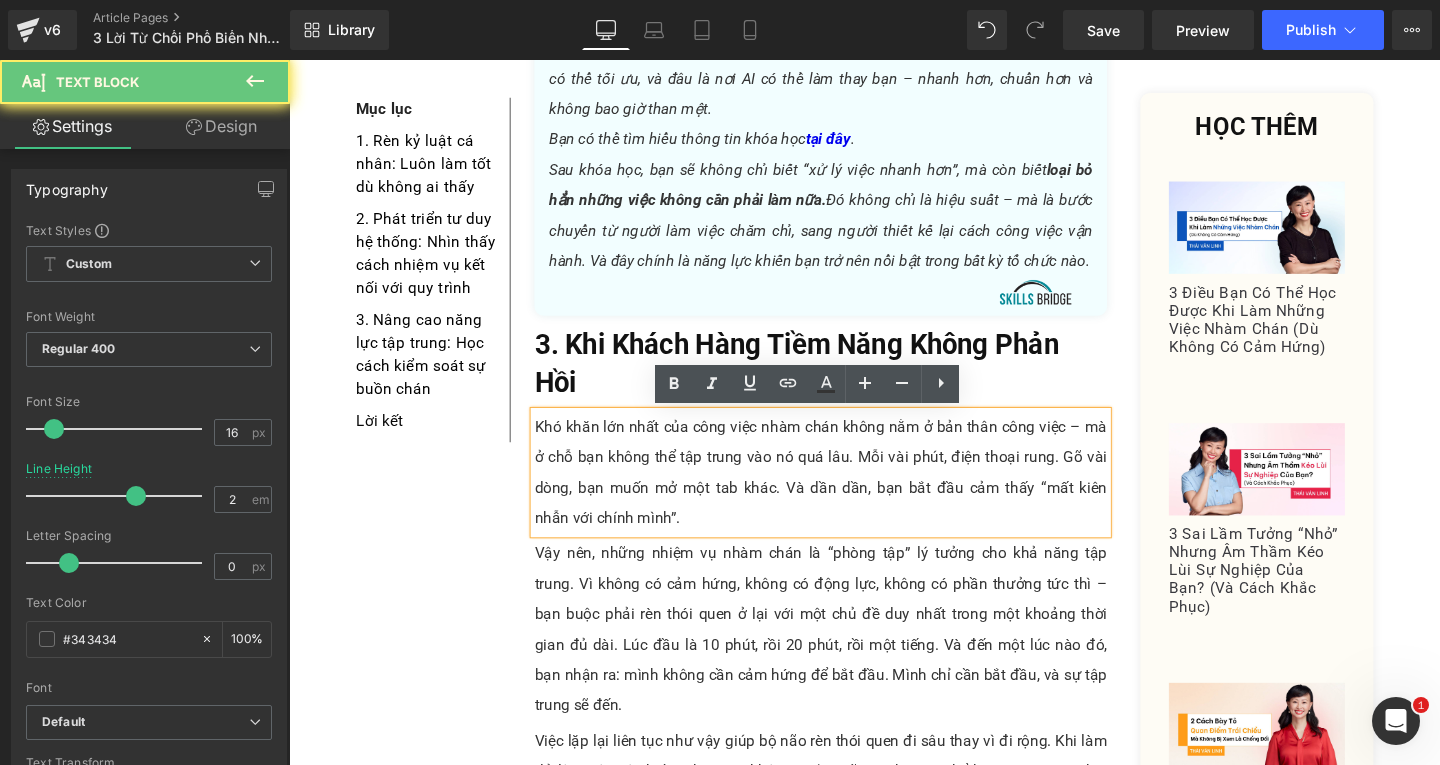 click on "Khó khăn lớn nhất của công việc nhàm chán không nằm ở bản thân công việc – mà ở chỗ bạn không thể tập trung vào nó quá lâu. Mỗi vài phút, điện thoại rung. Gõ vài dòng, bạn muốn mở một tab khác. Và dần dần, bạn bắt đầu cảm thấy “mất kiên nhẫn với chính mình”." at bounding box center [848, 494] 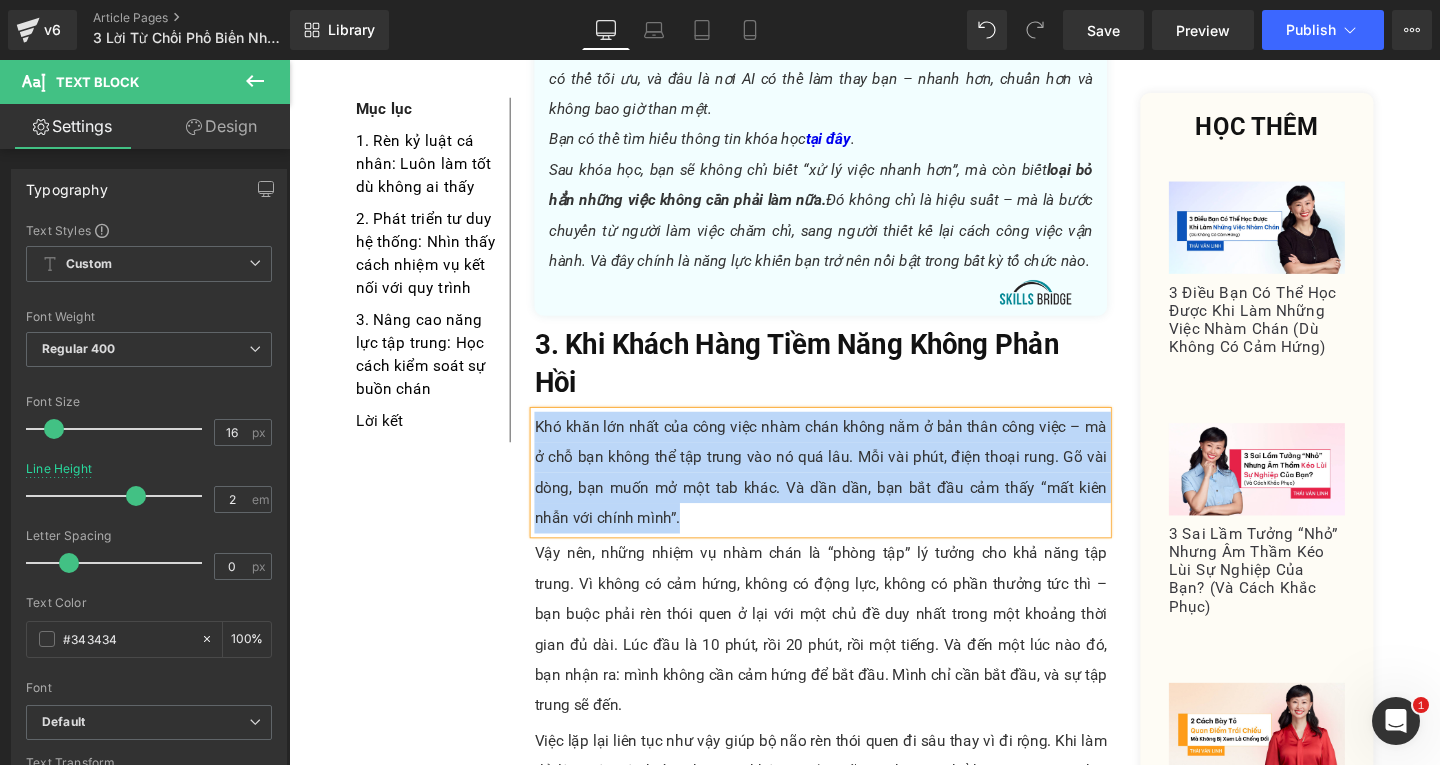 paste 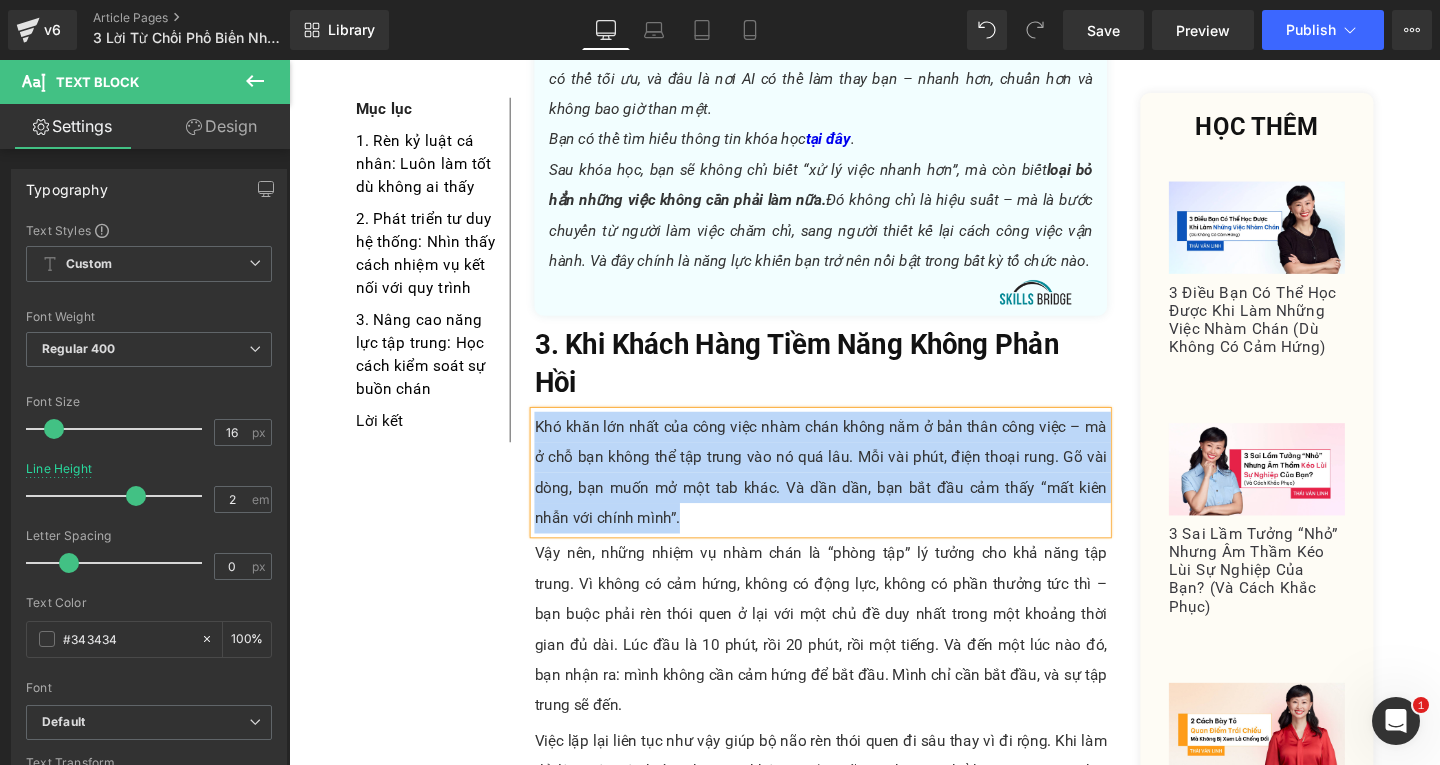 type 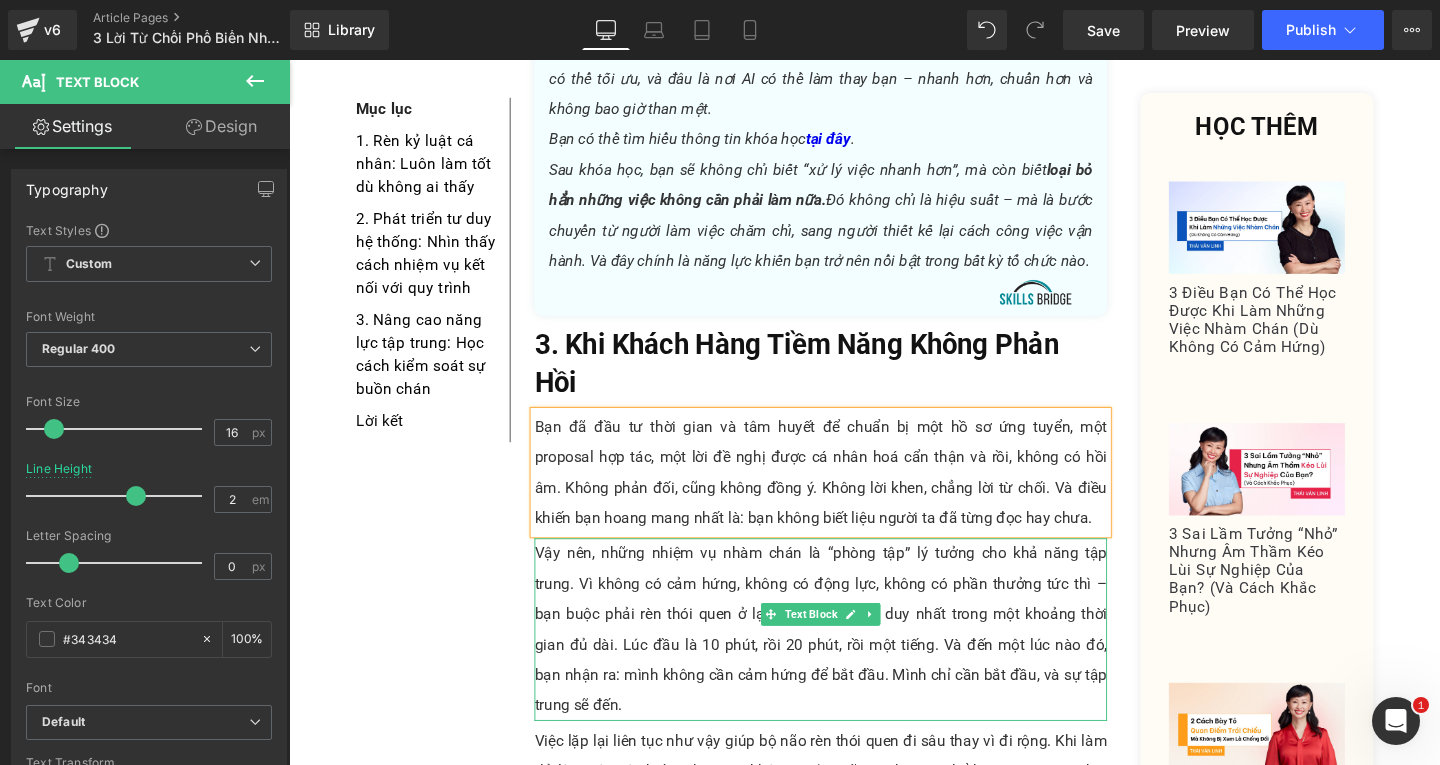 drag, startPoint x: 728, startPoint y: 644, endPoint x: 869, endPoint y: 674, distance: 144.15616 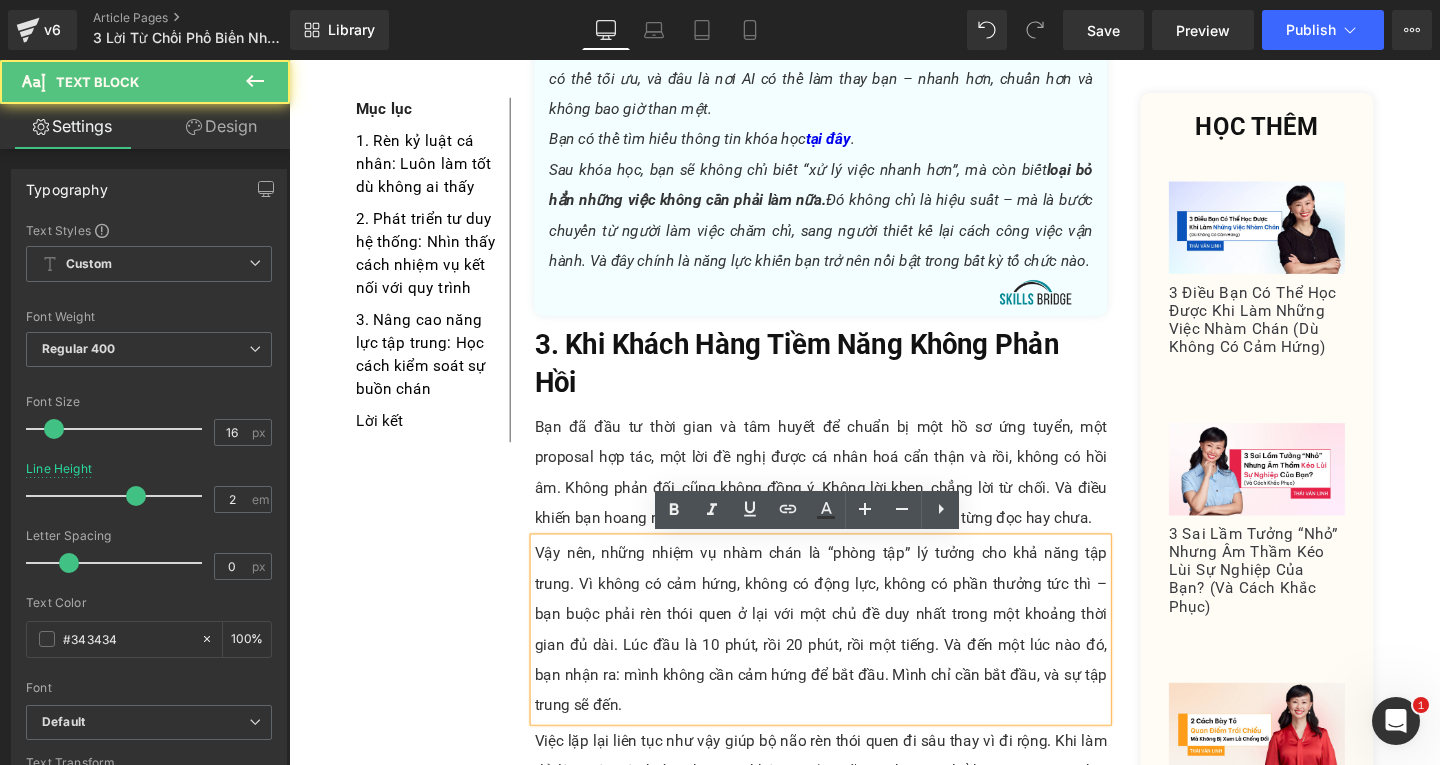 click on "Vậy nên, những nhiệm vụ nhàm chán là “phòng tập” lý tưởng cho khả năng tập trung. Vì không có cảm hứng, không có động lực, không có phần thưởng tức thì – bạn buộc phải rèn thói quen ở lại với một chủ đề duy nhất trong một khoảng thời gian đủ dài. Lúc đầu là 10 phút, rồi 20 phút, rồi một tiếng. Và đến một lúc nào đó, bạn nhận ra: mình không cần cảm hứng để bắt đầu. Mình chỉ cần bắt đầu, và sự tập trung sẽ đến." at bounding box center (848, 659) 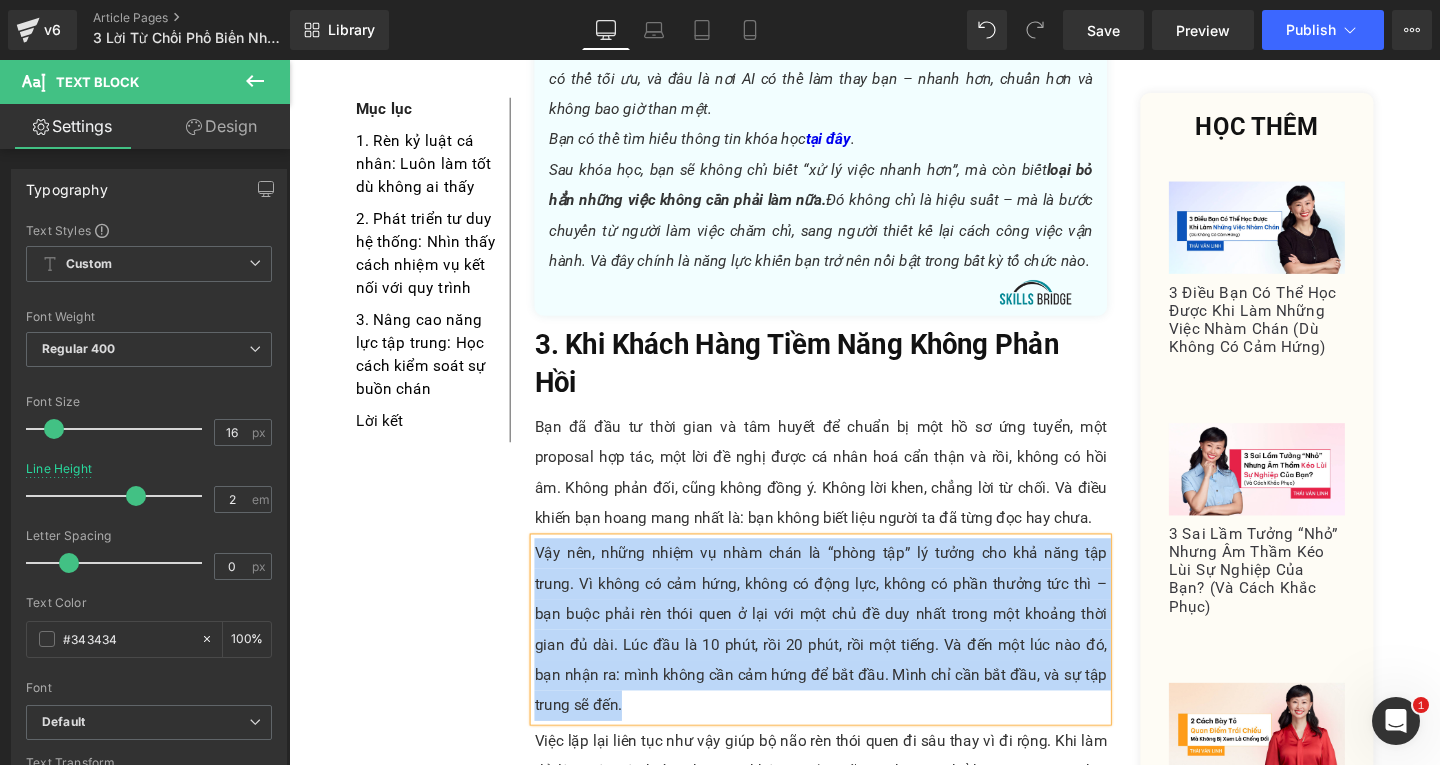 paste 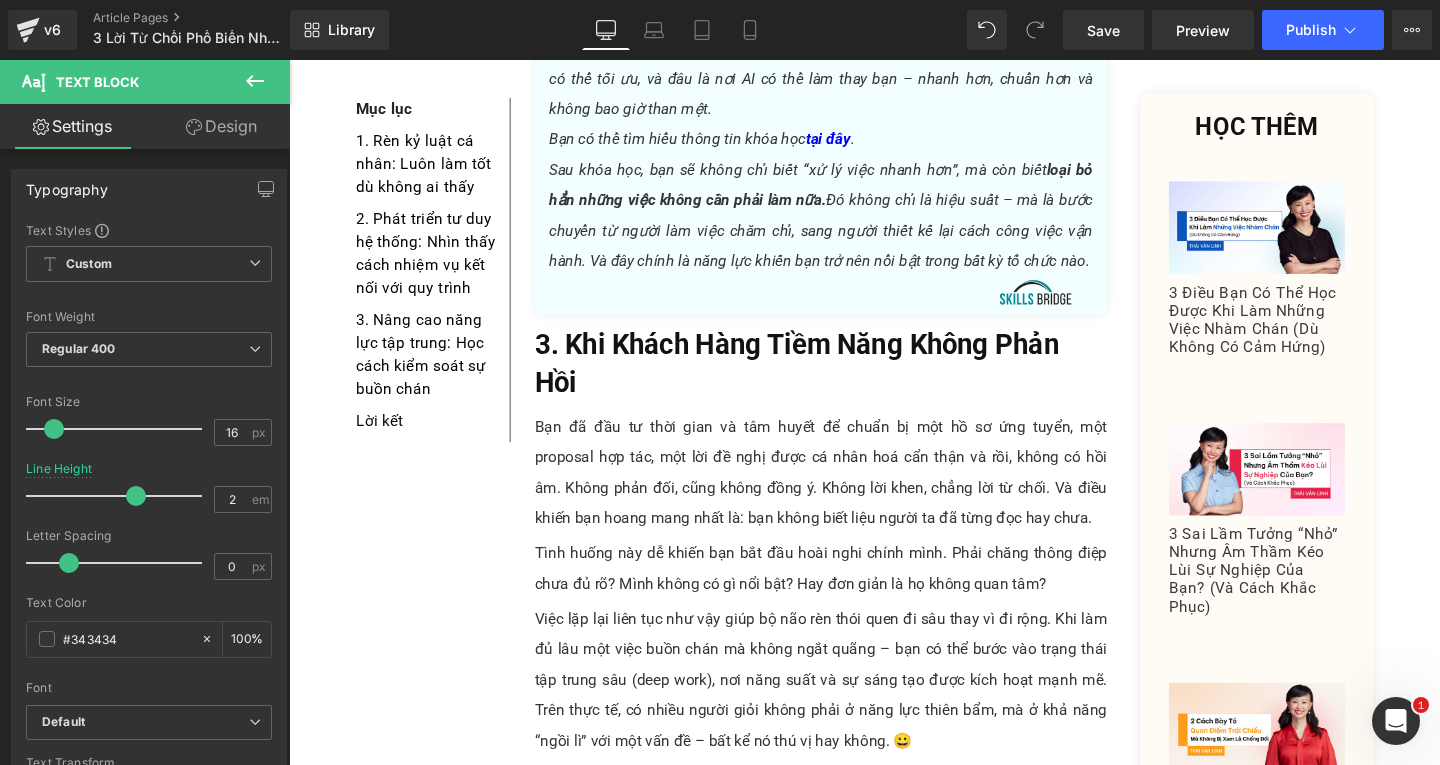 click on "Rendering Content" at bounding box center [720, 686] 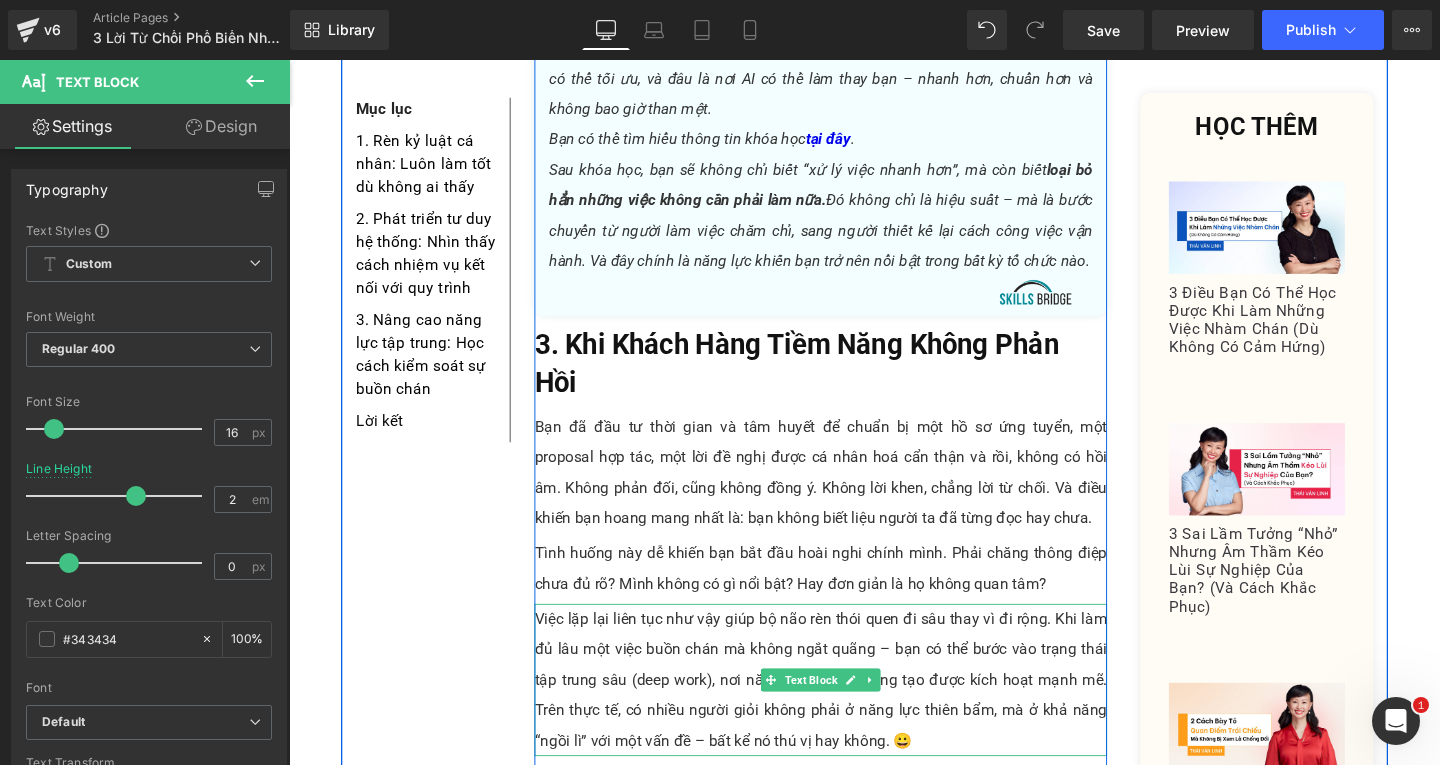 scroll, scrollTop: 4001, scrollLeft: 0, axis: vertical 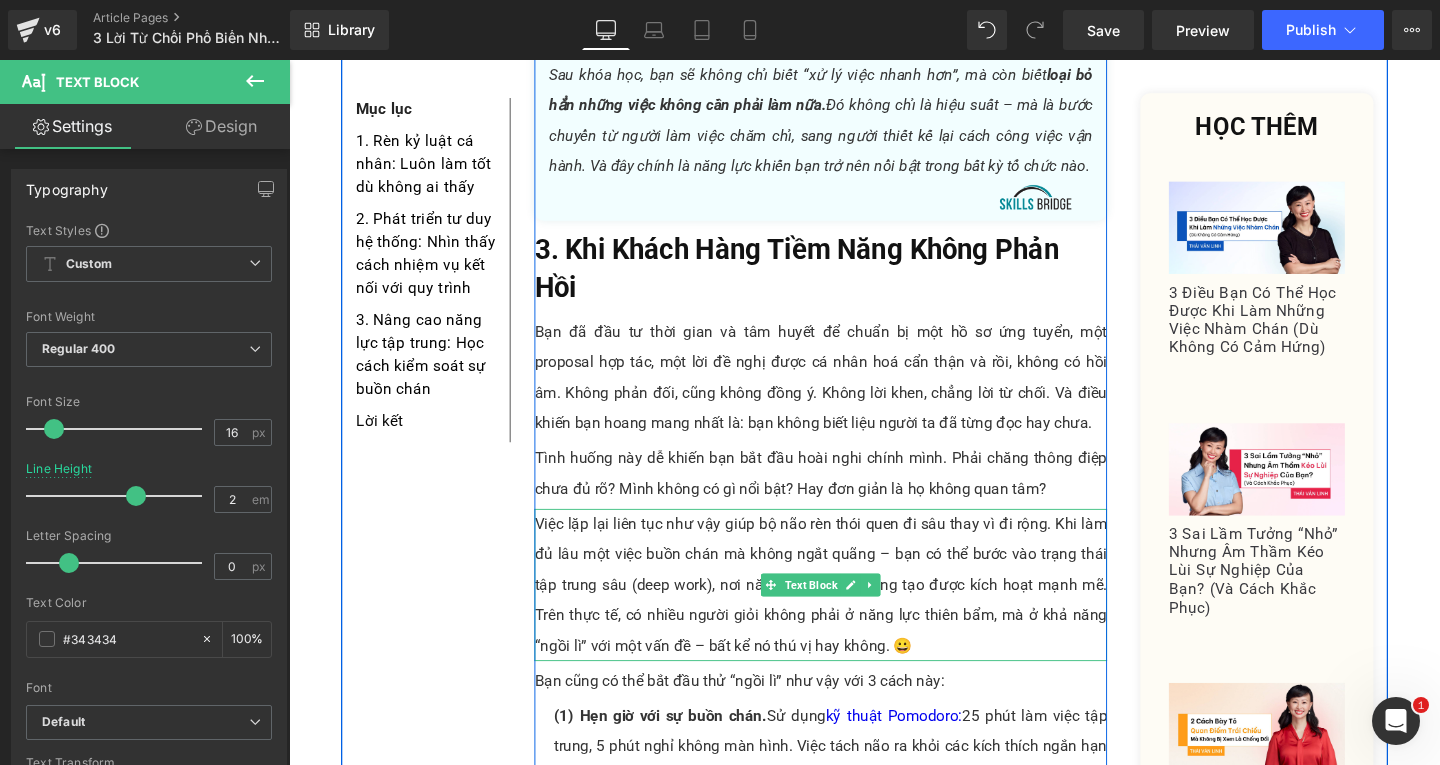 click on "Việc lặp lại liên tục như vậy giúp bộ não rèn thói quen đi sâu thay vì đi rộng. Khi làm đủ lâu một việc buồn chán mà không ngắt quãng – bạn có thể bước vào trạng thái tập trung sâu (deep work), nơi năng suất và sự sáng tạo được kích hoạt mạnh mẽ. Trên thực tế, có nhiều người giỏi không phải ở năng lực thiên bẩm, mà ở khả năng “ngồi lì” với một vấn đề – bất kể nó thú vị hay không. 😀" at bounding box center (848, 612) 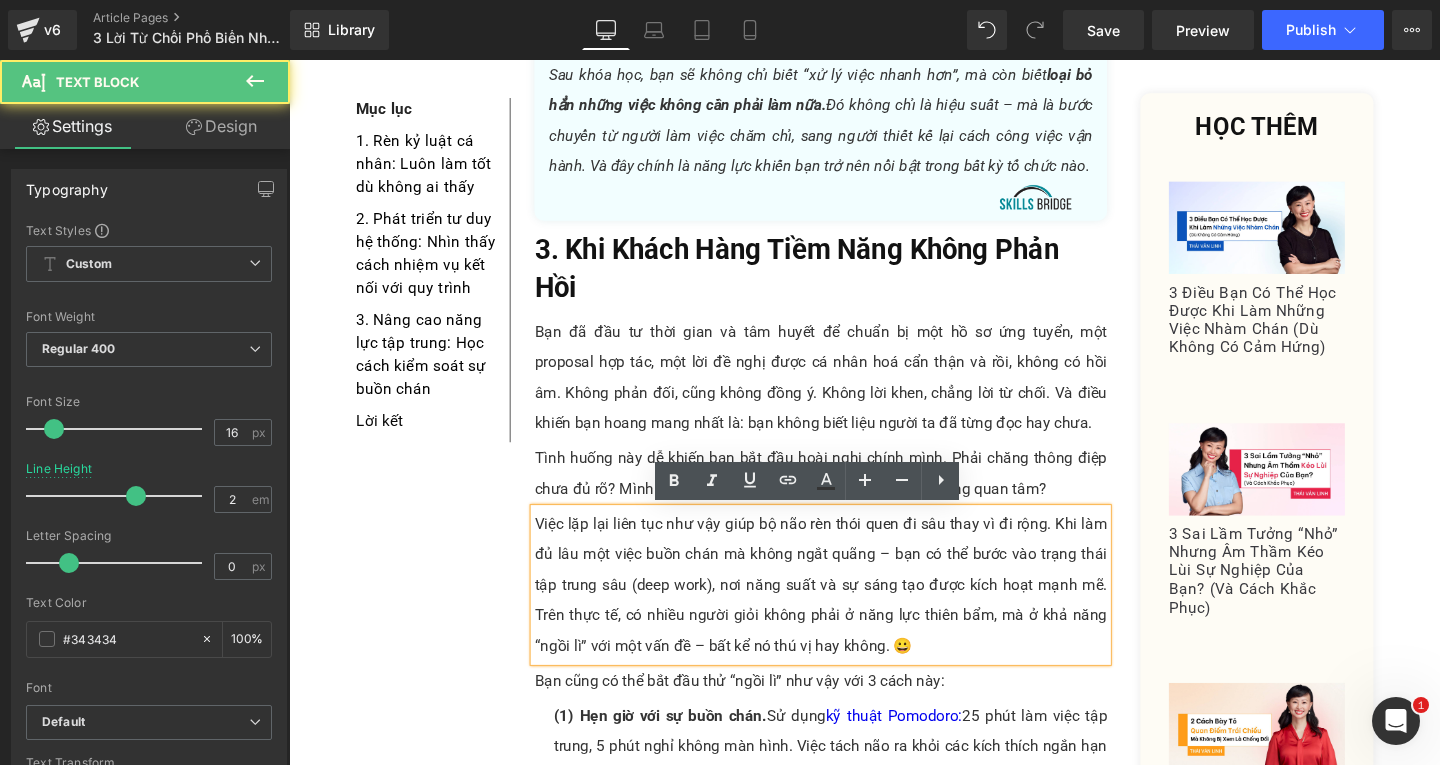 click on "Việc lặp lại liên tục như vậy giúp bộ não rèn thói quen đi sâu thay vì đi rộng. Khi làm đủ lâu một việc buồn chán mà không ngắt quãng – bạn có thể bước vào trạng thái tập trung sâu (deep work), nơi năng suất và sự sáng tạo được kích hoạt mạnh mẽ. Trên thực tế, có nhiều người giỏi không phải ở năng lực thiên bẩm, mà ở khả năng “ngồi lì” với một vấn đề – bất kể nó thú vị hay không. 😀" at bounding box center (848, 612) 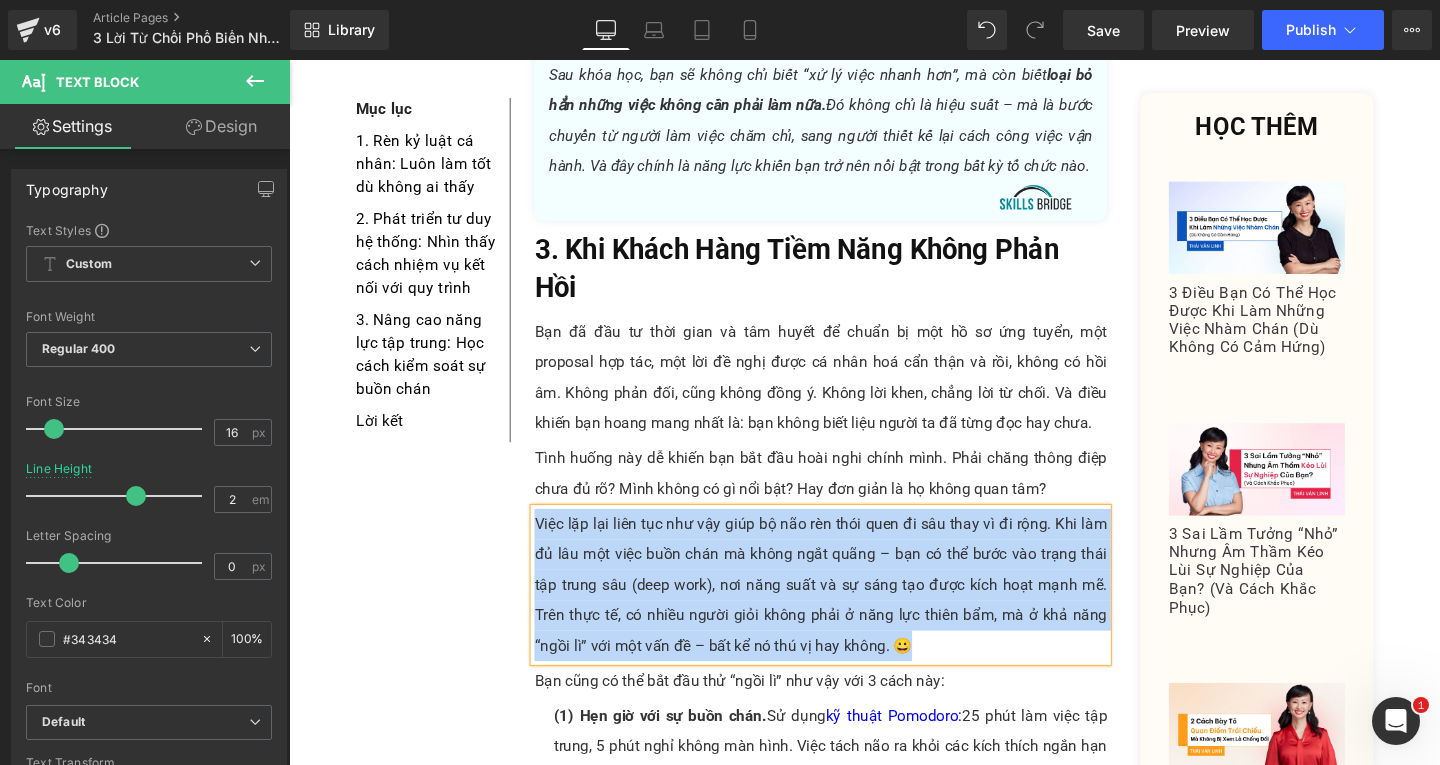 paste 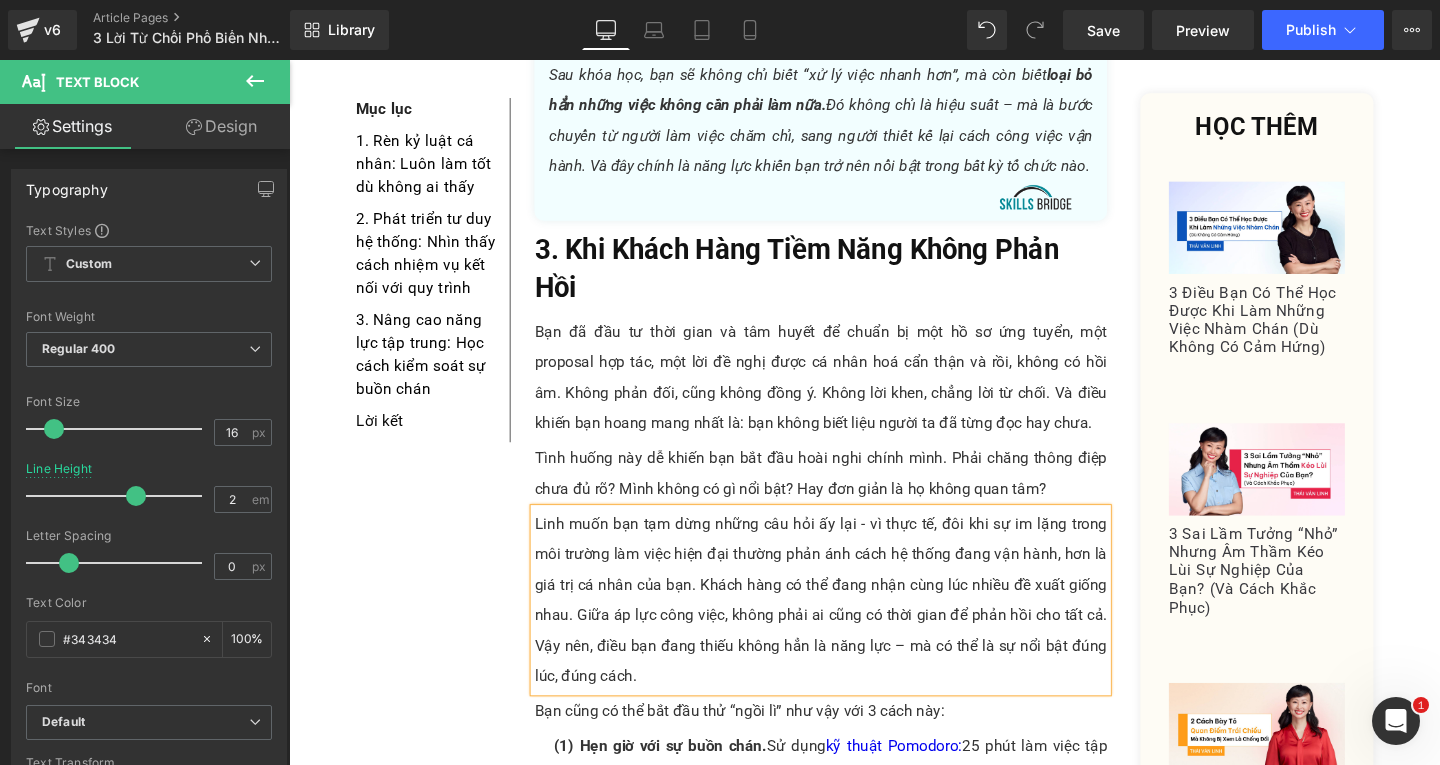 scroll, scrollTop: 4101, scrollLeft: 0, axis: vertical 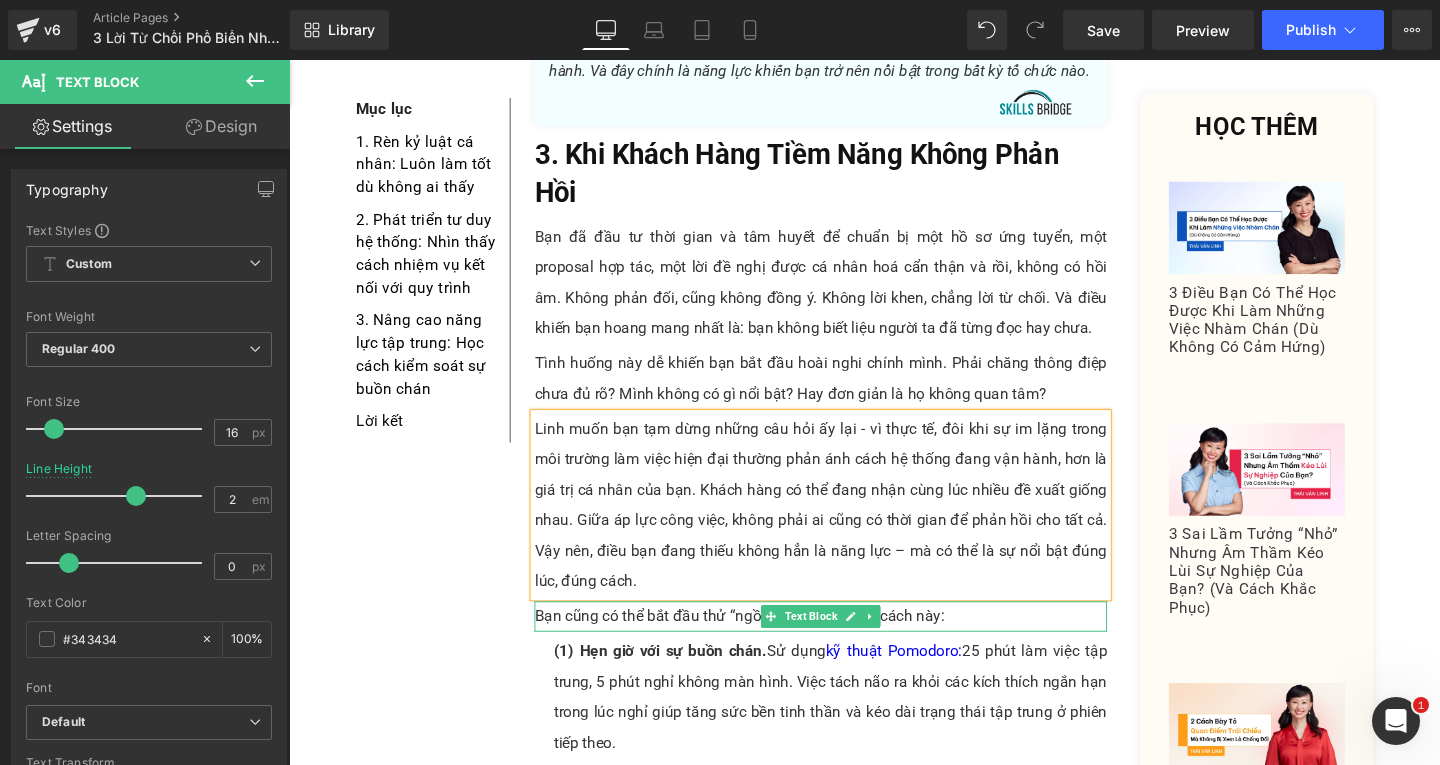 click on "Bạn cũng có thể bắt đầu thử “ngồi lì” như vậy với 3 cách này:" at bounding box center [848, 645] 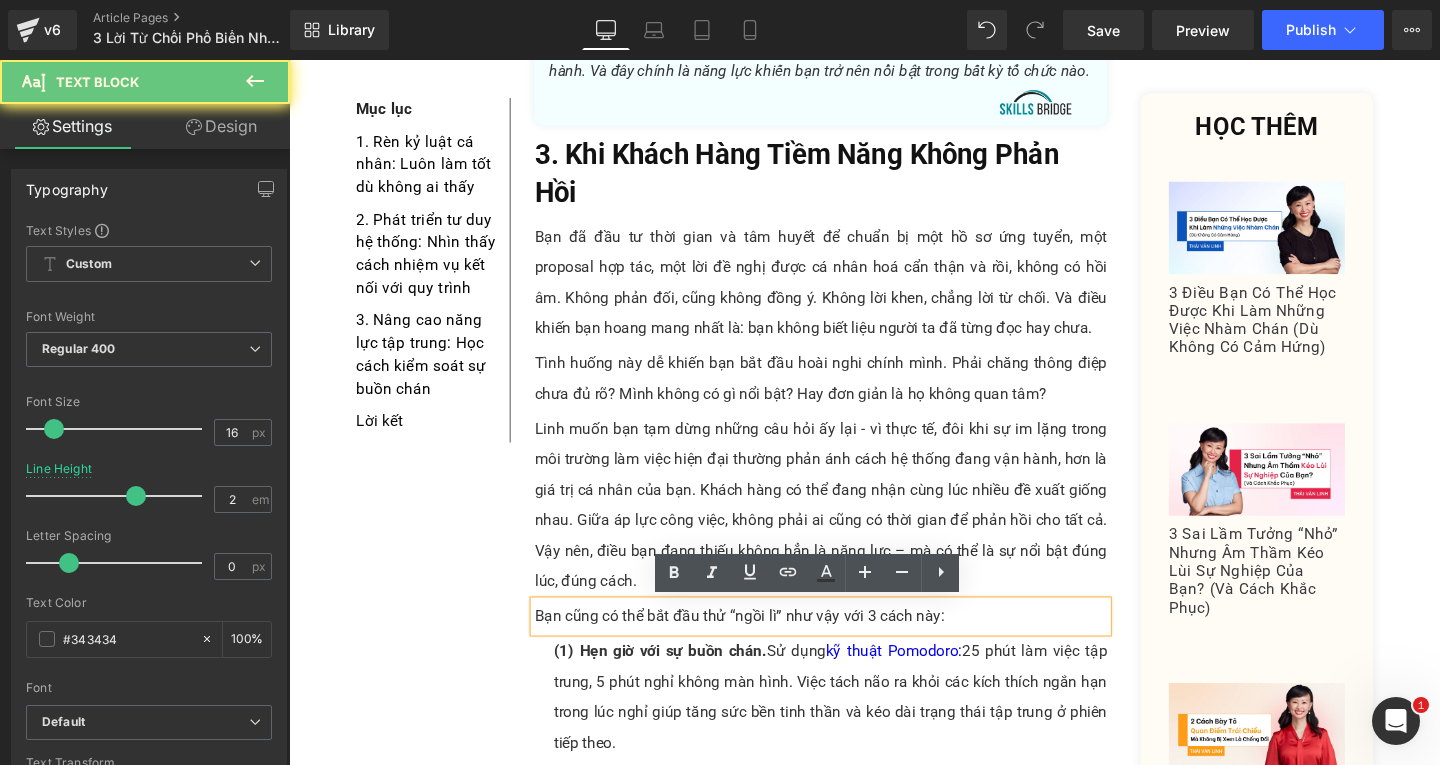 click on "Bạn cũng có thể bắt đầu thử “ngồi lì” như vậy với 3 cách này:" at bounding box center (848, 645) 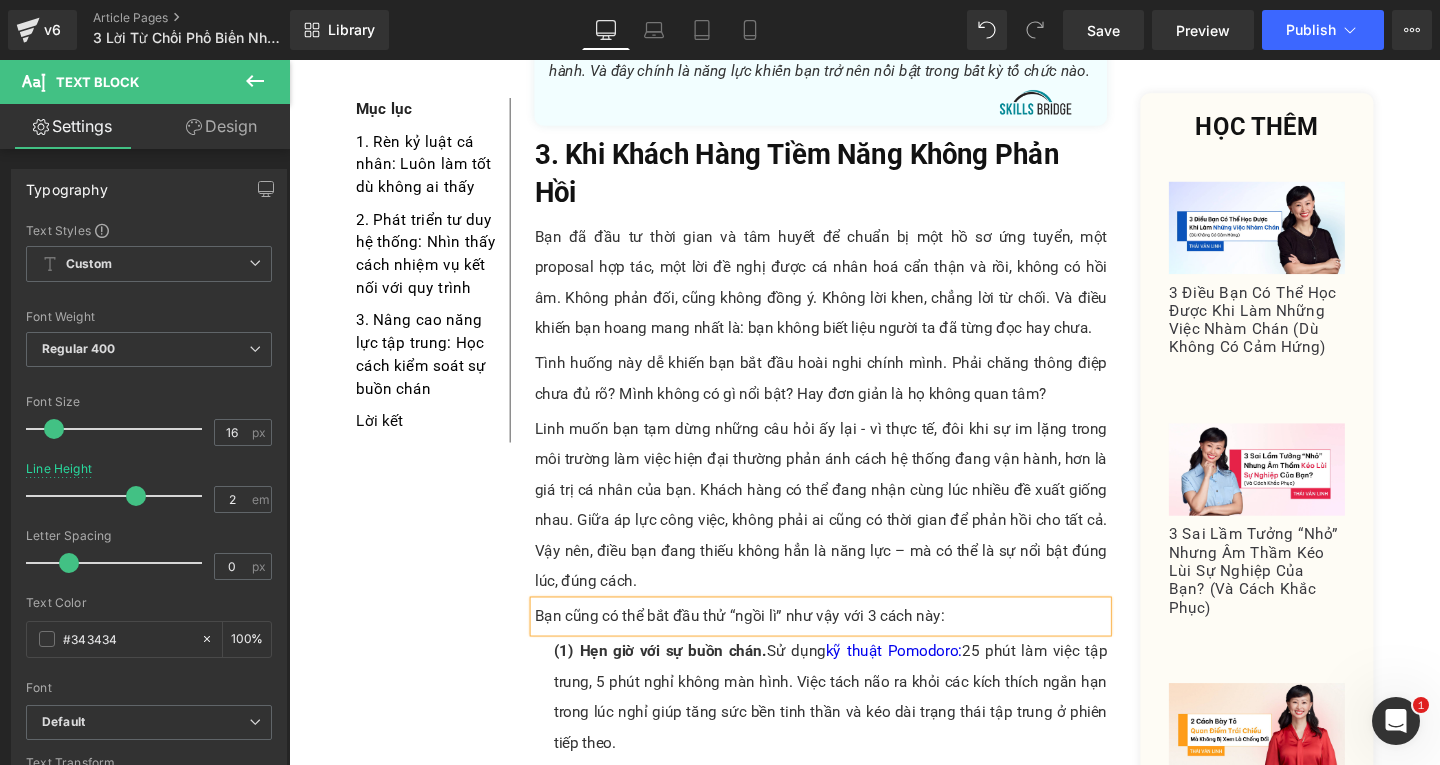 paste 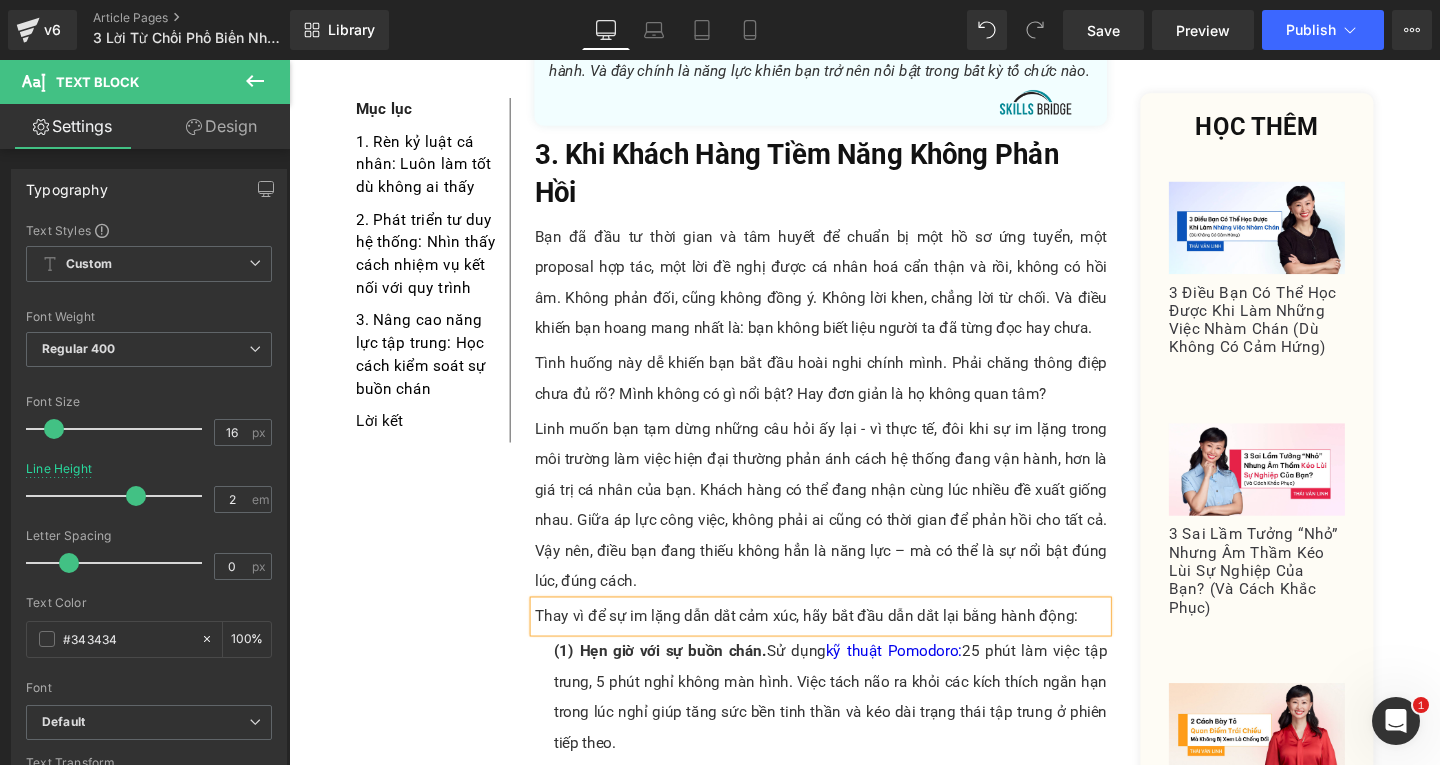scroll, scrollTop: 4201, scrollLeft: 0, axis: vertical 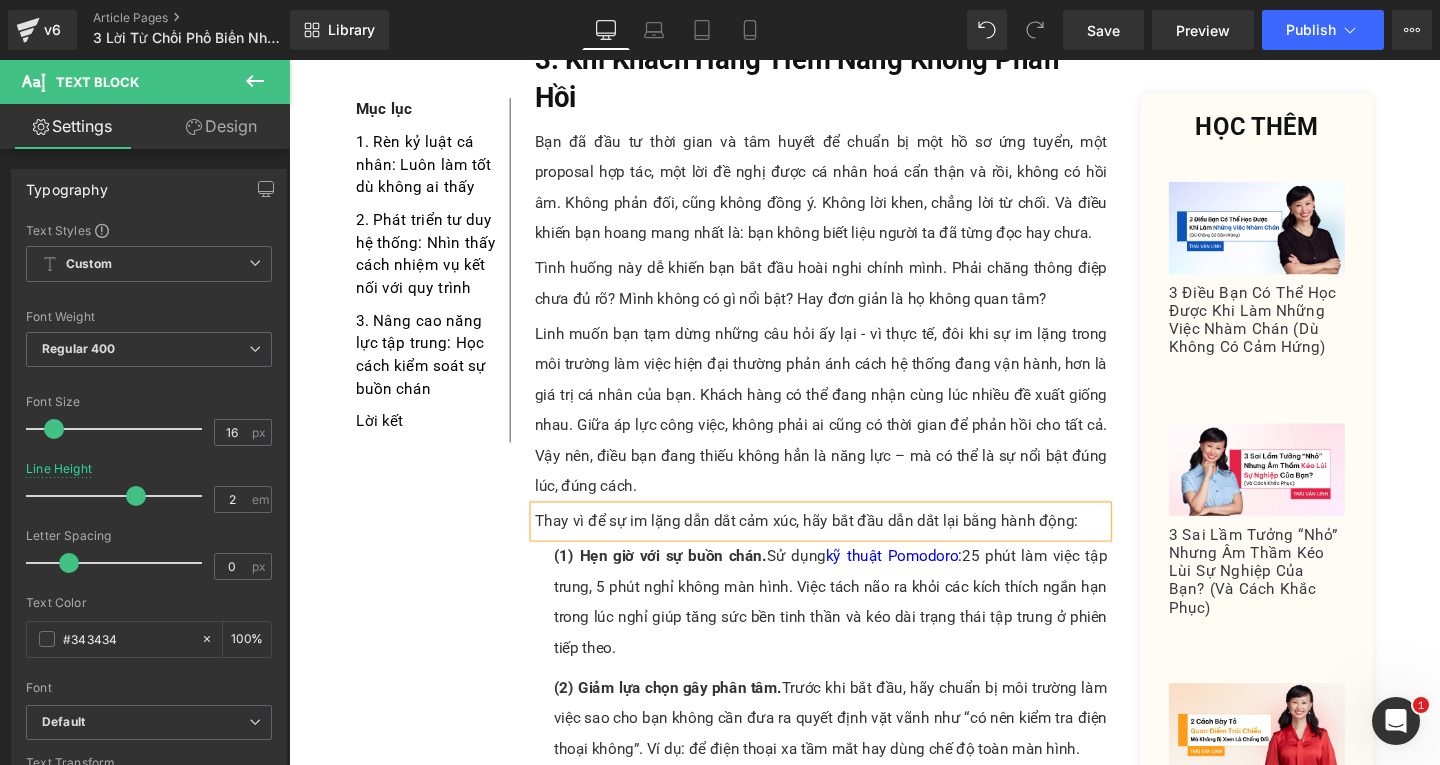 click on "(1) Hẹn giờ với sự buồn chán.  Sử dụng  kỹ thuật Pomodoro:  25 phút làm việc tập trung, 5 phút nghỉ không màn hình. Việc tách não ra khỏi các kích thích ngắn hạn trong lúc nghỉ giúp tăng sức bền tinh thần và kéo dài trạng thái tập trung ở phiên tiếp theo." at bounding box center [858, 630] 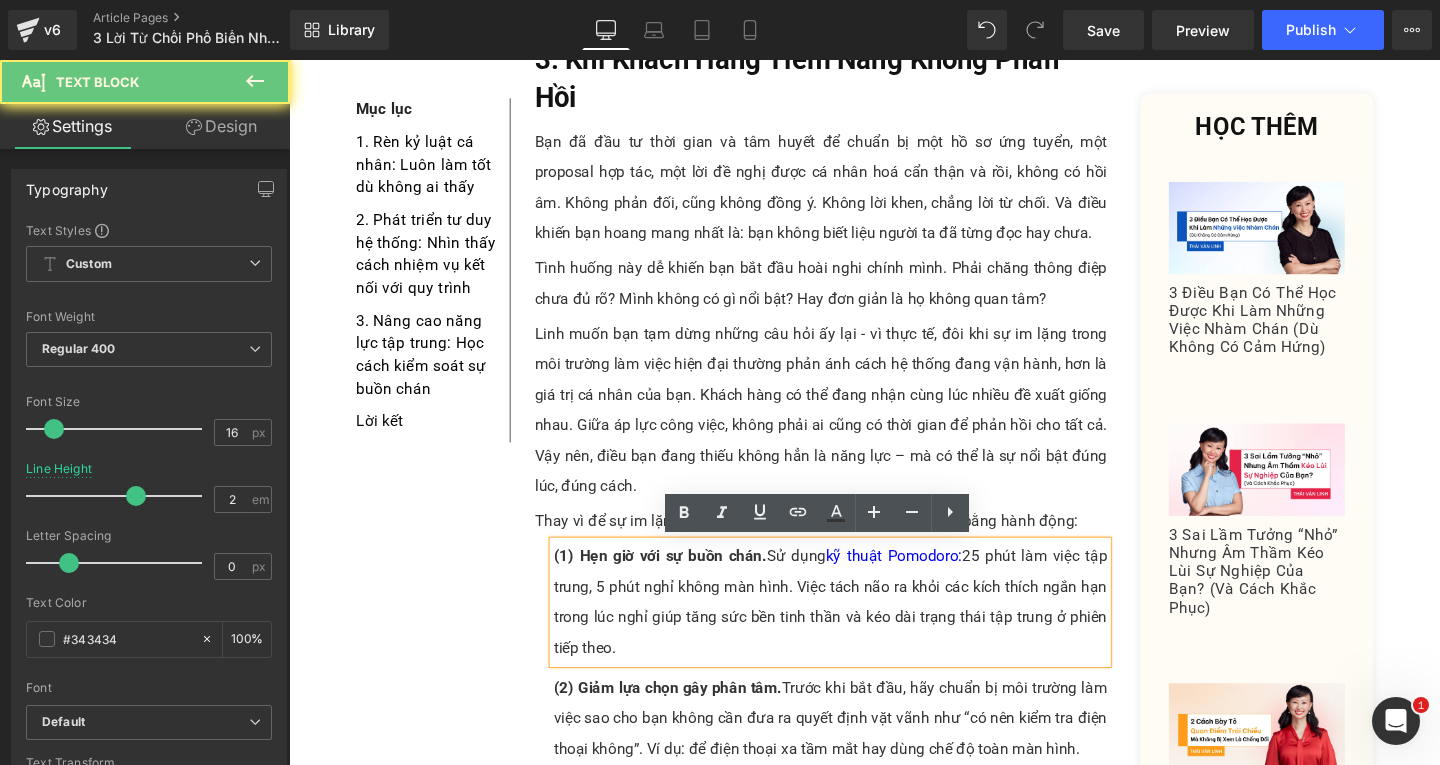 drag, startPoint x: 588, startPoint y: 580, endPoint x: 672, endPoint y: 683, distance: 132.90974 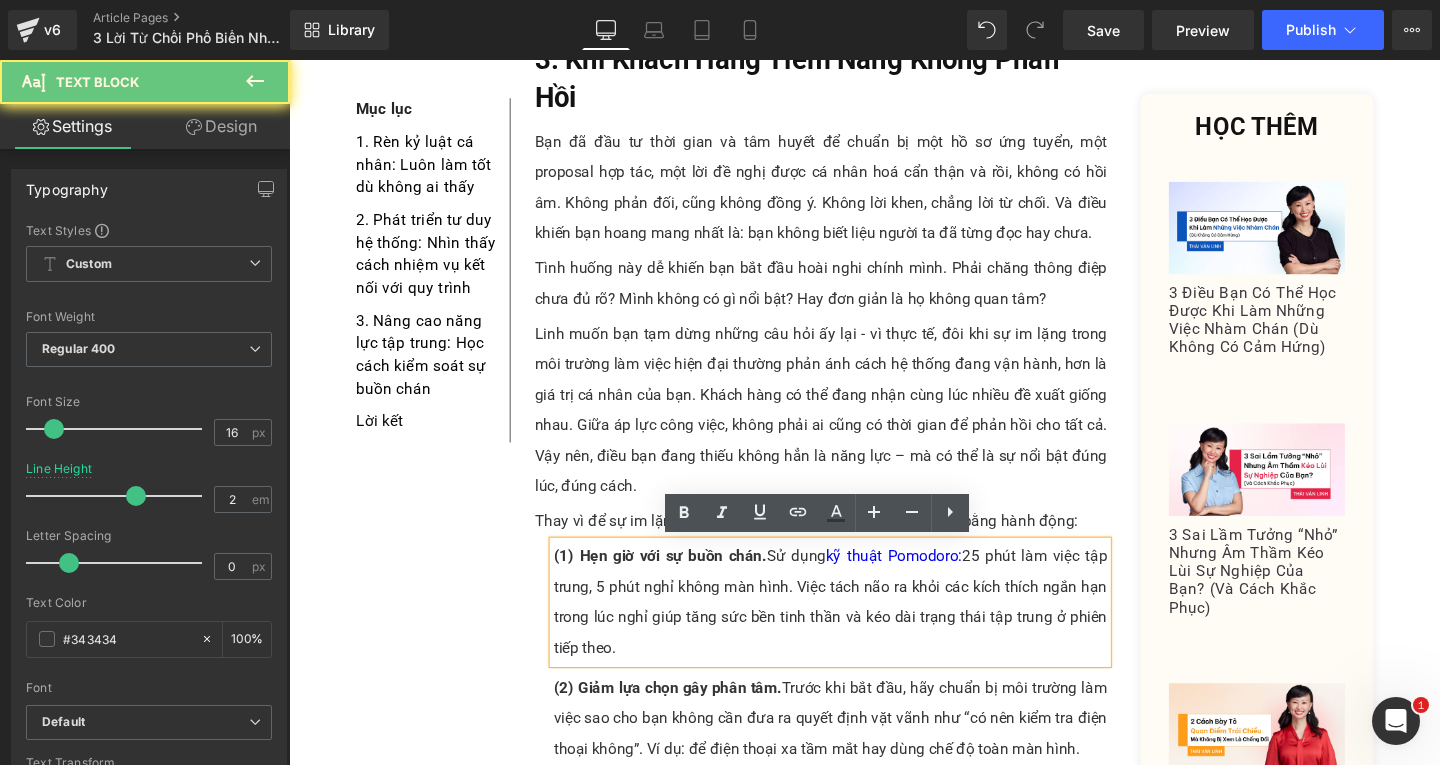 click on "(1) Hẹn giờ với sự buồn chán.  Sử dụng  kỹ thuật Pomodoro:  25 phút làm việc tập trung, 5 phút nghỉ không màn hình. Việc tách não ra khỏi các kích thích ngắn hạn trong lúc nghỉ giúp tăng sức bền tinh thần và kéo dài trạng thái tập trung ở phiên tiếp theo." at bounding box center (858, 630) 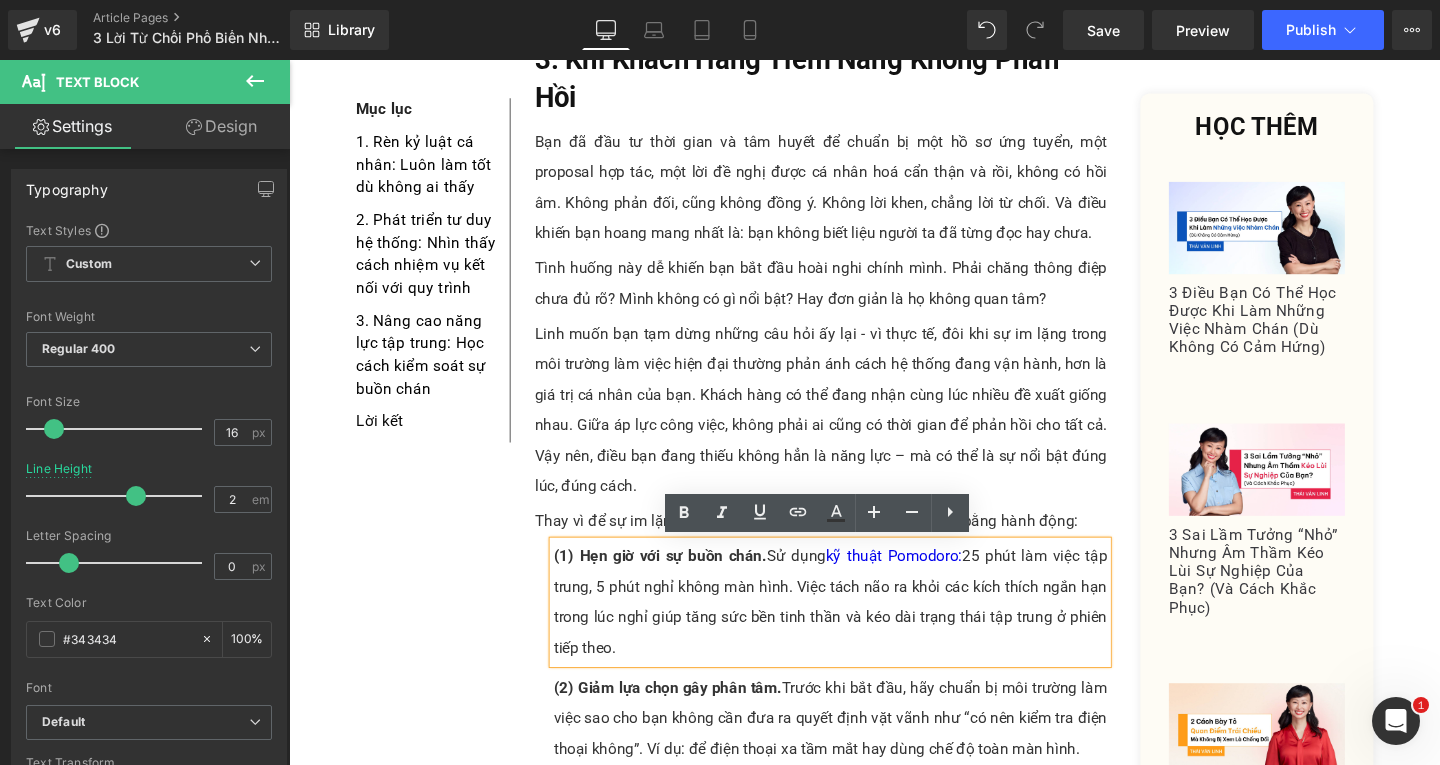 paste 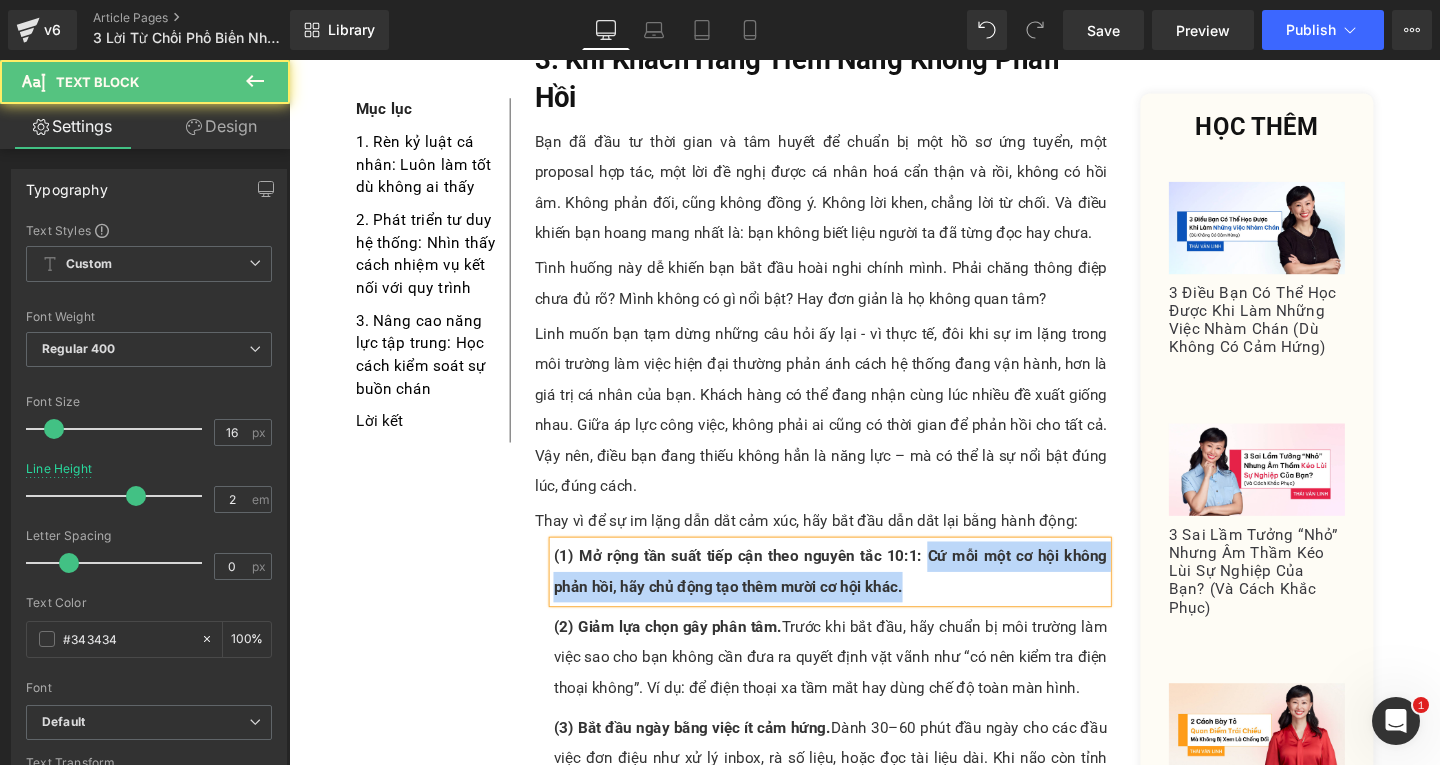 drag, startPoint x: 954, startPoint y: 577, endPoint x: 997, endPoint y: 655, distance: 89.06739 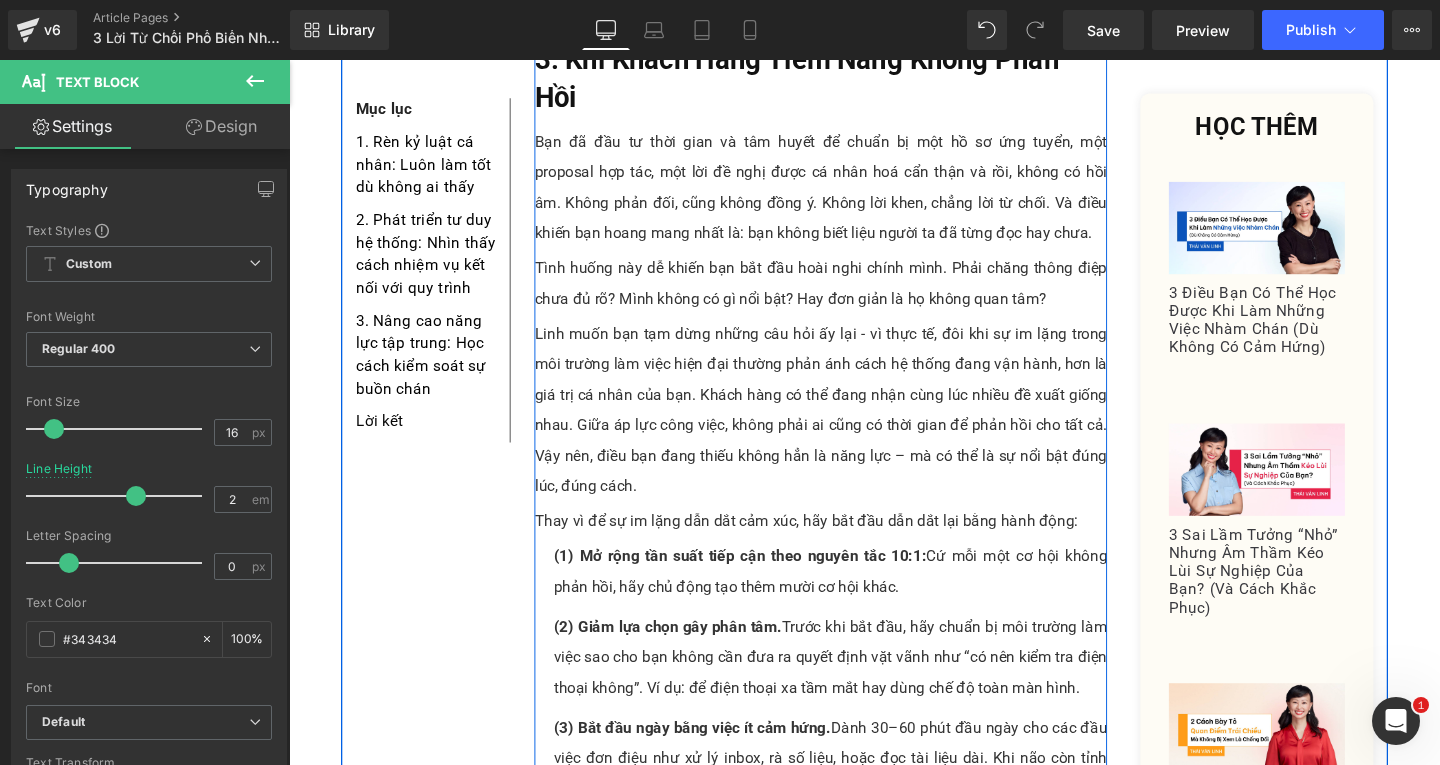 scroll, scrollTop: 4401, scrollLeft: 0, axis: vertical 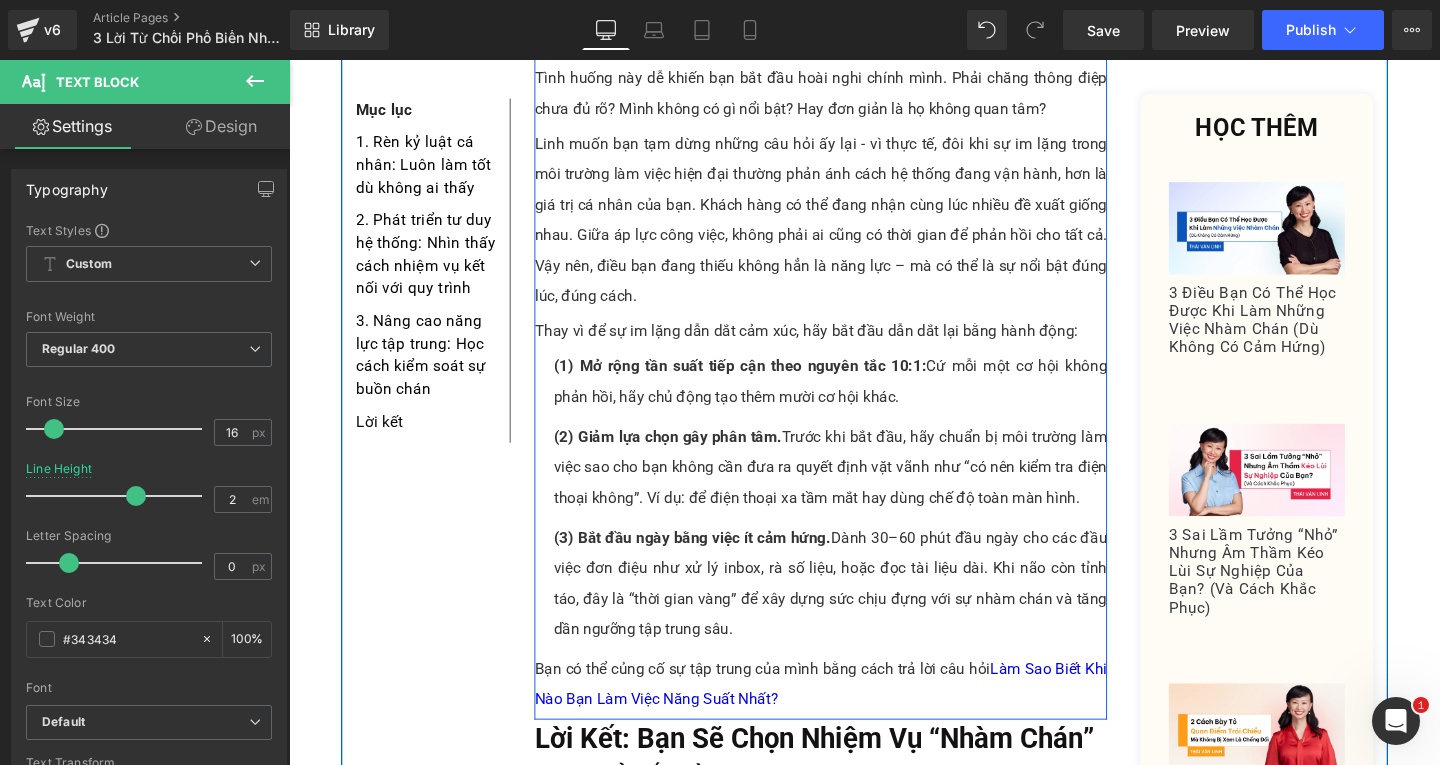 click on "(2) Giảm lựa chọn gây phân tâm.  Trước khi bắt đầu, hãy chuẩn bị môi trường làm việc sao cho bạn không cần đưa ra quyết định vặt vãnh như “có nên kiểm tra điện thoại không”. Ví dụ: để điện thoại xa tầm mắt hay dùng chế độ toàn màn hình." at bounding box center (858, 488) 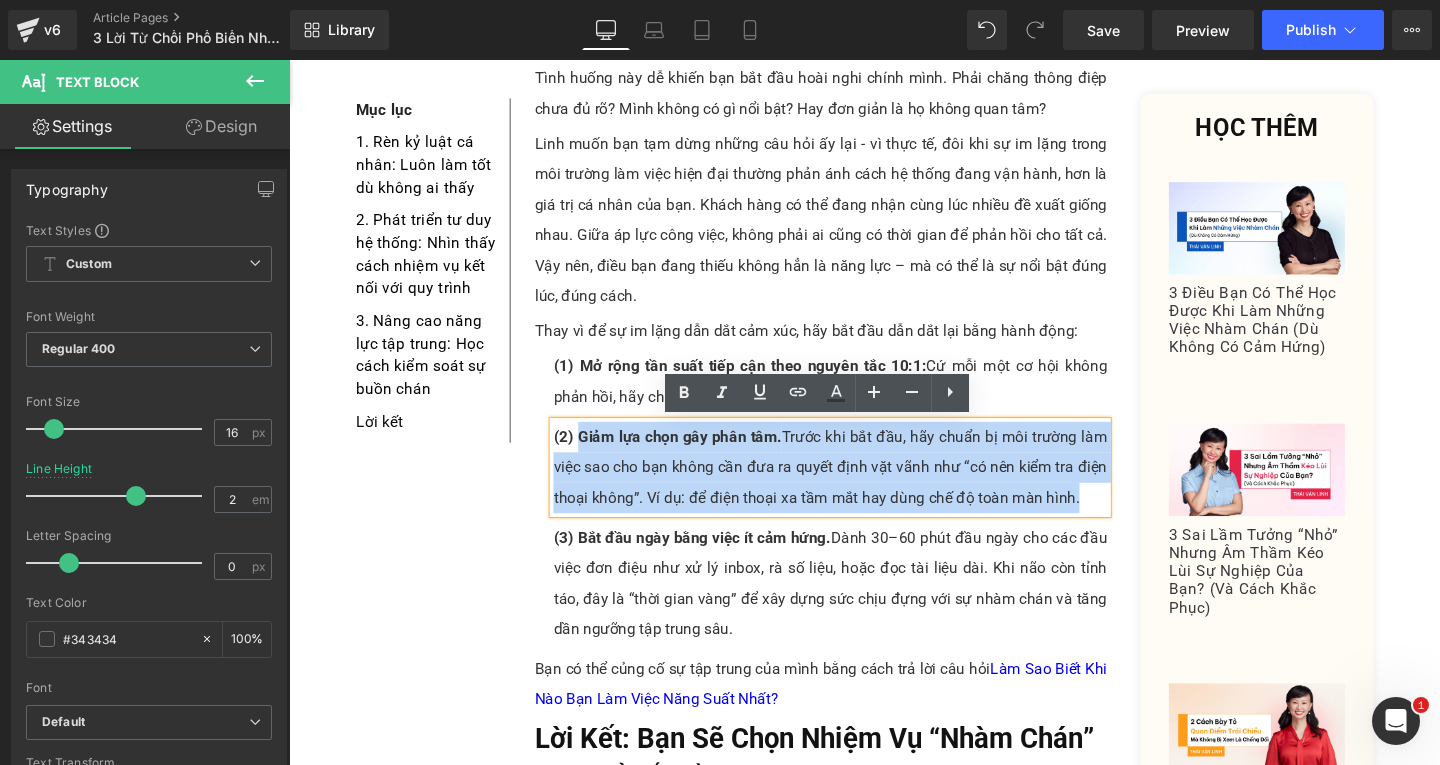 drag, startPoint x: 585, startPoint y: 455, endPoint x: 1124, endPoint y: 515, distance: 542.3292 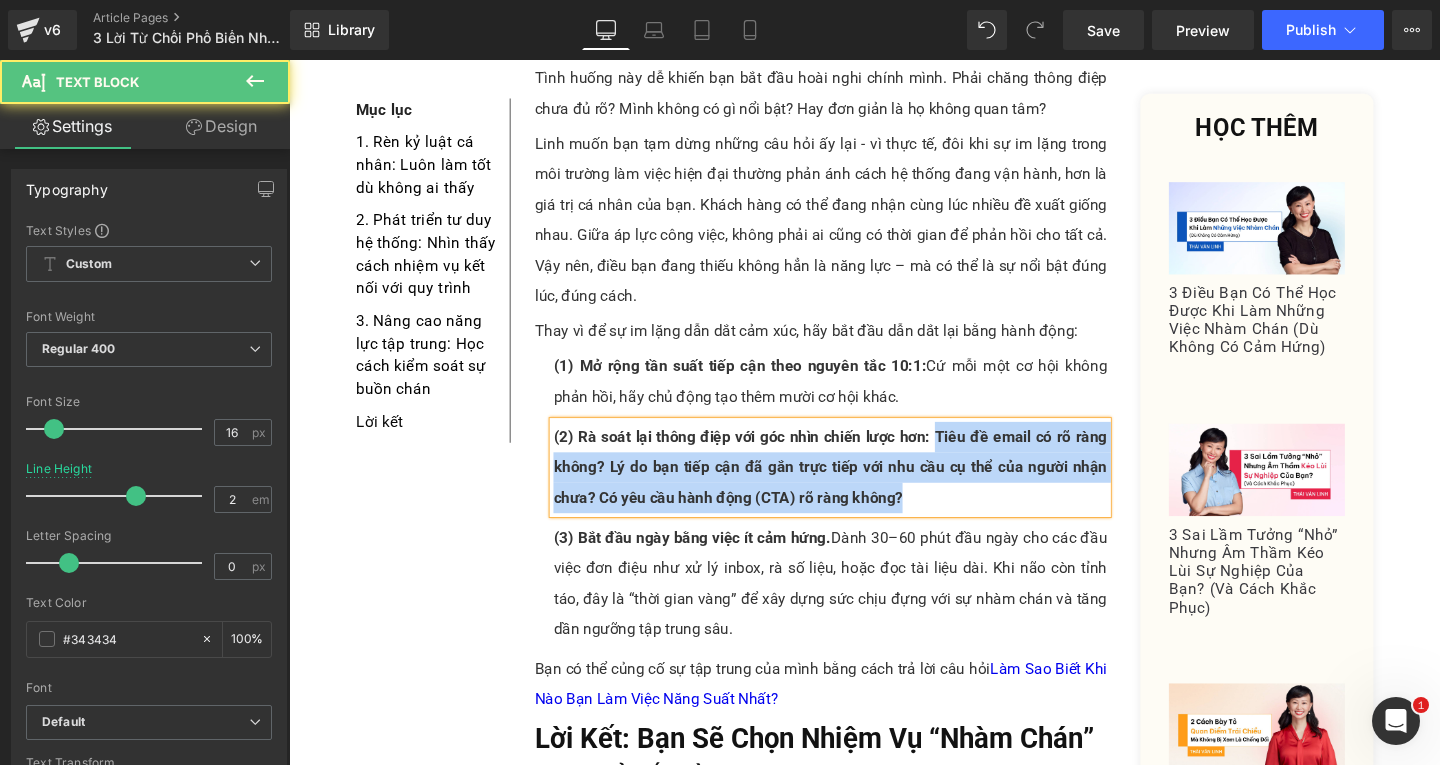 drag, startPoint x: 978, startPoint y: 458, endPoint x: 994, endPoint y: 529, distance: 72.780495 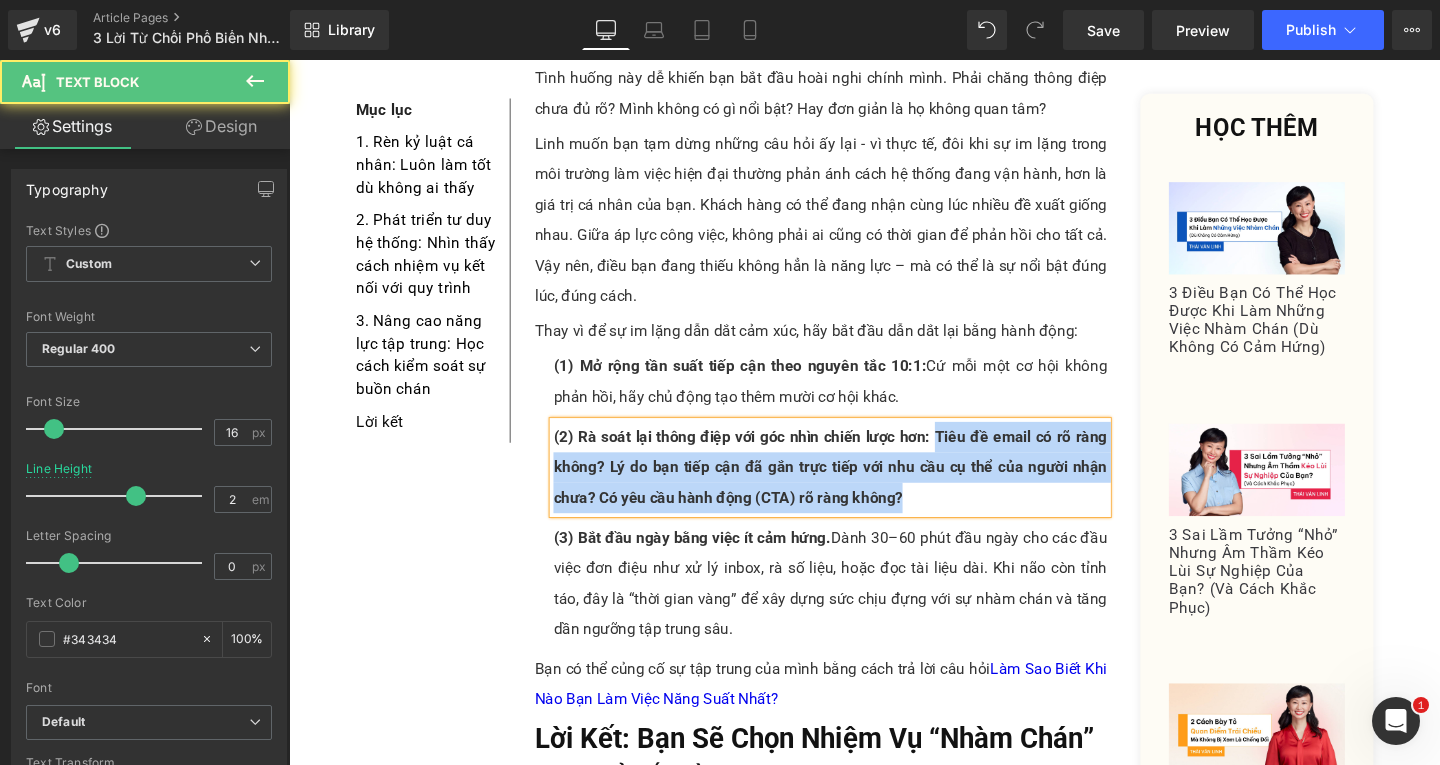 click on "(2) Rà soát lại thông điệp với góc nhìn chiến lược hơn: Tiêu đề email có rõ ràng không? Lý do bạn tiếp cận đã gắn trực tiếp với nhu cầu cụ thể của người nhận chưa? Có yêu cầu hành động (CTA) rõ ràng không?" at bounding box center (858, 488) 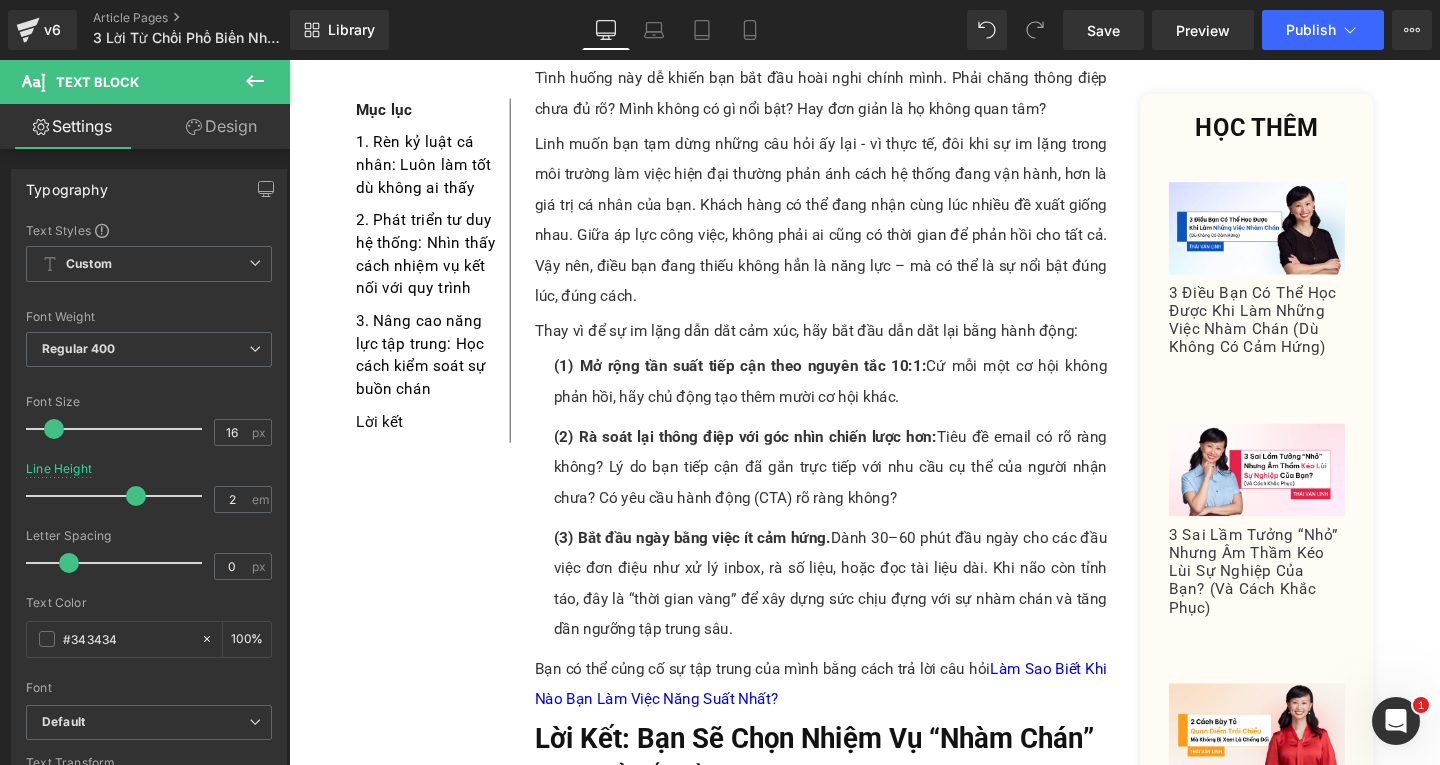 scroll, scrollTop: 4501, scrollLeft: 0, axis: vertical 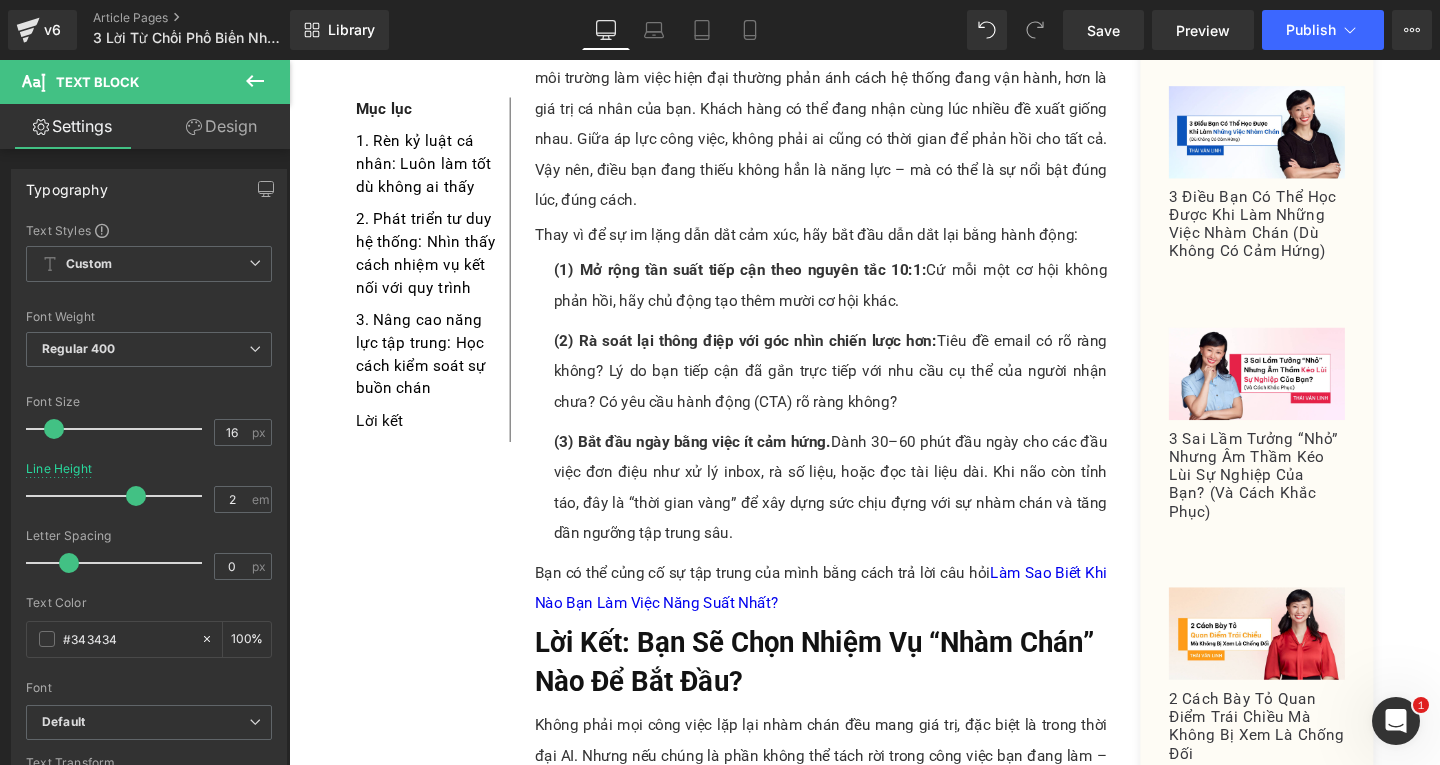 click on "(3) Bắt đầu ngày bằng việc ít cảm hứng.  Dành 30–60 phút đầu ngày cho các đầu việc đơn điệu như xử lý inbox, rà số liệu, hoặc đọc tài liệu dài. Khi não còn tỉnh táo, đây là “thời gian vàng” để xây dựng sức chịu đựng với sự nhàm chán và tăng dần ngưỡng tập trung sâu." at bounding box center [858, 510] 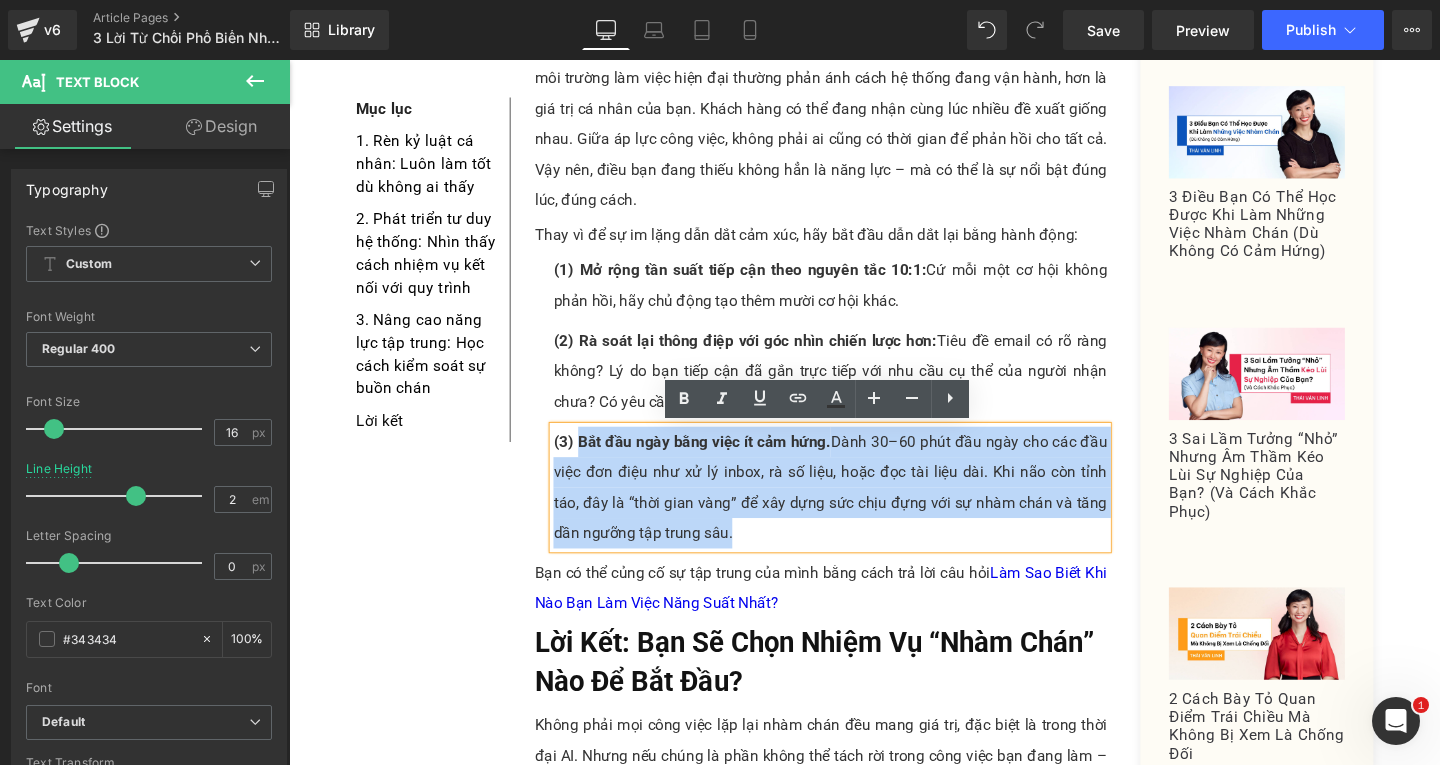 drag, startPoint x: 586, startPoint y: 461, endPoint x: 793, endPoint y: 561, distance: 229.8891 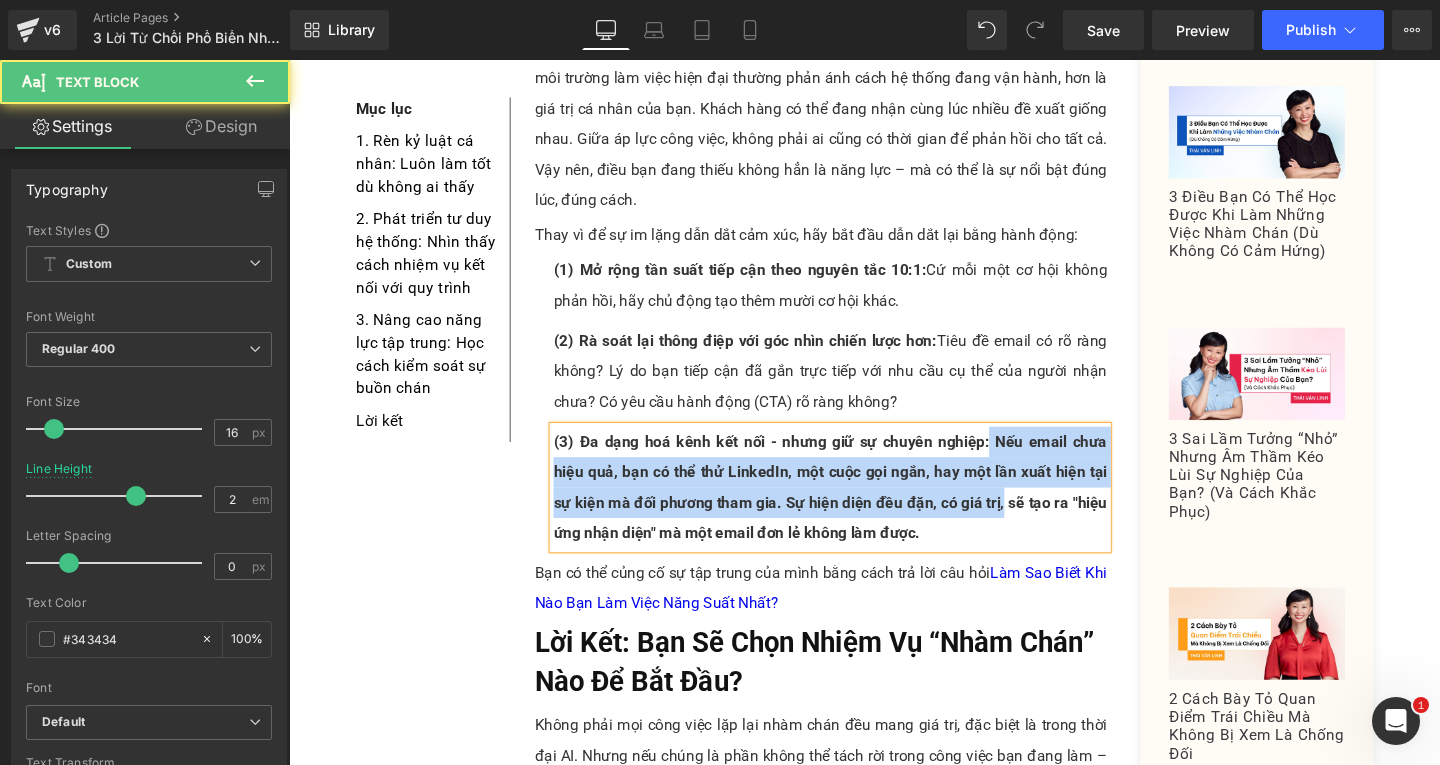 drag, startPoint x: 990, startPoint y: 453, endPoint x: 1031, endPoint y: 524, distance: 81.9878 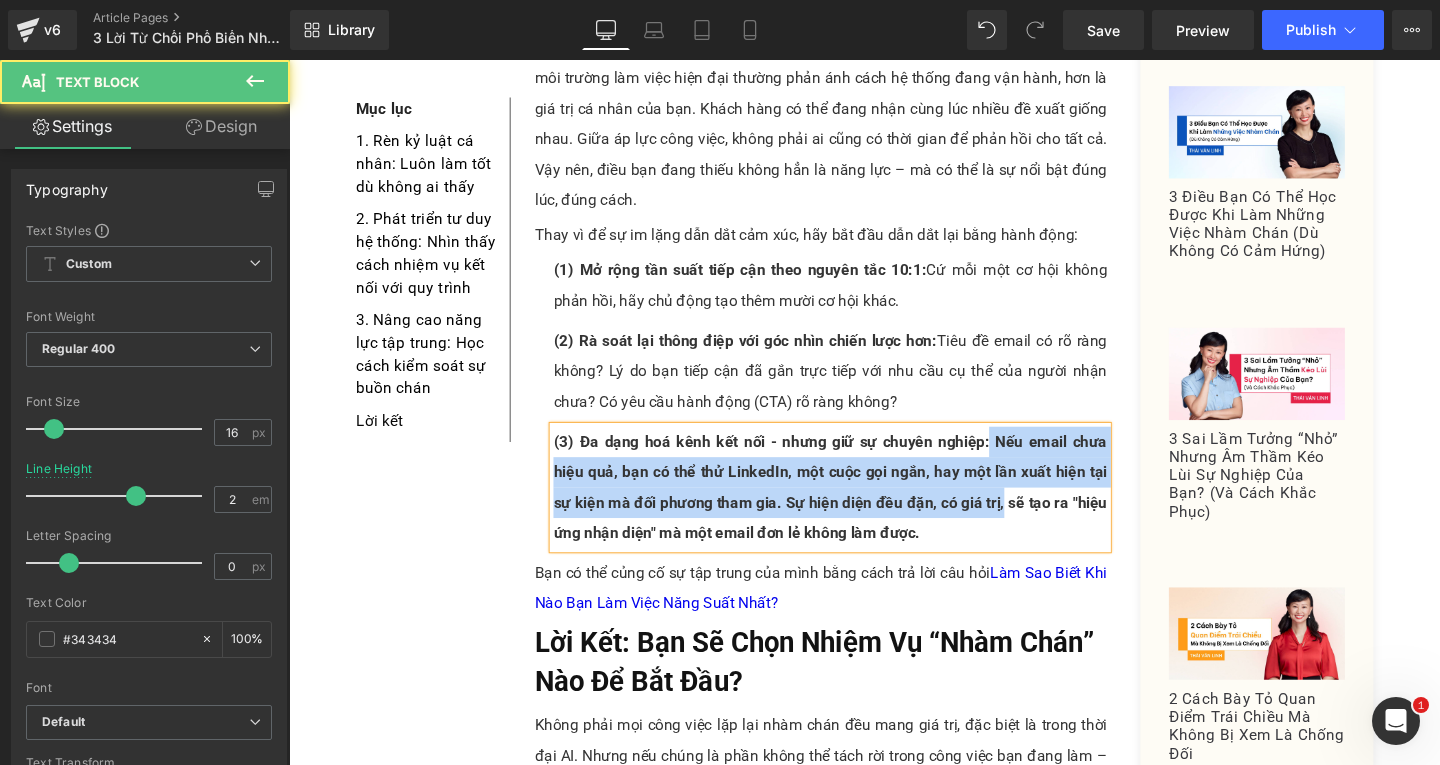 click on "(3) Đa dạng hoá kênh kết nối - nhưng giữ sự chuyên nghiệp: Nếu email chưa hiệu quả, bạn có thể thử LinkedIn, một cuộc gọi ngắn, hay một lần xuất hiện tại sự kiện mà đối phương tham gia. Sự hiện diện đều đặn, có giá trị, sẽ tạo ra "hiệu ứng nhận diện" mà một email đơn lẻ không làm được." at bounding box center [858, 509] 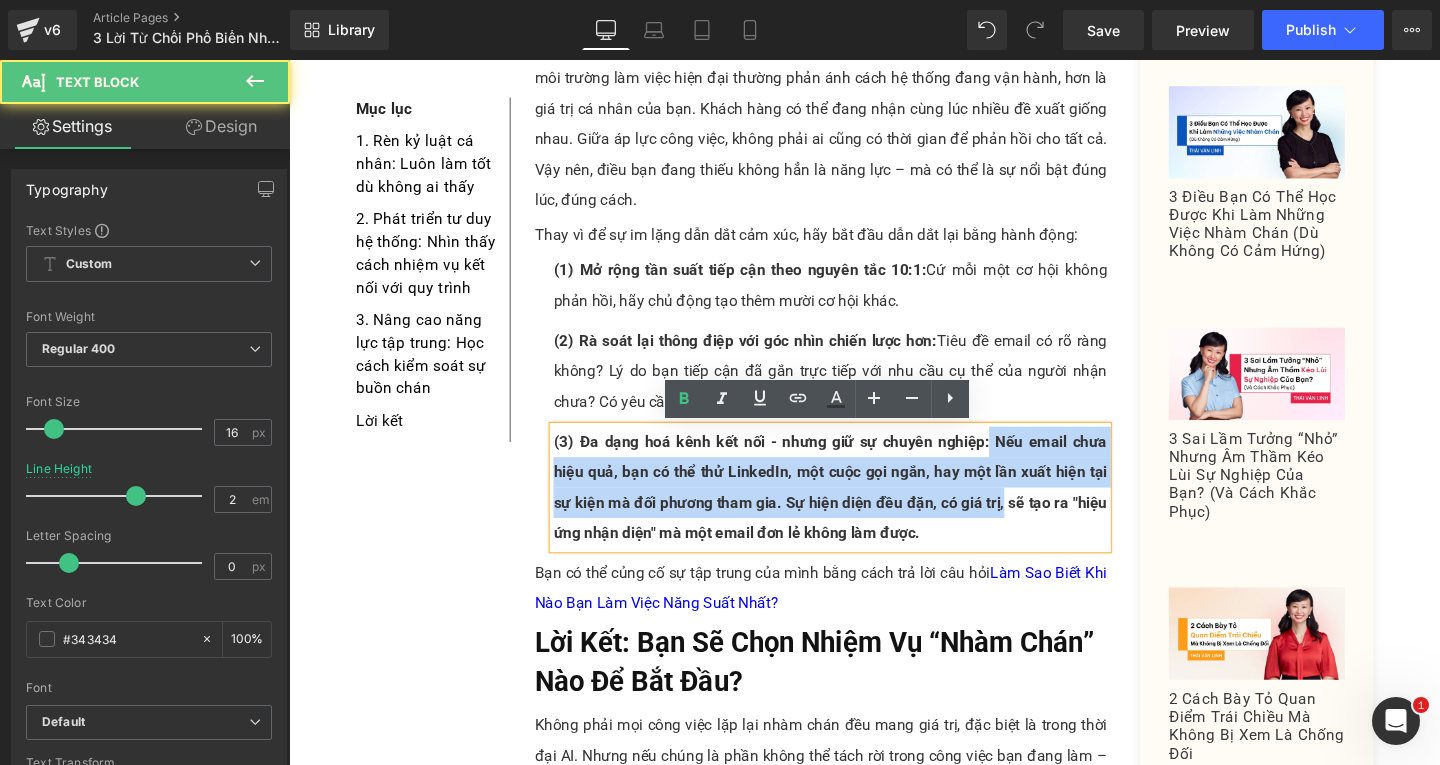 click on "(3) Đa dạng hoá kênh kết nối - nhưng giữ sự chuyên nghiệp: Nếu email chưa hiệu quả, bạn có thể thử LinkedIn, một cuộc gọi ngắn, hay một lần xuất hiện tại sự kiện mà đối phương tham gia. Sự hiện diện đều đặn, có giá trị, sẽ tạo ra "hiệu ứng nhận diện" mà một email đơn lẻ không làm được." at bounding box center (858, 510) 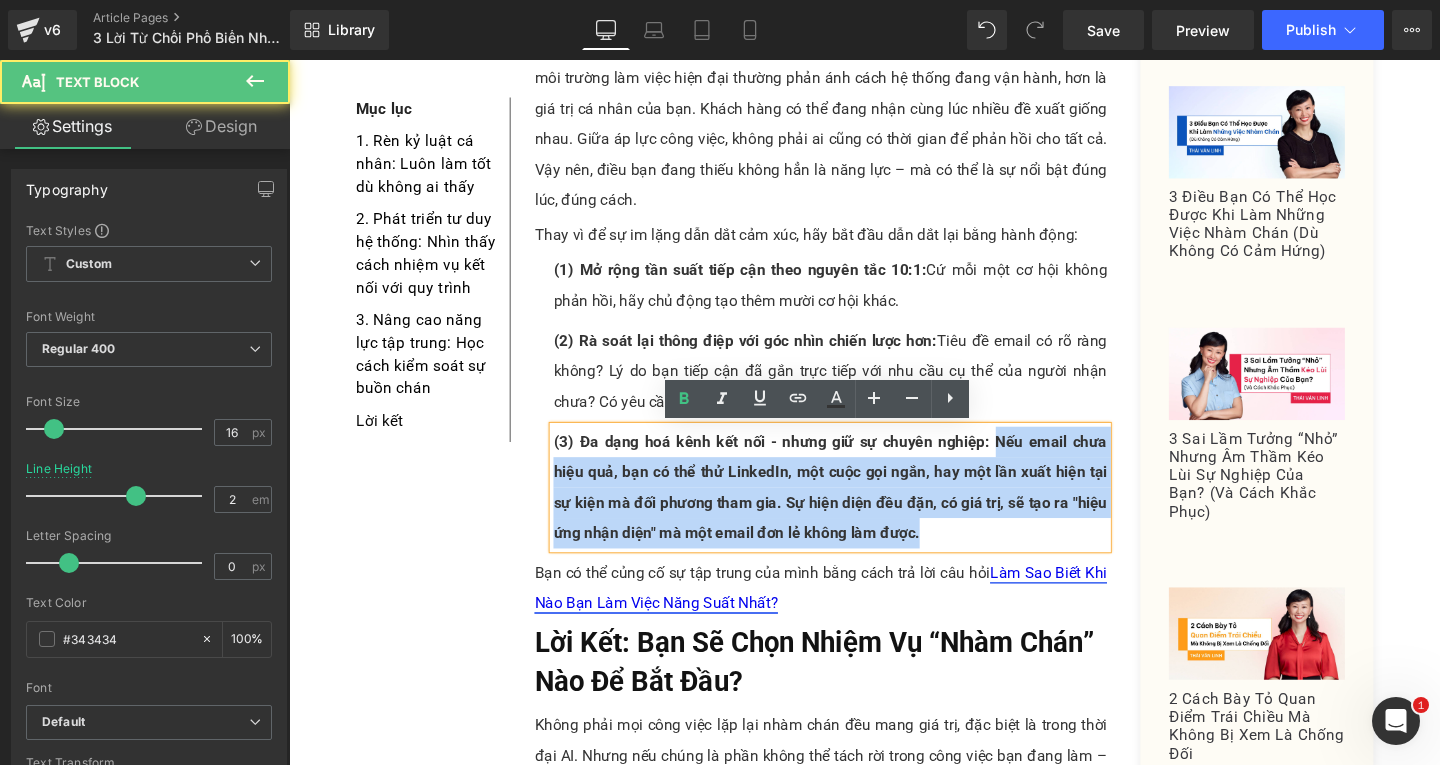 drag, startPoint x: 993, startPoint y: 461, endPoint x: 1035, endPoint y: 594, distance: 139.47401 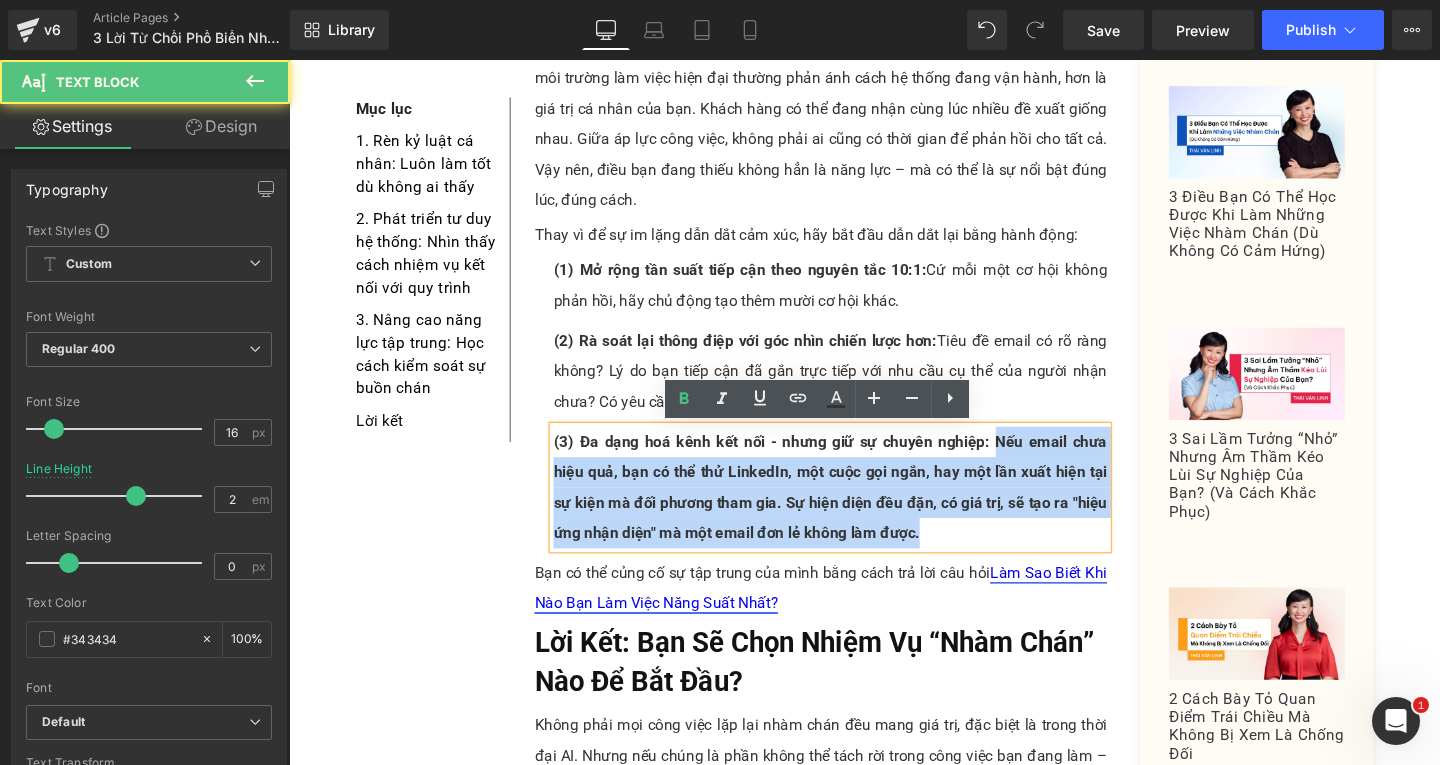 click on "1. Khi Một Ý Tưởng Tâm Huyết Bị Từ Chối Heading         Không phải tất cả những lời từ chối trong công việc đều dễ nhận diện. Có lời từ chối được nói thẳng bằng lời, nhưng cũng có kiểu từ chối rất đặc trưng trong môi trường công sở: một ý tưởng được lắng nghe trong im lặng, một đề xuất được chuyển qua mục “xem xét thêm”, hoặc một sáng kiến bị né tránh bằng những câu như “Cũng hay đấy, nhưng chưa phù hợp lúc này.” Text Block         Có thể gọi đây là một dạng từ chối mang tính "phi chính thức" - nhưng hệ quả tâm lý lại không hề nhỏ. Khi một ý tưởng bị từ chối - dù là trực tiếp hay gián tiếp - phản ứng thường thấy là rút lui. Người đề xuất dần ngại lên tiếng, nghi ngờ chính mình, và bắt đầu điều chỉnh mức độ tham gia chỉ để “hòa vào dòng chảy”." at bounding box center (848, -1495) 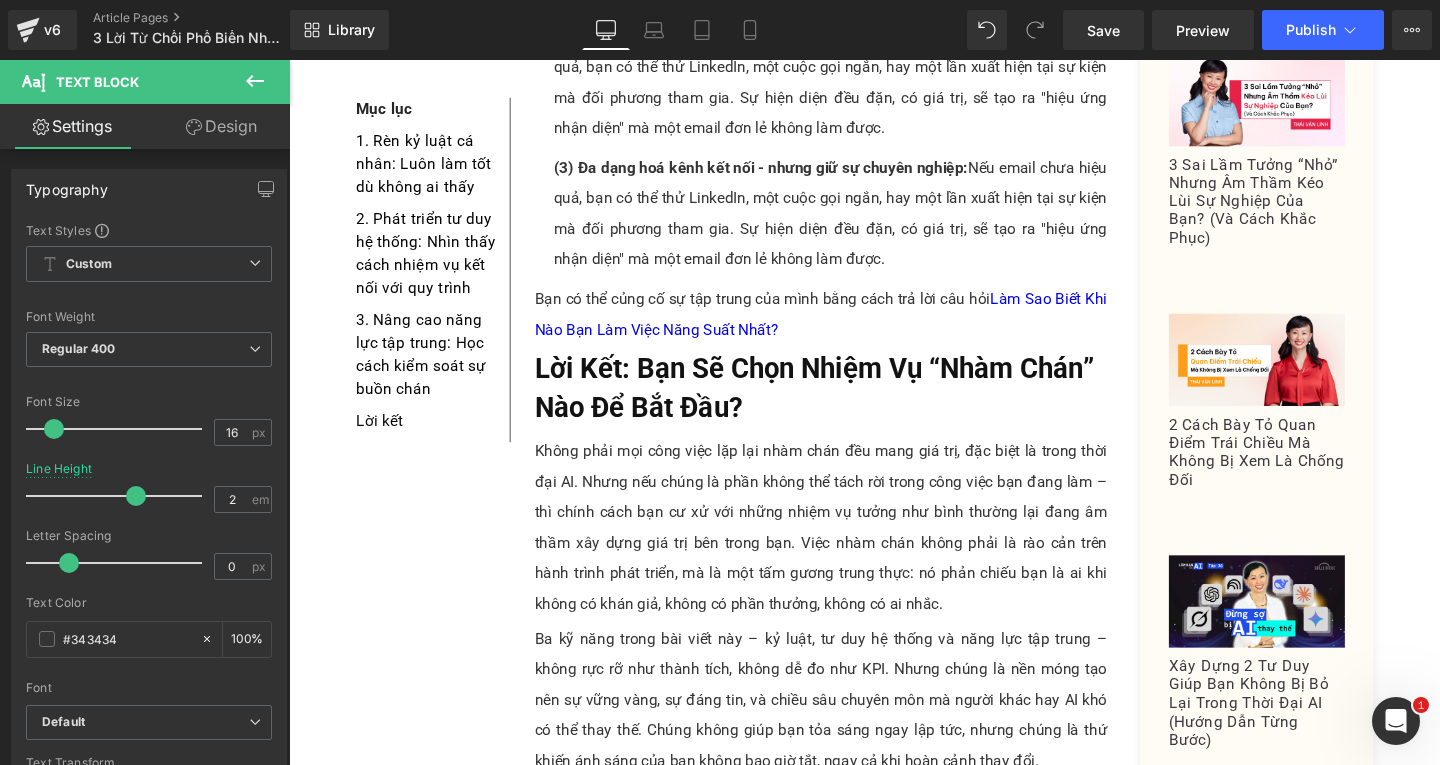 scroll, scrollTop: 4945, scrollLeft: 0, axis: vertical 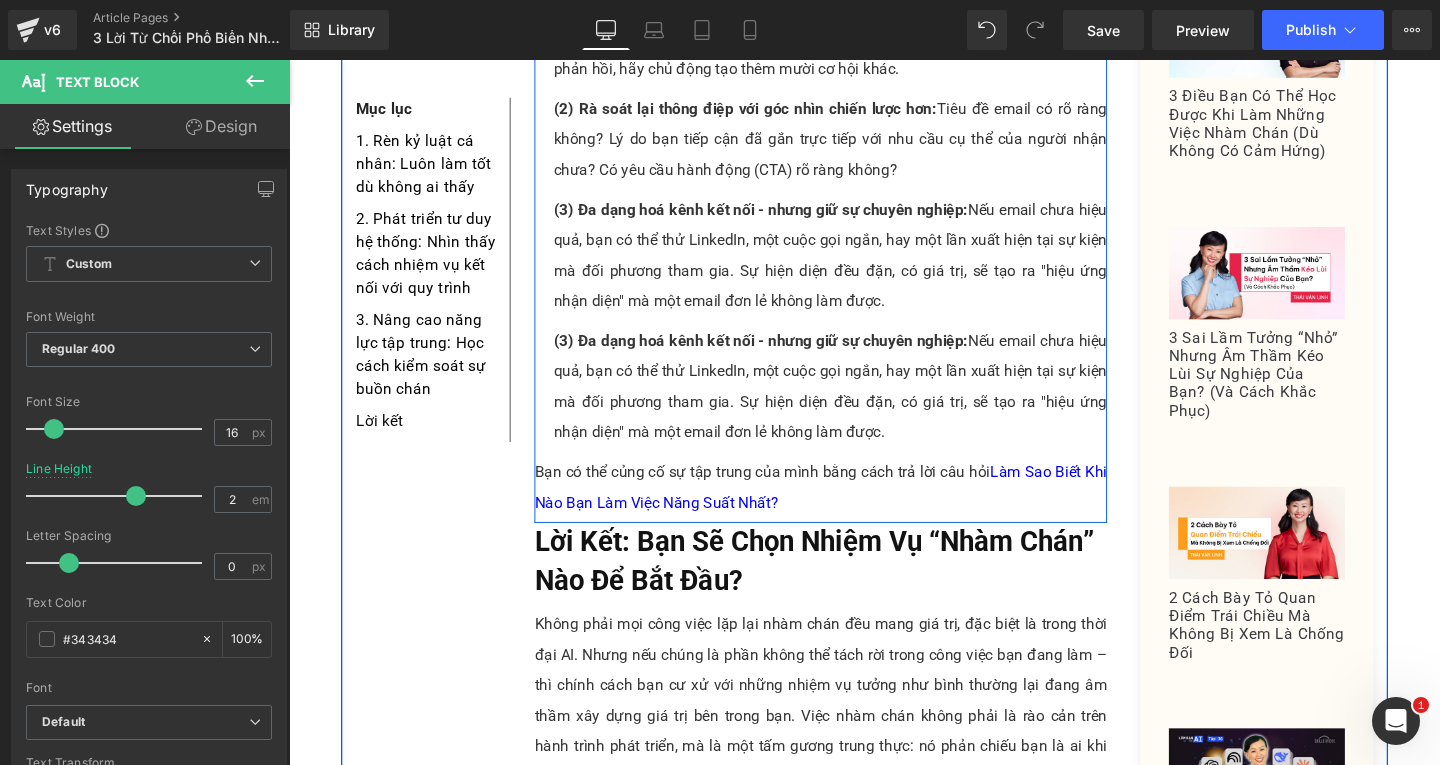 click on "(3) Đa dạng hoá kênh kết nối - nhưng giữ sự chuyên nghiệp:  Nếu email chưa hiệu quả, bạn có thể thử LinkedIn, một cuộc gọi ngắn, hay một lần xuất hiện tại sự kiện mà đối phương tham gia. Sự hiện diện đều đặn, có giá trị, sẽ tạo ra "hiệu ứng nhận diện" mà một email đơn lẻ không làm được." at bounding box center [858, 404] 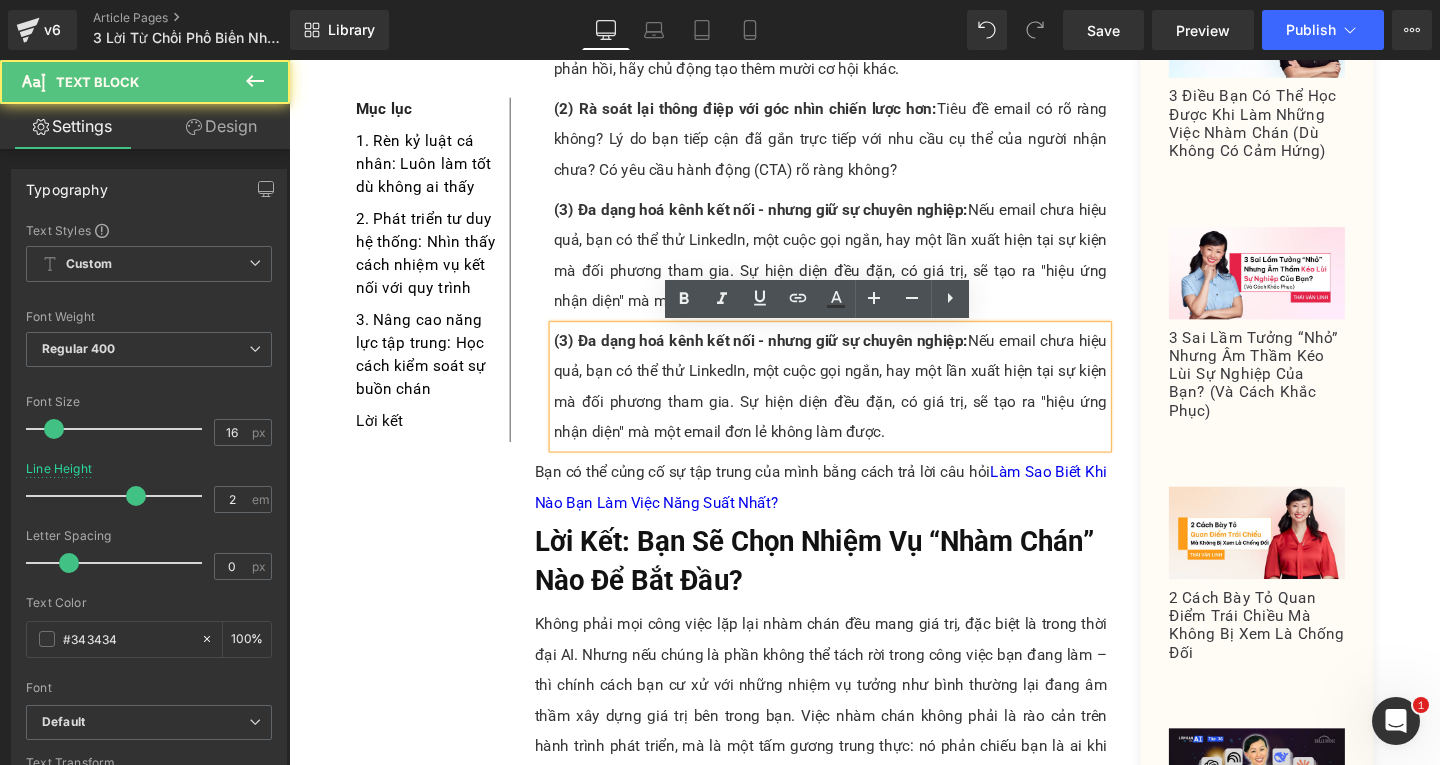 click on "(3) Đa dạng hoá kênh kết nối - nhưng giữ sự chuyên nghiệp:" at bounding box center [785, 355] 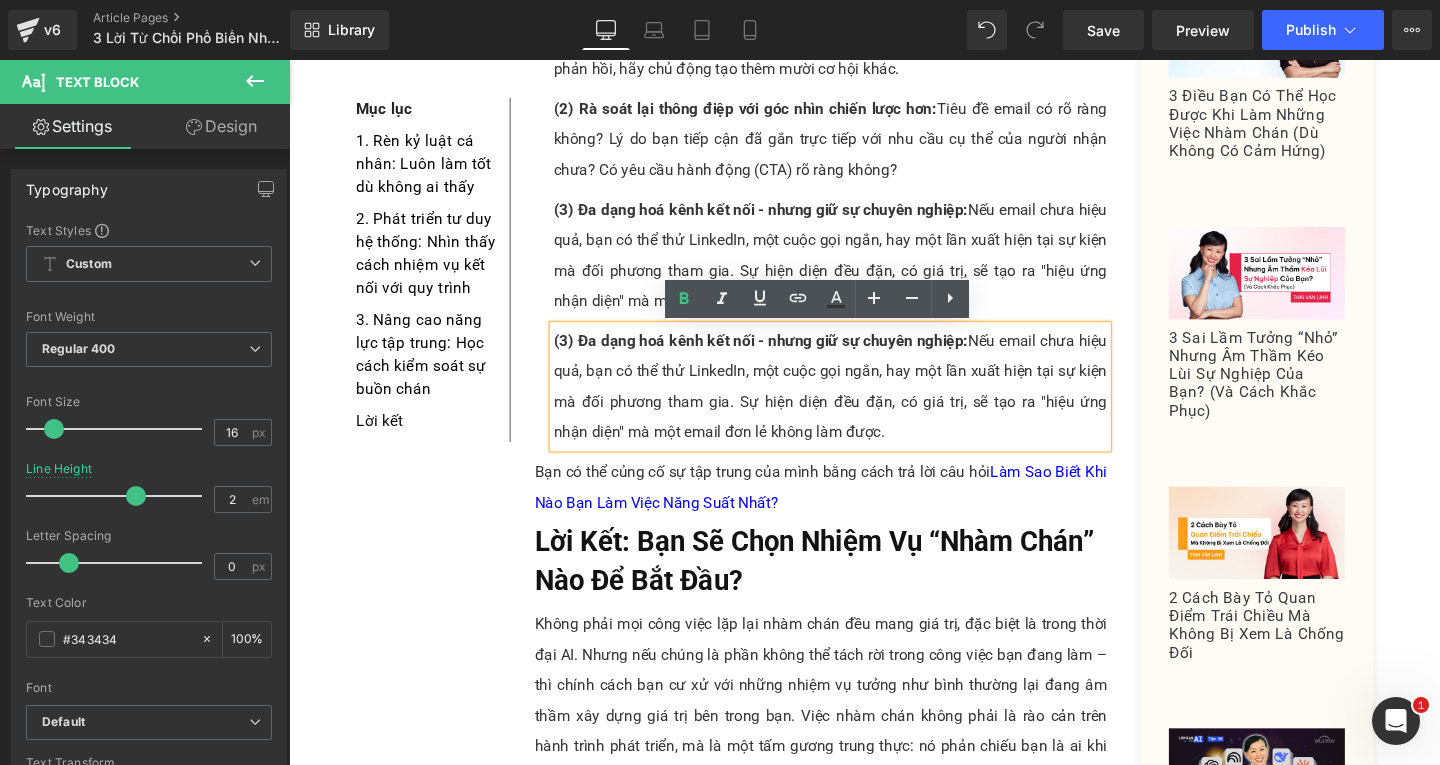 type 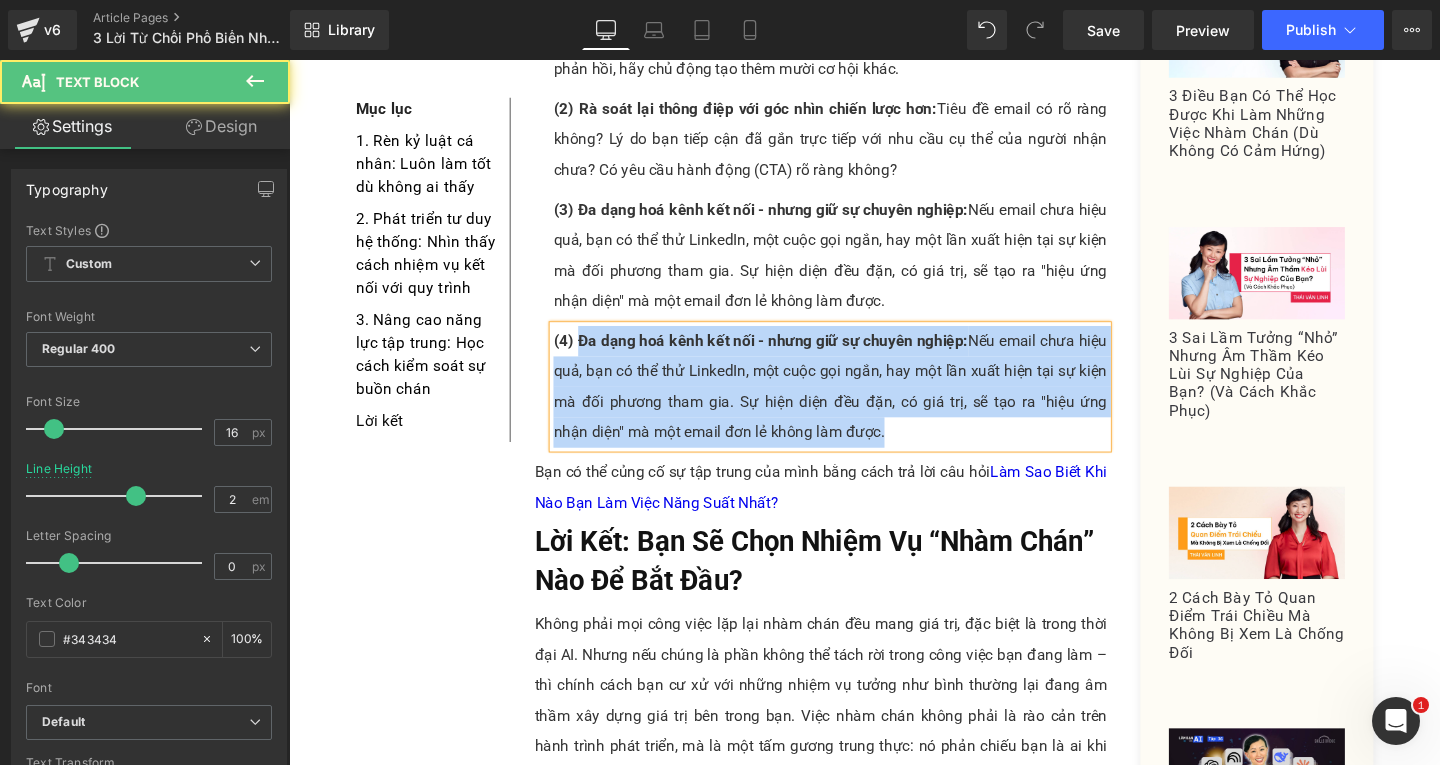 drag, startPoint x: 583, startPoint y: 355, endPoint x: 869, endPoint y: 462, distance: 305.36044 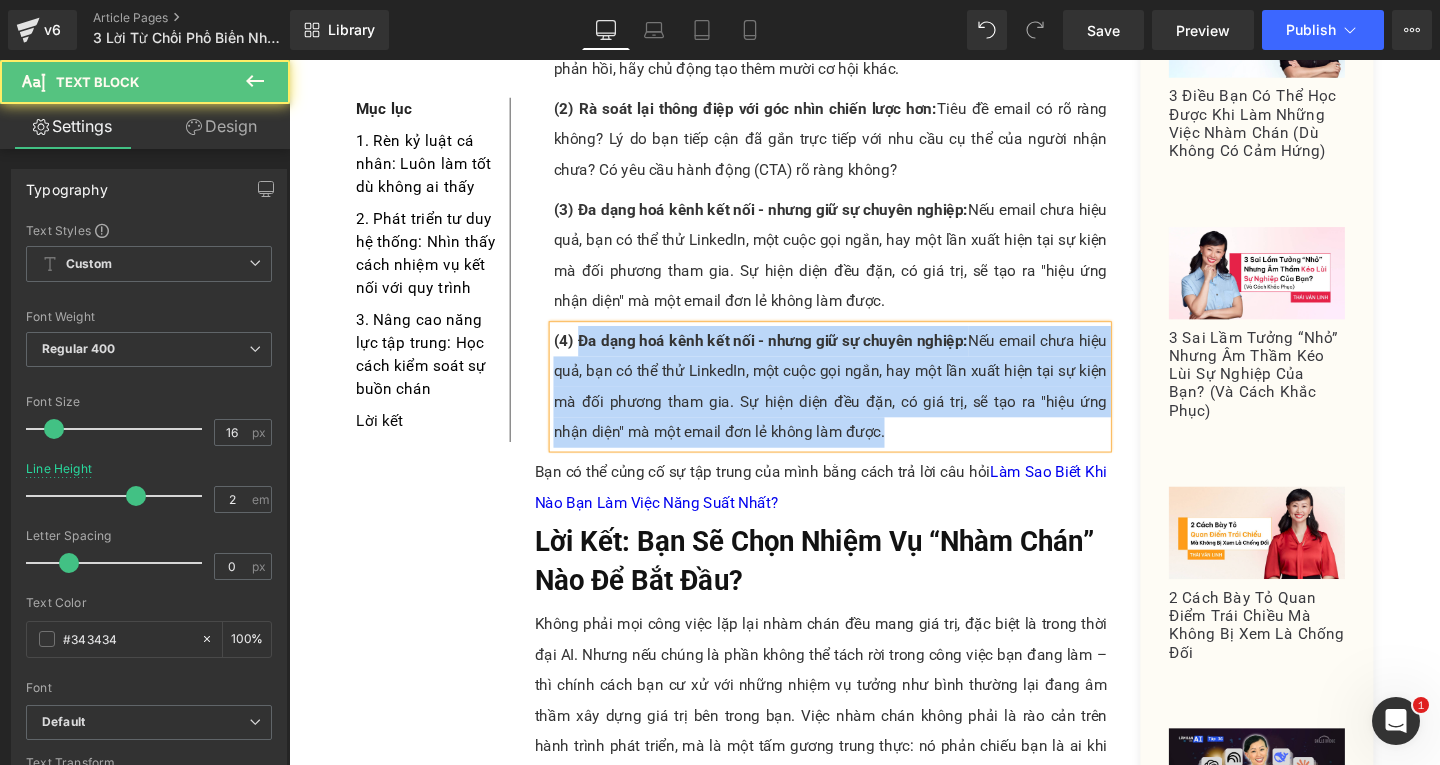 click on "(4) Đa dạng hoá kênh kết nối - nhưng giữ sự chuyên nghiệp:  Nếu email chưa hiệu quả, bạn có thể thử LinkedIn, một cuộc gọi ngắn, hay một lần xuất hiện tại sự kiện mà đối phương tham gia. Sự hiện diện đều đặn, có giá trị, sẽ tạo ra "hiệu ứng nhận diện" mà một email đơn lẻ không làm được." at bounding box center (858, 404) 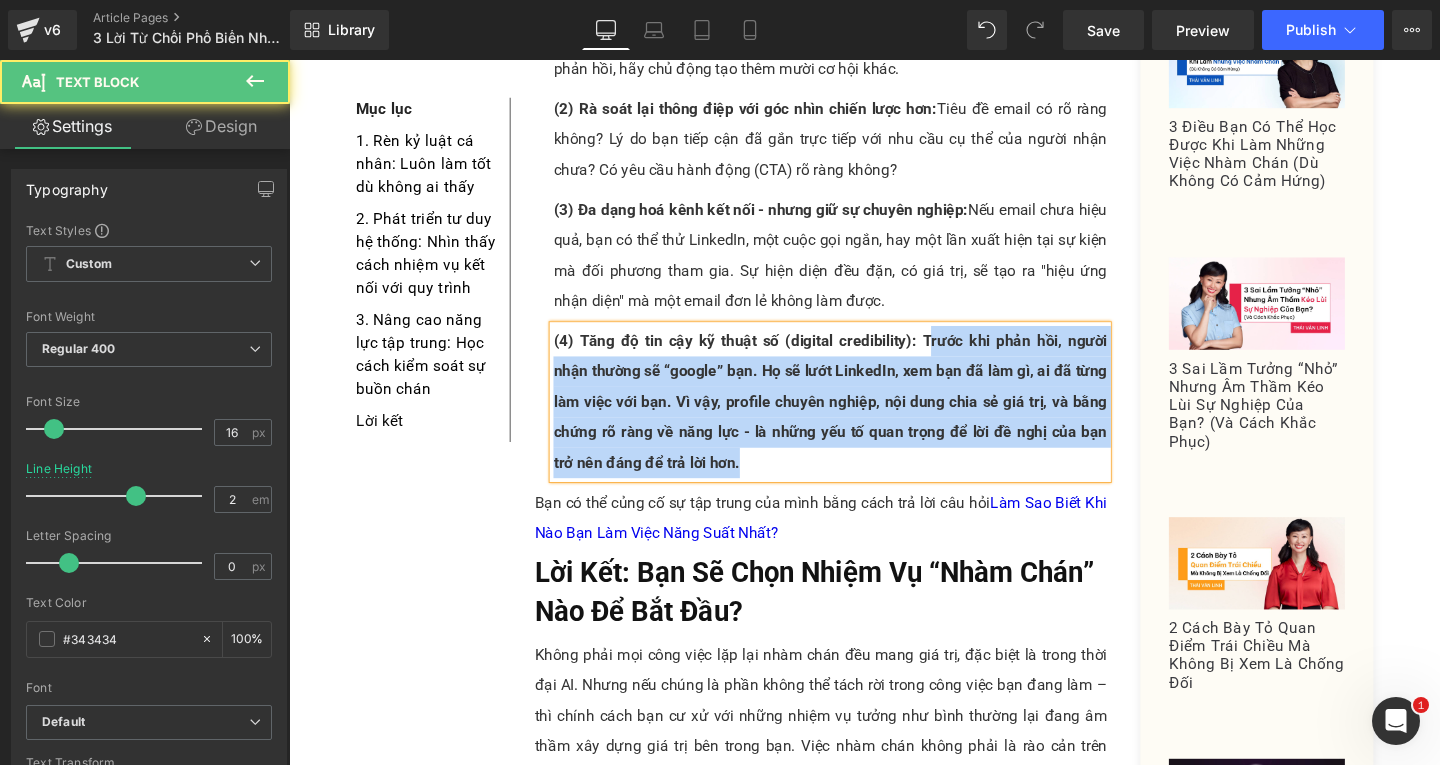 drag, startPoint x: 952, startPoint y: 359, endPoint x: 1026, endPoint y: 477, distance: 139.28389 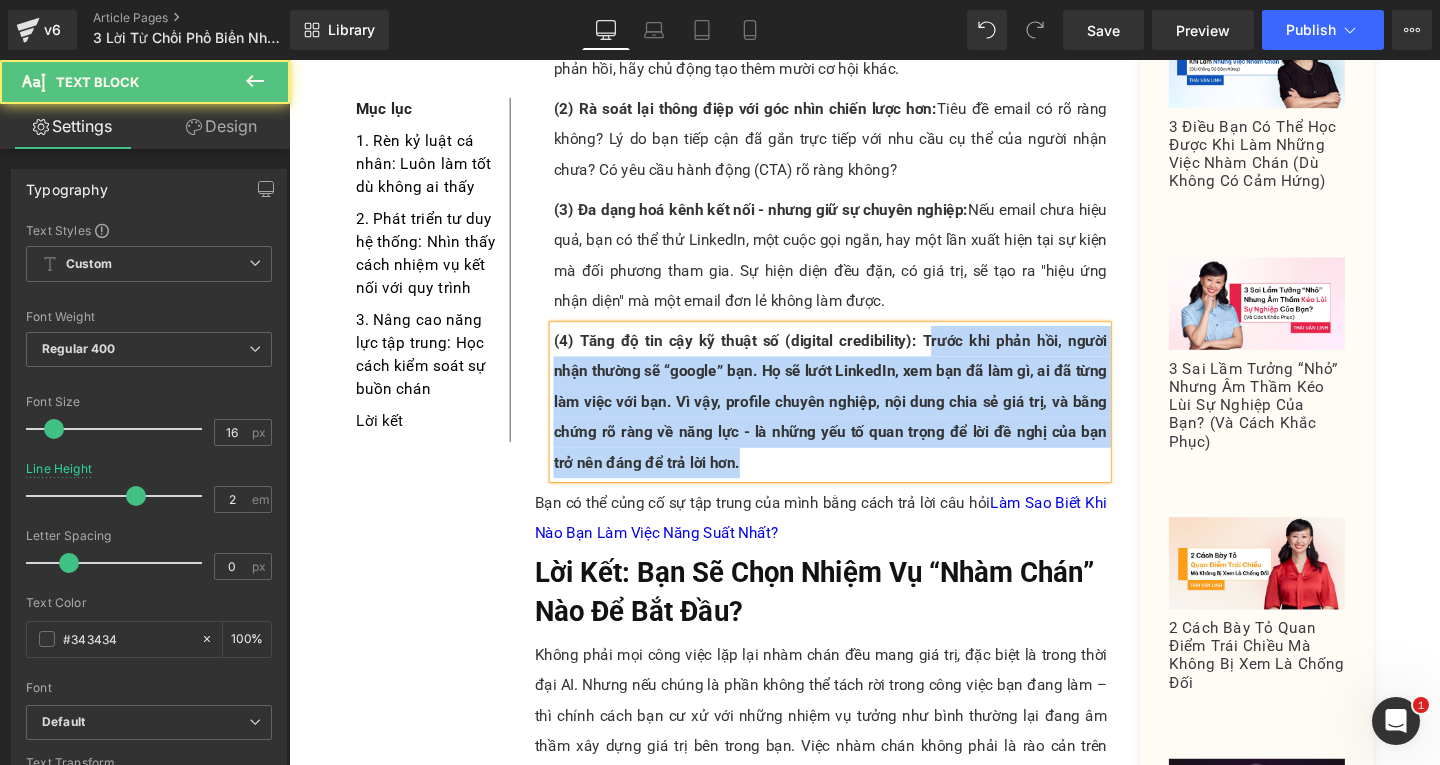 click on "(4) Tăng độ tin cậy kỹ thuật số (digital credibility): Trước khi phản hồi, người nhận thường sẽ “google” bạn. Họ sẽ lướt LinkedIn, xem bạn đã làm gì, ai đã từng làm việc với bạn. Vì vậy, profile chuyên nghiệp, nội dung chia sẻ giá trị, và bằng chứng rõ ràng về năng lực - là những yếu tố quan trọng để lời đề nghị của bạn trở nên đáng để trả lời hơn." at bounding box center [858, 420] 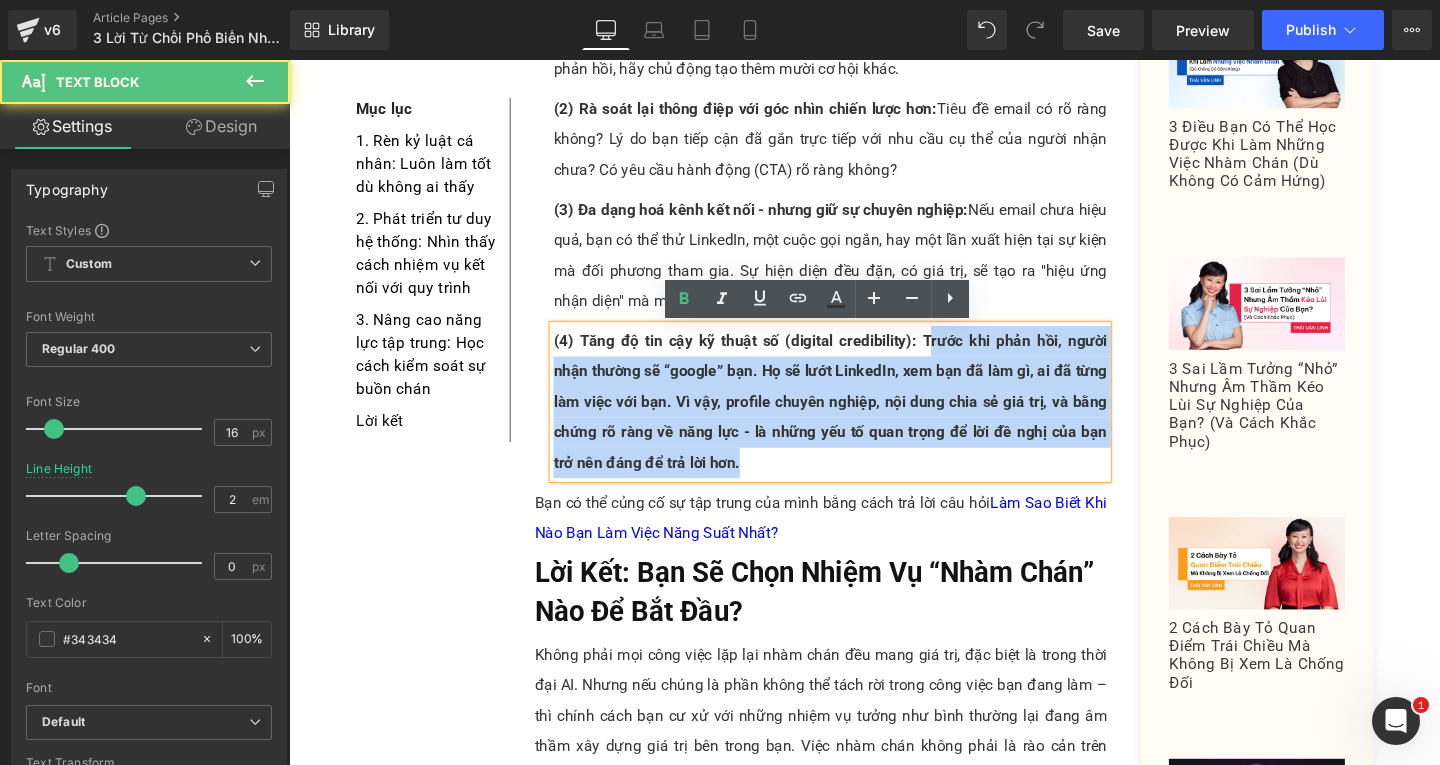 drag, startPoint x: 987, startPoint y: 387, endPoint x: 967, endPoint y: 345, distance: 46.518814 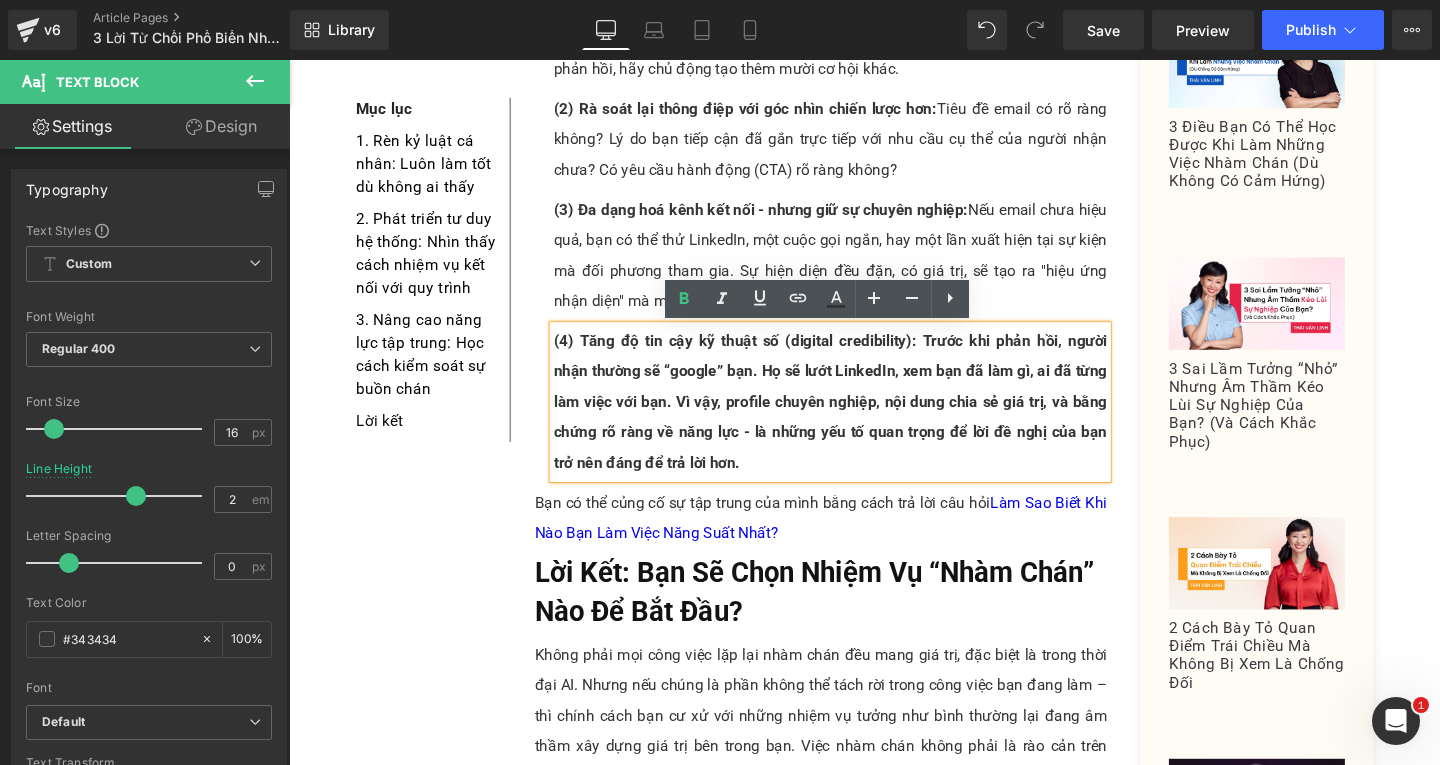 click on "(4) Tăng độ tin cậy kỹ thuật số (digital credibility): Trước khi phản hồi, người nhận thường sẽ “google” bạn. Họ sẽ lướt LinkedIn, xem bạn đã làm gì, ai đã từng làm việc với bạn. Vì vậy, profile chuyên nghiệp, nội dung chia sẻ giá trị, và bằng chứng rõ ràng về năng lực - là những yếu tố quan trọng để lời đề nghị của bạn trở nên đáng để trả lời hơn." at bounding box center [858, 419] 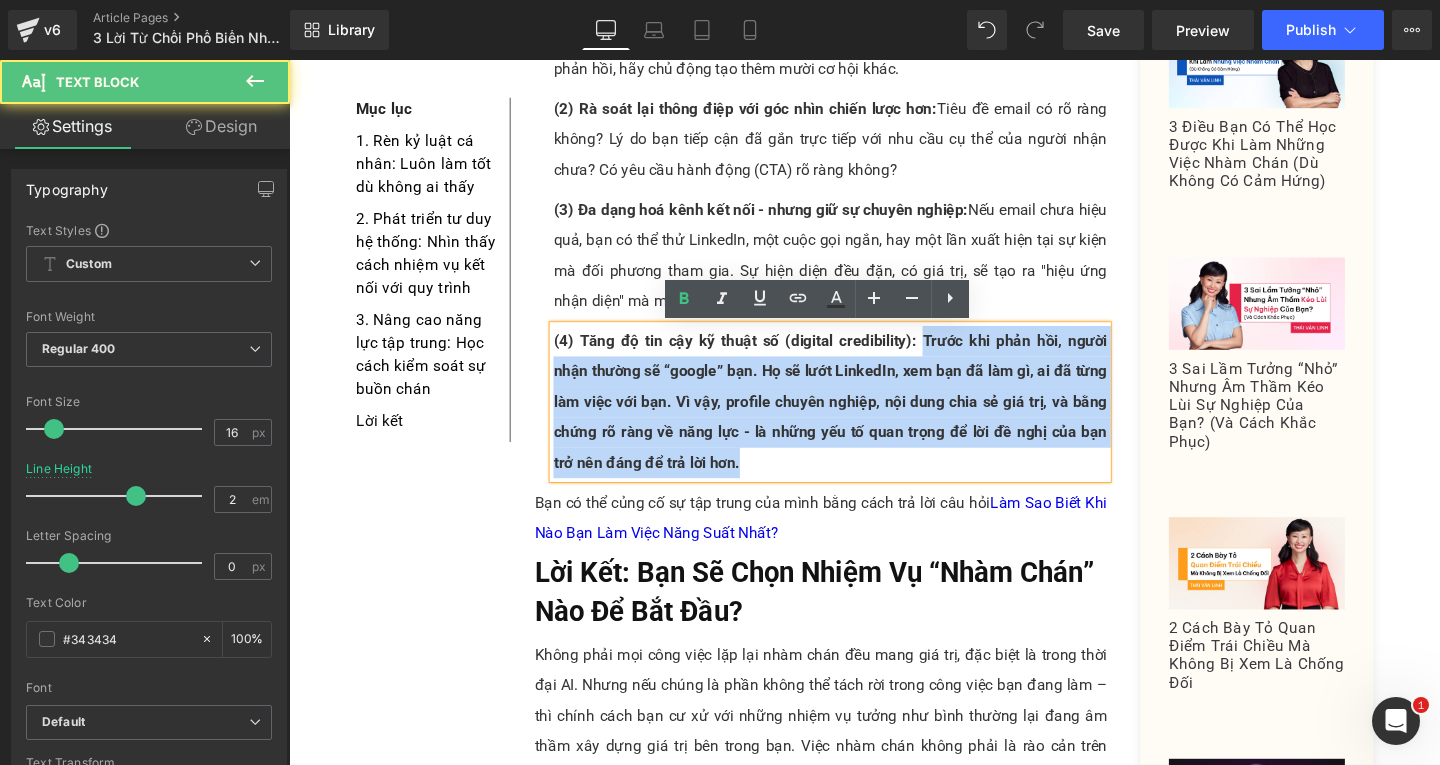 drag, startPoint x: 950, startPoint y: 353, endPoint x: 980, endPoint y: 484, distance: 134.39122 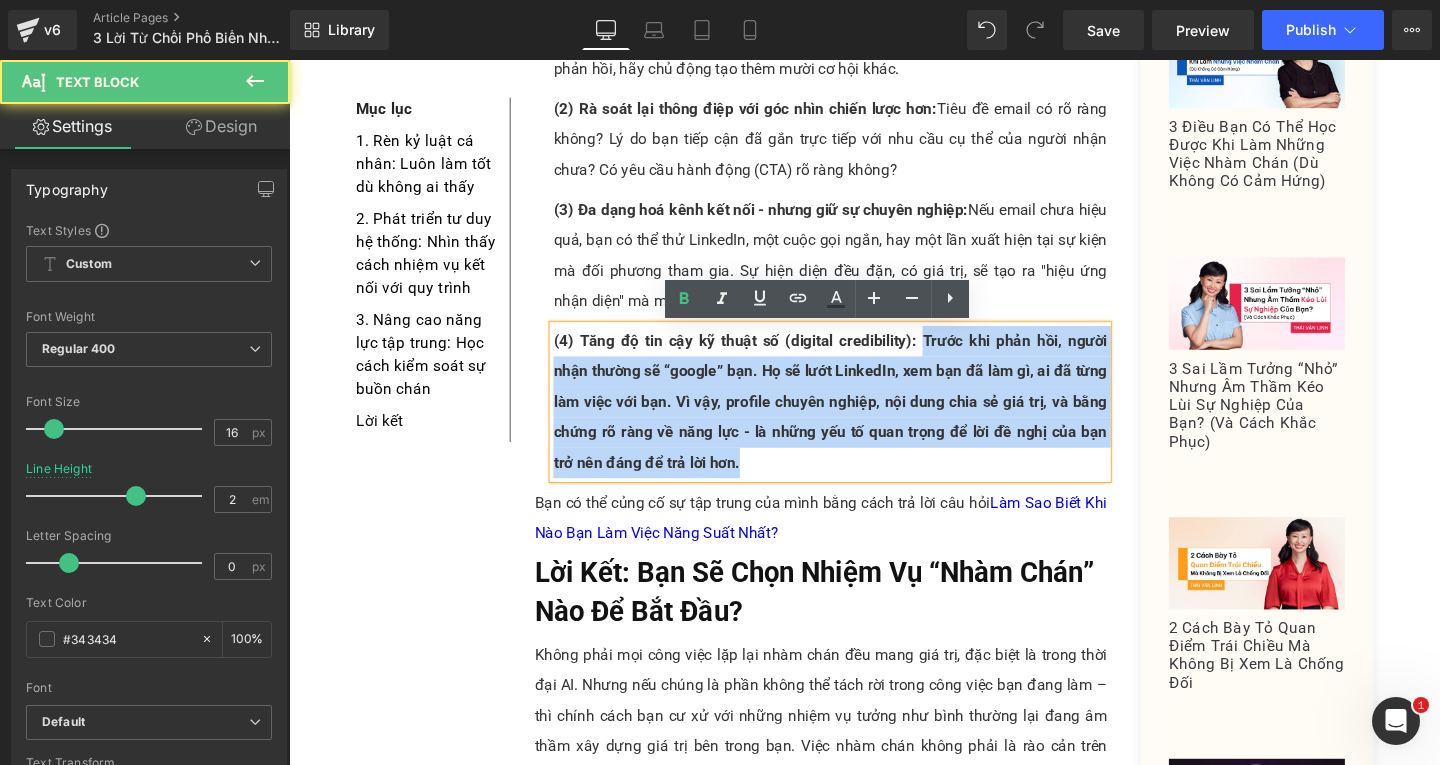 click on "(4) Tăng độ tin cậy kỹ thuật số (digital credibility): Trước khi phản hồi, người nhận thường sẽ “google” bạn. Họ sẽ lướt LinkedIn, xem bạn đã làm gì, ai đã từng làm việc với bạn. Vì vậy, profile chuyên nghiệp, nội dung chia sẻ giá trị, và bằng chứng rõ ràng về năng lực - là những yếu tố quan trọng để lời đề nghị của bạn trở nên đáng để trả lời hơn." at bounding box center [858, 420] 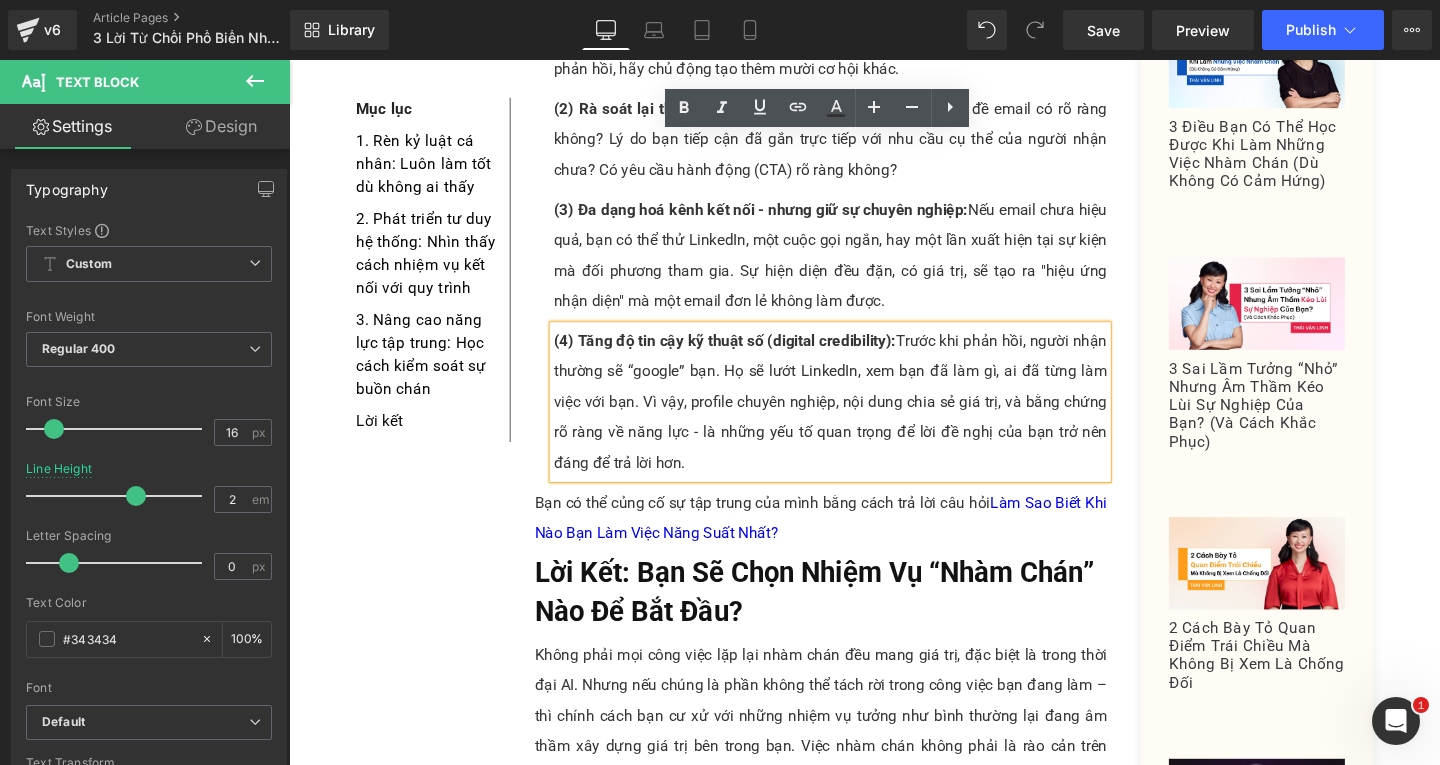 scroll, scrollTop: 4945, scrollLeft: 0, axis: vertical 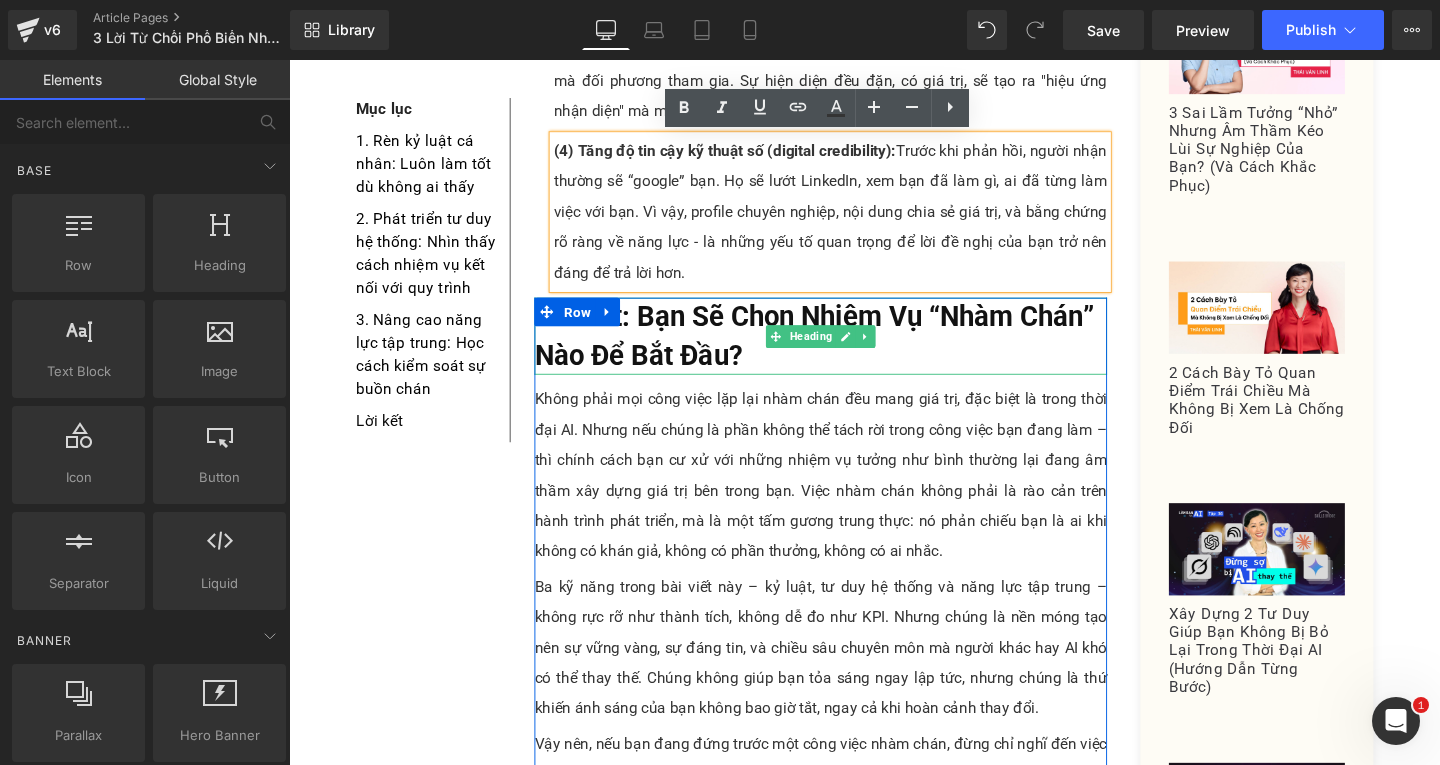 click on "Lời Kết: Bạn Sẽ Chọn Nhiệm Vụ “Nhàm Chán” Nào Để Bắt Đầu?" at bounding box center (841, 350) 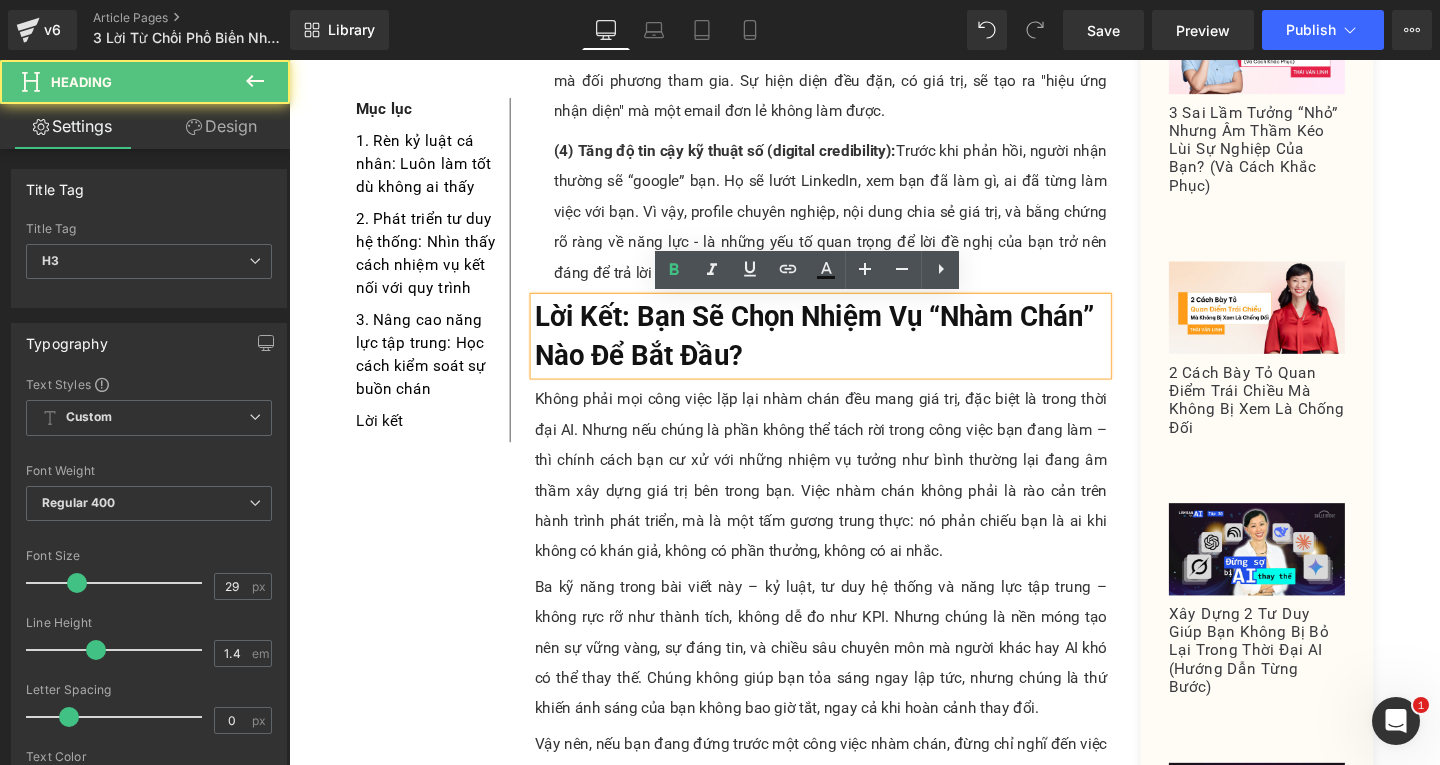 click on "Lời Kết: Bạn Sẽ Chọn Nhiệm Vụ “Nhàm Chán” Nào Để Bắt Đầu?" at bounding box center [848, 350] 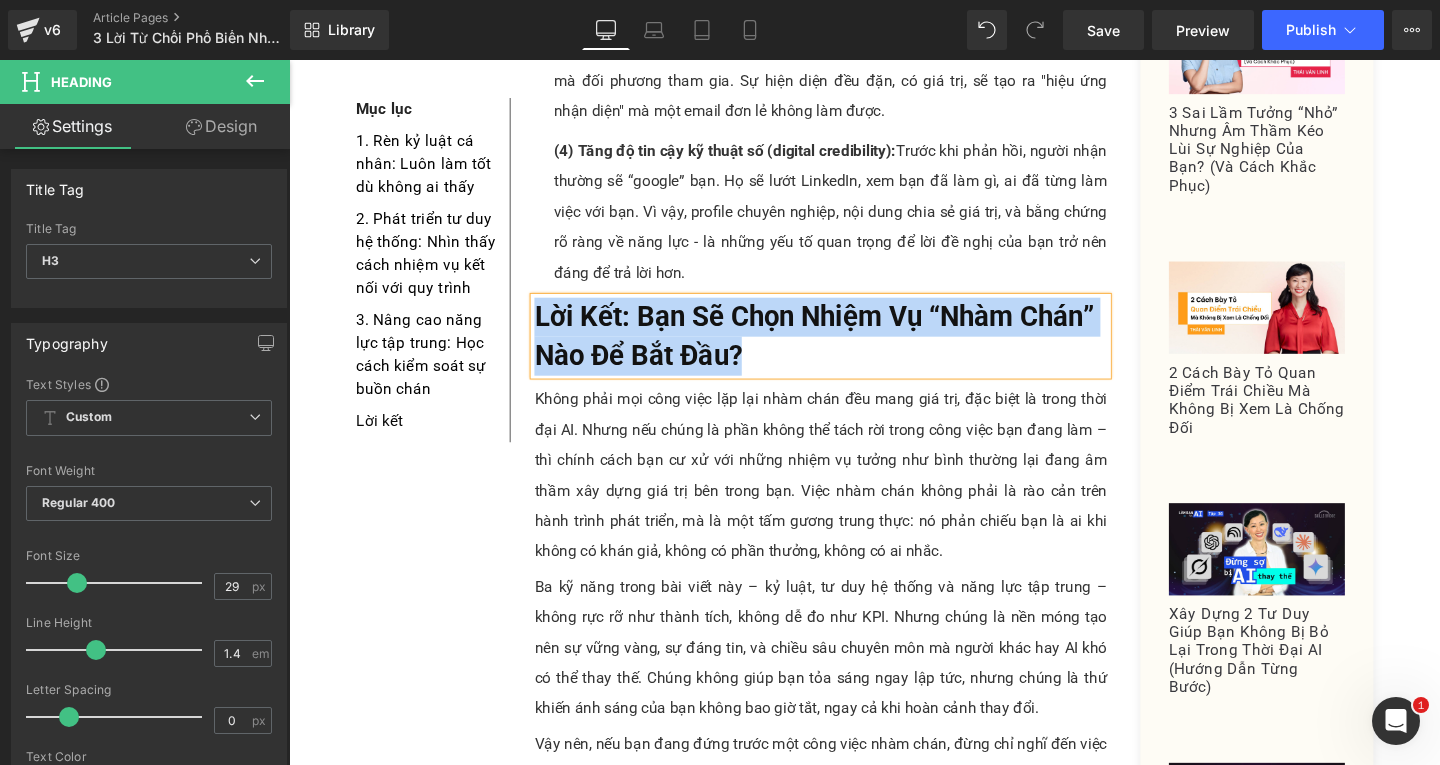 paste 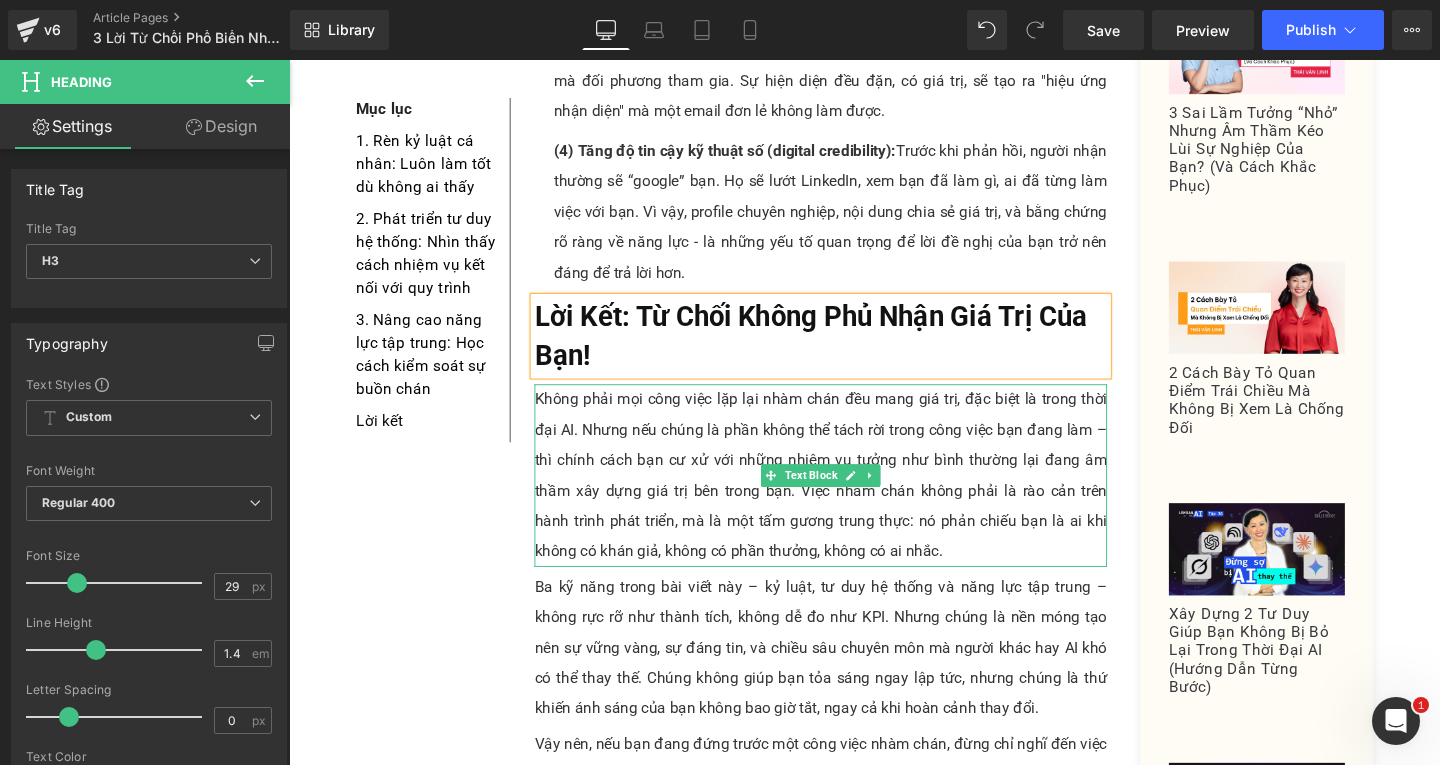click on "Không phải mọi công việc lặp lại nhàm chán đều mang giá trị, đặc biệt là trong thời đại AI. Nhưng nếu chúng là phần không thể tách rời trong công việc bạn đang làm – thì chính cách bạn cư xử với những nhiệm vụ tưởng như bình thường lại đang âm thầm xây dựng giá trị bên trong bạn. Việc nhàm chán không phải là rào cản trên hành trình phát triển, mà là một tấm gương trung thực: nó phản chiếu bạn là ai khi không có khán giả, không có phần thưởng, không có ai nhắc." at bounding box center (848, 497) 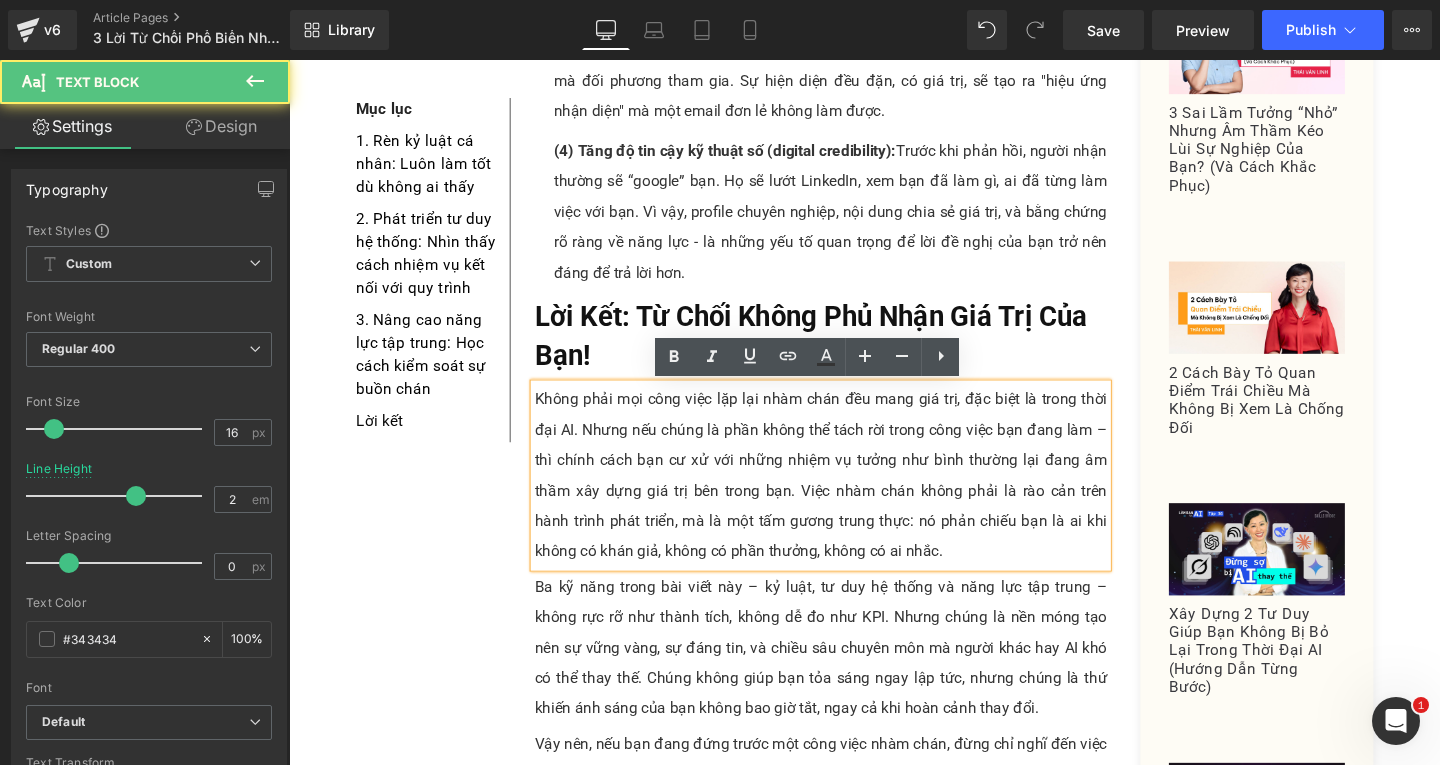 click on "Không phải mọi công việc lặp lại nhàm chán đều mang giá trị, đặc biệt là trong thời đại AI. Nhưng nếu chúng là phần không thể tách rời trong công việc bạn đang làm – thì chính cách bạn cư xử với những nhiệm vụ tưởng như bình thường lại đang âm thầm xây dựng giá trị bên trong bạn. Việc nhàm chán không phải là rào cản trên hành trình phát triển, mà là một tấm gương trung thực: nó phản chiếu bạn là ai khi không có khán giả, không có phần thưởng, không có ai nhắc." at bounding box center (848, 497) 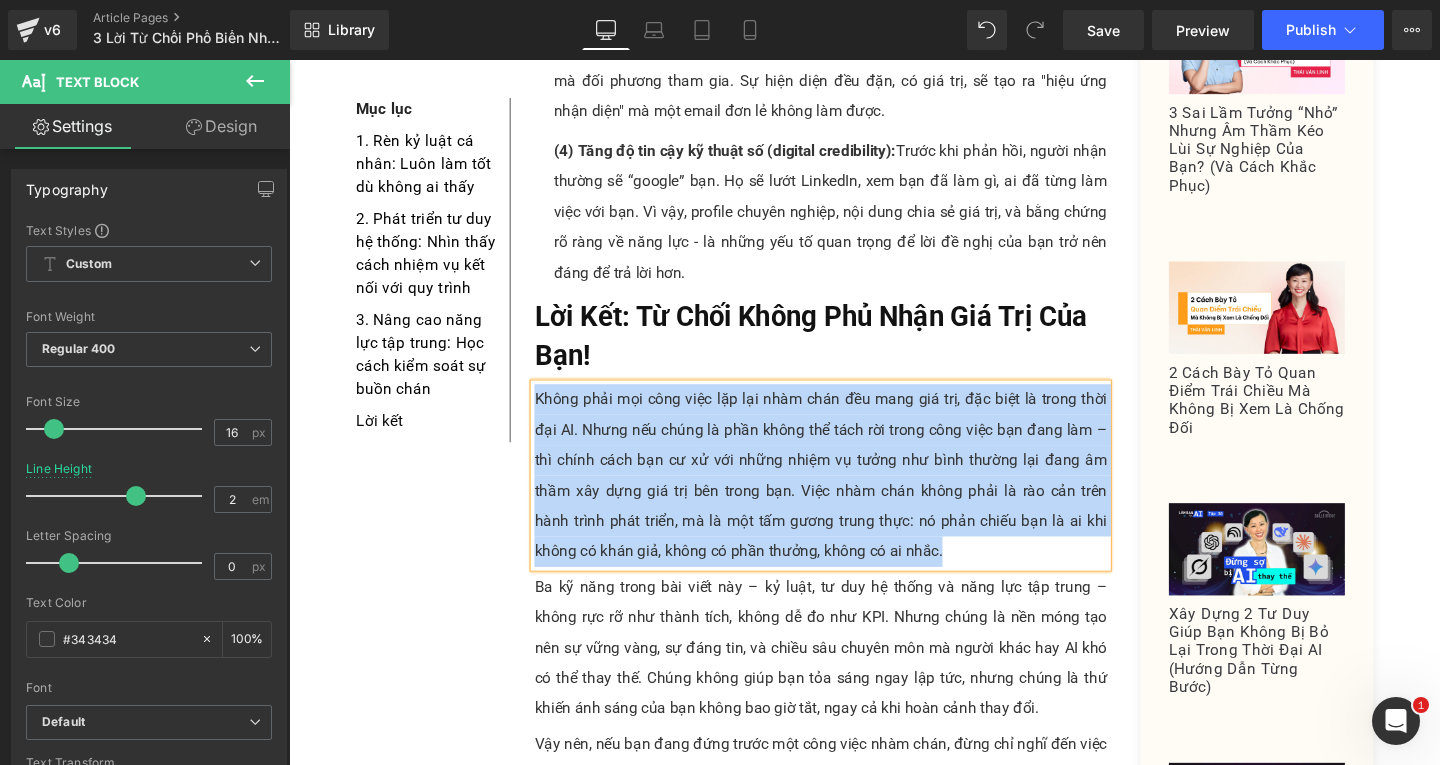 paste 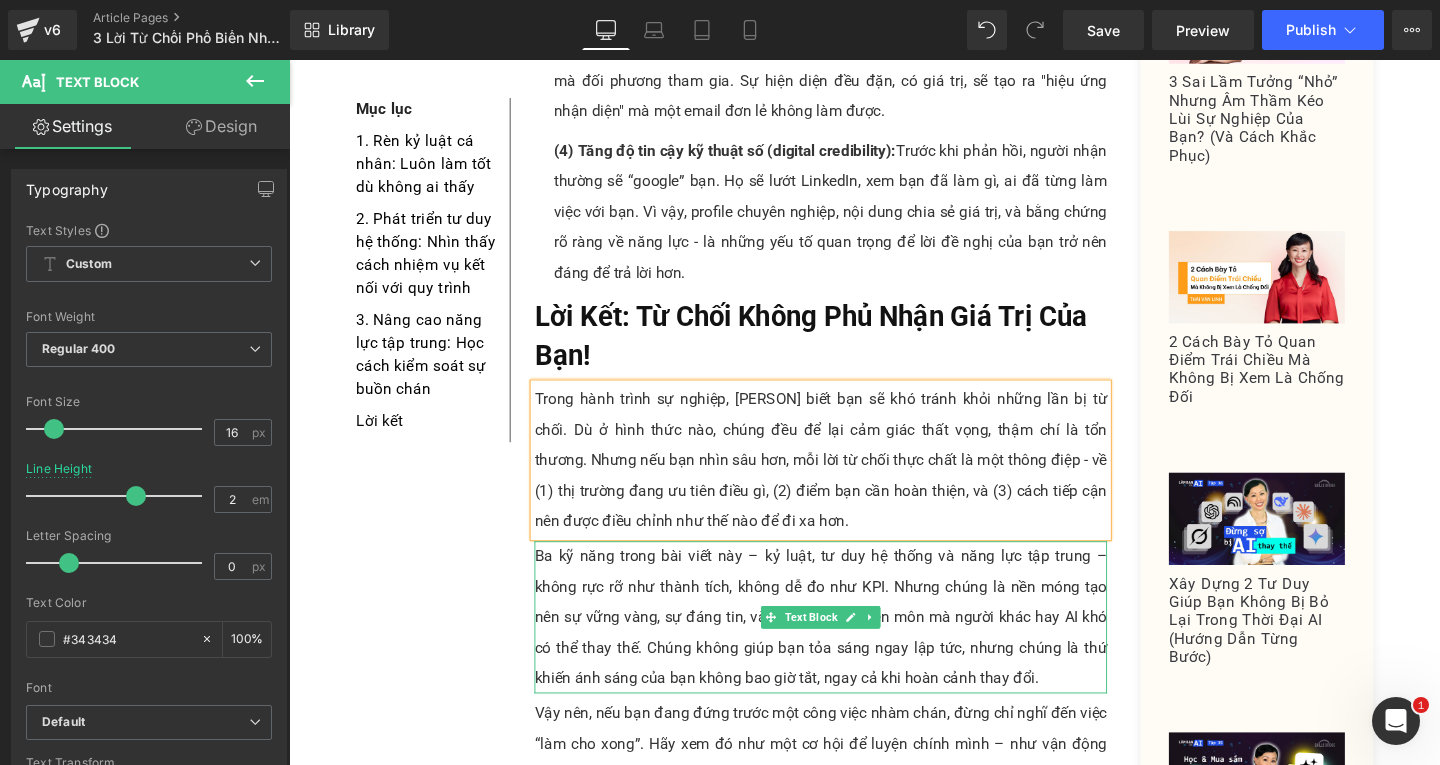 scroll, scrollTop: 5145, scrollLeft: 0, axis: vertical 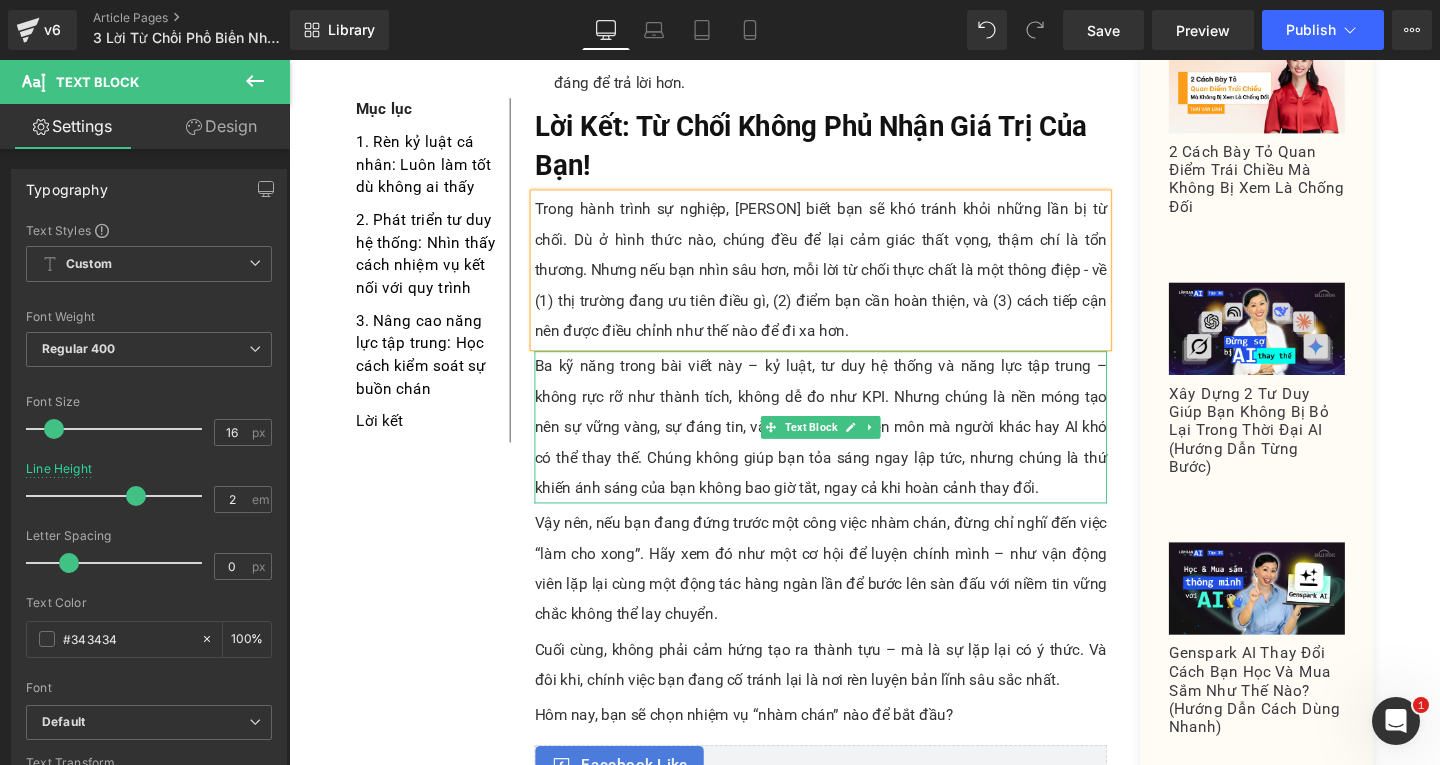 click on "Ba kỹ năng trong bài viết này – kỷ luật, tư duy hệ thống và năng lực tập trung – không rực rỡ như thành tích, không dễ đo như KPI. Nhưng chúng là nền móng tạo nên sự vững vàng, sự đáng tin, và chiều sâu chuyên môn mà người khác hay AI khó có thể thay thế. Chúng không giúp bạn tỏa sáng ngay lập tức, nhưng chúng là thứ khiến ánh sáng của bạn không bao giờ tắt, ngay cả khi hoàn cảnh thay đổi." at bounding box center (848, 446) 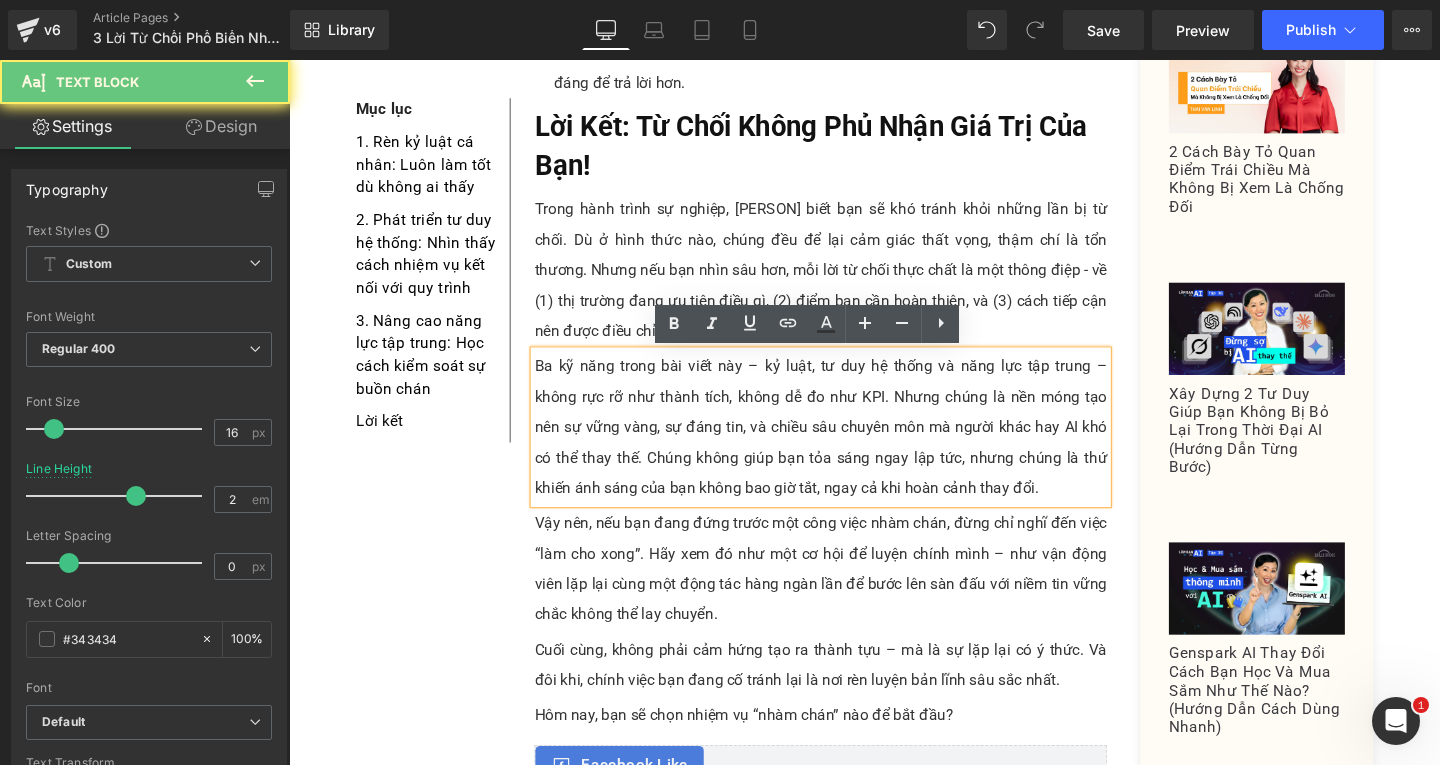 click on "Ba kỹ năng trong bài viết này – kỷ luật, tư duy hệ thống và năng lực tập trung – không rực rỡ như thành tích, không dễ đo như KPI. Nhưng chúng là nền móng tạo nên sự vững vàng, sự đáng tin, và chiều sâu chuyên môn mà người khác hay AI khó có thể thay thế. Chúng không giúp bạn tỏa sáng ngay lập tức, nhưng chúng là thứ khiến ánh sáng của bạn không bao giờ tắt, ngay cả khi hoàn cảnh thay đổi." at bounding box center (848, 446) 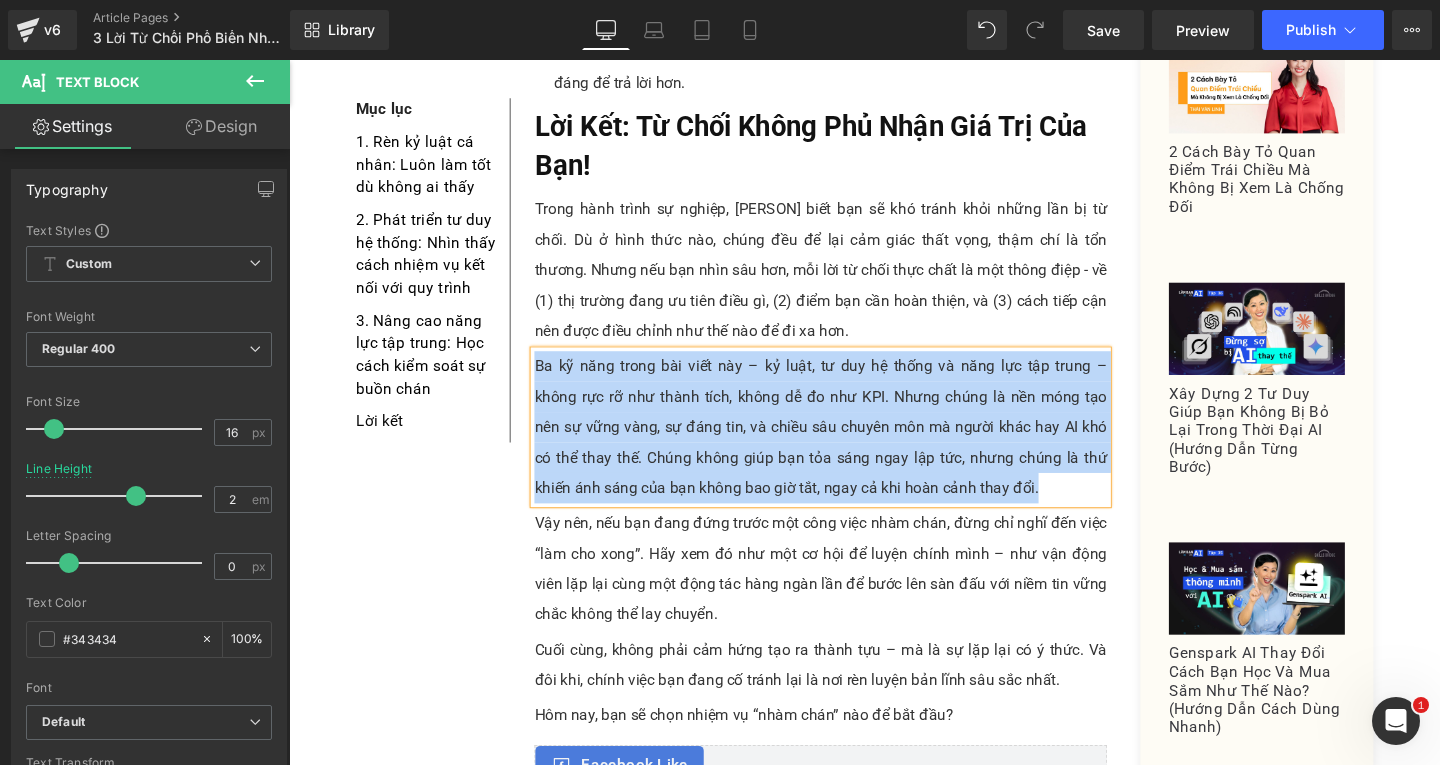 paste 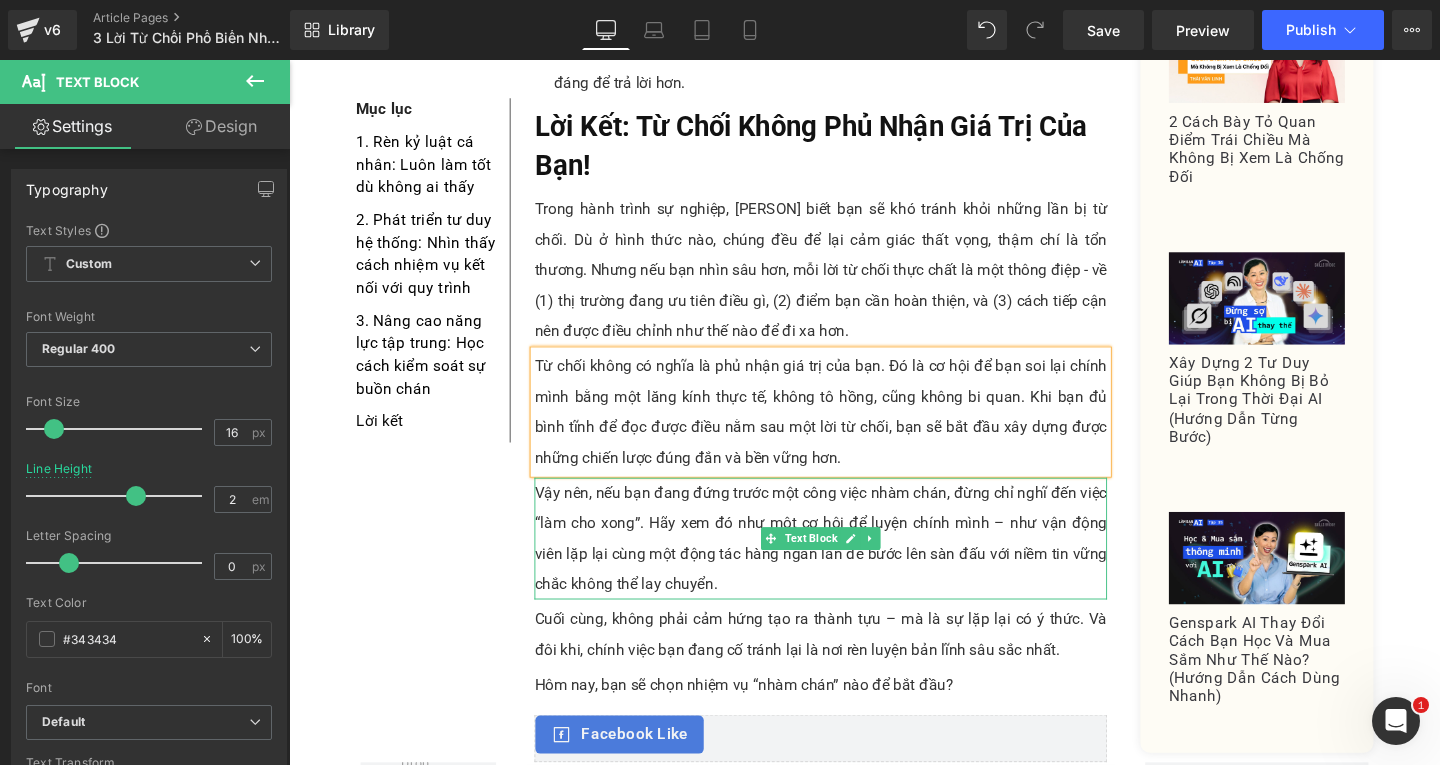 click on "Vậy nên, nếu bạn đang đứng trước một công việc nhàm chán, đừng chỉ nghĩ đến việc “làm cho xong”. Hãy xem đó như một cơ hội để luyện chính mình – như vận động viên lặp lại cùng một động tác hàng ngàn lần để bước lên sàn đấu với niềm tin vững chắc không thể lay chuyển." at bounding box center (848, 563) 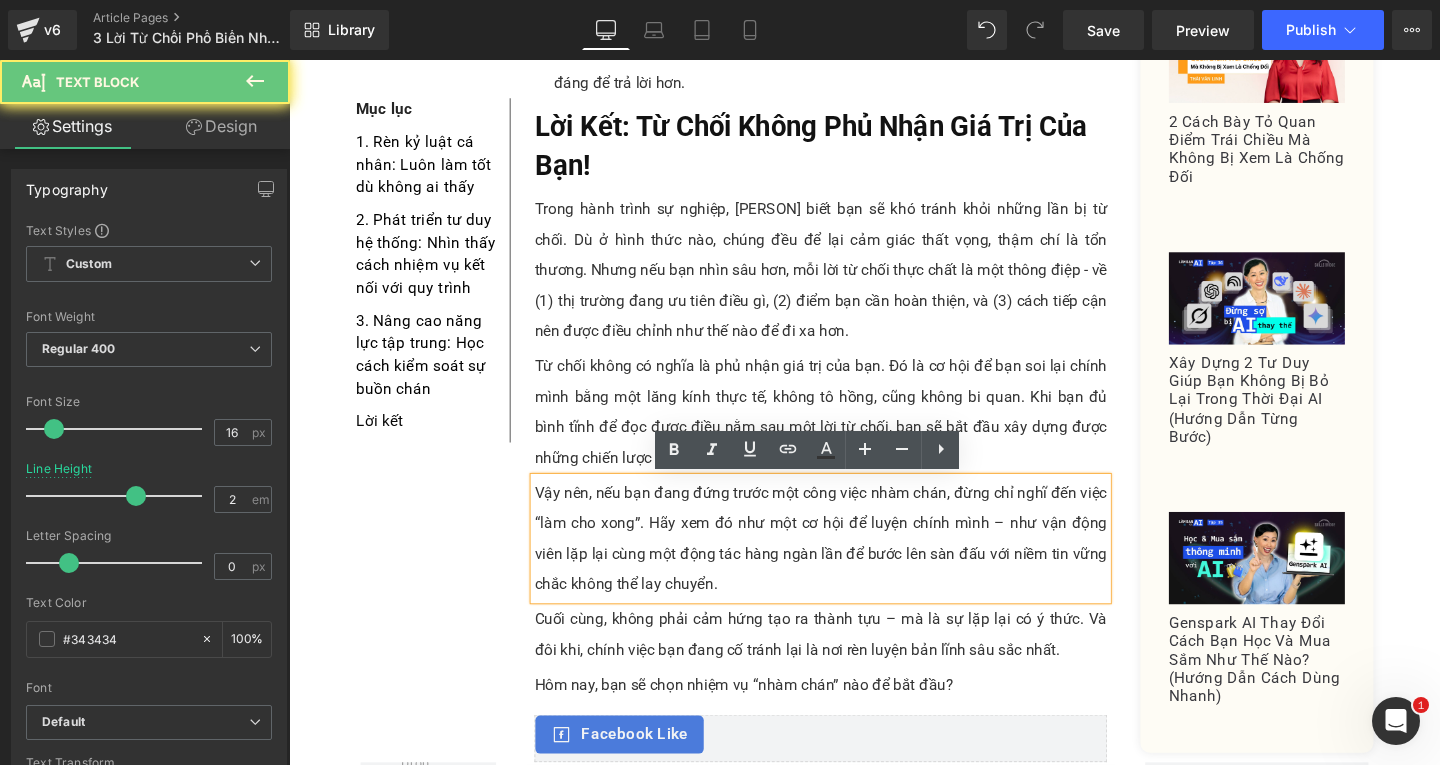 click on "Vậy nên, nếu bạn đang đứng trước một công việc nhàm chán, đừng chỉ nghĩ đến việc “làm cho xong”. Hãy xem đó như một cơ hội để luyện chính mình – như vận động viên lặp lại cùng một động tác hàng ngàn lần để bước lên sàn đấu với niềm tin vững chắc không thể lay chuyển." at bounding box center [848, 563] 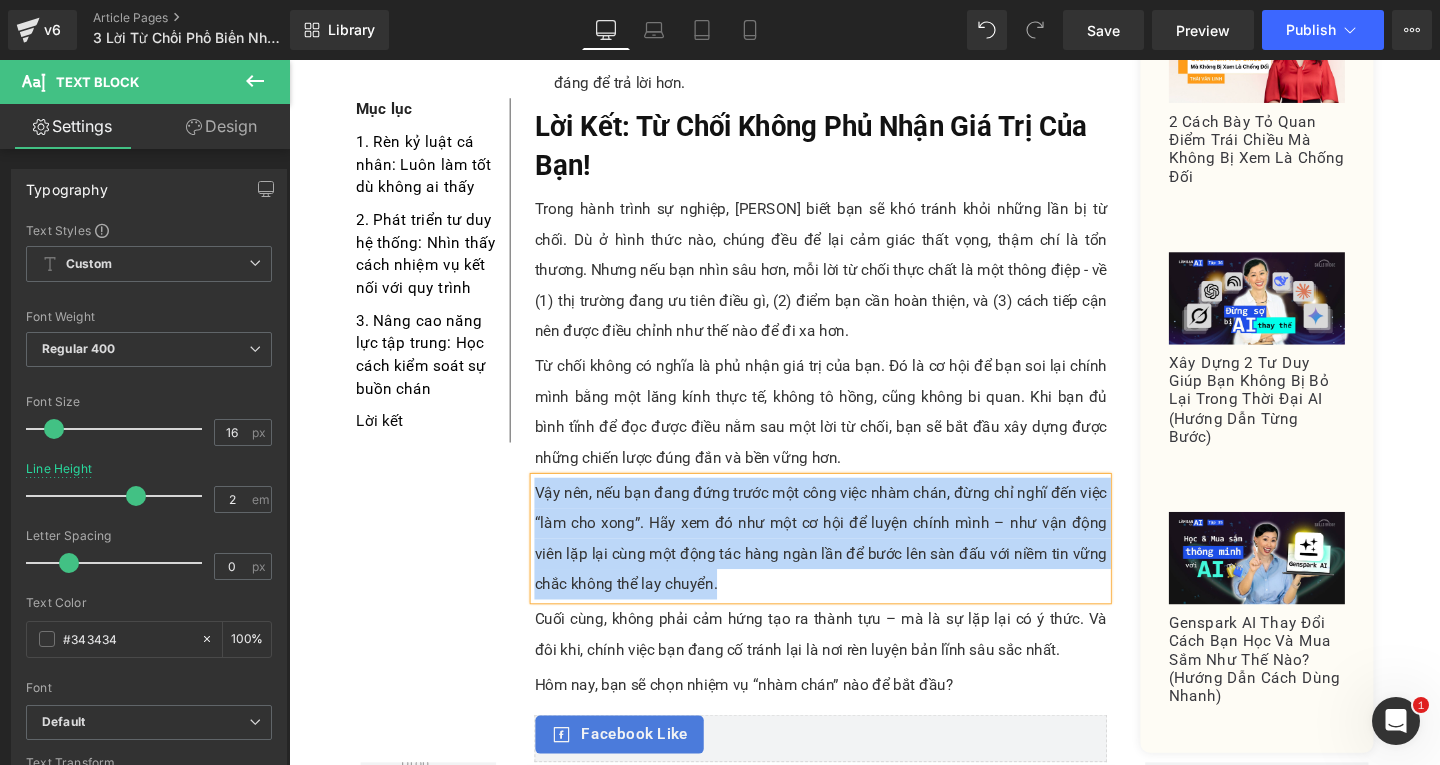 paste 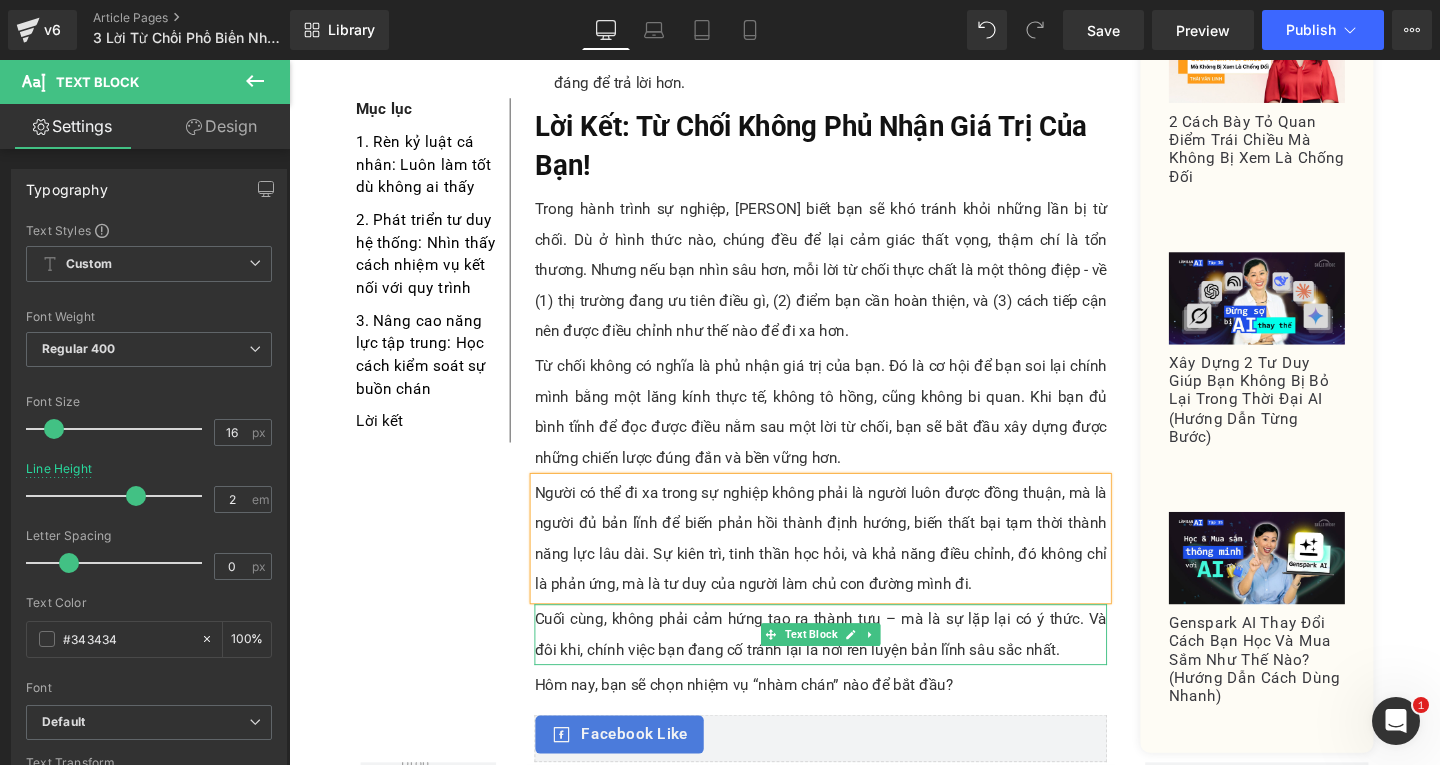 click on "Cuối cùng, không phải cảm hứng tạo ra thành tựu – mà là sự lặp lại có ý thức. Và đôi khi, chính việc bạn đang cố tránh lại là nơi rèn luyện bản lĩnh sâu sắc nhất." at bounding box center (848, 664) 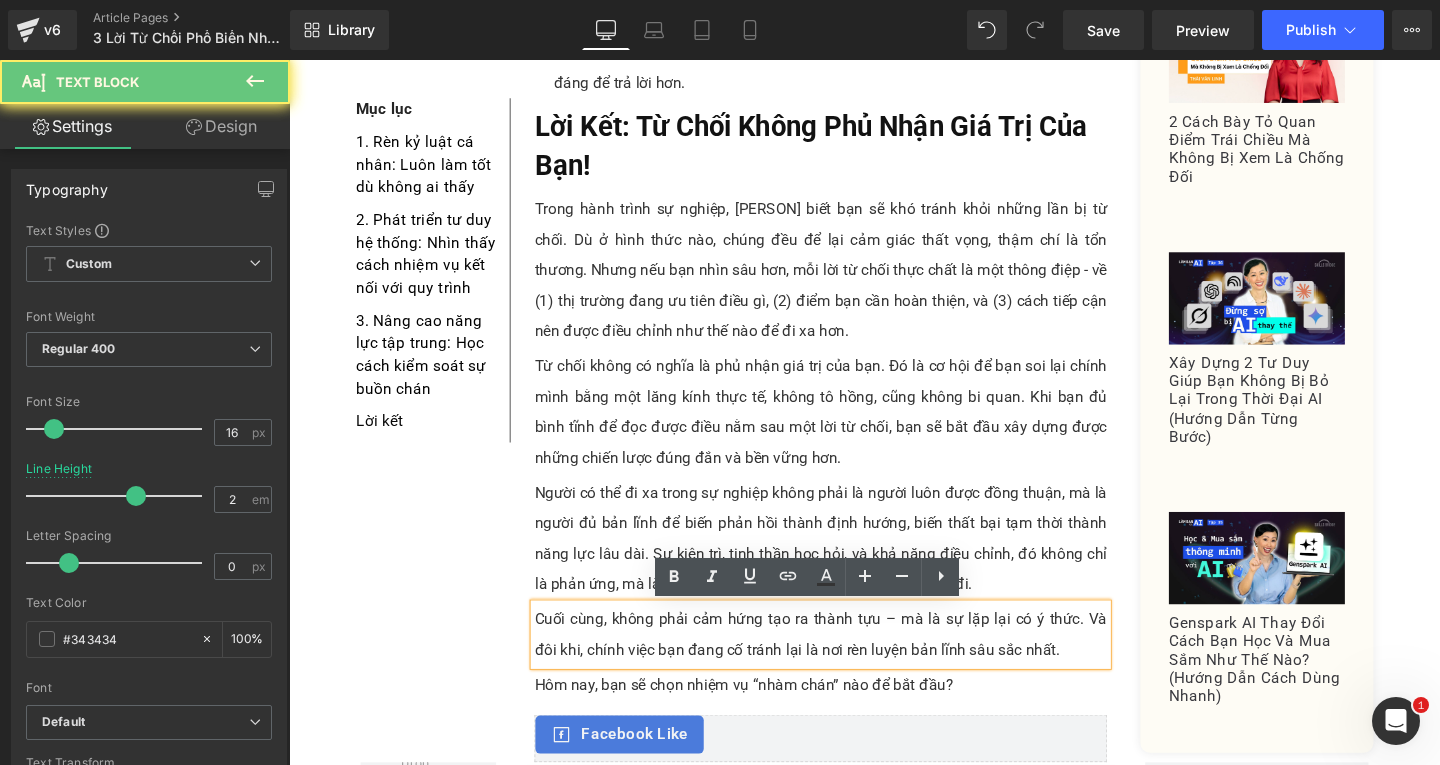 click on "Cuối cùng, không phải cảm hứng tạo ra thành tựu – mà là sự lặp lại có ý thức. Và đôi khi, chính việc bạn đang cố tránh lại là nơi rèn luyện bản lĩnh sâu sắc nhất." at bounding box center [848, 664] 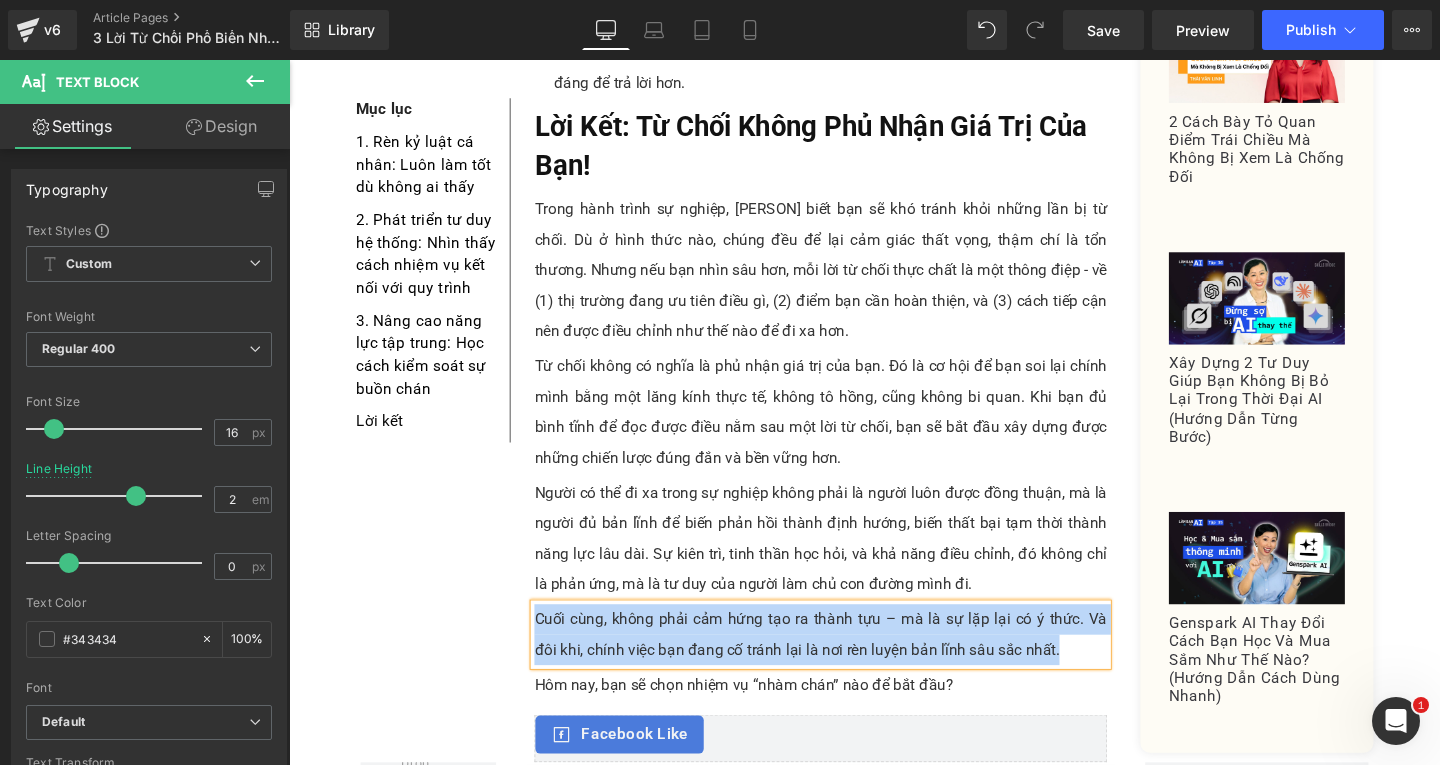 paste 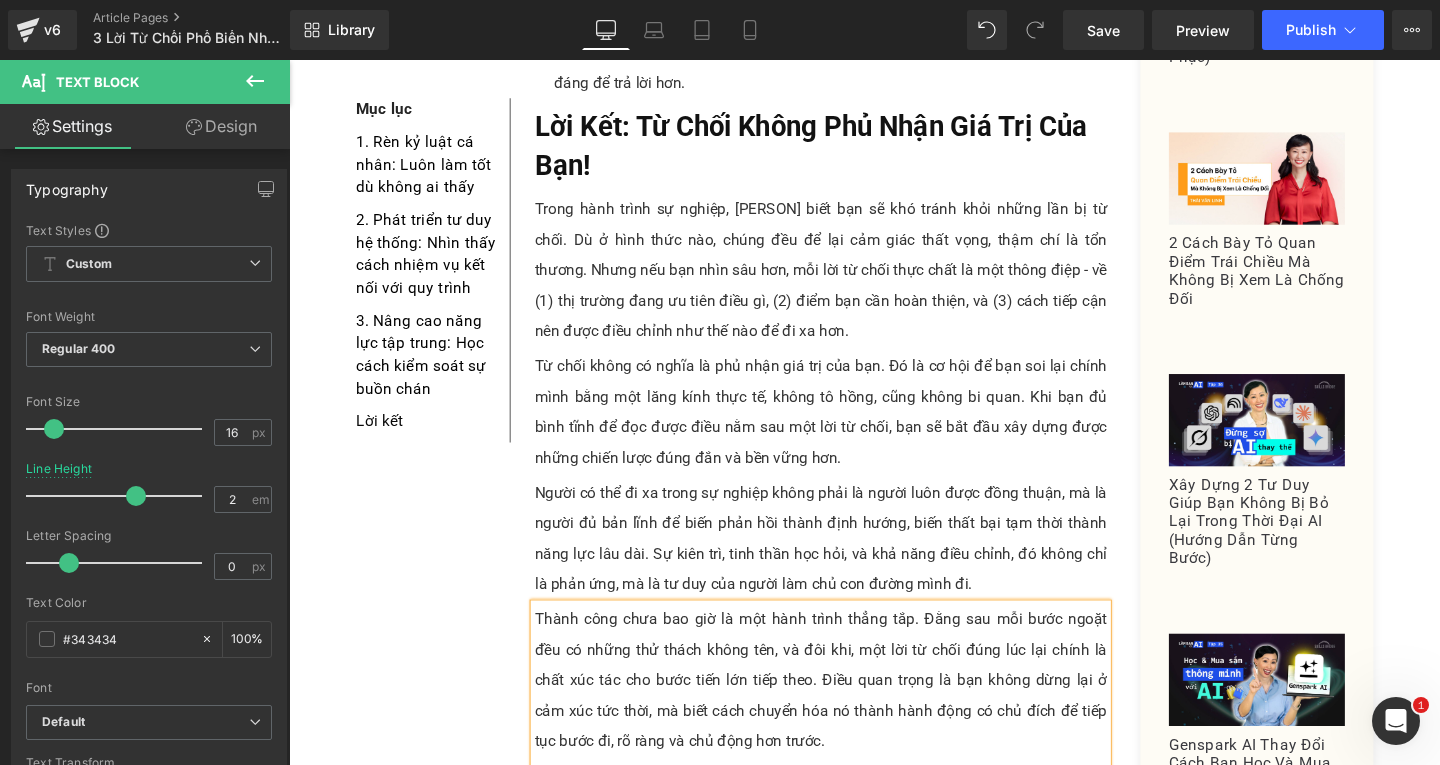 scroll, scrollTop: 5345, scrollLeft: 0, axis: vertical 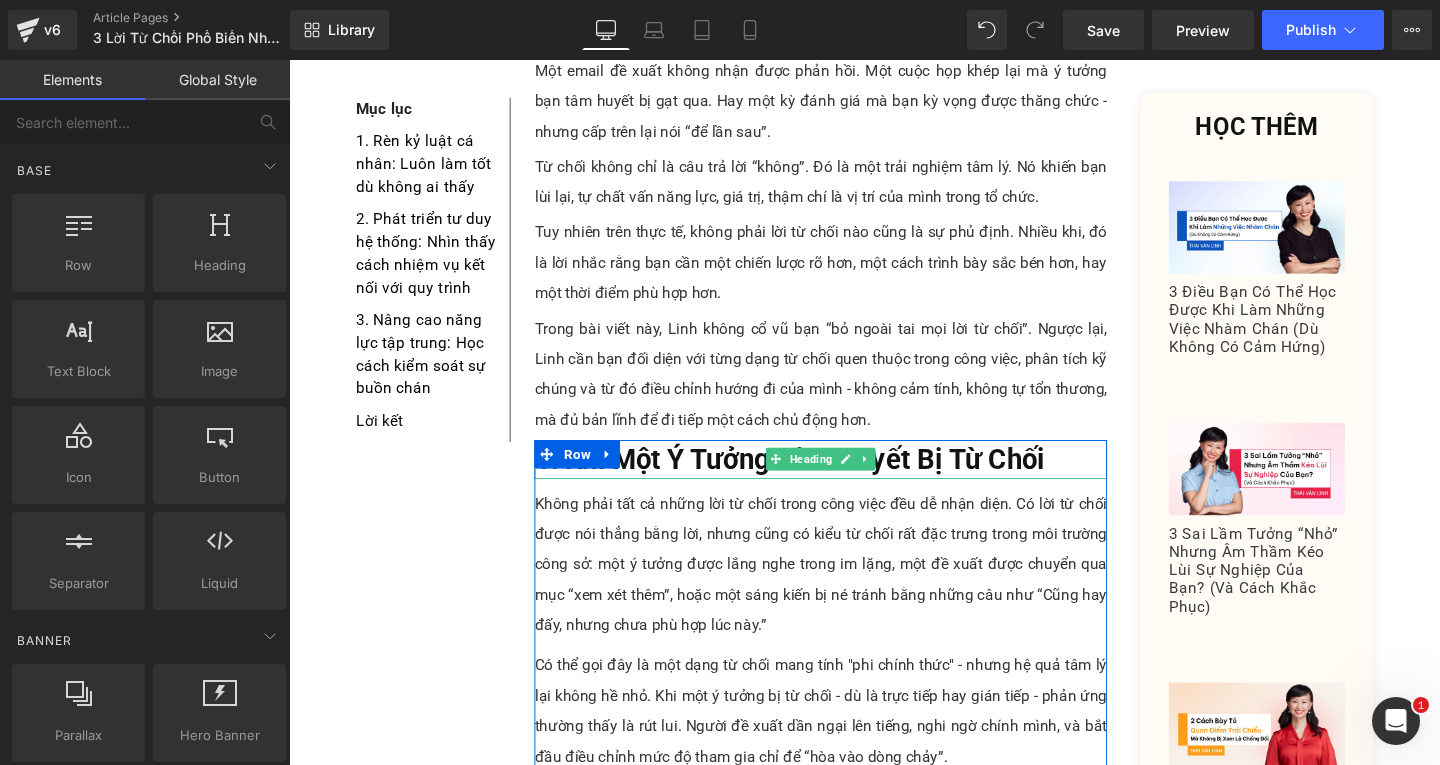 click on "1. Khi Một Ý Tưởng Tâm Huyết Bị Từ Chối" at bounding box center (848, 479) 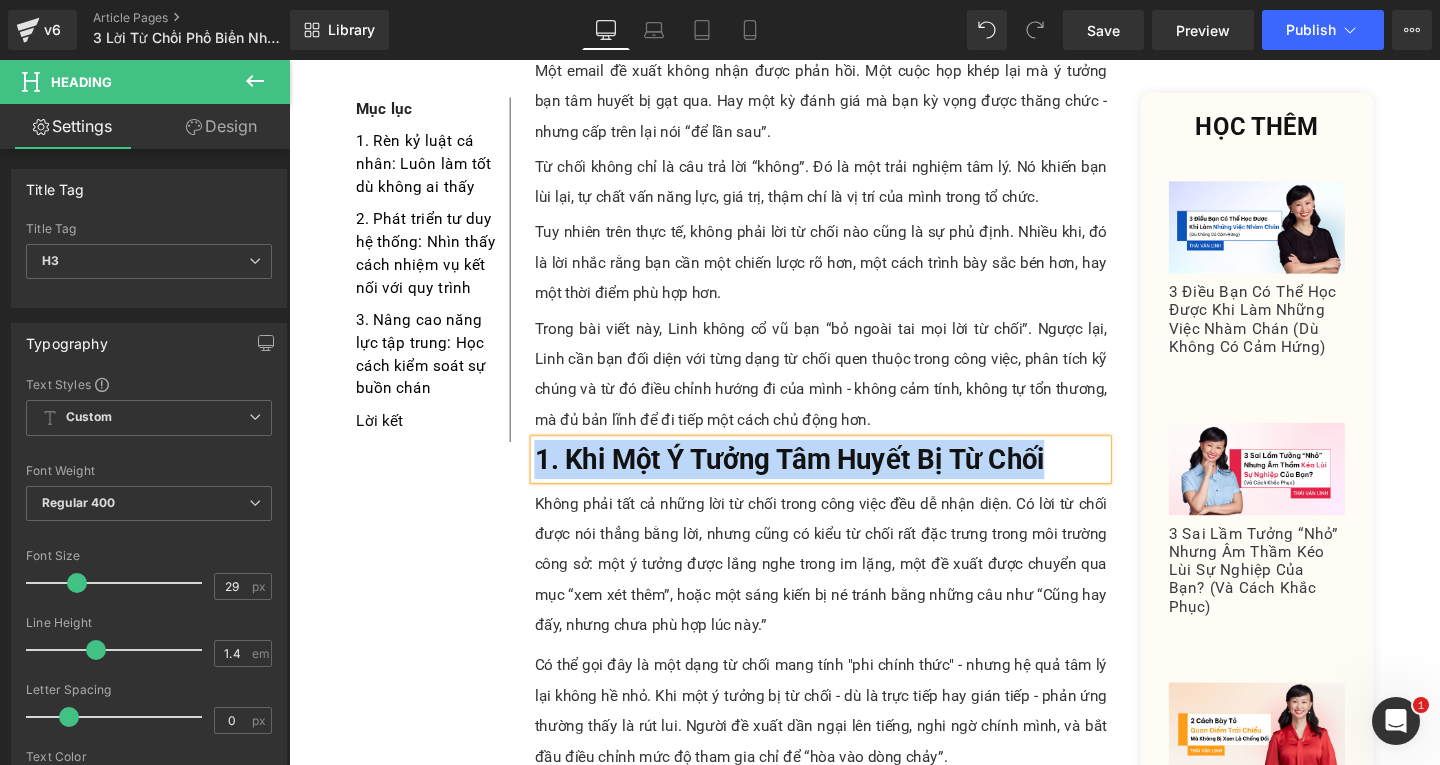 copy on "1. Khi Một Ý Tưởng Tâm Huyết Bị Từ Chối" 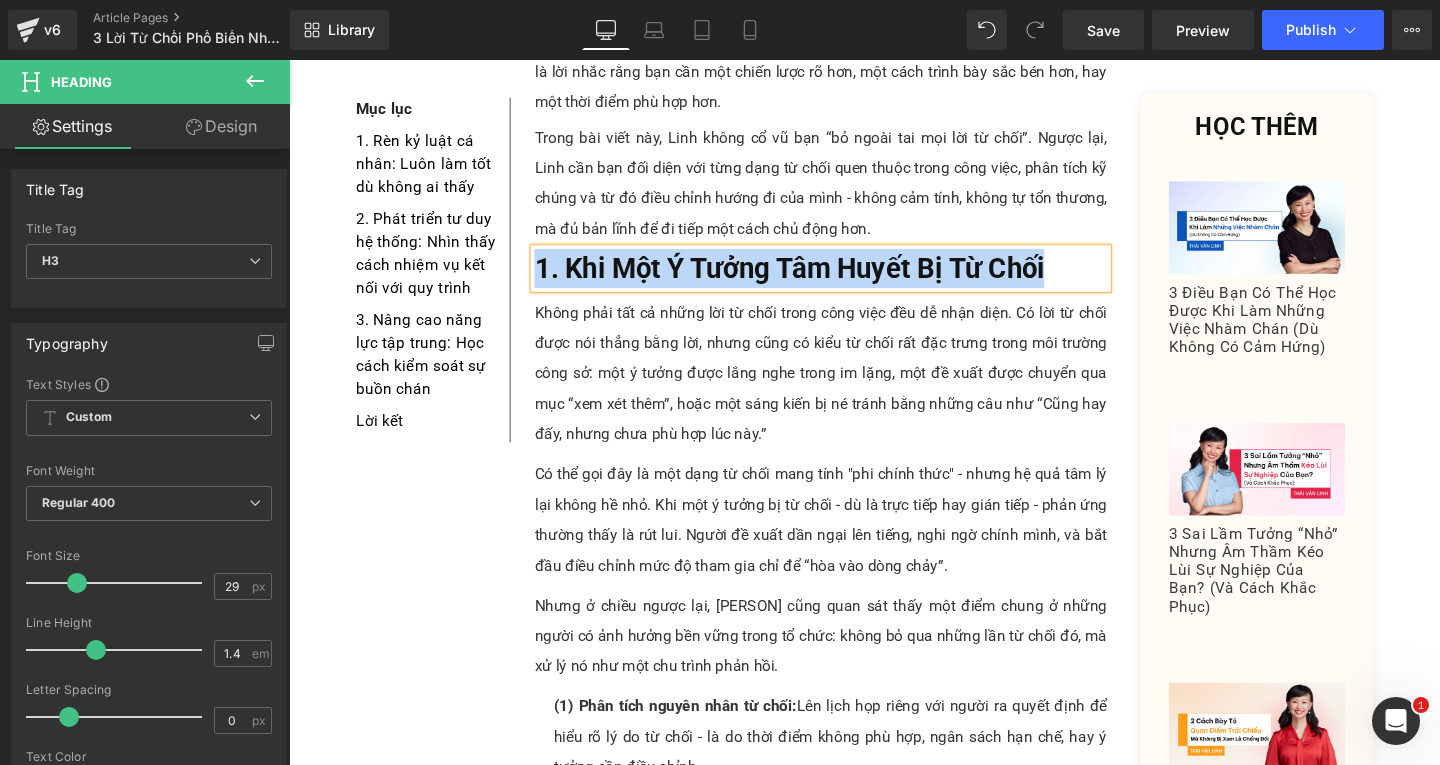 scroll, scrollTop: 700, scrollLeft: 0, axis: vertical 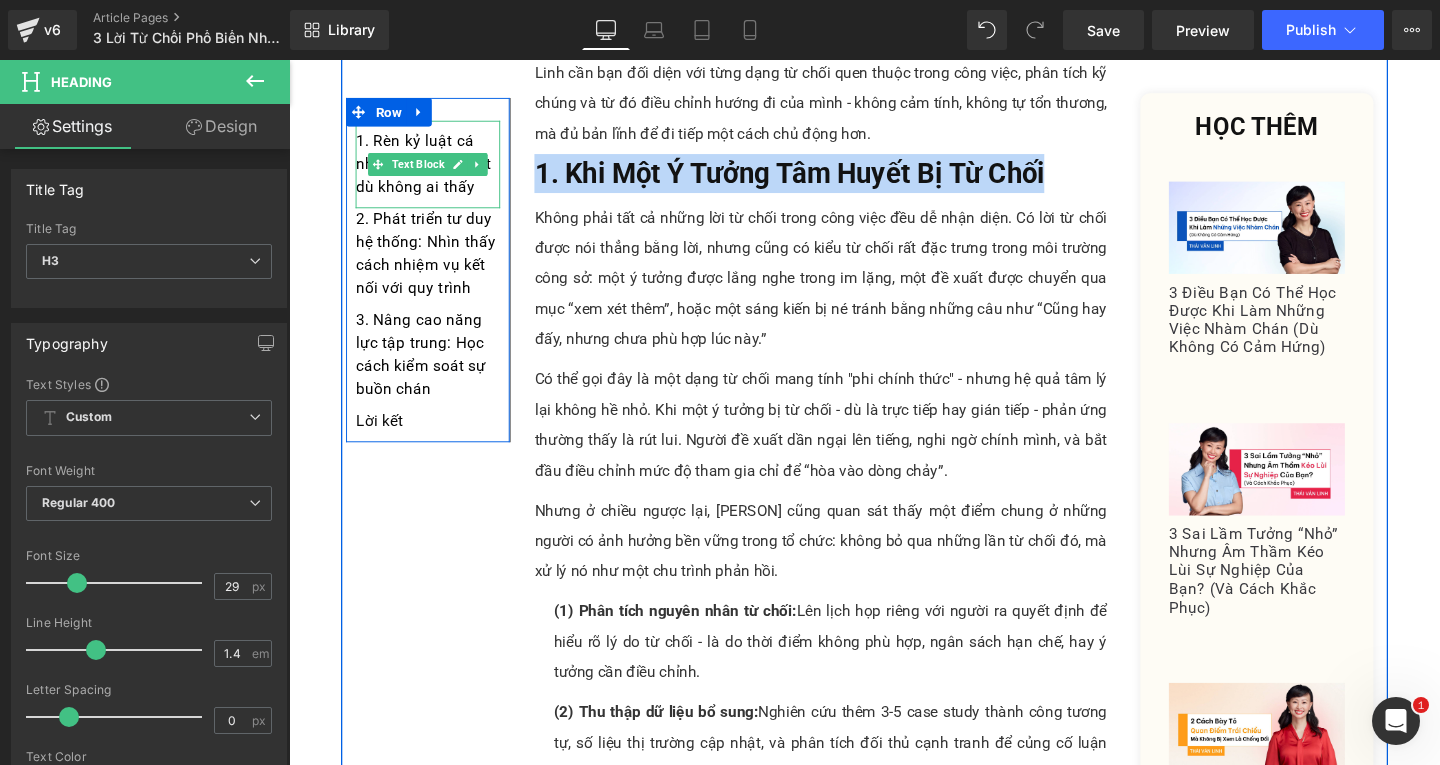 click on "1. Rèn kỷ luật cá nhân: Luôn làm tốt dù không ai thấy" at bounding box center (435, 170) 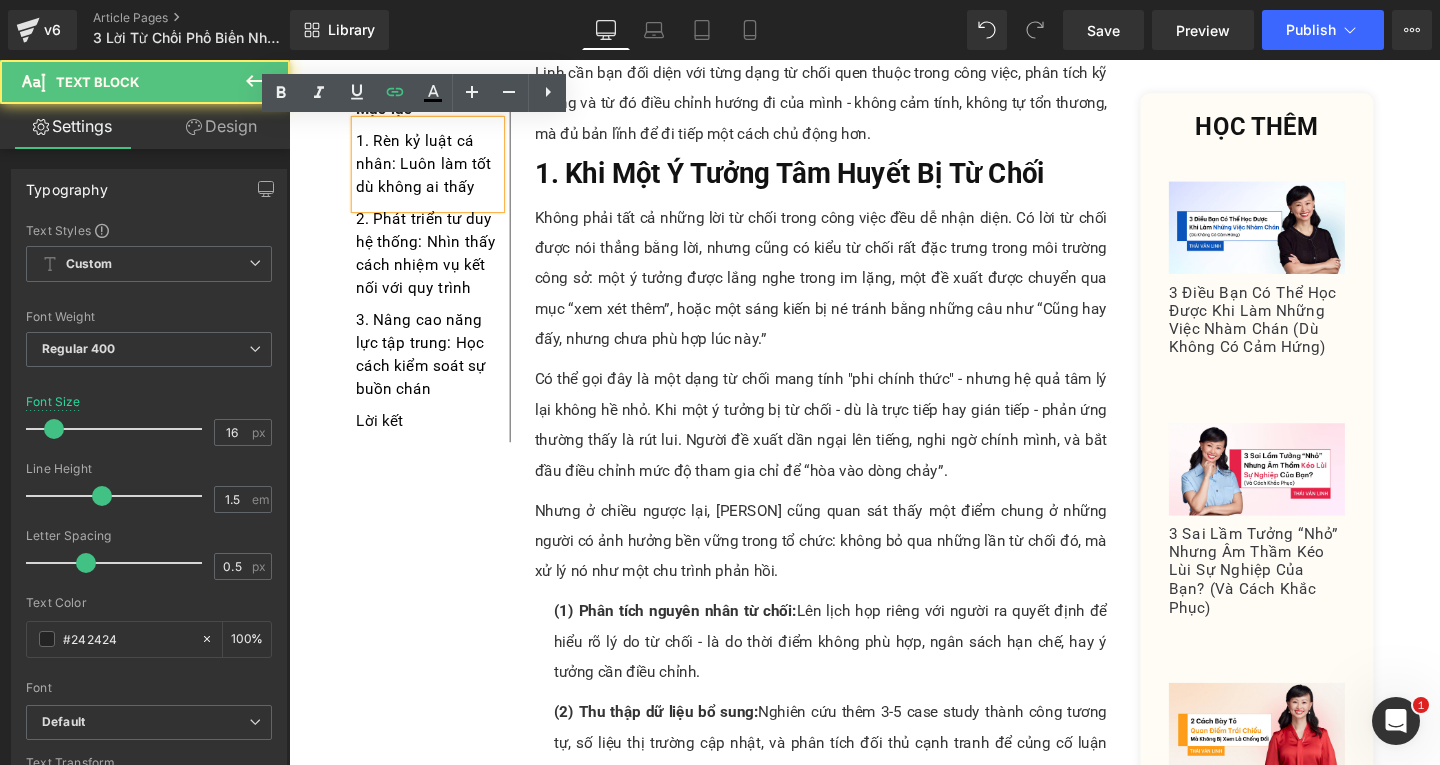 click on "1. Rèn kỷ luật cá nhân: Luôn làm tốt dù không ai thấy" at bounding box center (435, 170) 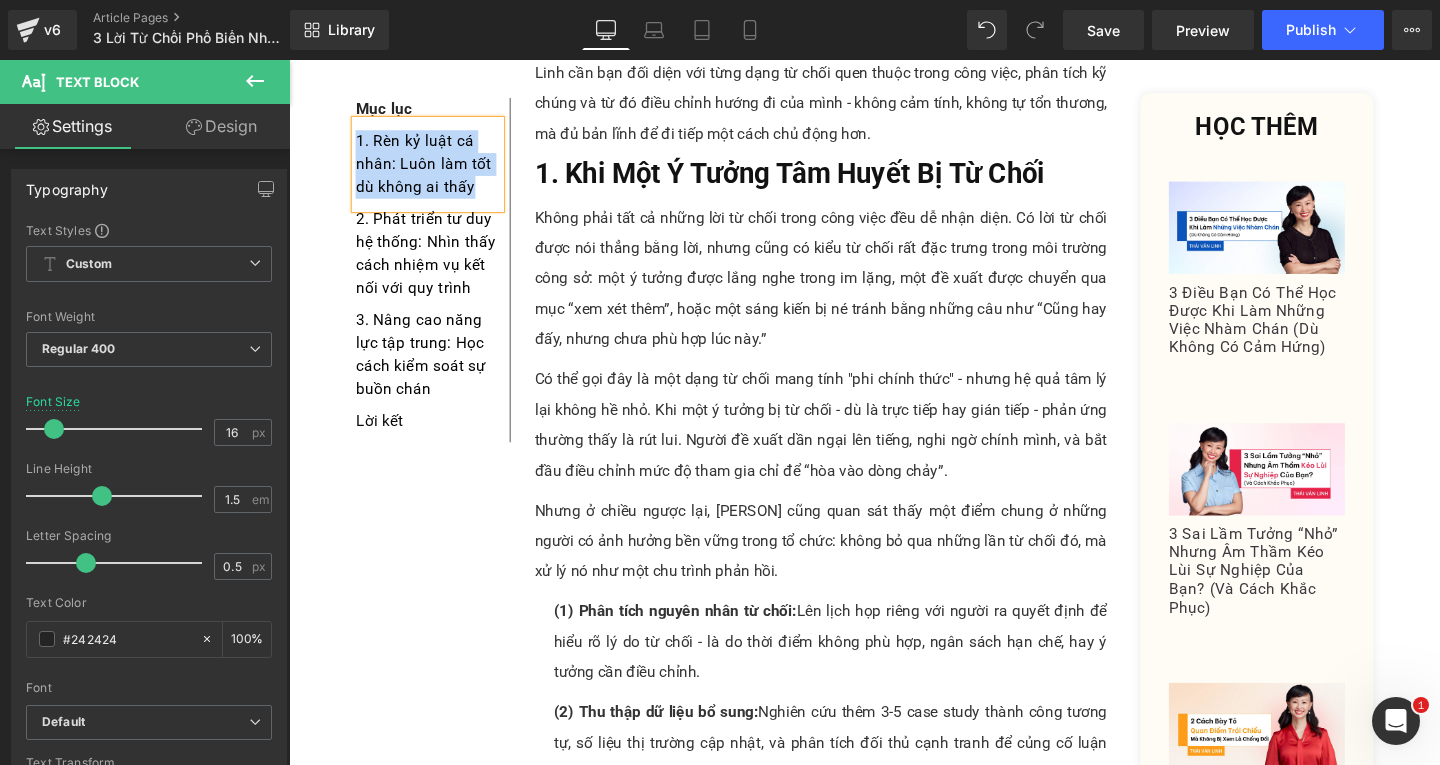 paste 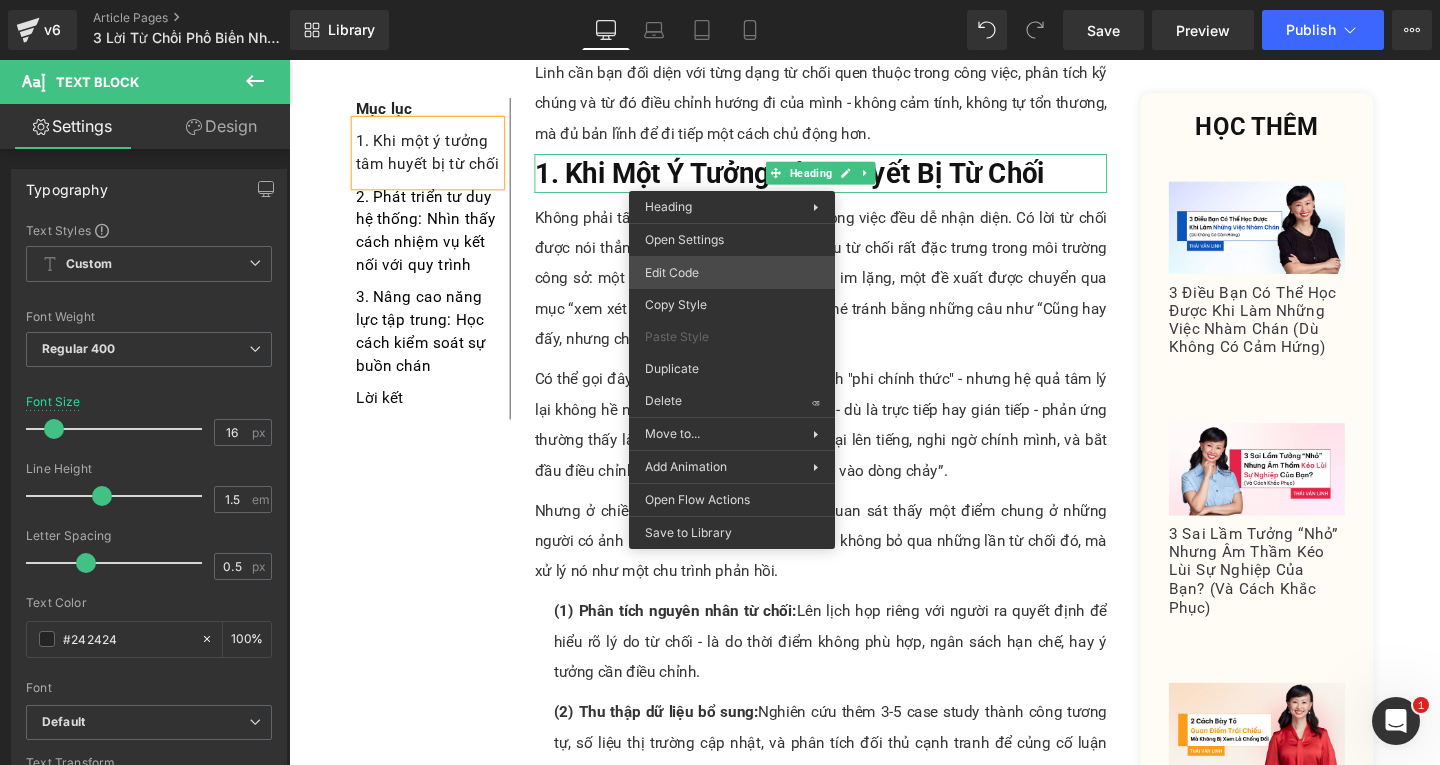 click on "Text Block  You are previewing how the   will restyle your page. You can not edit Elements in Preset Preview Mode.  v6 Article Pages 3 Lời Từ Chối Phổ Biến Nhất Trong Công Việc (Và Cách Phản Hồi) Library Desktop Desktop Laptop Tablet Mobile Save Preview Publish Scheduled View Live Page View with current Template Save Template to Library Schedule Publish  Optimize  Publish Settings Shortcuts  Your page can’t be published   You've reached the maximum number of published pages on your plan  (536/999999).  You need to upgrade your plan or unpublish all your pages to get 1 publish slot.   Unpublish pages   Upgrade plan  Elements Global Style Base Row  rows, columns, layouts, div Heading  headings, titles, h1,h2,h3,h4,h5,h6 Text Block  texts, paragraphs, contents, blocks Image  images, photos, alts, uploads Icon  icons, symbols Button  button, call to action, cta Separator  separators, dividers, horizontal lines Liquid  Banner Parallax  banner, slideshow, hero, image, cover, parallax, effect" at bounding box center [720, 0] 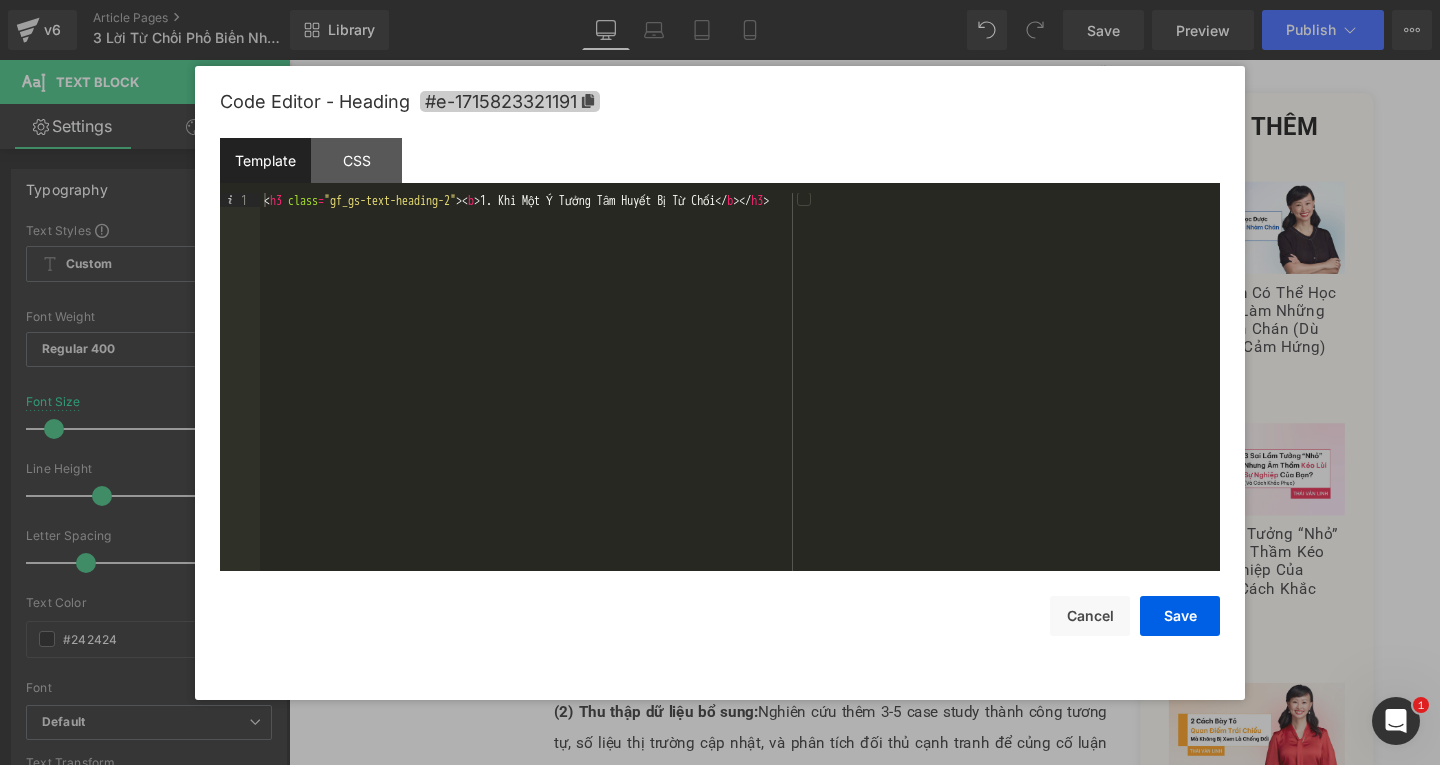 click 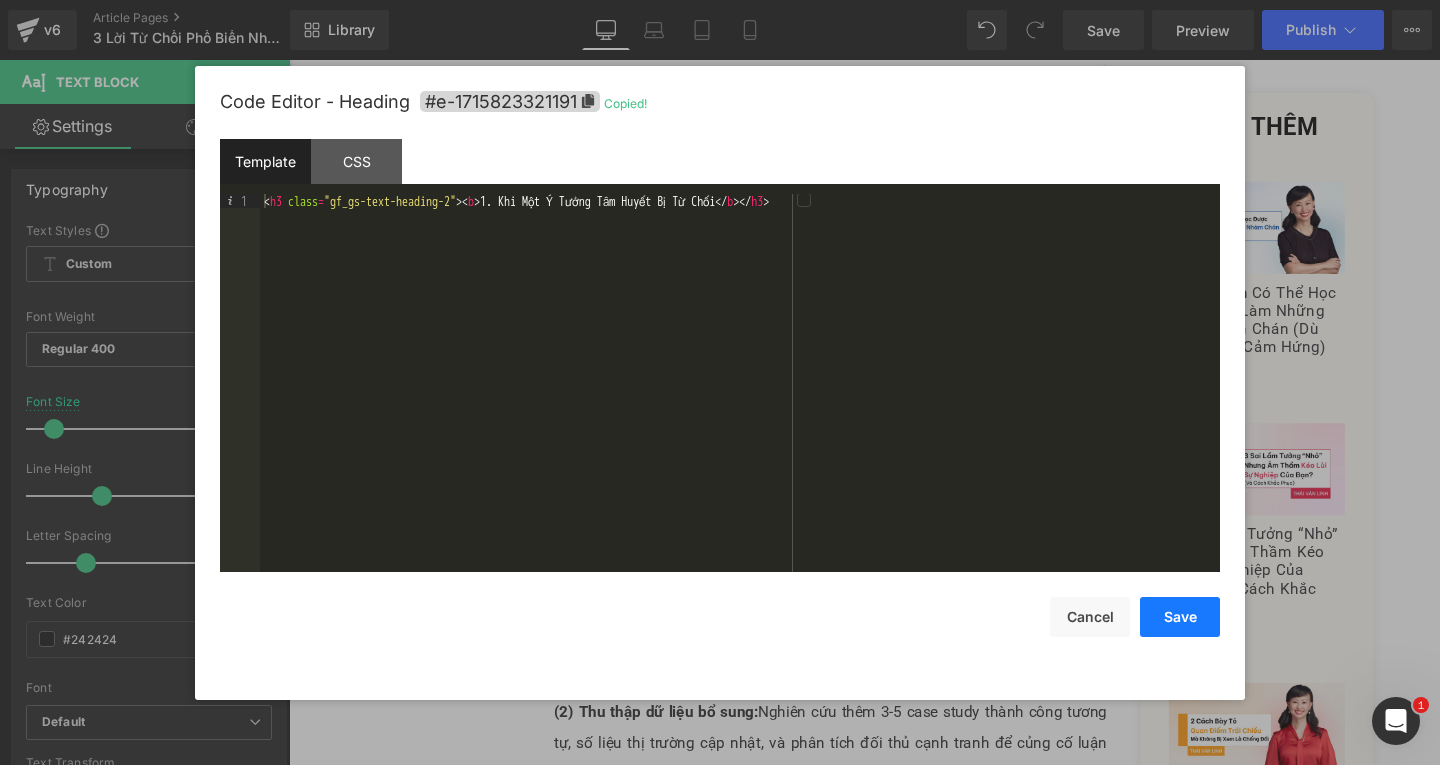click on "Save" at bounding box center [1180, 617] 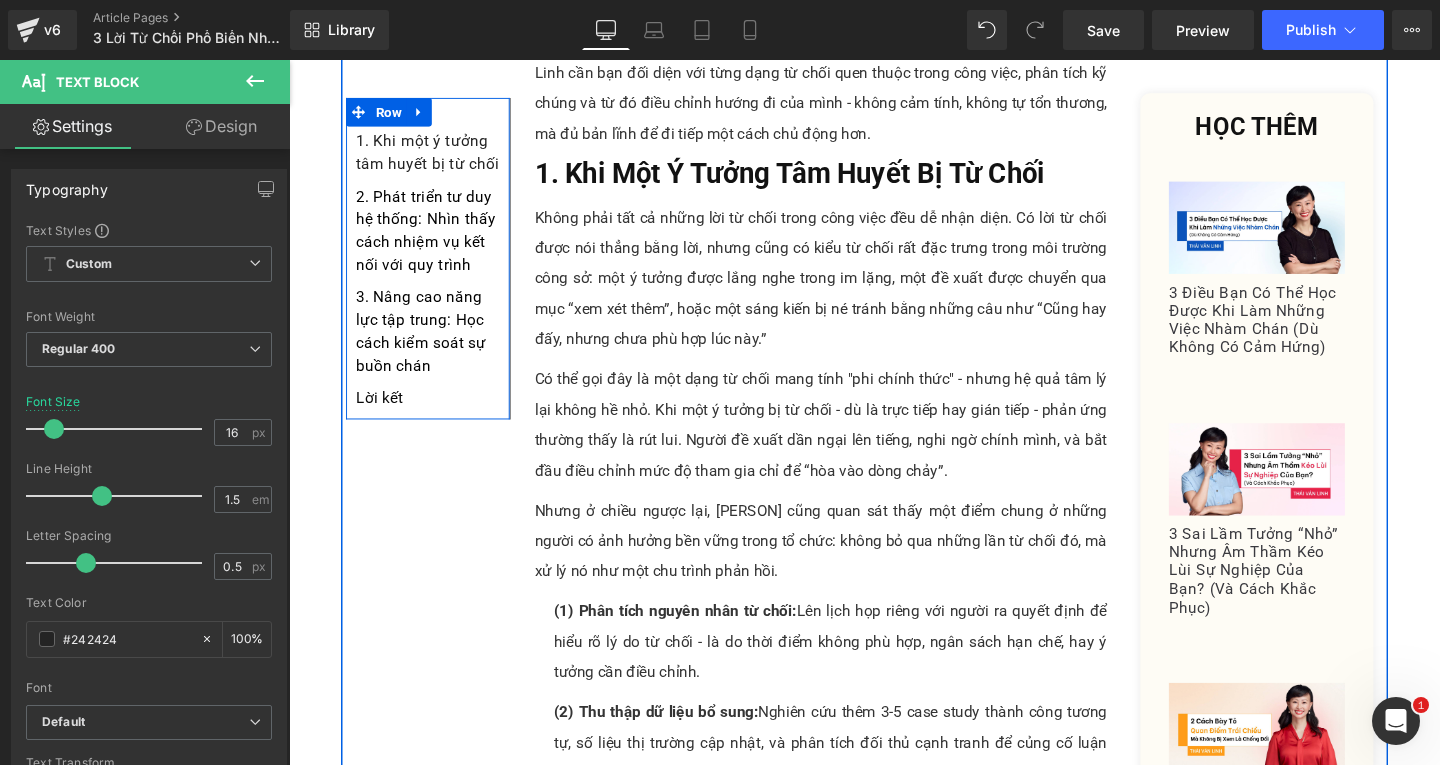 click on "1. Khi một ý tưởng tâm huyết bị từ chối" at bounding box center (435, 158) 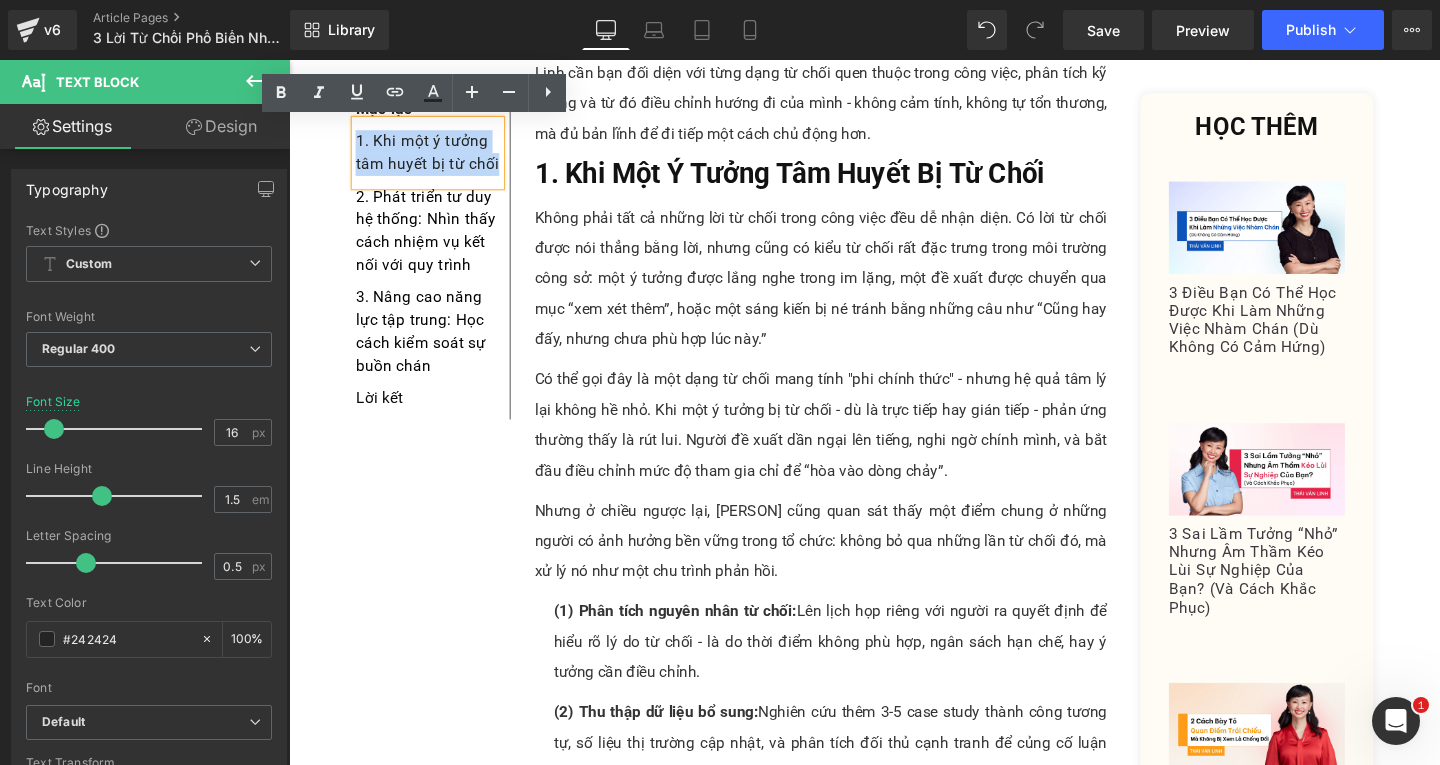 drag, startPoint x: 501, startPoint y: 170, endPoint x: 343, endPoint y: 141, distance: 160.63934 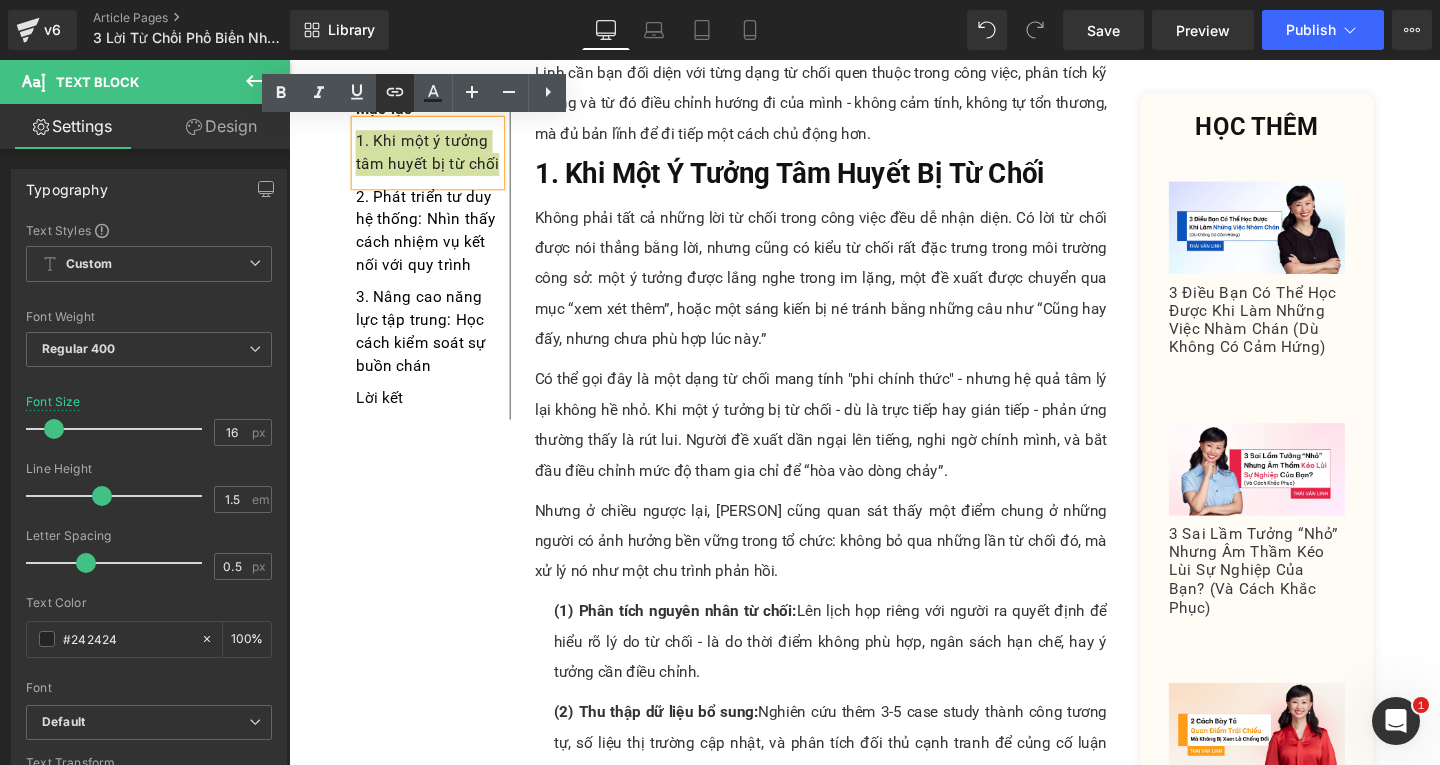 click 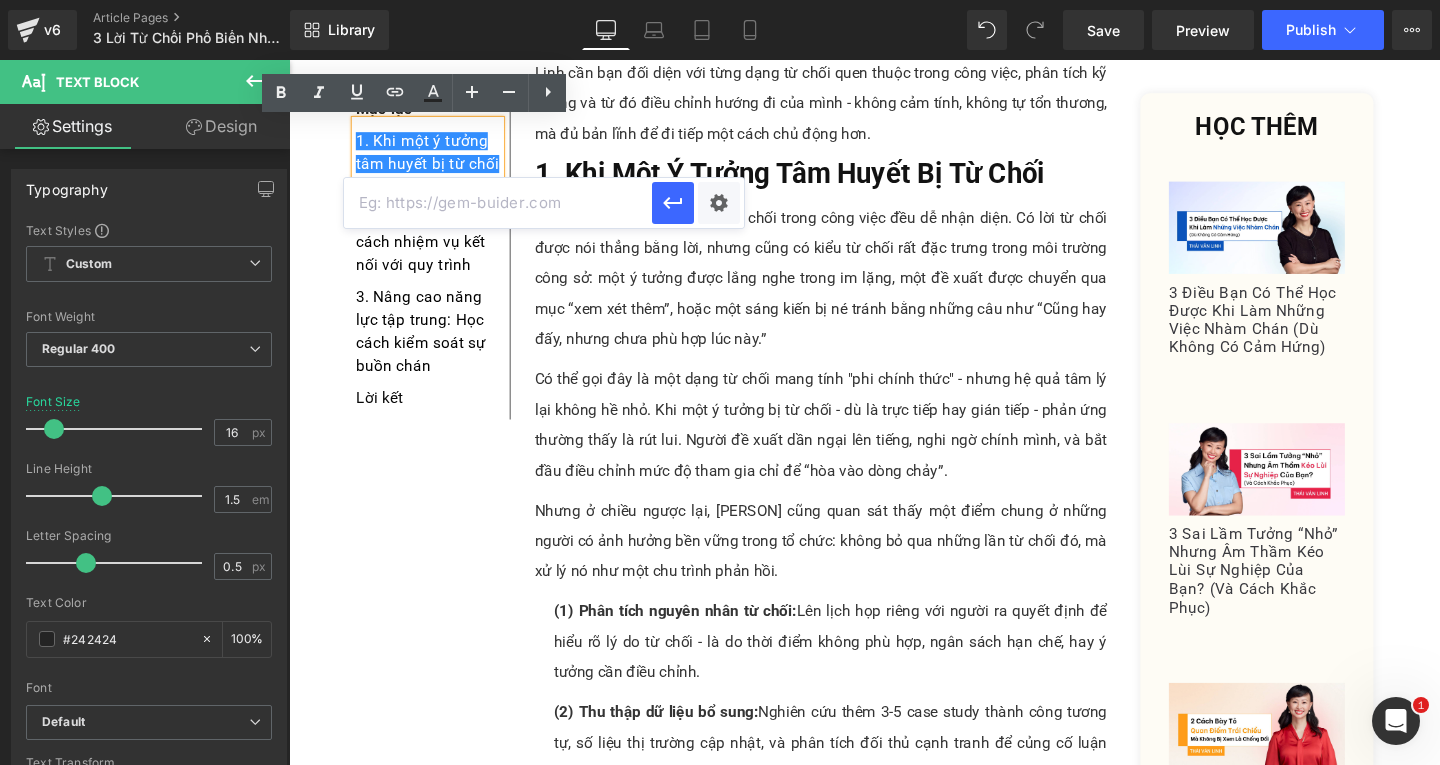 click at bounding box center (498, 203) 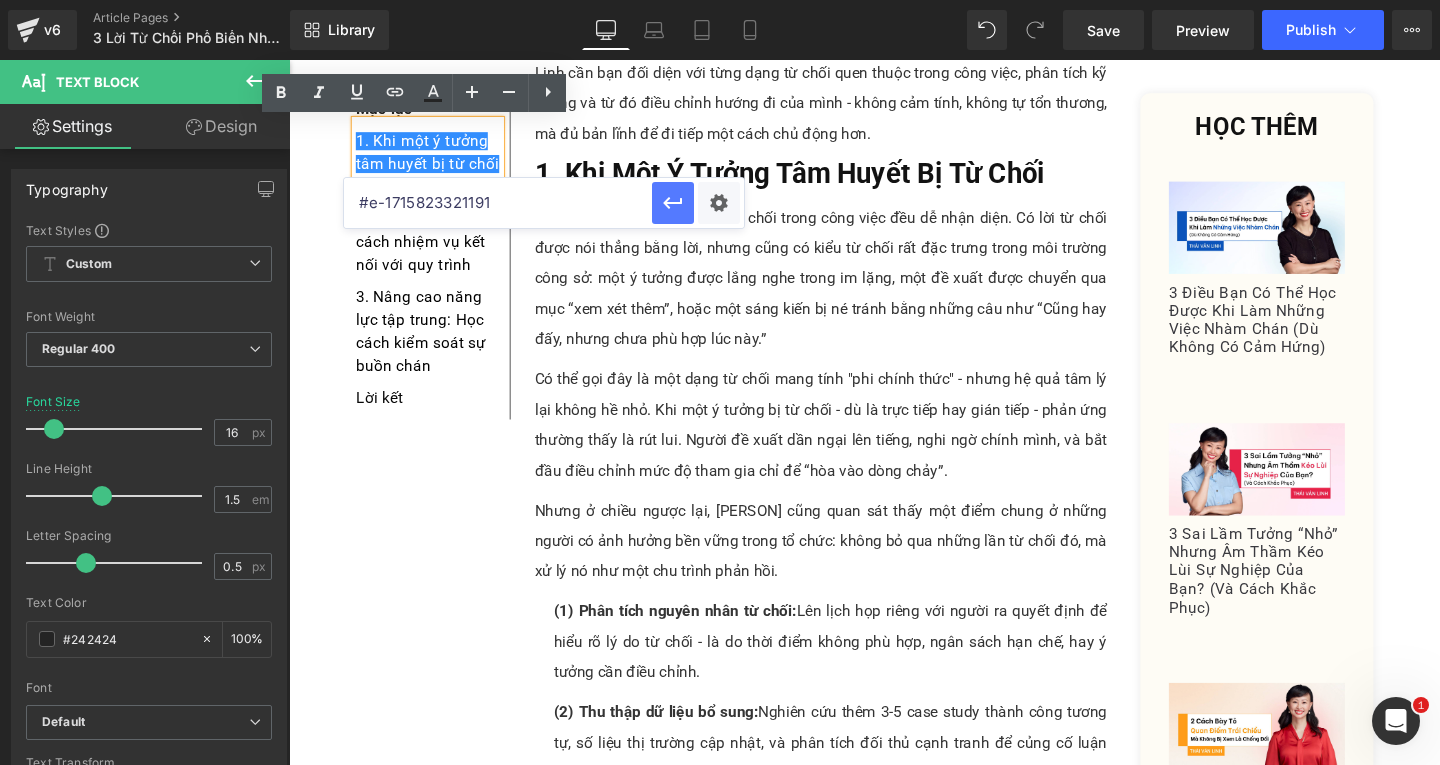 type on "#e-1715823321191" 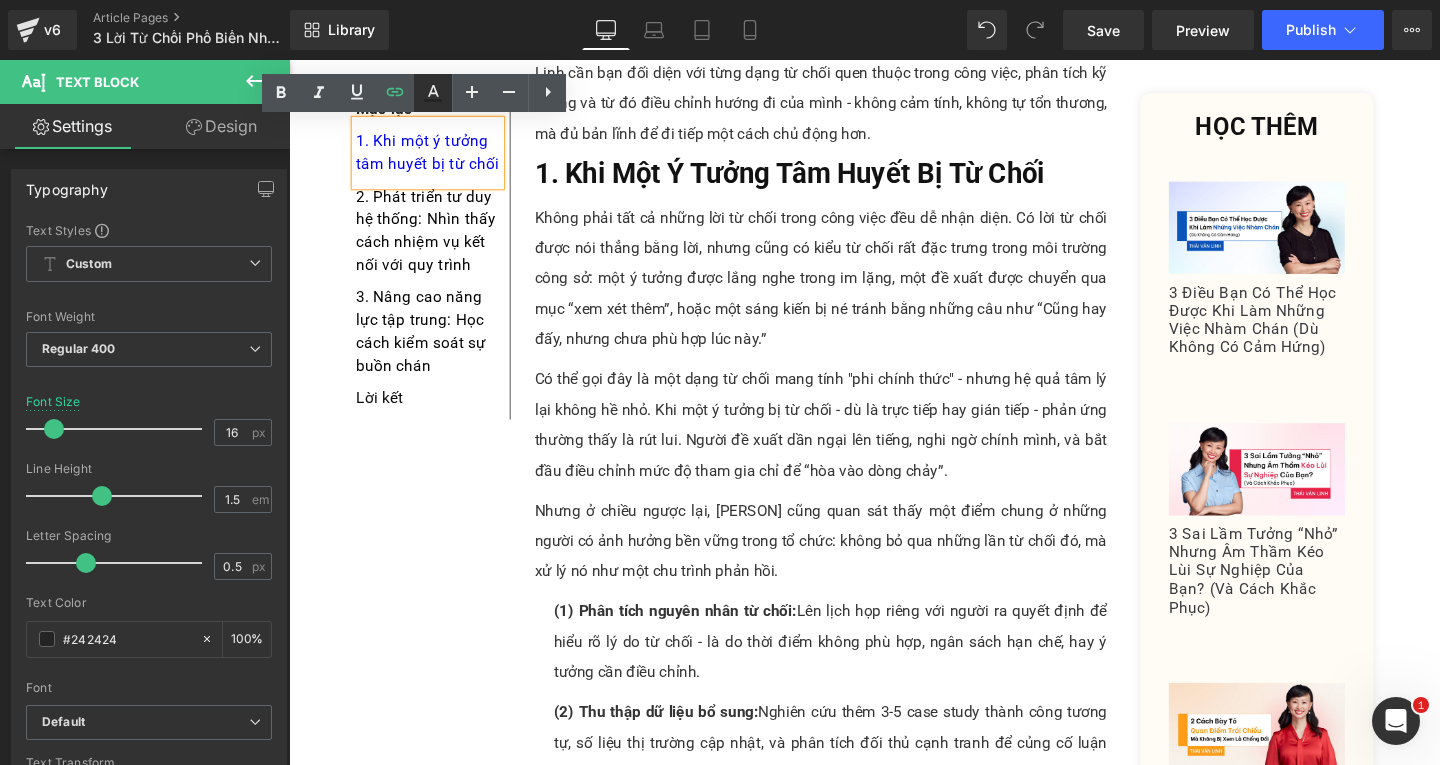click at bounding box center (433, 93) 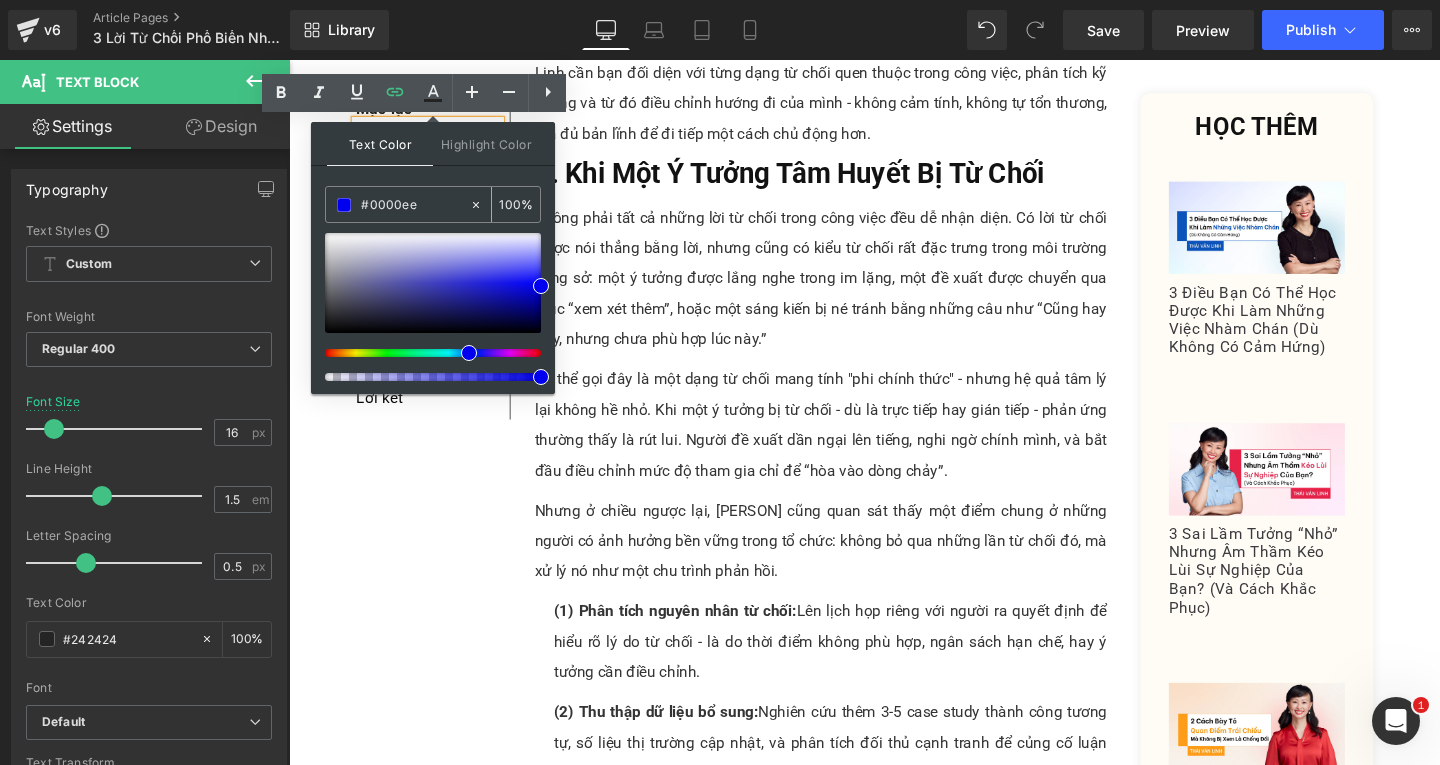click on "#0000ee" at bounding box center [415, 205] 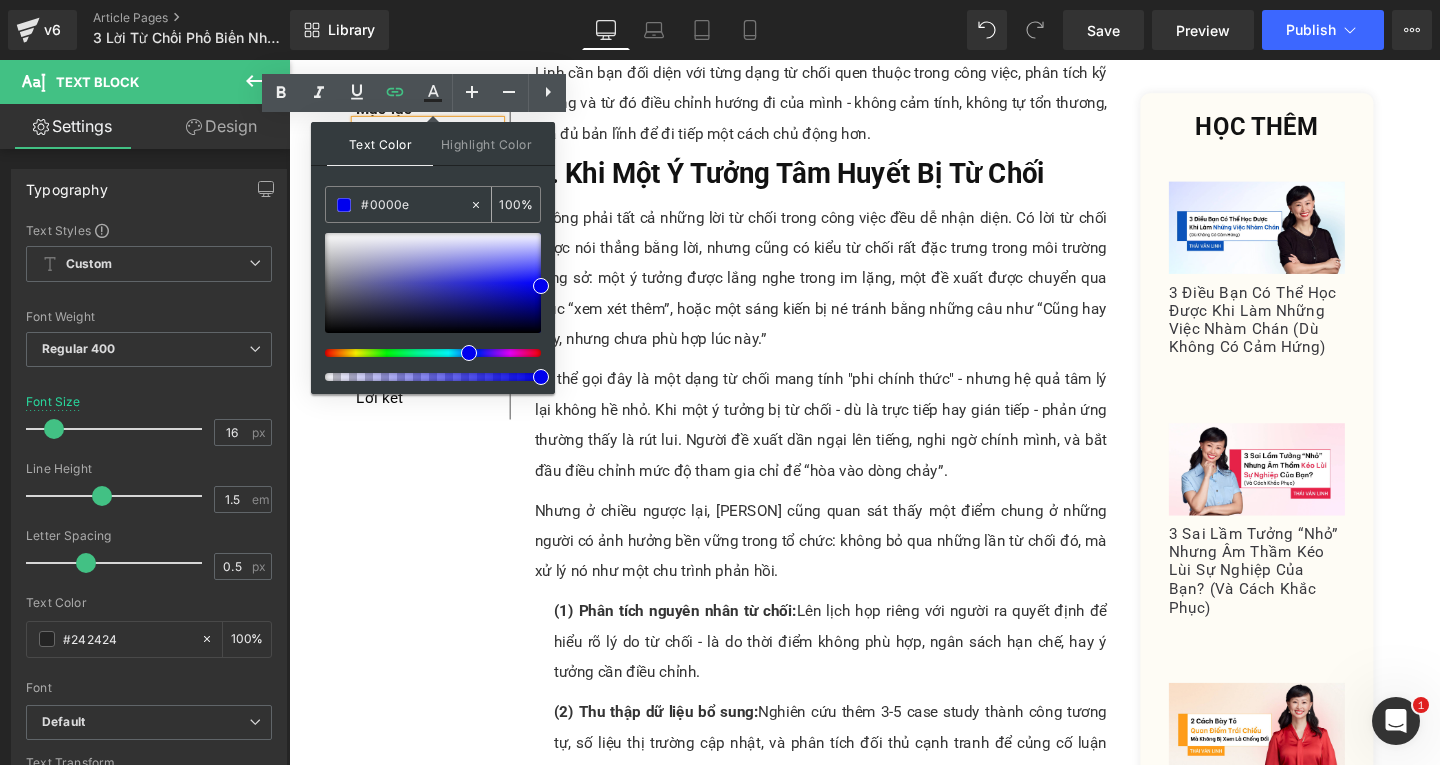 type on "0" 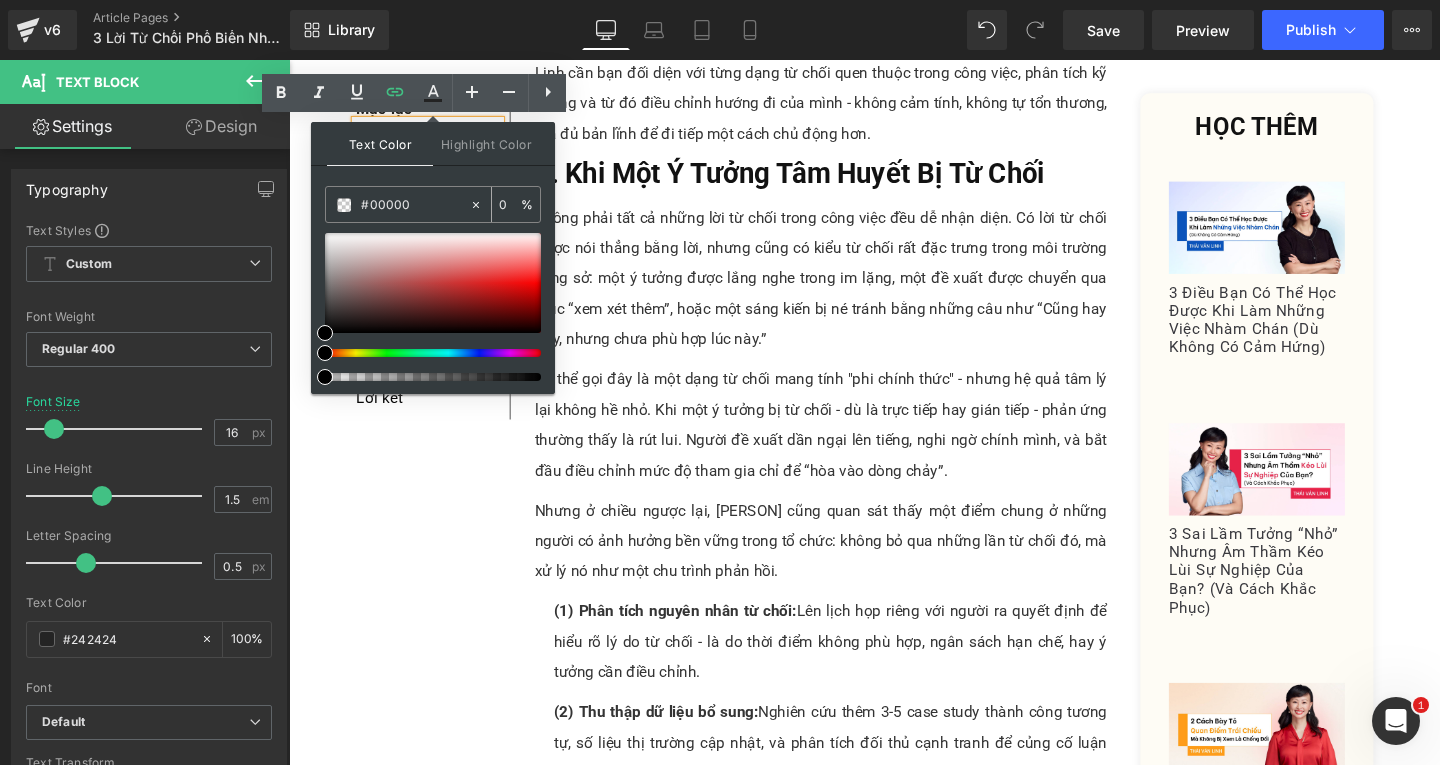 type on "#000000" 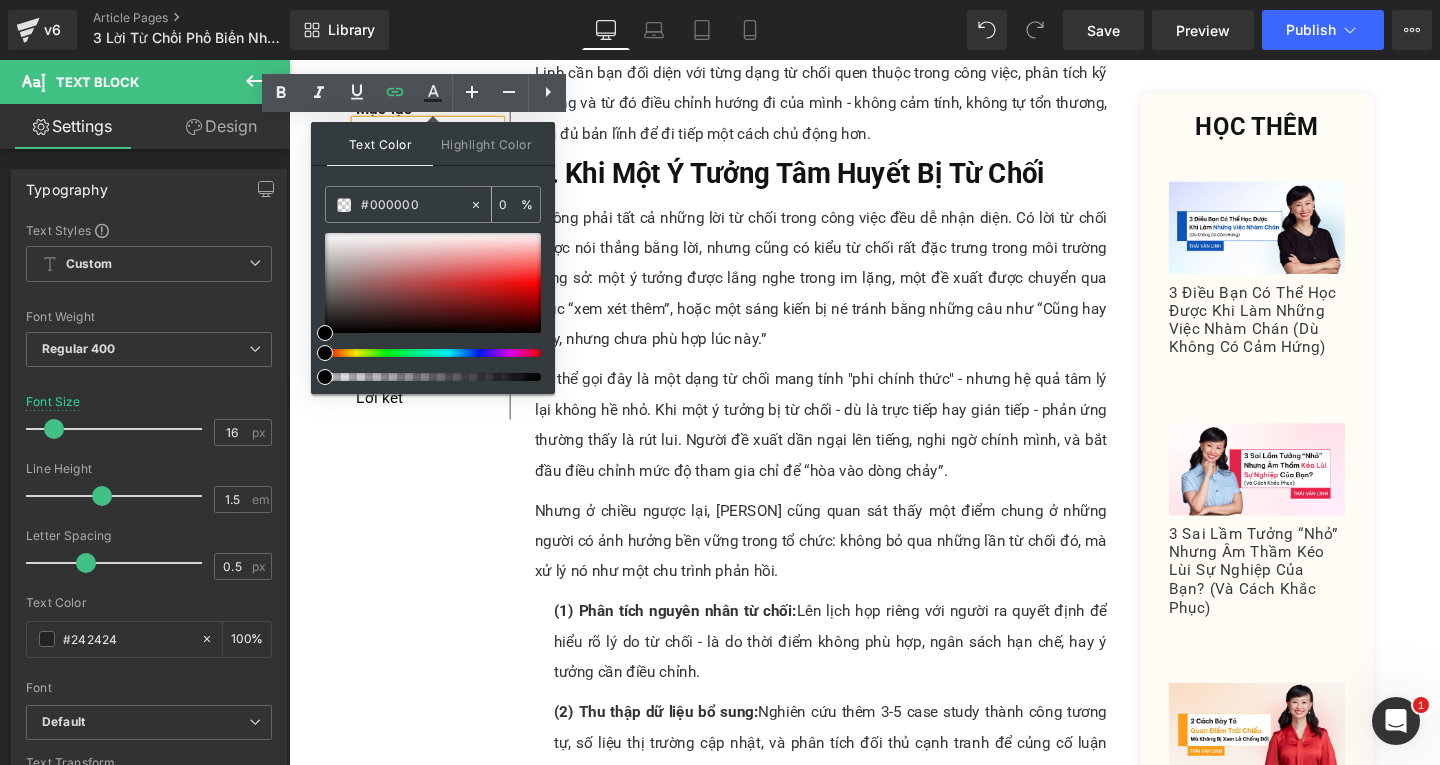 type on "100" 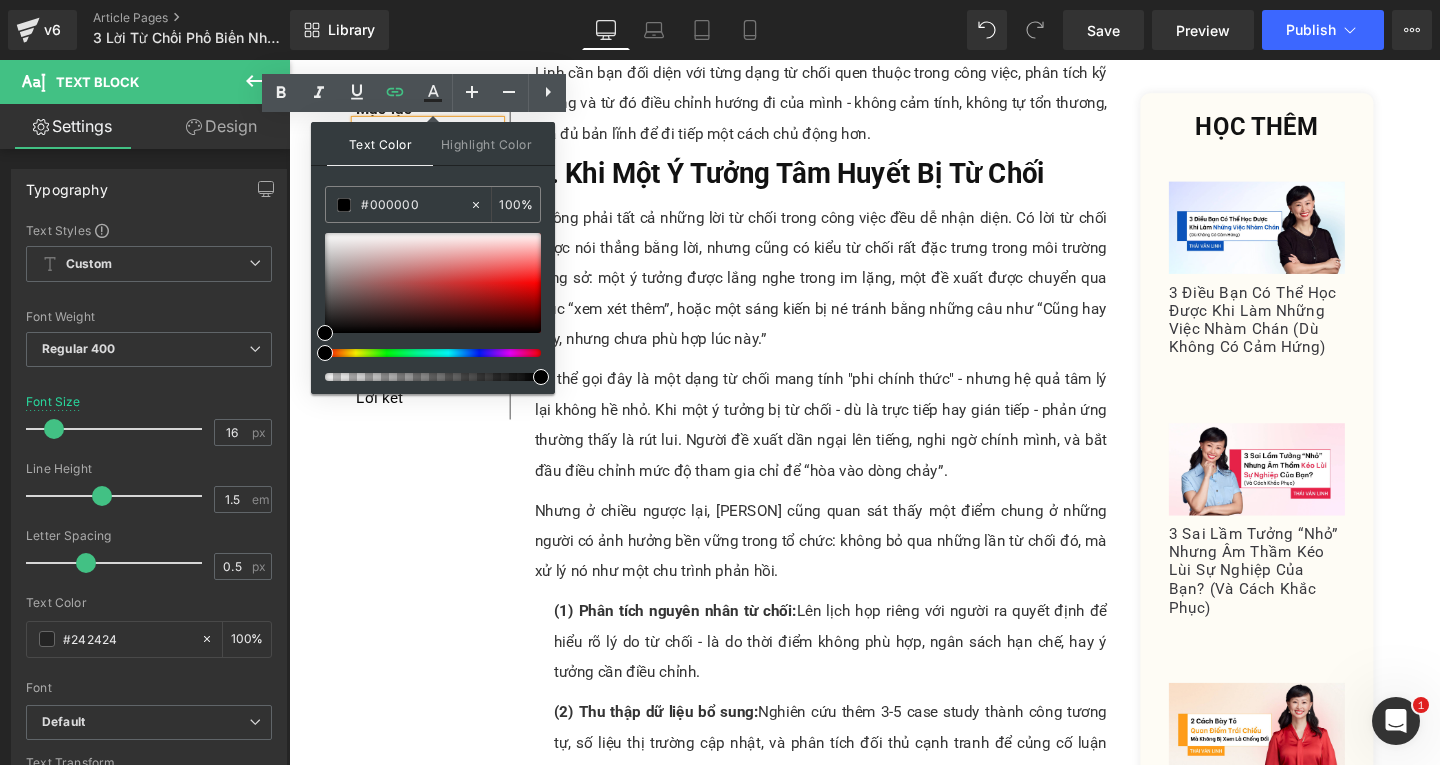 type on "#000000" 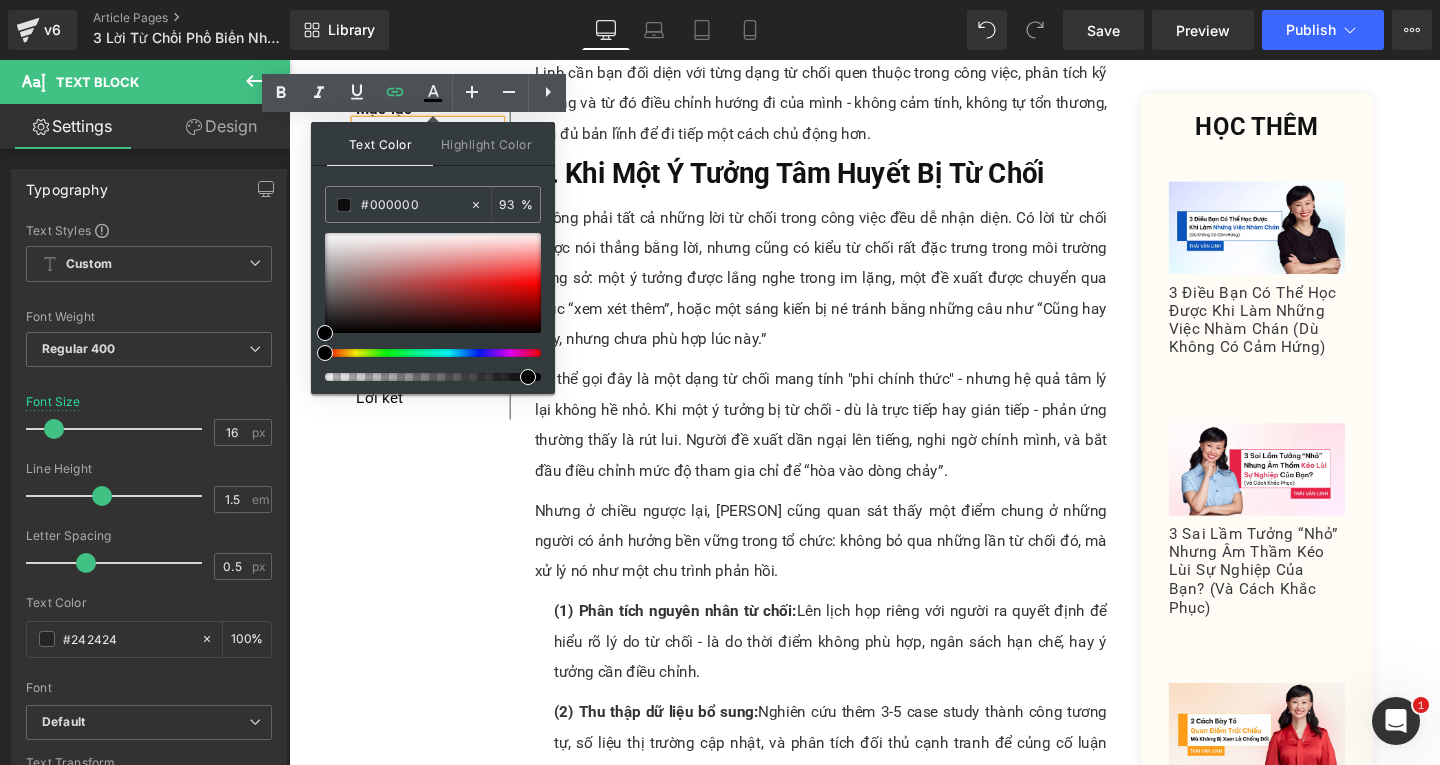 type on "95" 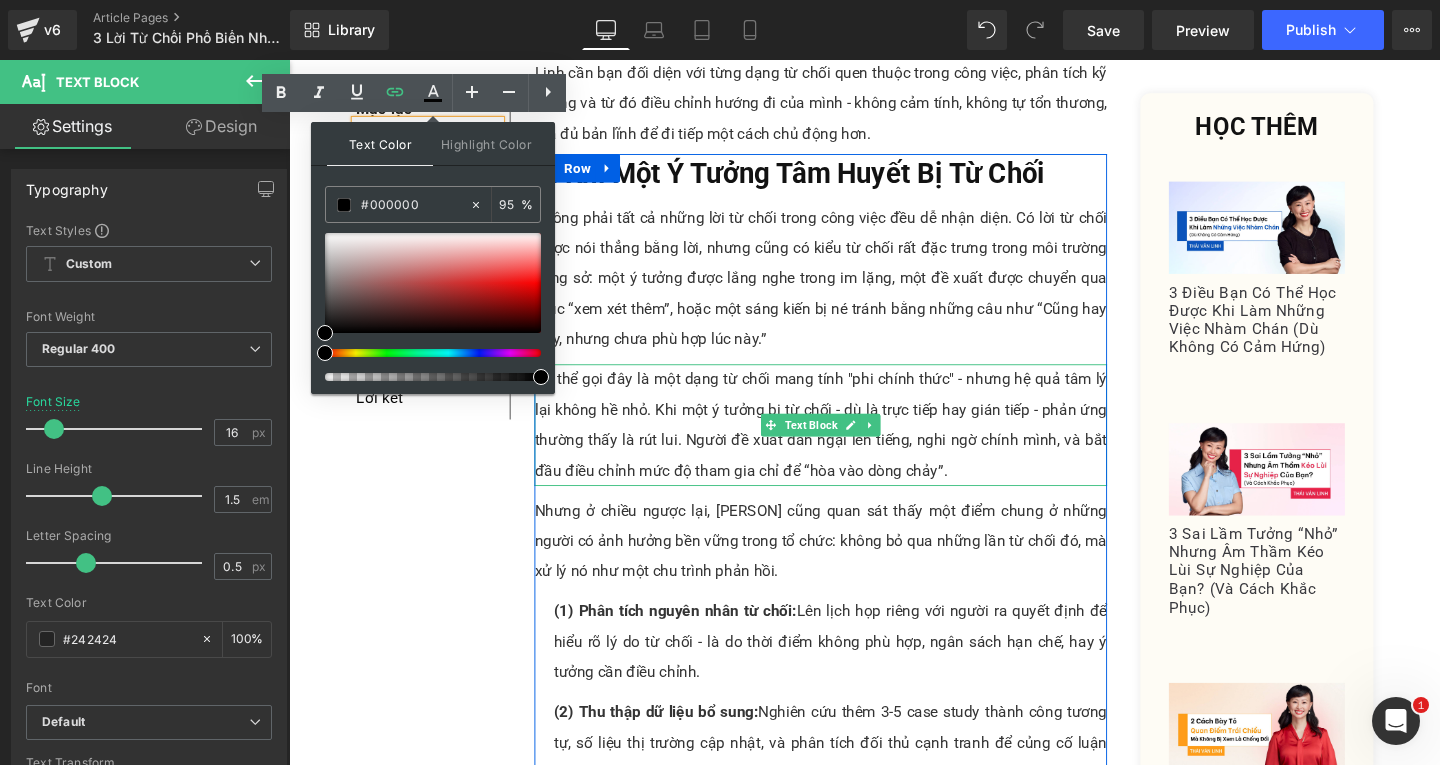 drag, startPoint x: 828, startPoint y: 433, endPoint x: 694, endPoint y: 245, distance: 230.86794 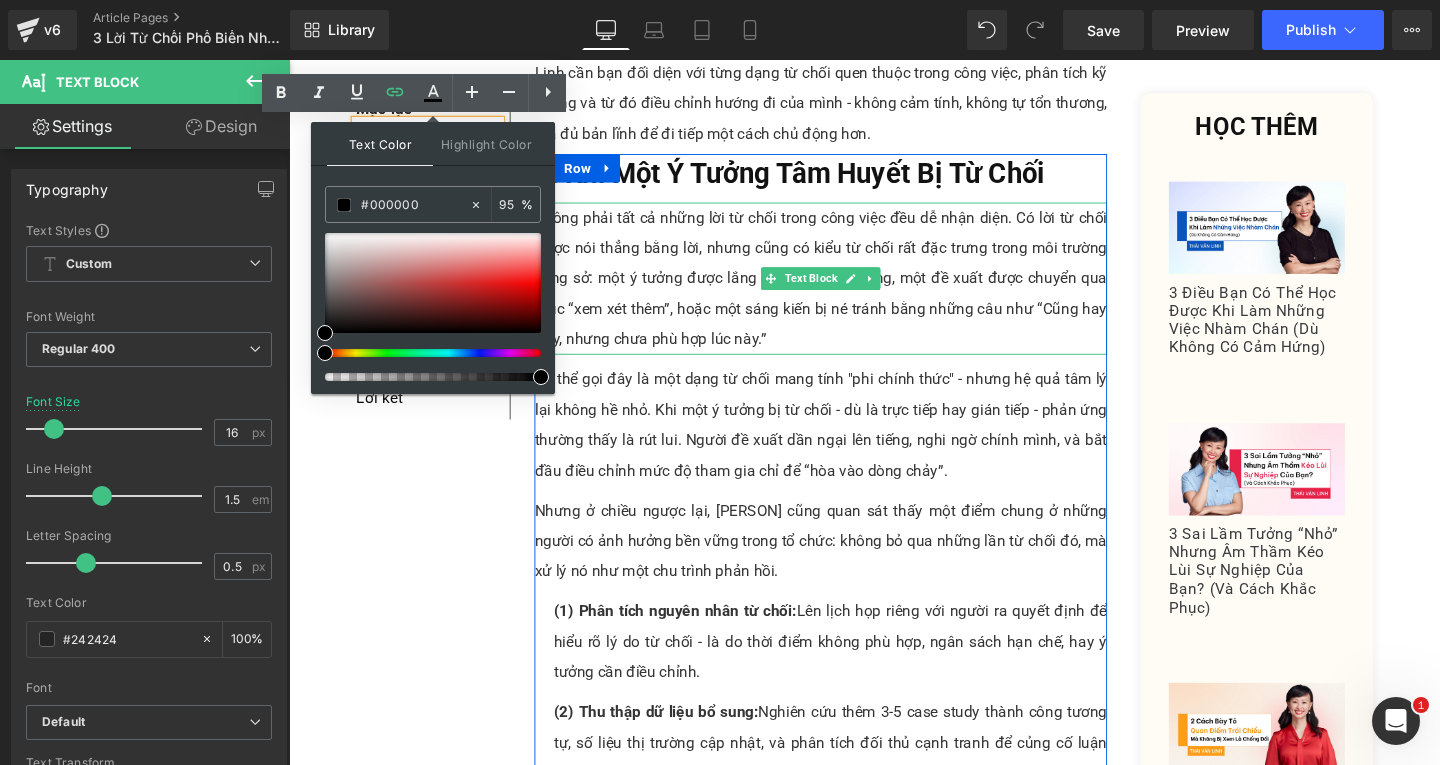 click at bounding box center (848, 212) 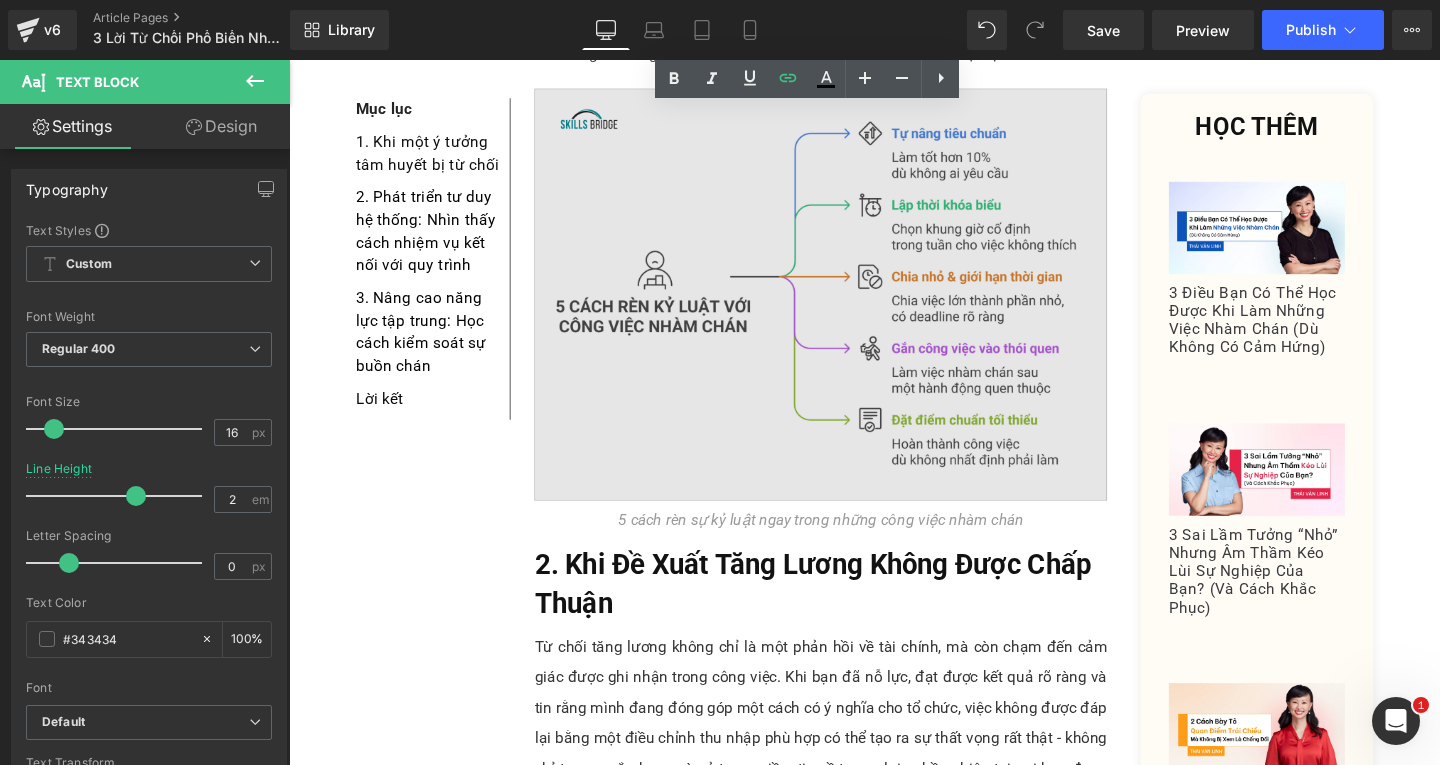 scroll, scrollTop: 2000, scrollLeft: 0, axis: vertical 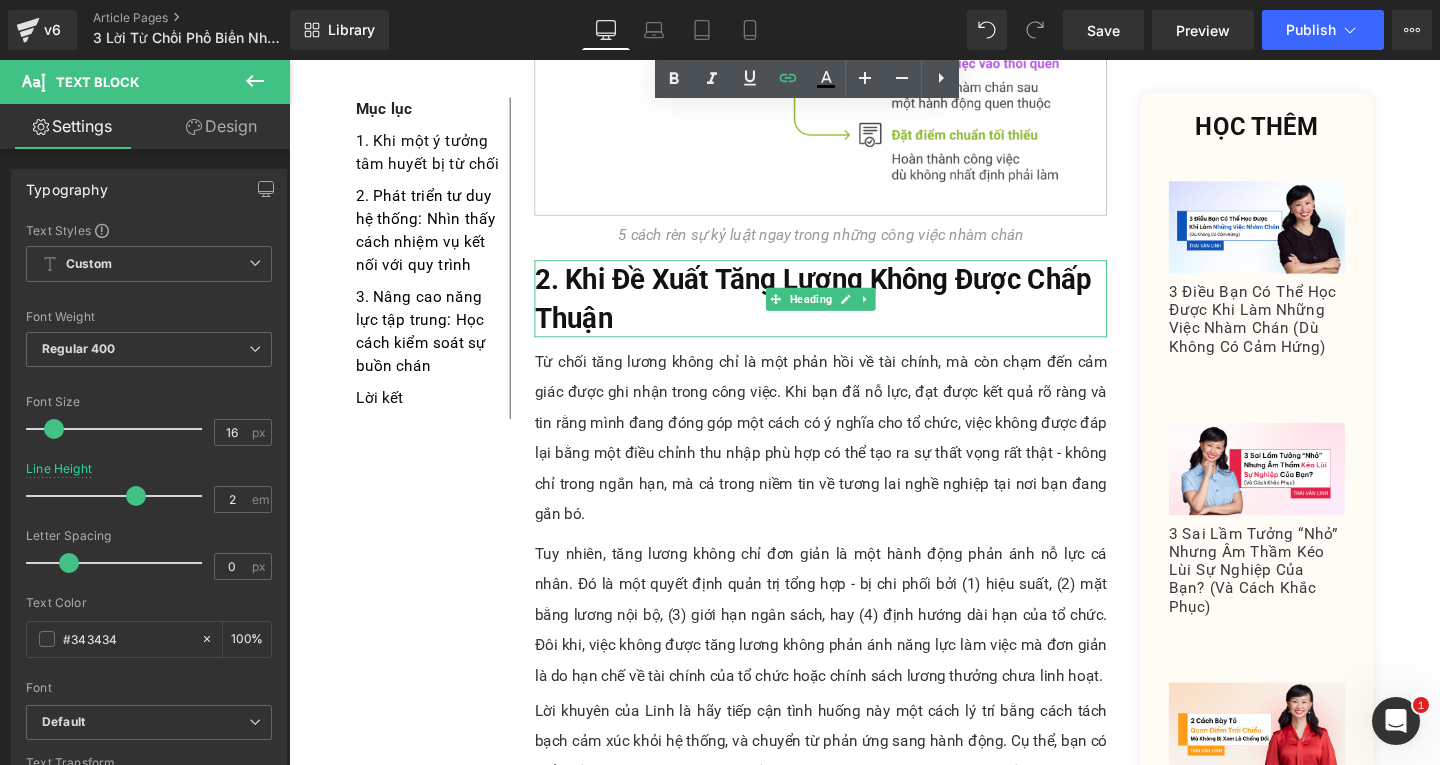 click on "2. Khi Đề Xuất Tăng Lương Không Được Chấp Thuận" at bounding box center (848, 310) 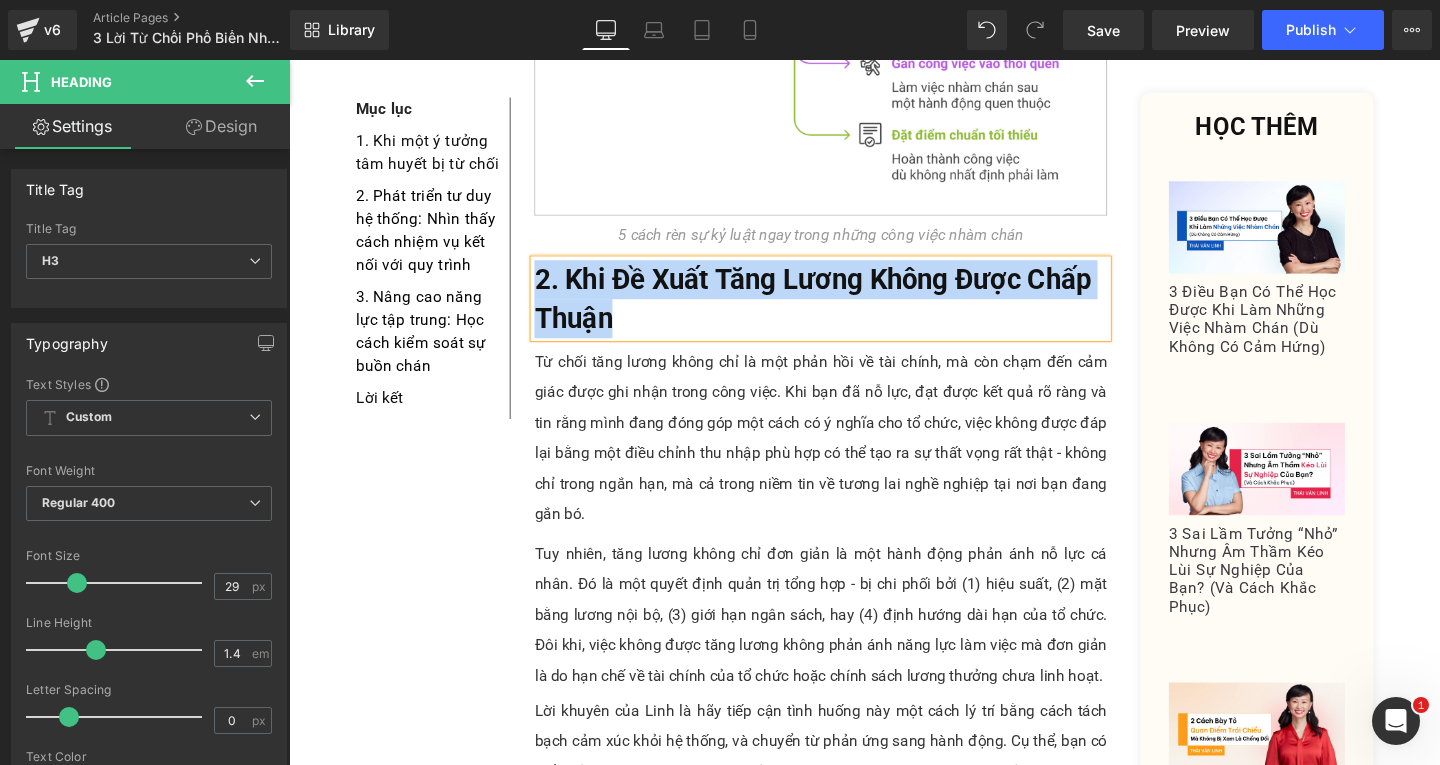 copy on "2. Khi Đề Xuất Tăng Lương Không Được Chấp Thuận" 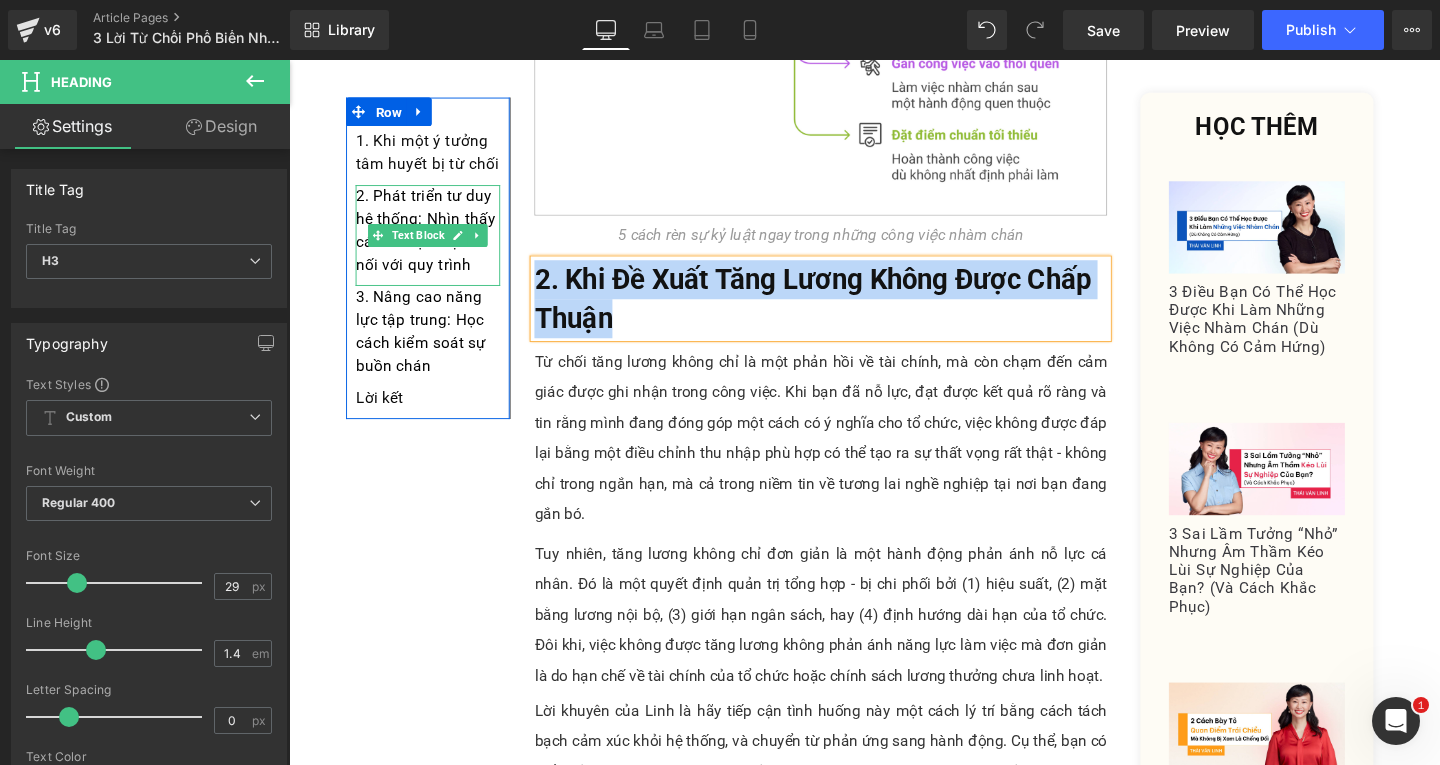 drag, startPoint x: 471, startPoint y: 273, endPoint x: 481, endPoint y: 275, distance: 10.198039 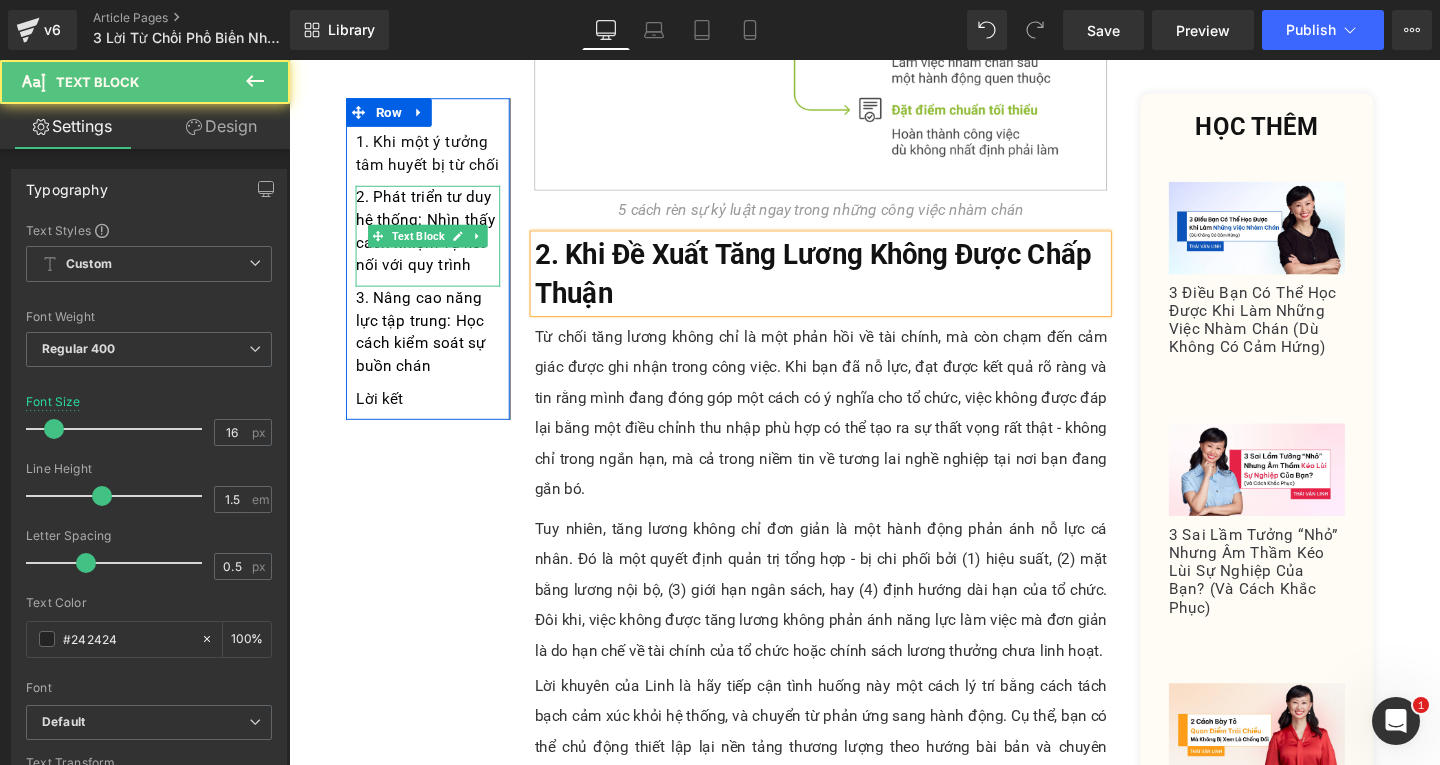 click on "2. Phát triển tư duy hệ thống: Nhìn thấy cách nhiệm vụ kết nối với quy trình" at bounding box center (435, 240) 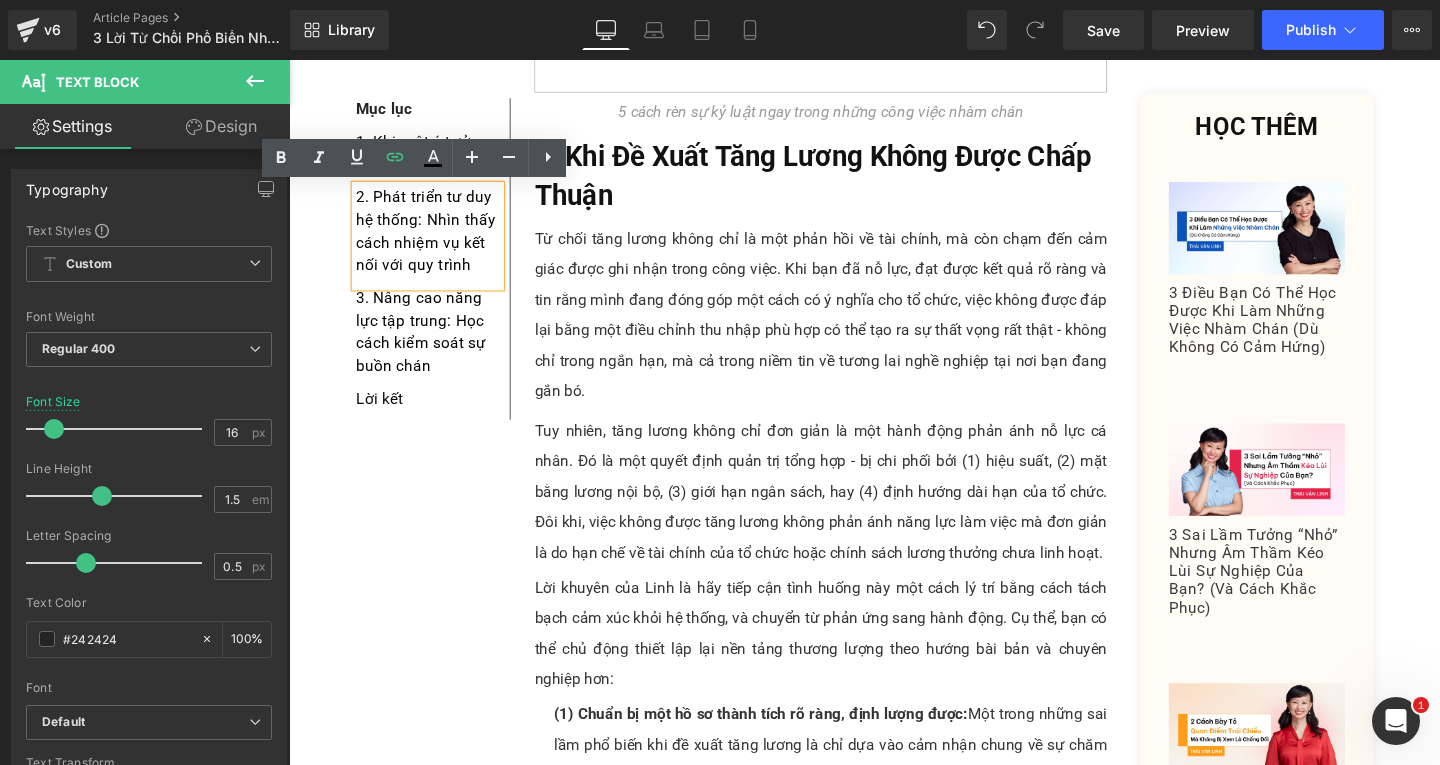 click on "2. Phát triển tư duy hệ thống: Nhìn thấy cách nhiệm vụ kết nối với quy trình" at bounding box center [435, 240] 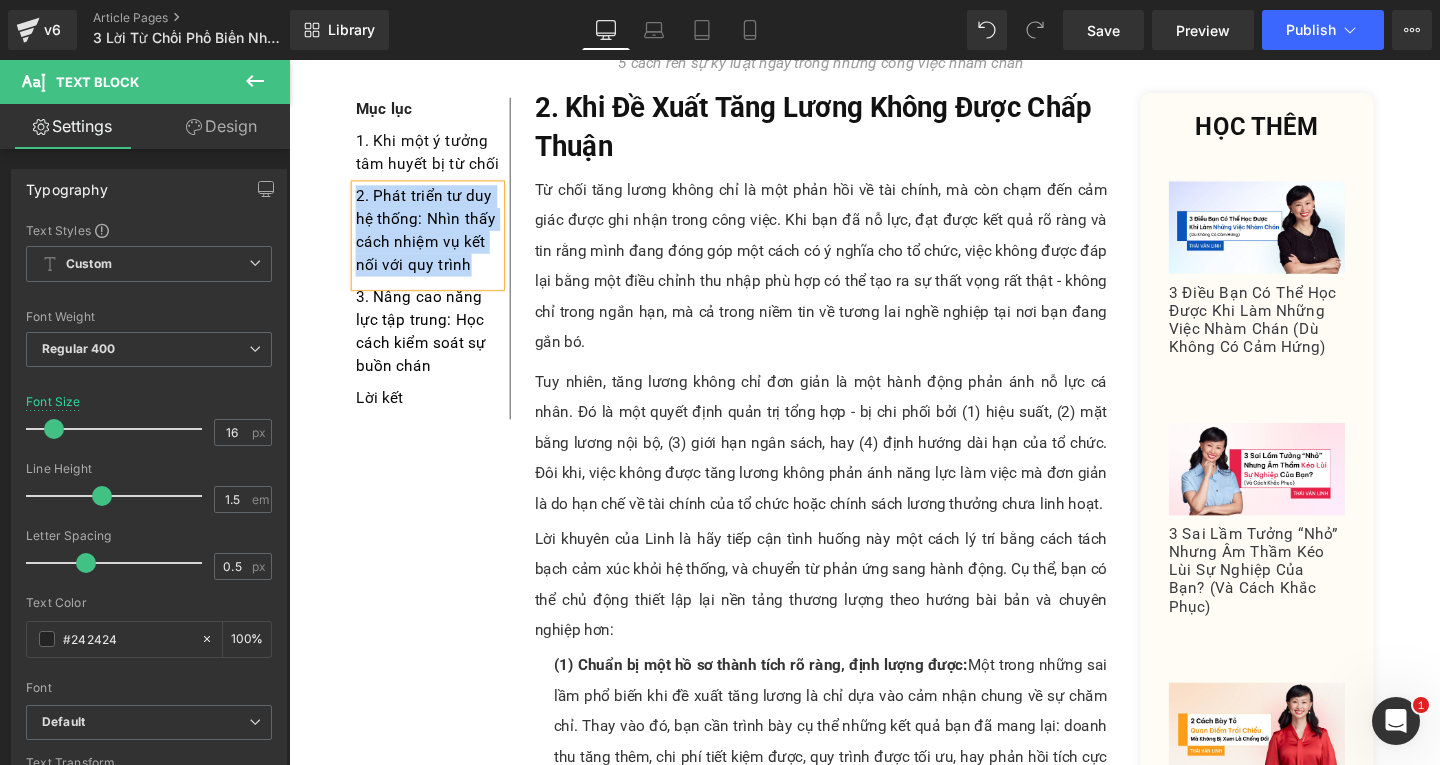 scroll, scrollTop: 2180, scrollLeft: 0, axis: vertical 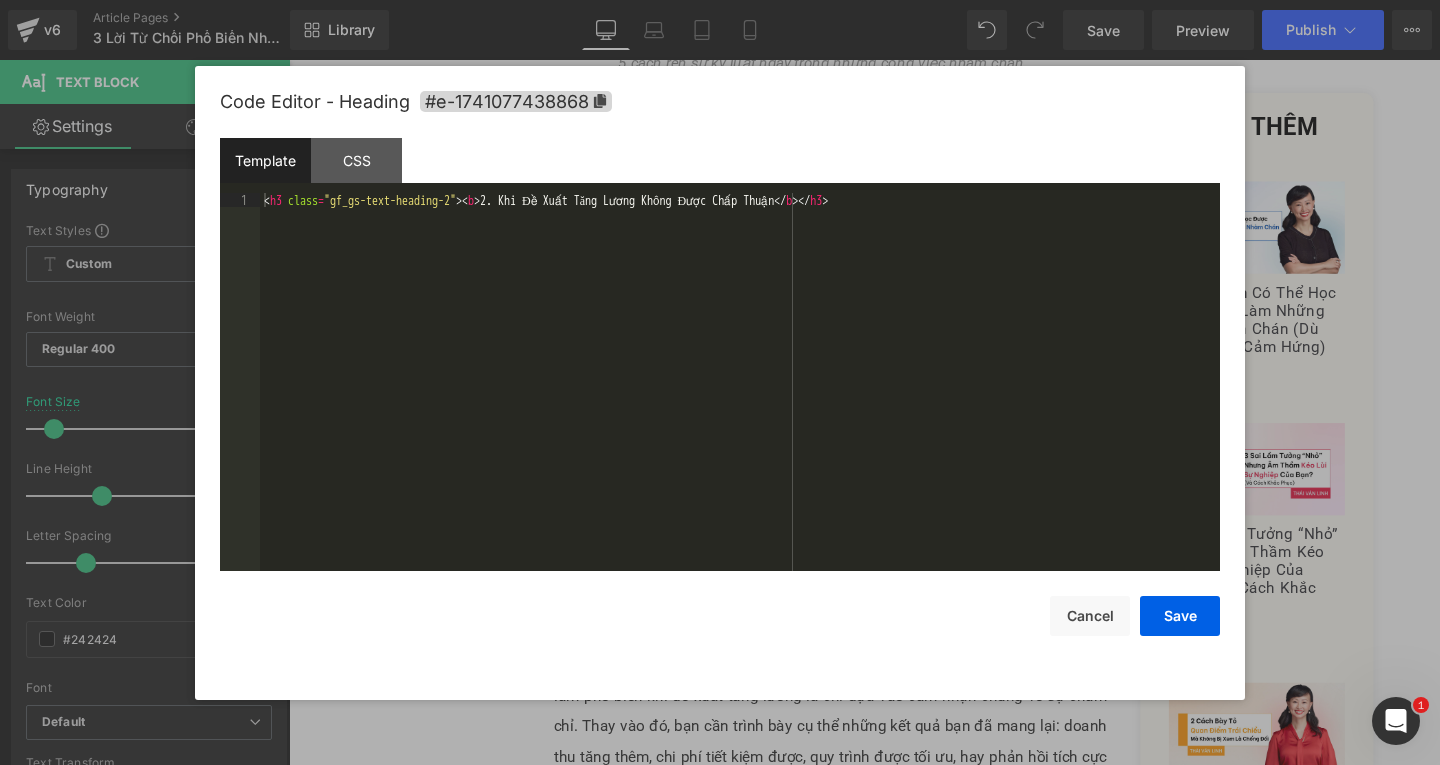 click on "Text Block  You are previewing how the   will restyle your page. You can not edit Elements in Preset Preview Mode.  v6 Article Pages 3 Lời Từ Chối Phổ Biến Nhất Trong Công Việc (Và Cách Phản Hồi) Library Desktop Desktop Laptop Tablet Mobile Save Preview Publish Scheduled View Live Page View with current Template Save Template to Library Schedule Publish  Optimize  Publish Settings Shortcuts  Your page can’t be published   You've reached the maximum number of published pages on your plan  (536/999999).  You need to upgrade your plan or unpublish all your pages to get 1 publish slot.   Unpublish pages   Upgrade plan  Elements Global Style Base Row  rows, columns, layouts, div Heading  headings, titles, h1,h2,h3,h4,h5,h6 Text Block  texts, paragraphs, contents, blocks Image  images, photos, alts, uploads Icon  icons, symbols Button  button, call to action, cta Separator  separators, dividers, horizontal lines Liquid  Banner Parallax  banner, slideshow, hero, image, cover, parallax, effect" at bounding box center (720, 0) 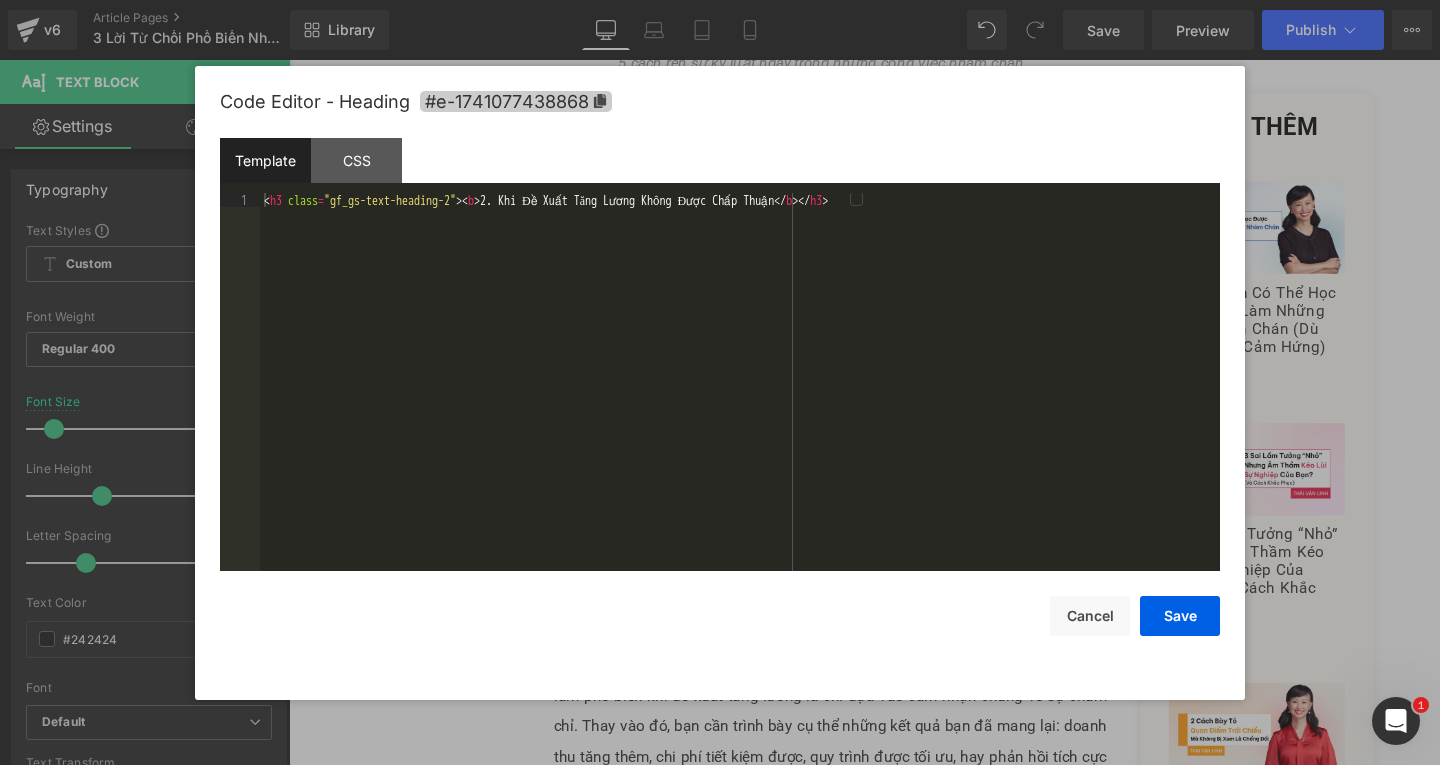 click 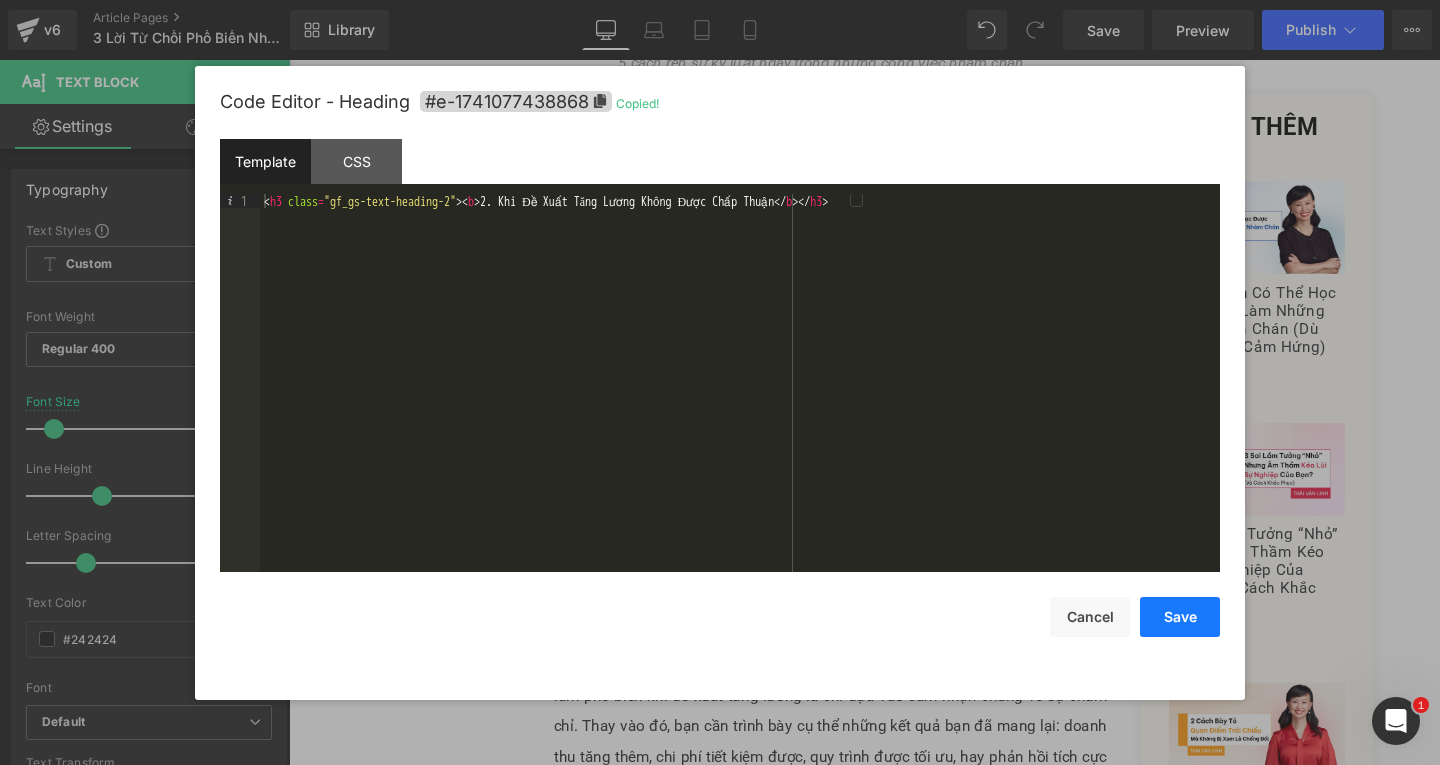 click on "Save" at bounding box center (1180, 617) 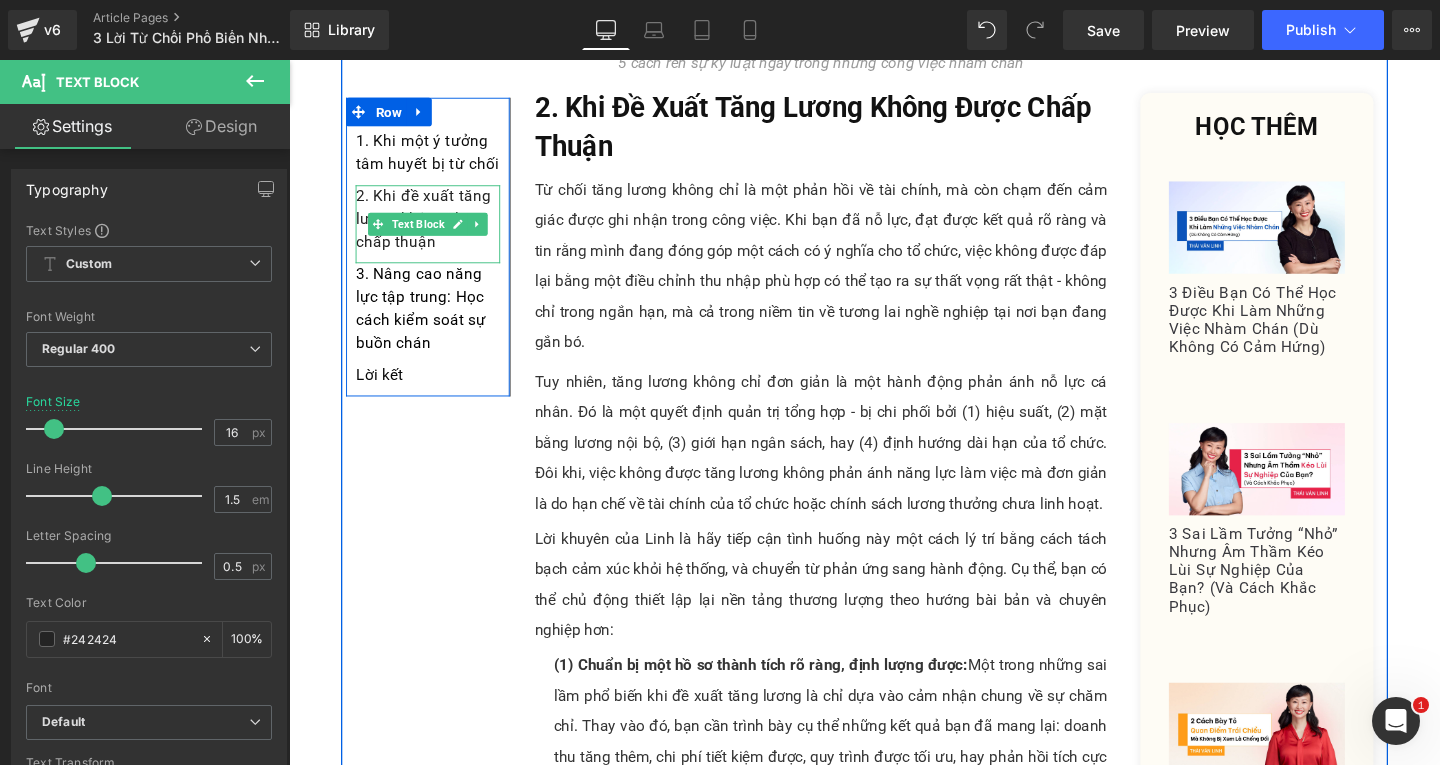 click on "2. Khi đề xuất tăng lương không được chấp thuận" at bounding box center (435, 228) 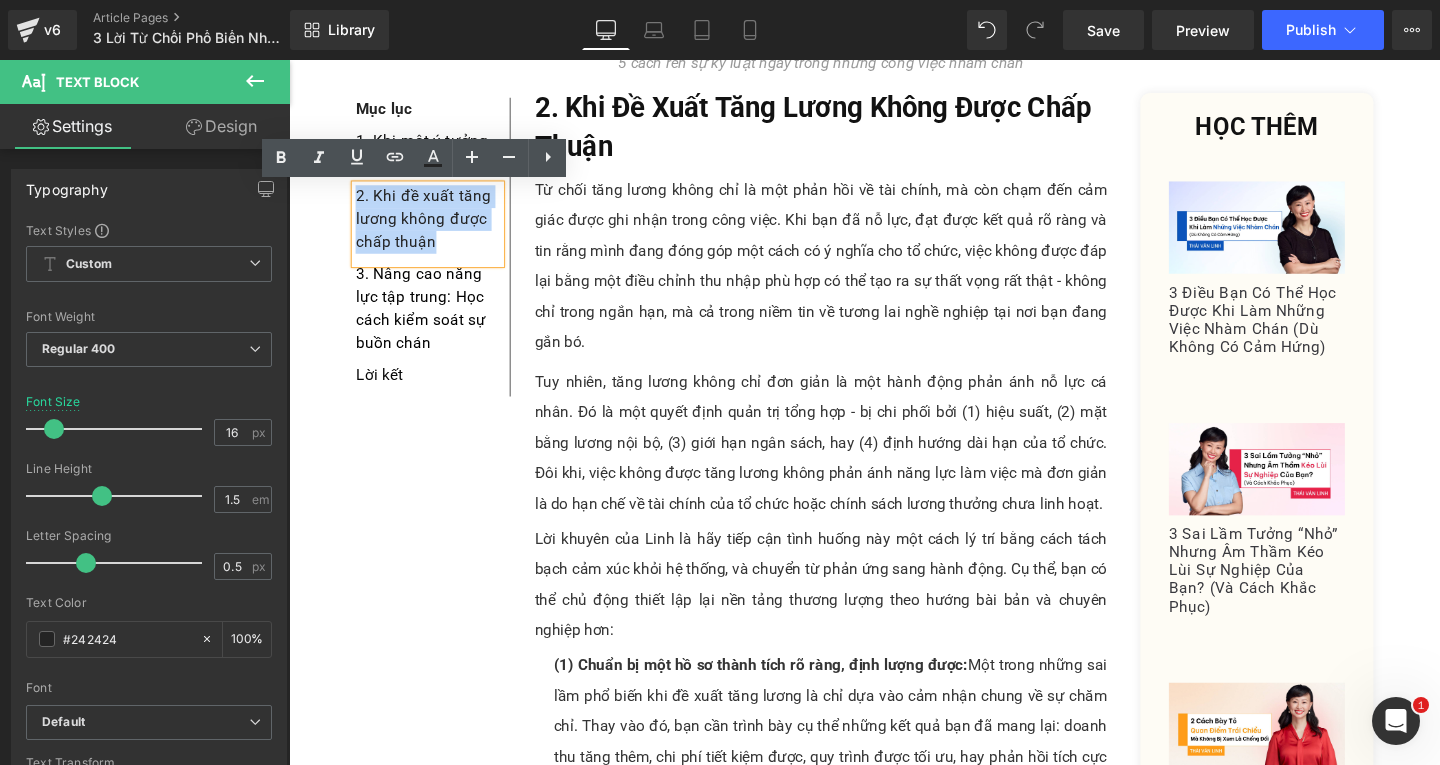 drag, startPoint x: 444, startPoint y: 262, endPoint x: 351, endPoint y: 201, distance: 111.220505 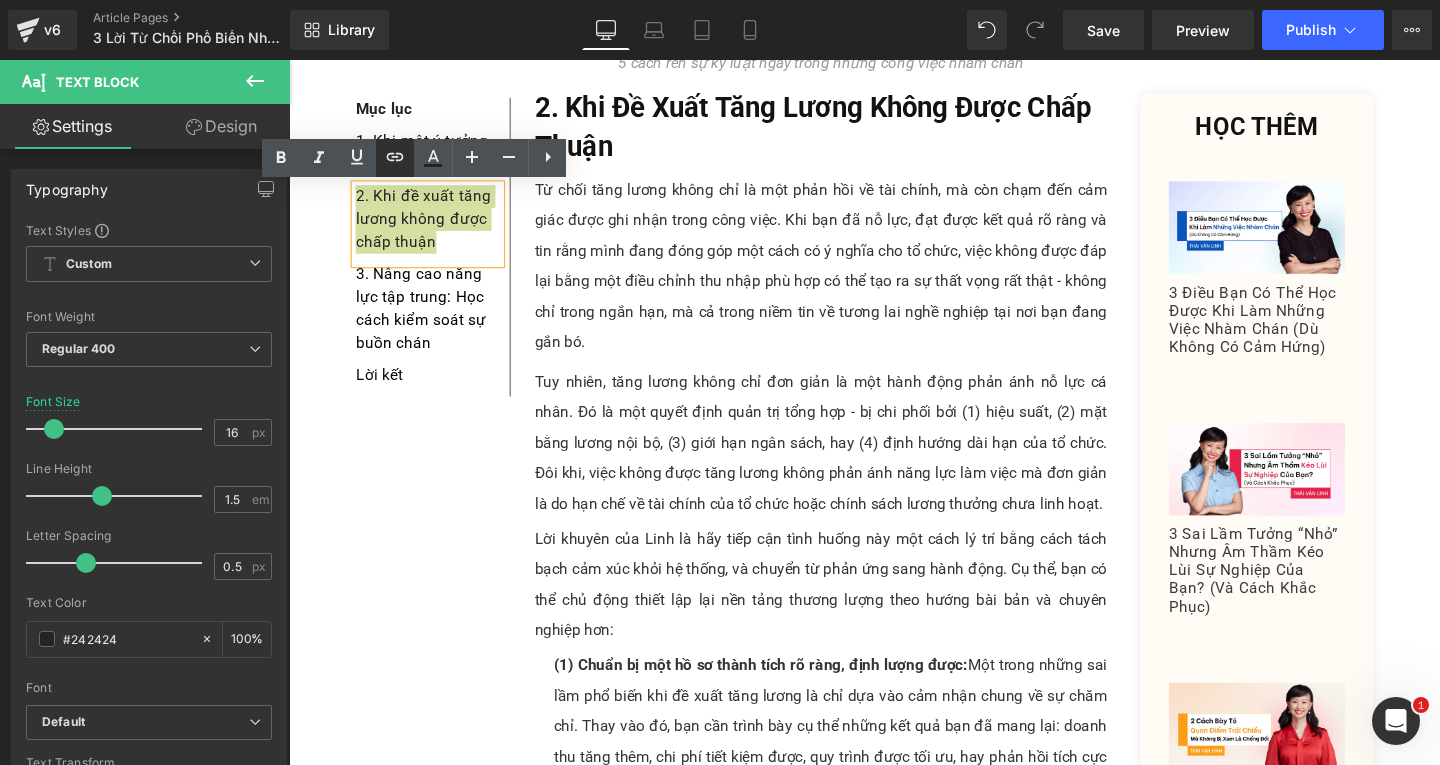 drag, startPoint x: 396, startPoint y: 161, endPoint x: 200, endPoint y: 201, distance: 200.04 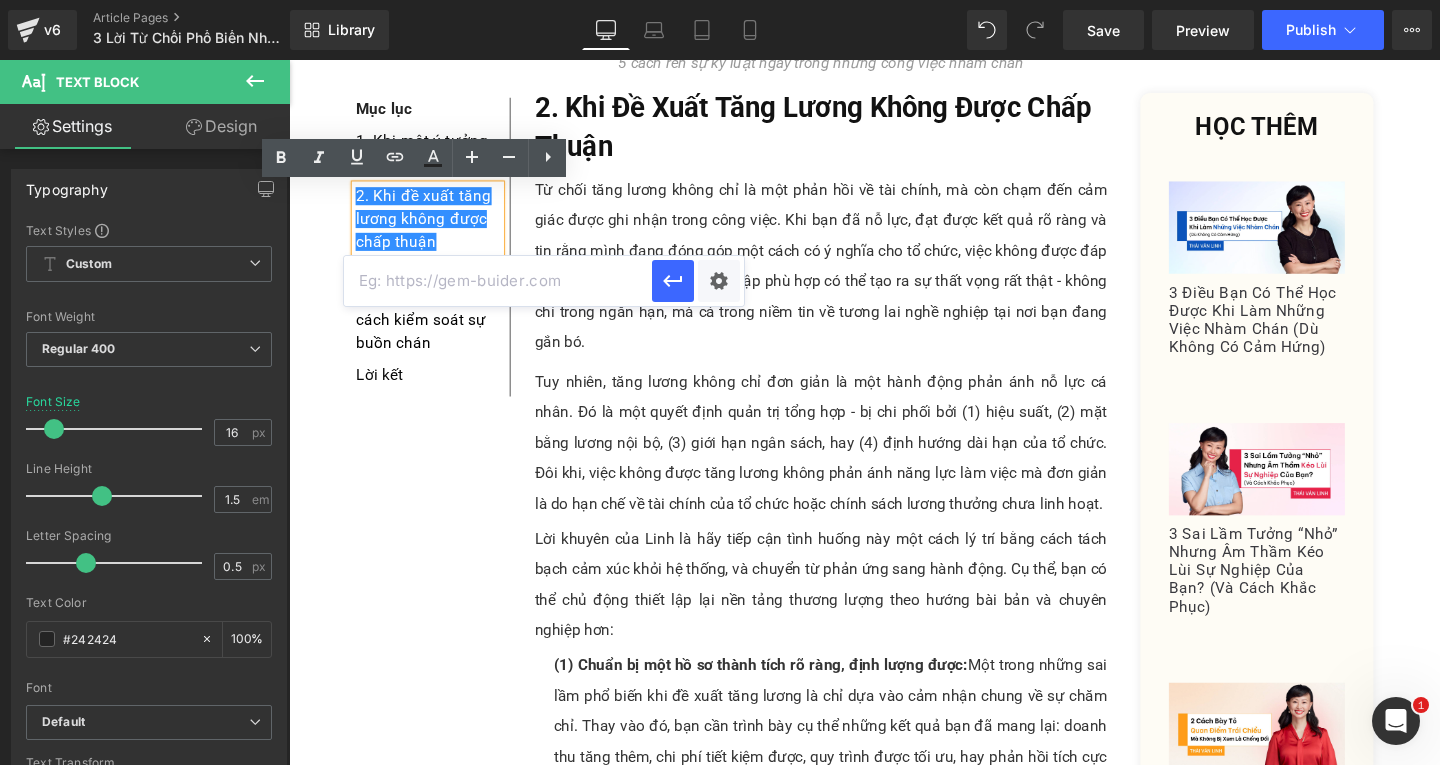 click at bounding box center (498, 281) 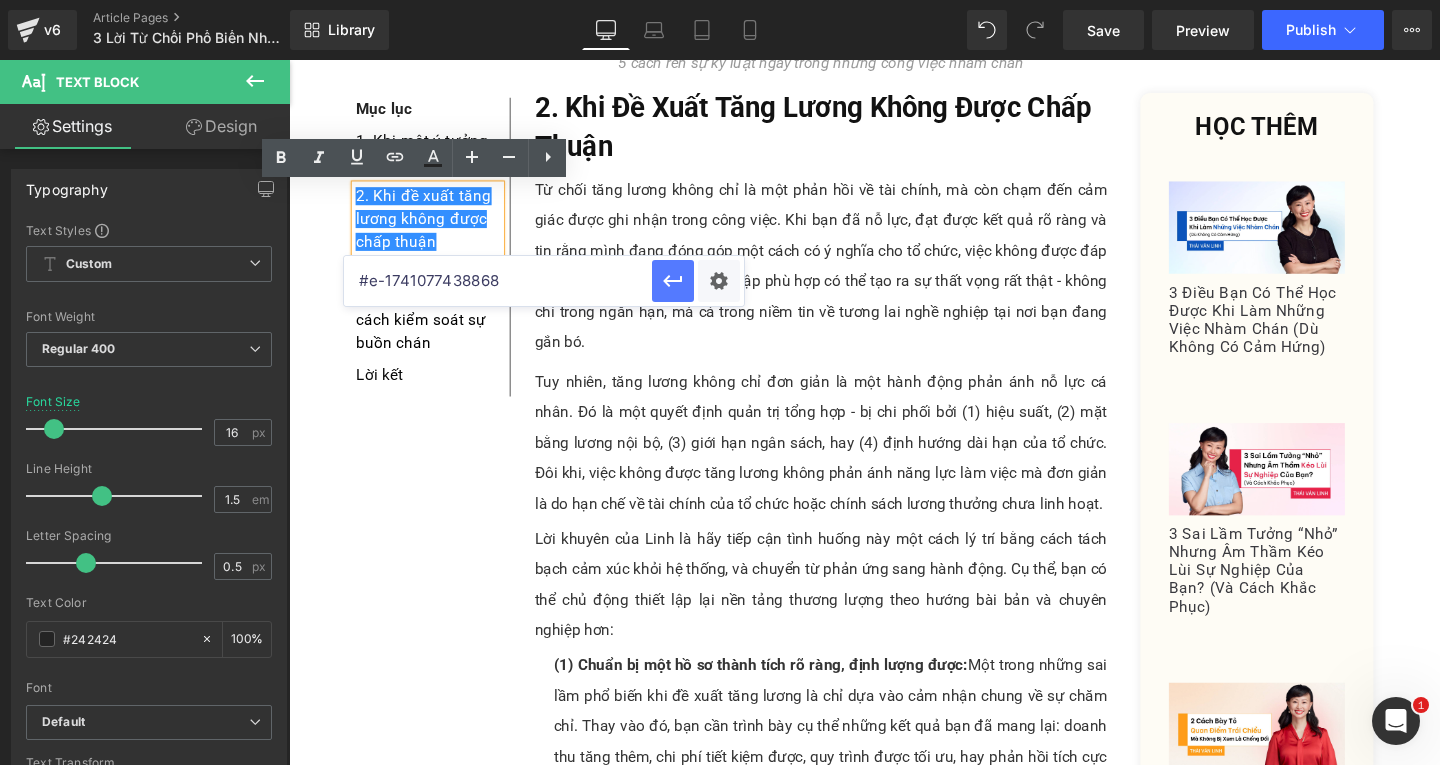 type on "#e-1741077438868" 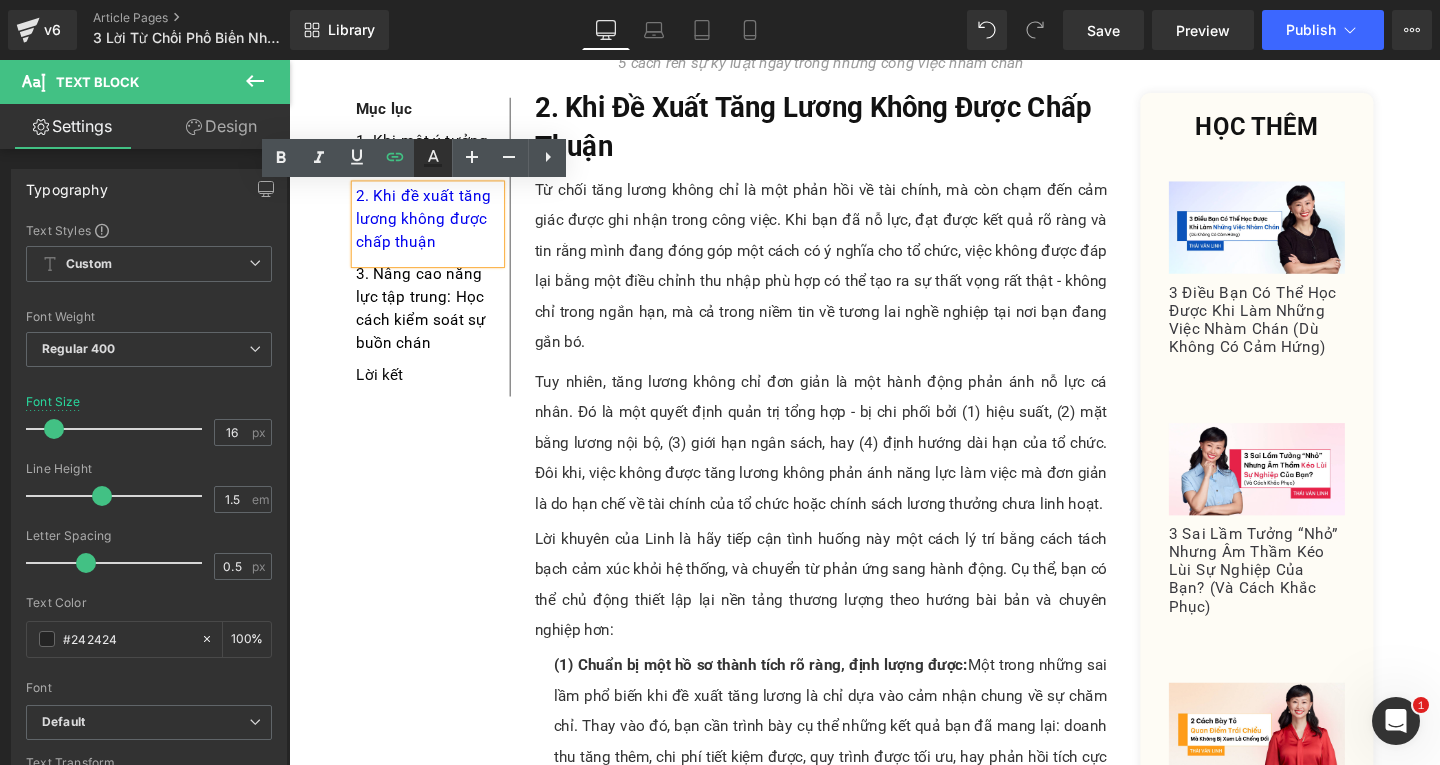 click at bounding box center (433, 158) 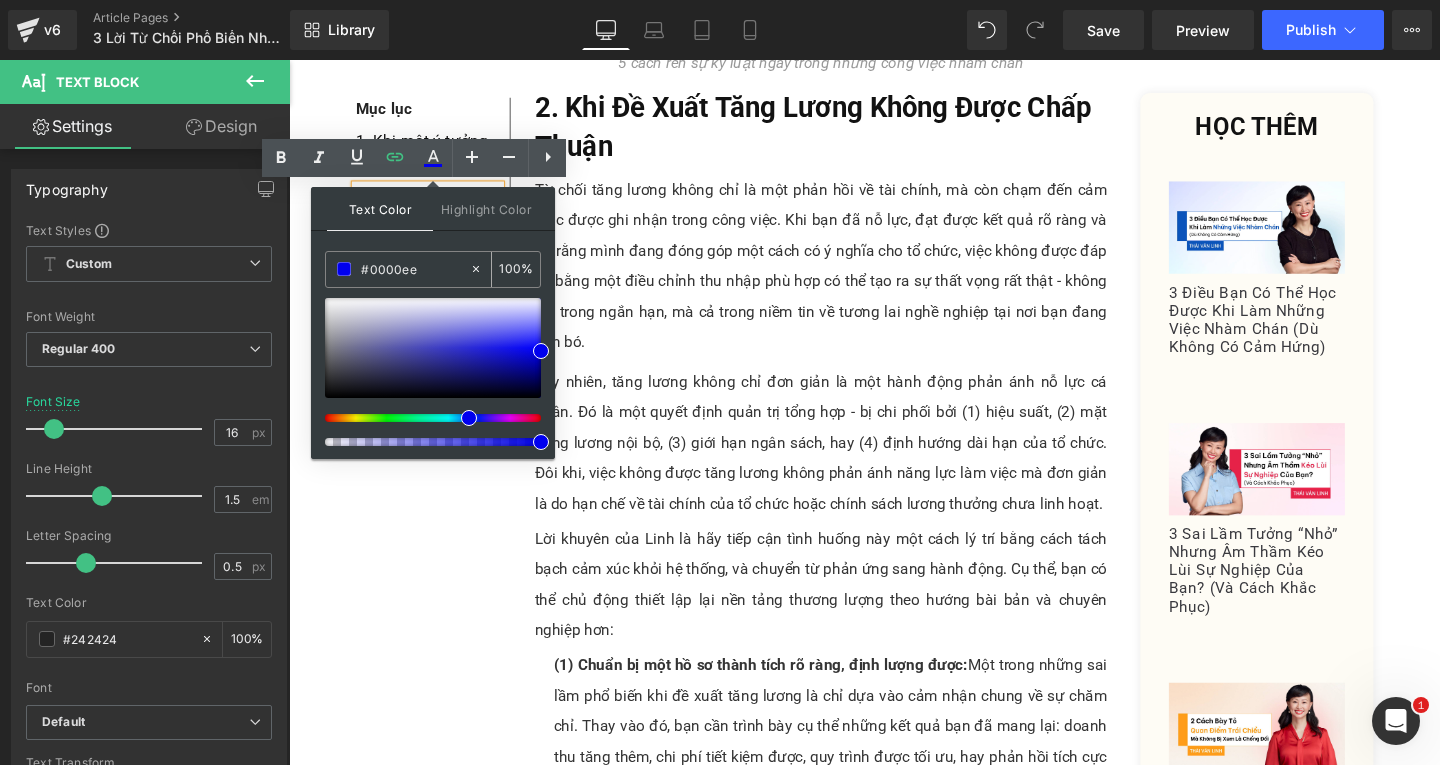 click on "#0000ee" at bounding box center [415, 269] 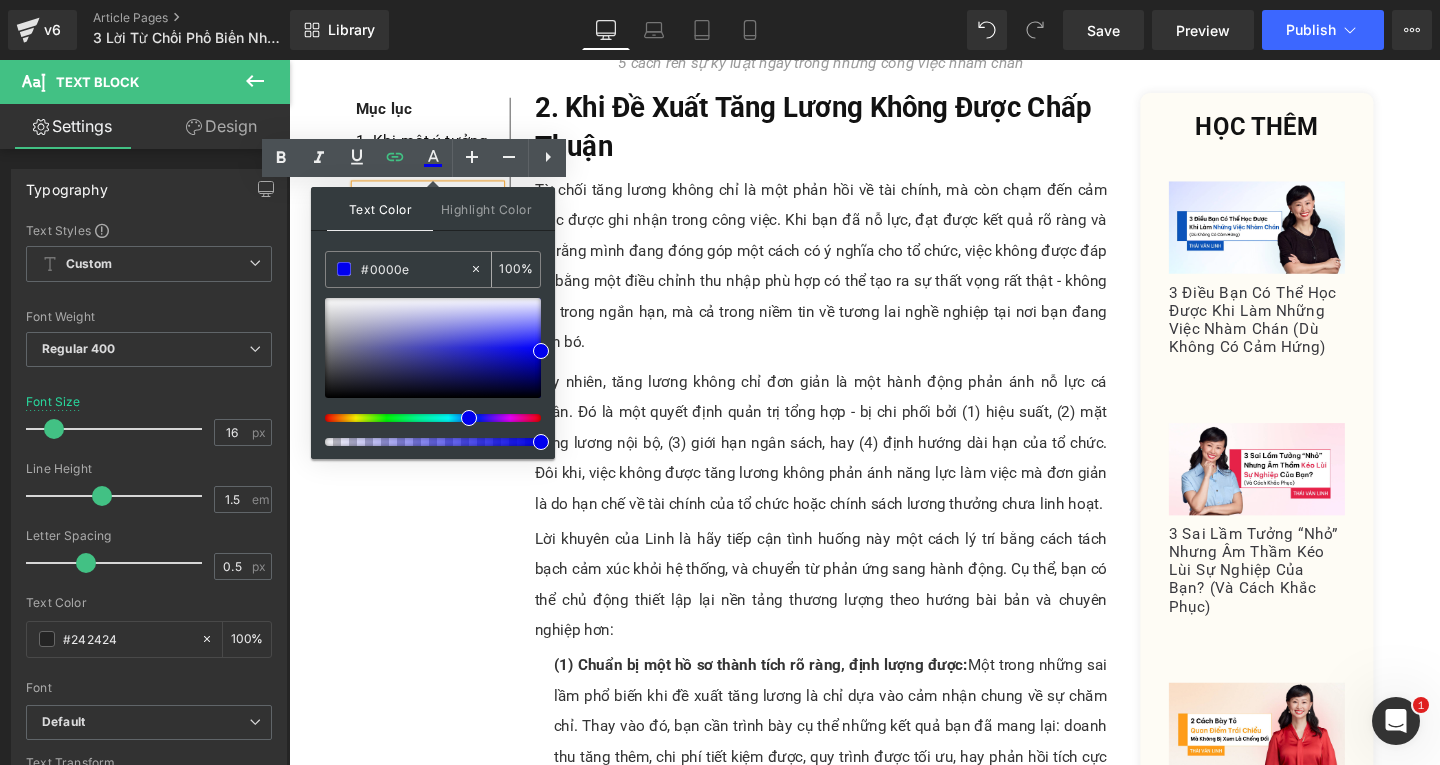 type on "0" 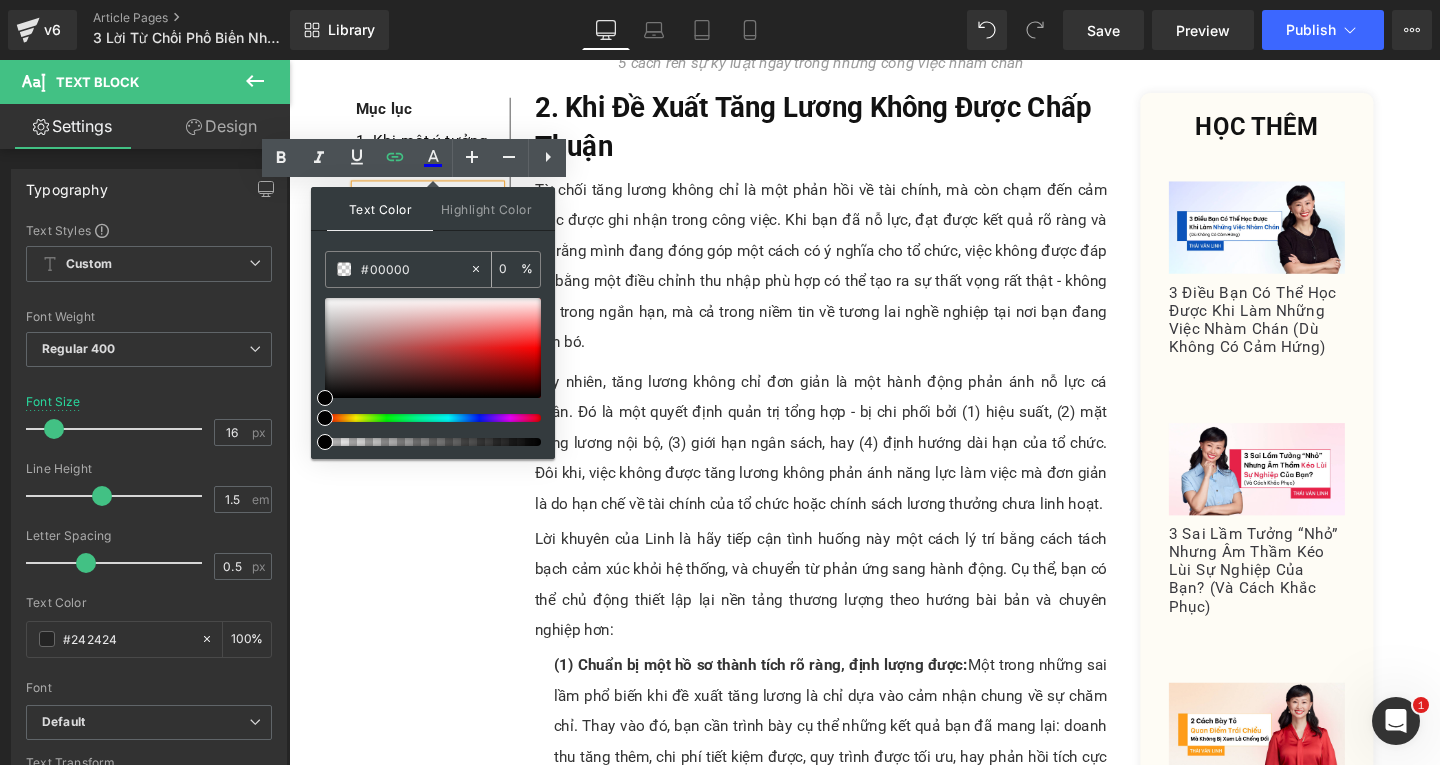 type on "#000000" 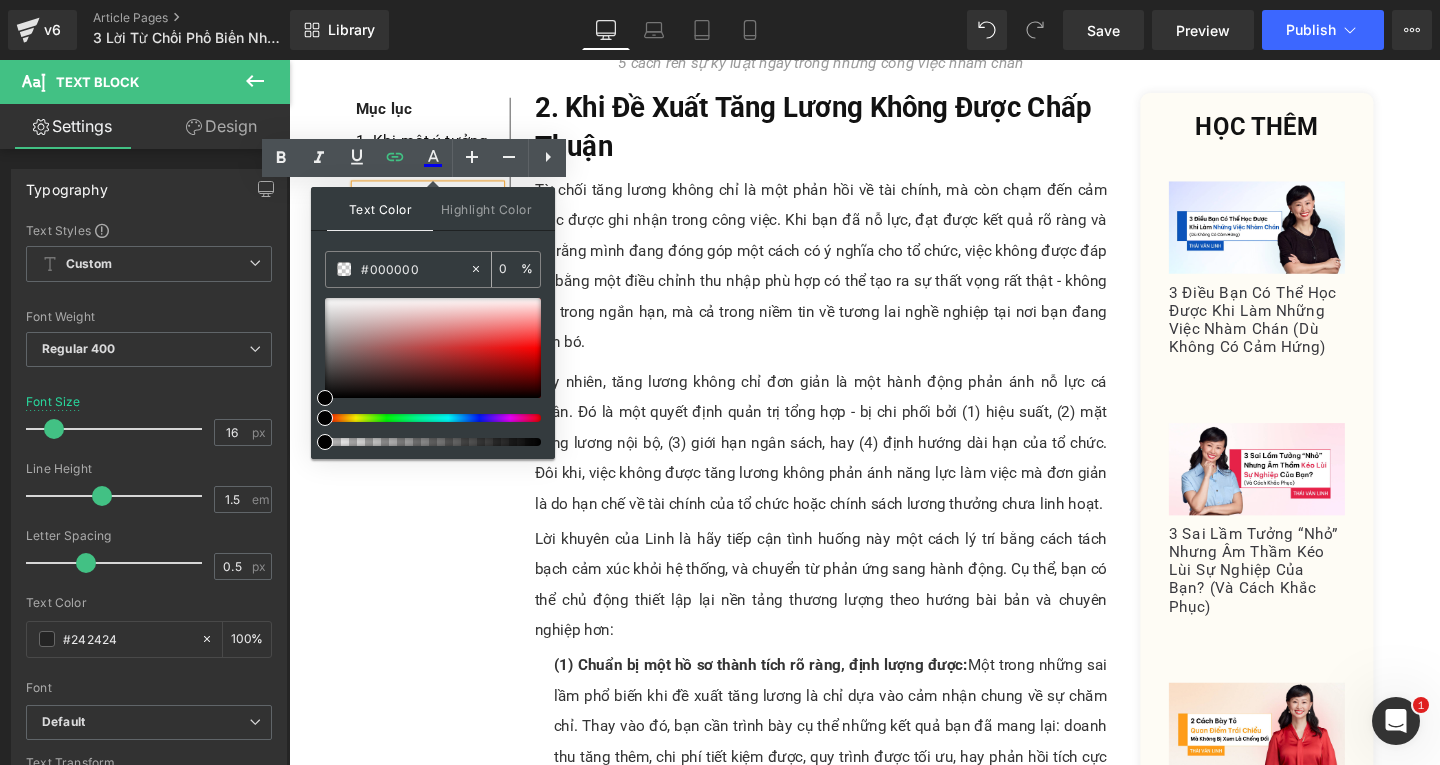 type on "100" 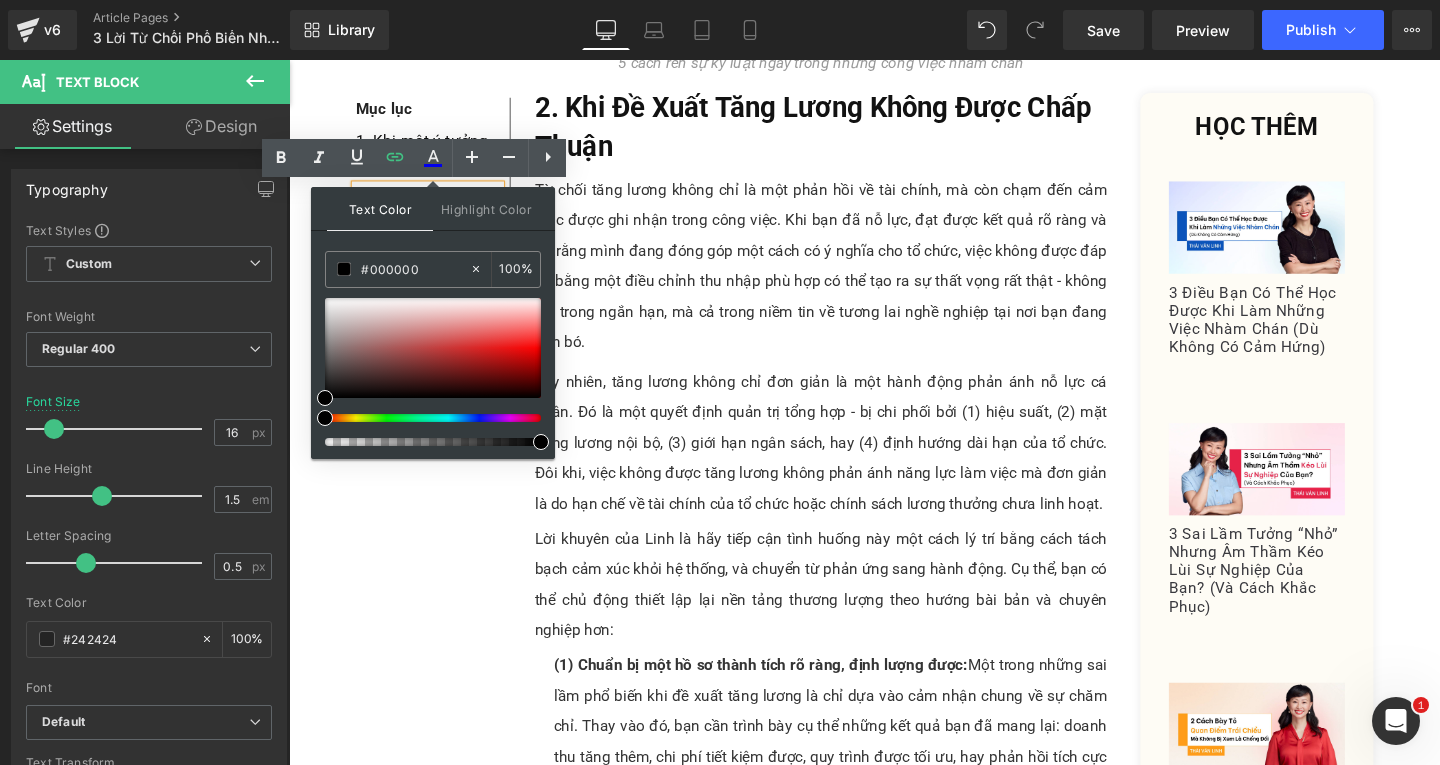 type on "#000000" 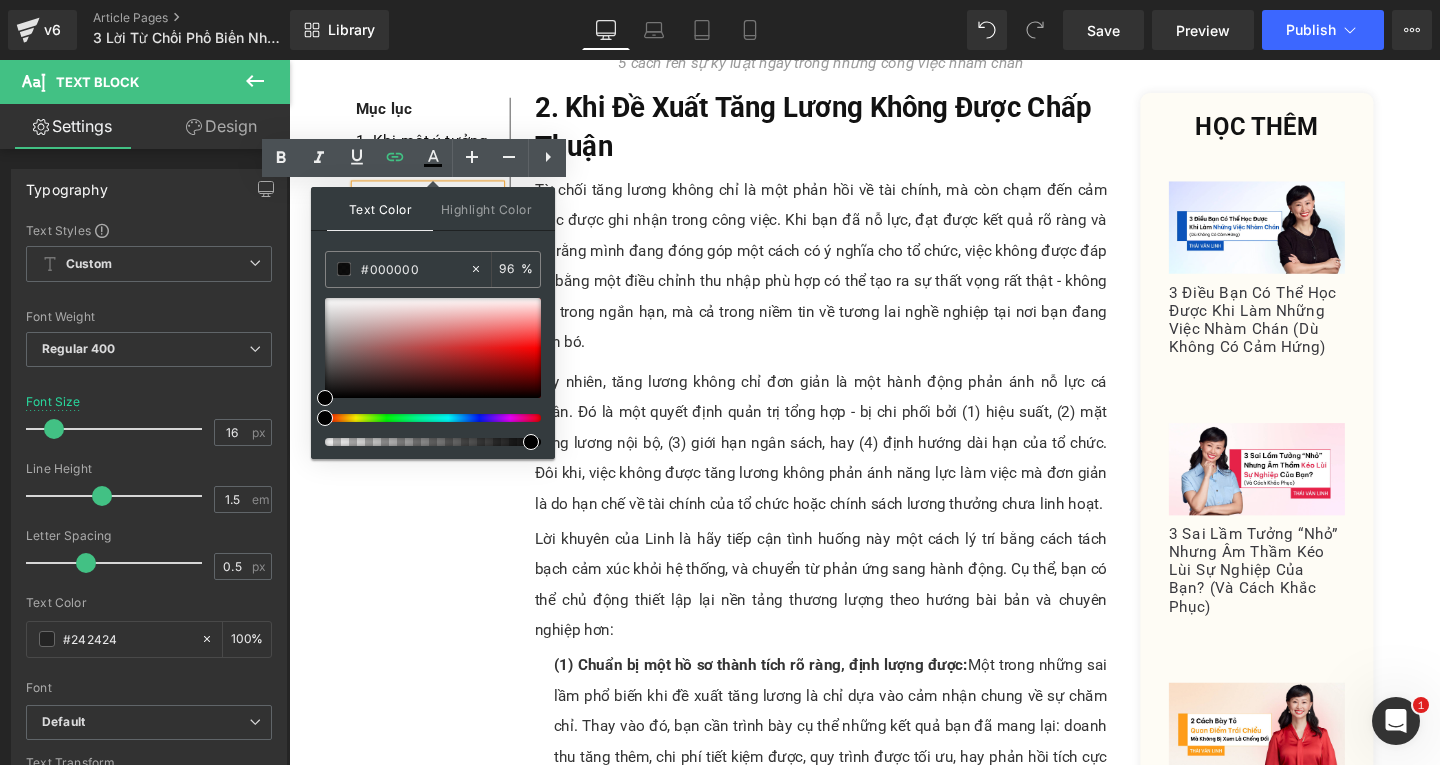 type on "100" 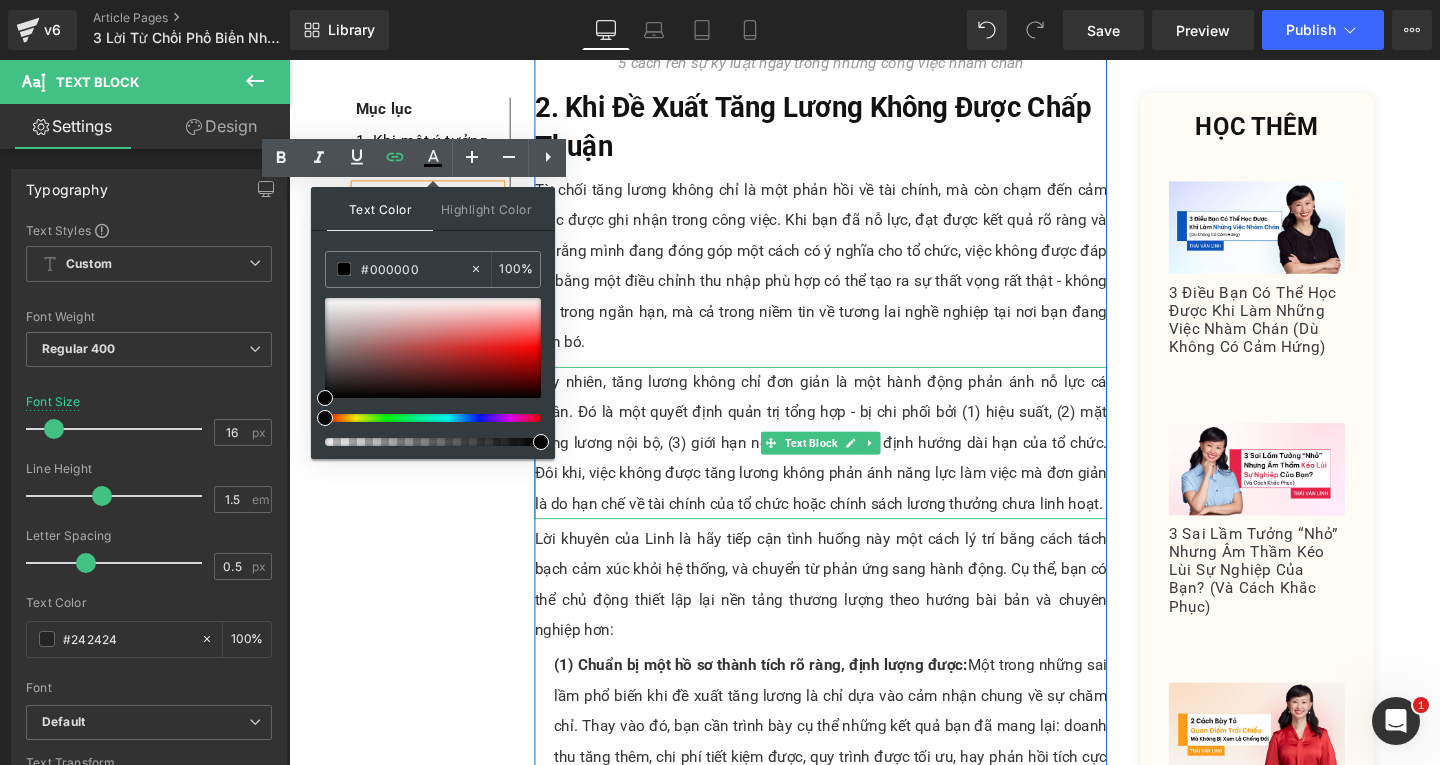 drag, startPoint x: 829, startPoint y: 499, endPoint x: 675, endPoint y: 171, distance: 362.35342 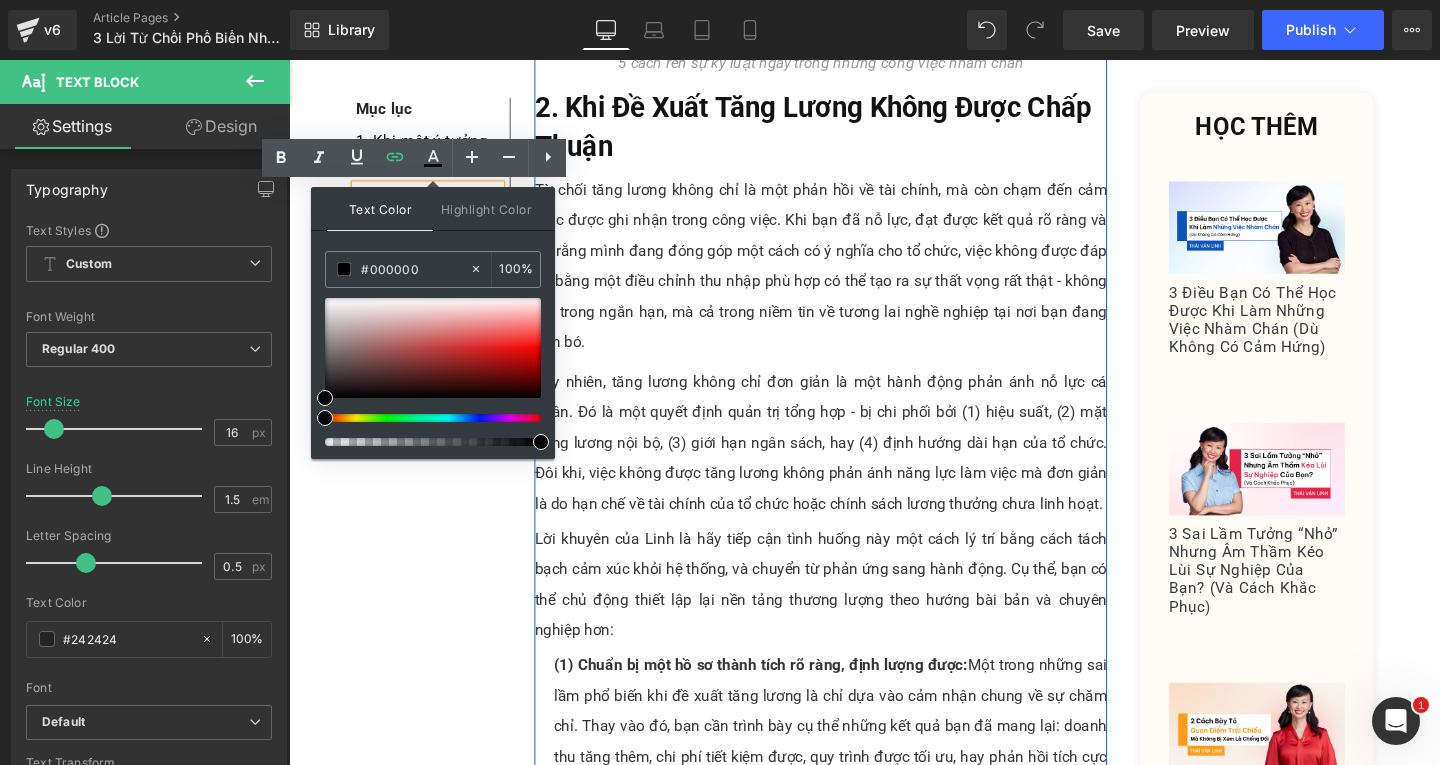 click on "2. Khi Đề Xuất Tăng Lương Không Được Chấp Thuận" at bounding box center [848, 130] 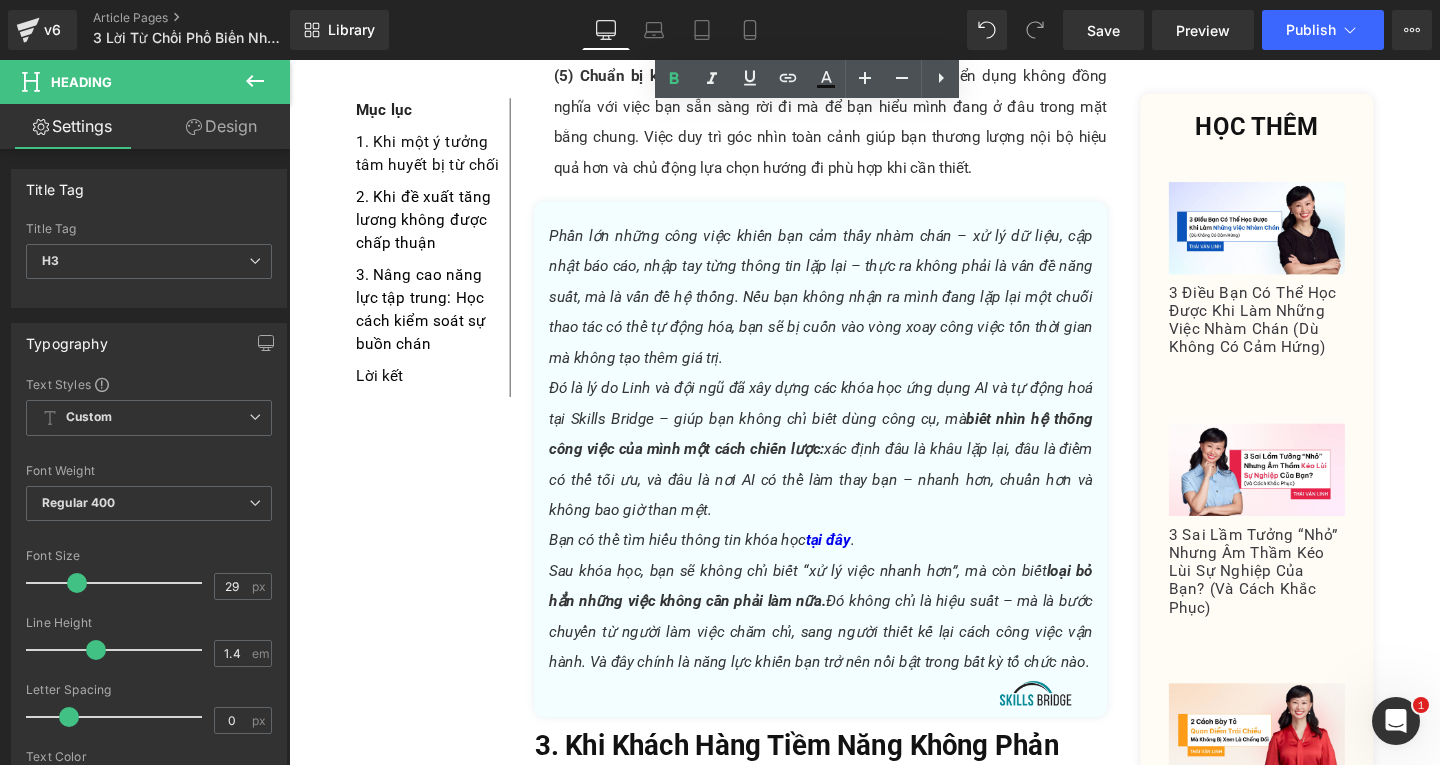 scroll, scrollTop: 3880, scrollLeft: 0, axis: vertical 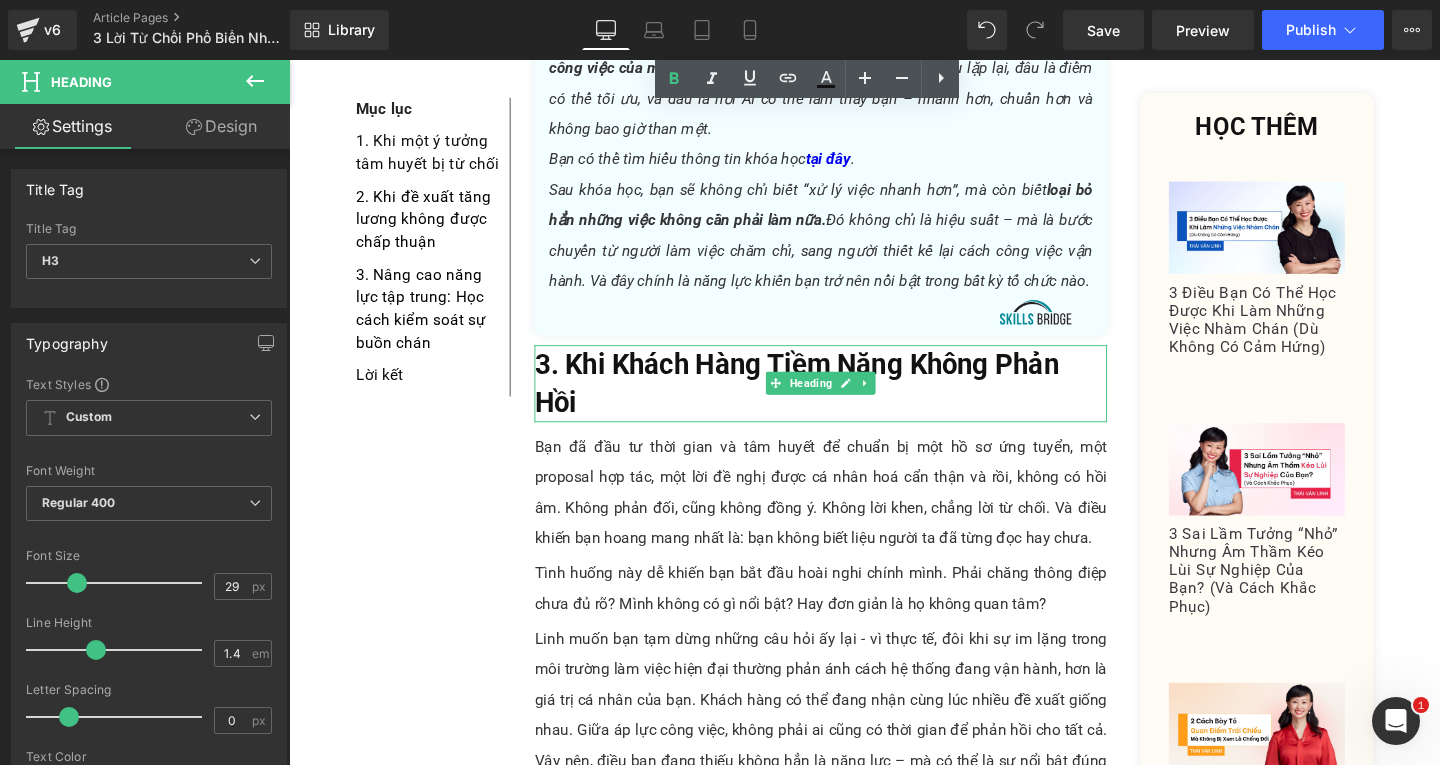 click on "3. Khi Khách Hàng Tiềm Năng Không Phản Hồi" at bounding box center [848, 400] 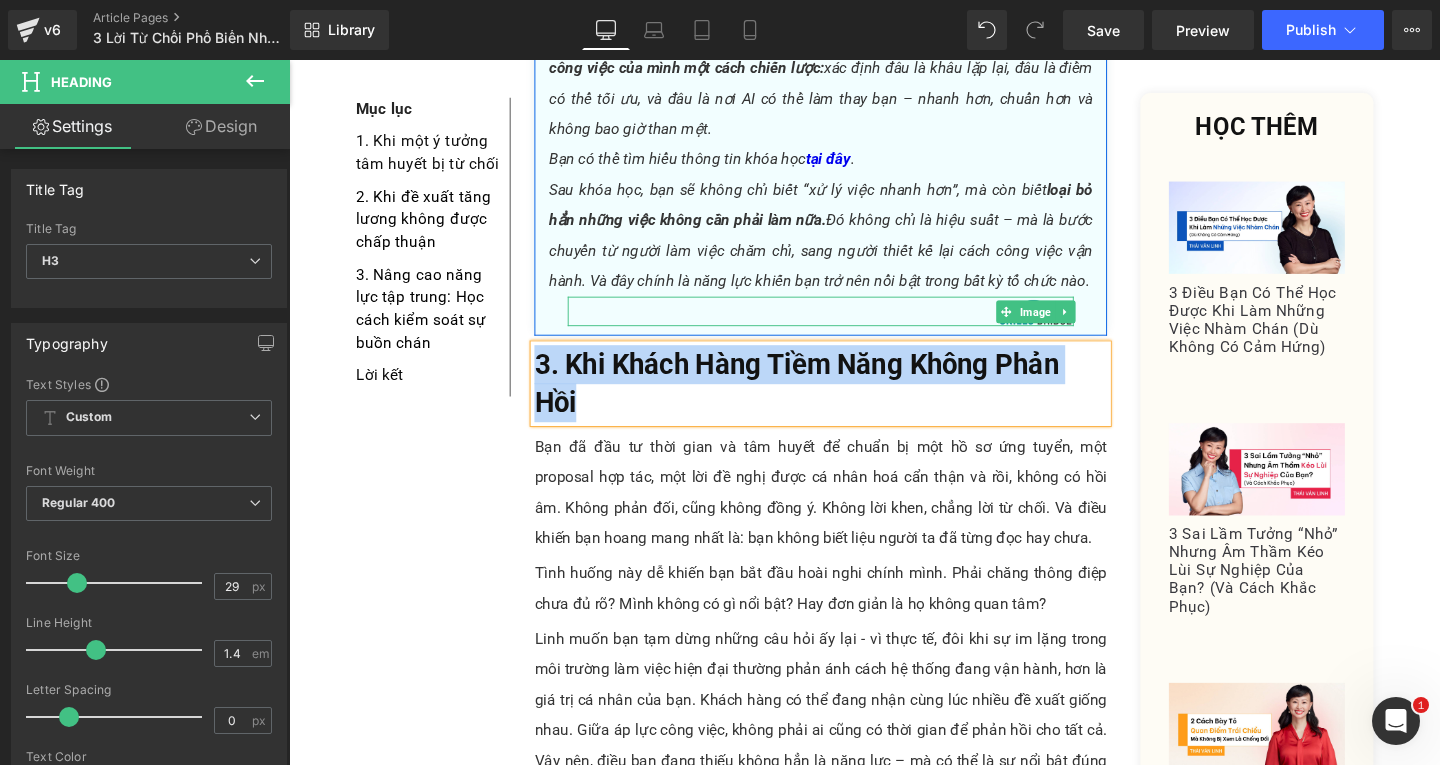 copy on "3. Khi Khách Hàng Tiềm Năng Không Phản Hồi" 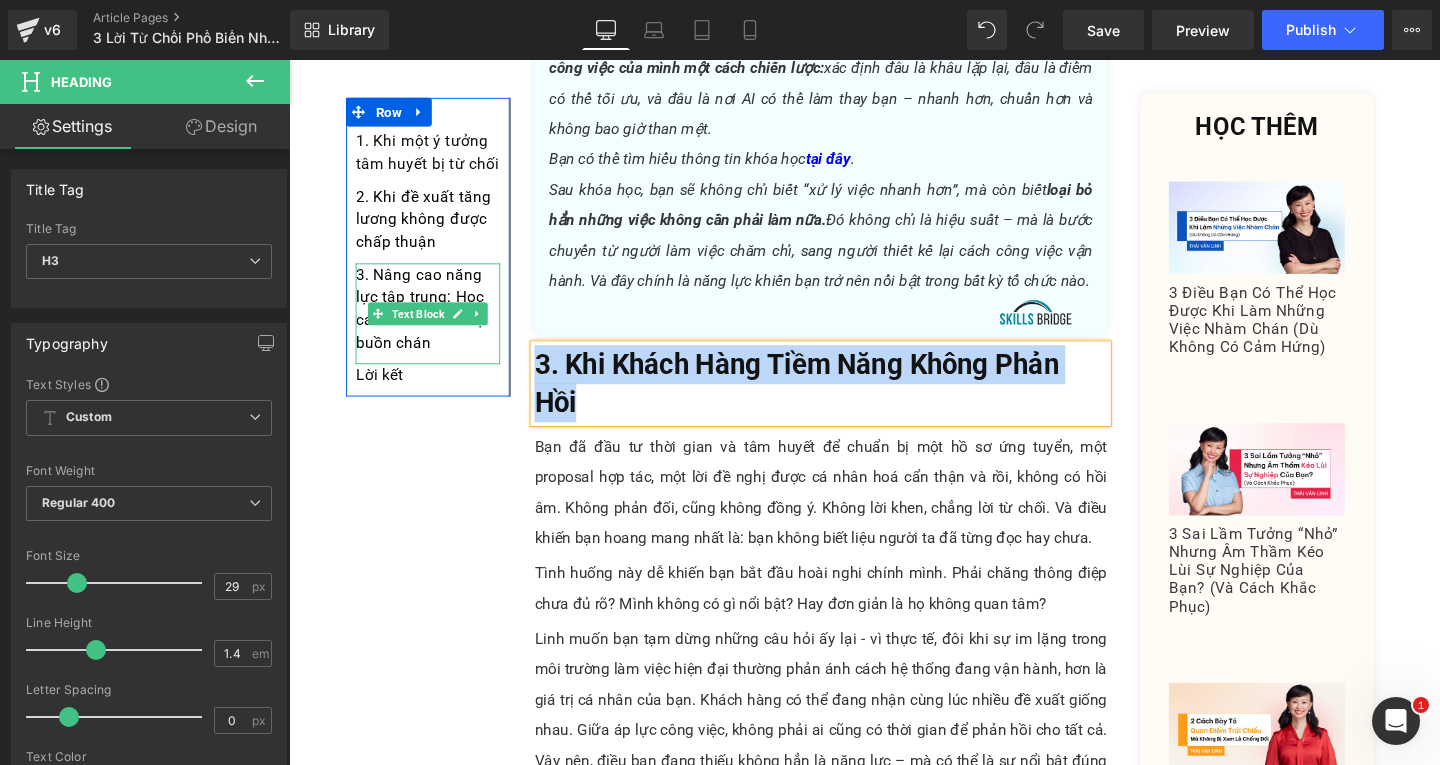 click on "3. Nâng cao năng lực tập trung: Học cách kiểm soát sự buồn chán" at bounding box center (435, 322) 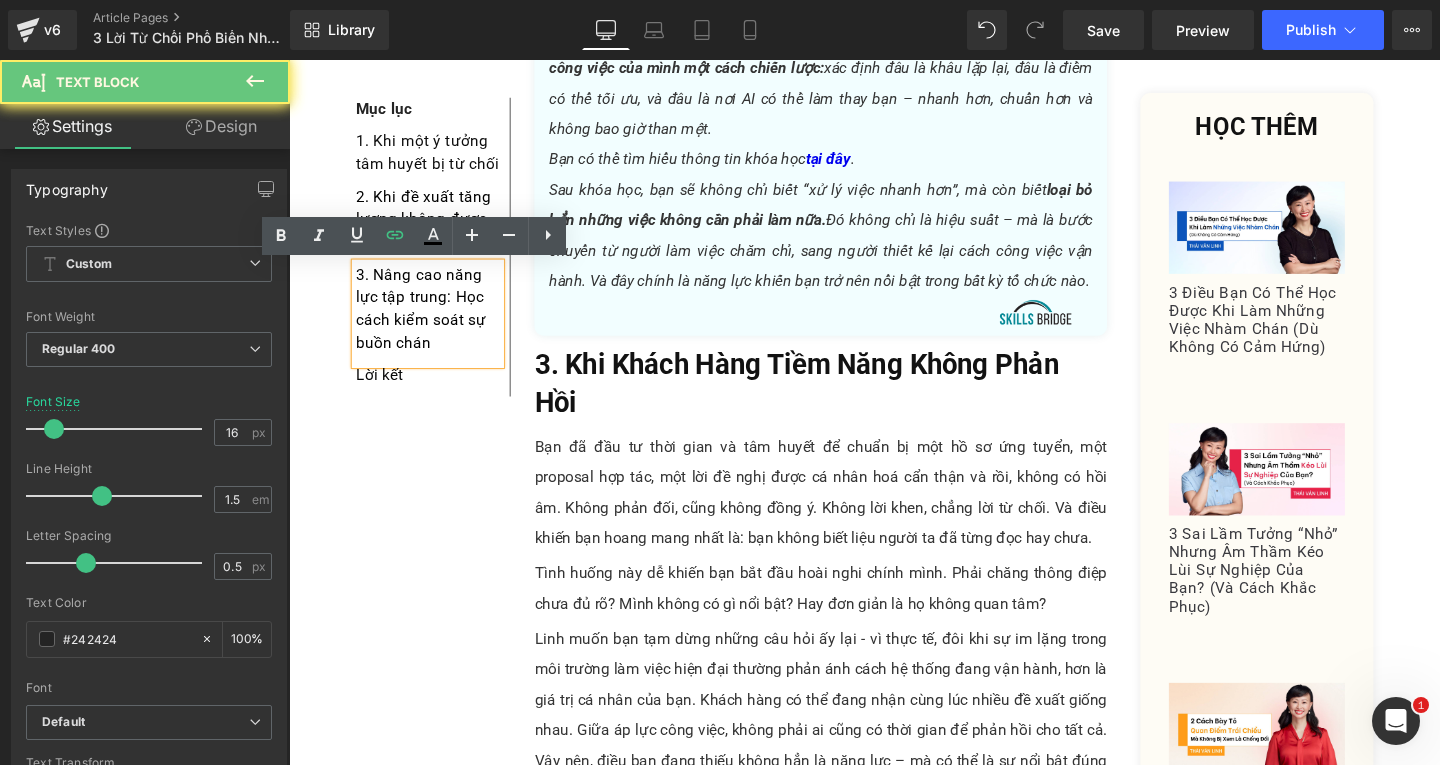 click on "3. Nâng cao năng lực tập trung: Học cách kiểm soát sự buồn chán" at bounding box center [435, 322] 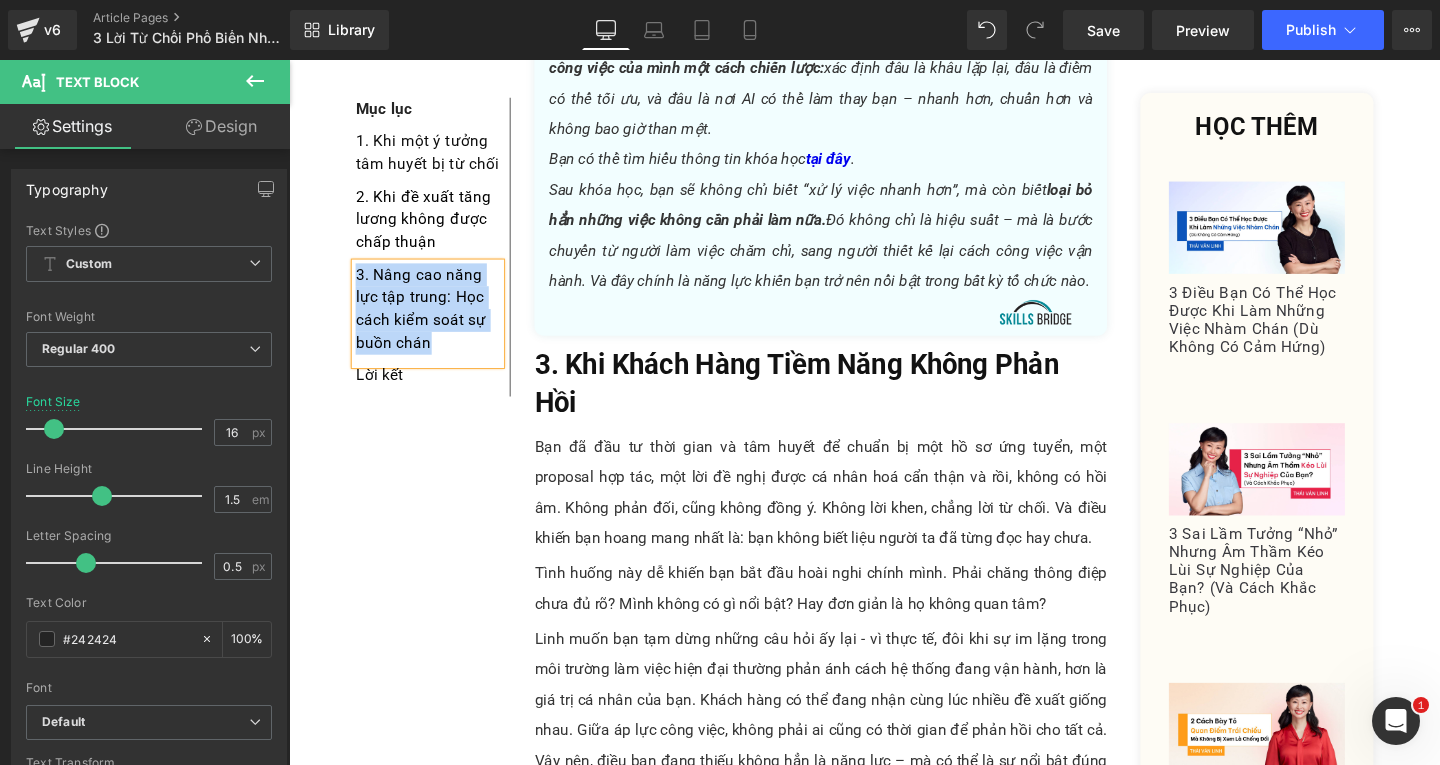 paste 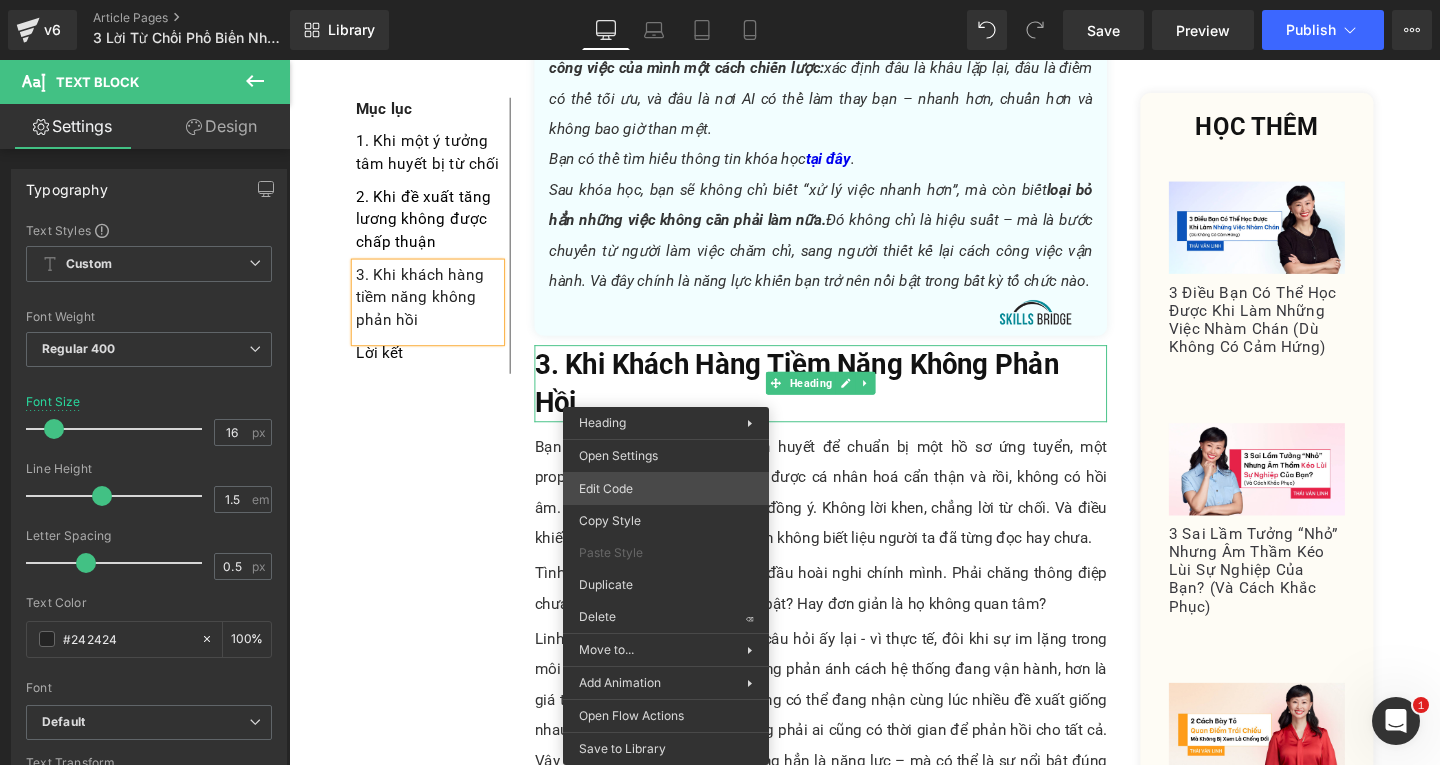 click on "Text Block  You are previewing how the   will restyle your page. You can not edit Elements in Preset Preview Mode.  v6 Article Pages 3 Lời Từ Chối Phổ Biến Nhất Trong Công Việc (Và Cách Phản Hồi) Library Desktop Desktop Laptop Tablet Mobile Save Preview Publish Scheduled View Live Page View with current Template Save Template to Library Schedule Publish  Optimize  Publish Settings Shortcuts  Your page can’t be published   You've reached the maximum number of published pages on your plan  (536/999999).  You need to upgrade your plan or unpublish all your pages to get 1 publish slot.   Unpublish pages   Upgrade plan  Elements Global Style Base Row  rows, columns, layouts, div Heading  headings, titles, h1,h2,h3,h4,h5,h6 Text Block  texts, paragraphs, contents, blocks Image  images, photos, alts, uploads Icon  icons, symbols Button  button, call to action, cta Separator  separators, dividers, horizontal lines Liquid  Banner Parallax  banner, slideshow, hero, image, cover, parallax, effect" at bounding box center [720, 0] 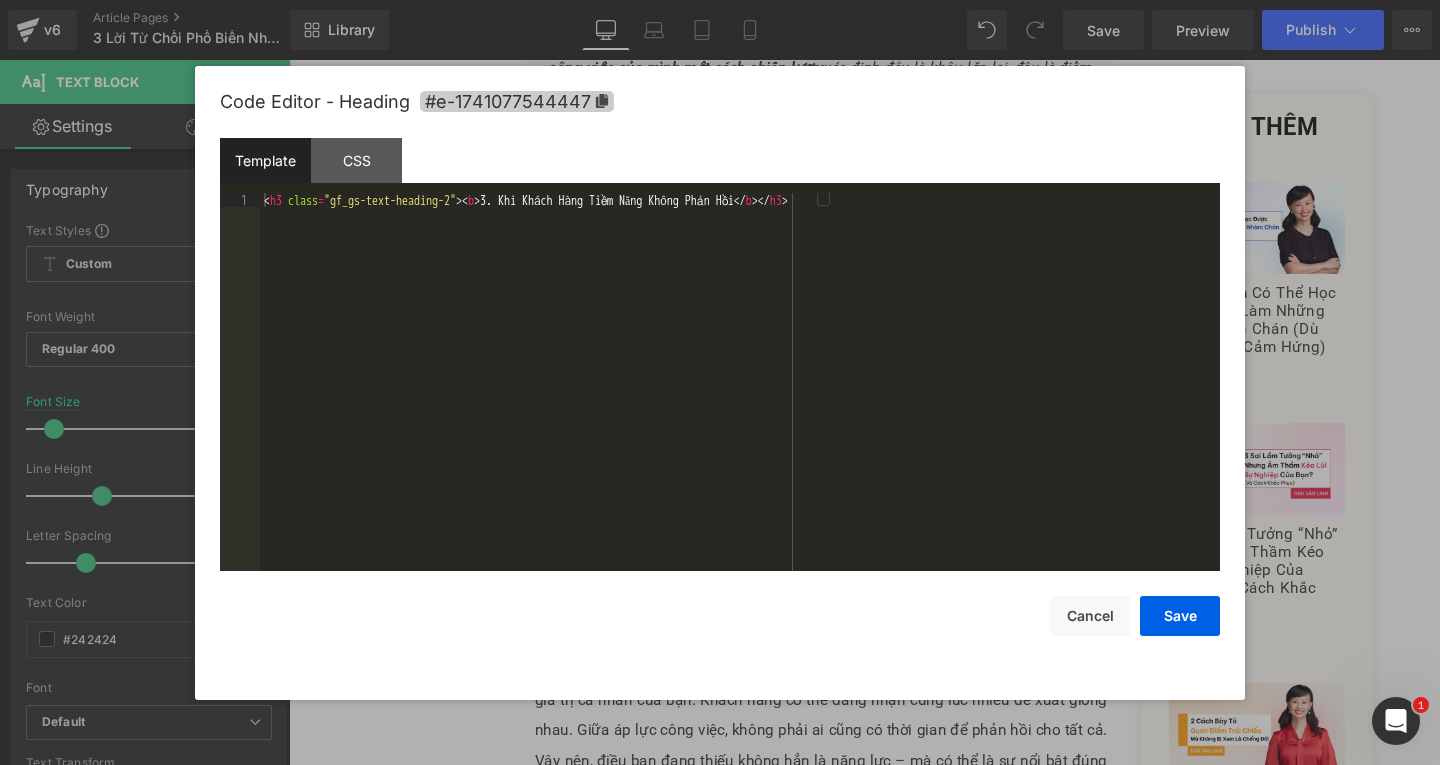click 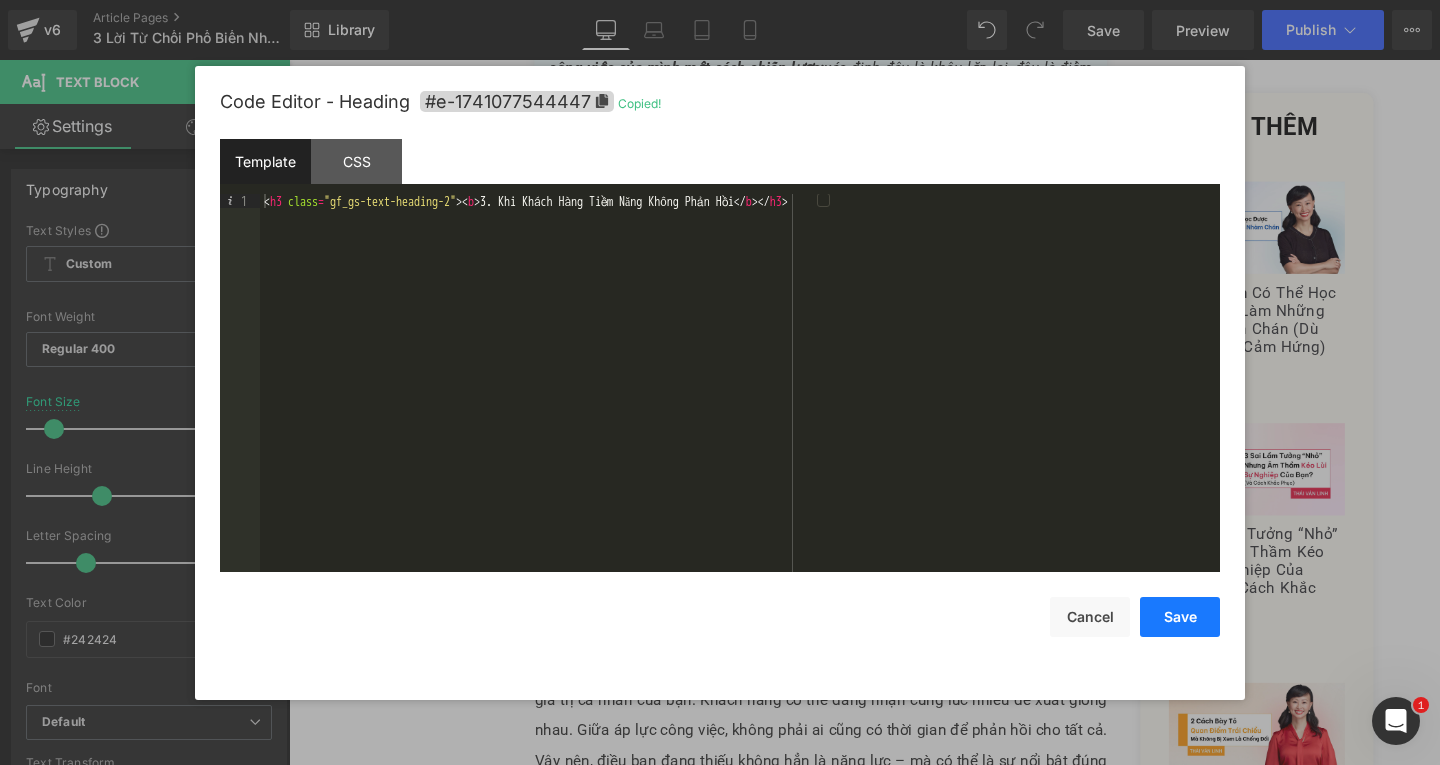 drag, startPoint x: 1171, startPoint y: 614, endPoint x: 696, endPoint y: 434, distance: 507.9616 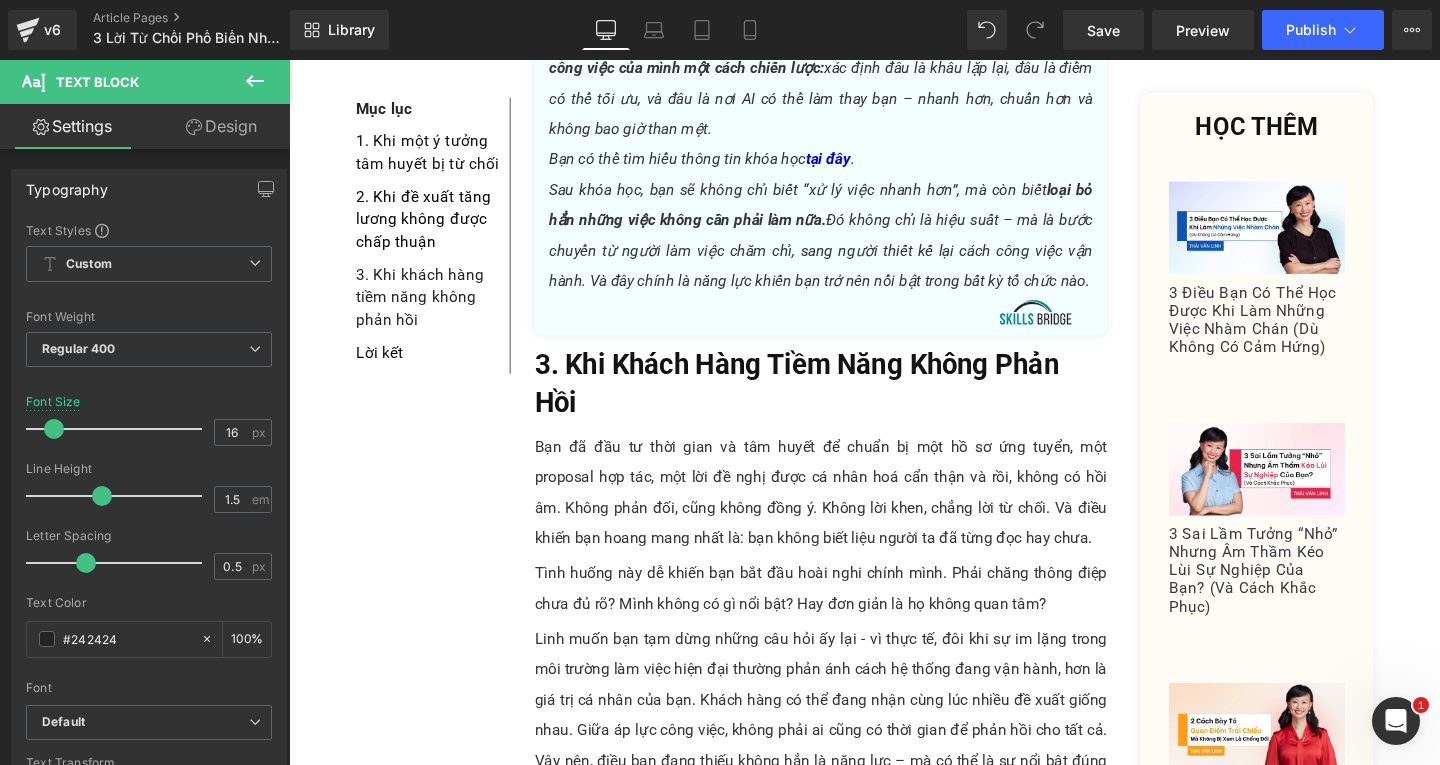 click on "3. Khi khách hàng tiềm năng không phản hồi" at bounding box center [435, 310] 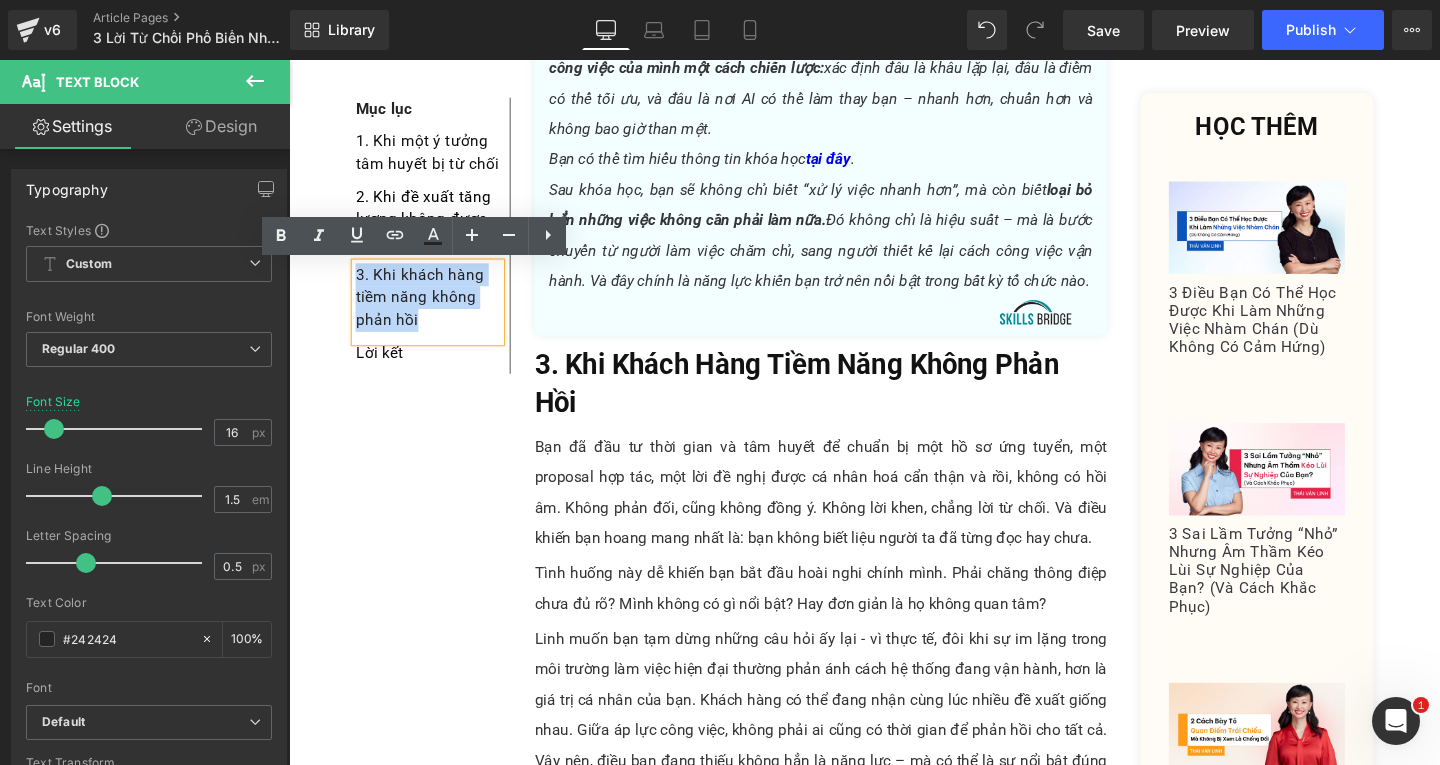drag, startPoint x: 427, startPoint y: 341, endPoint x: 363, endPoint y: 263, distance: 100.89599 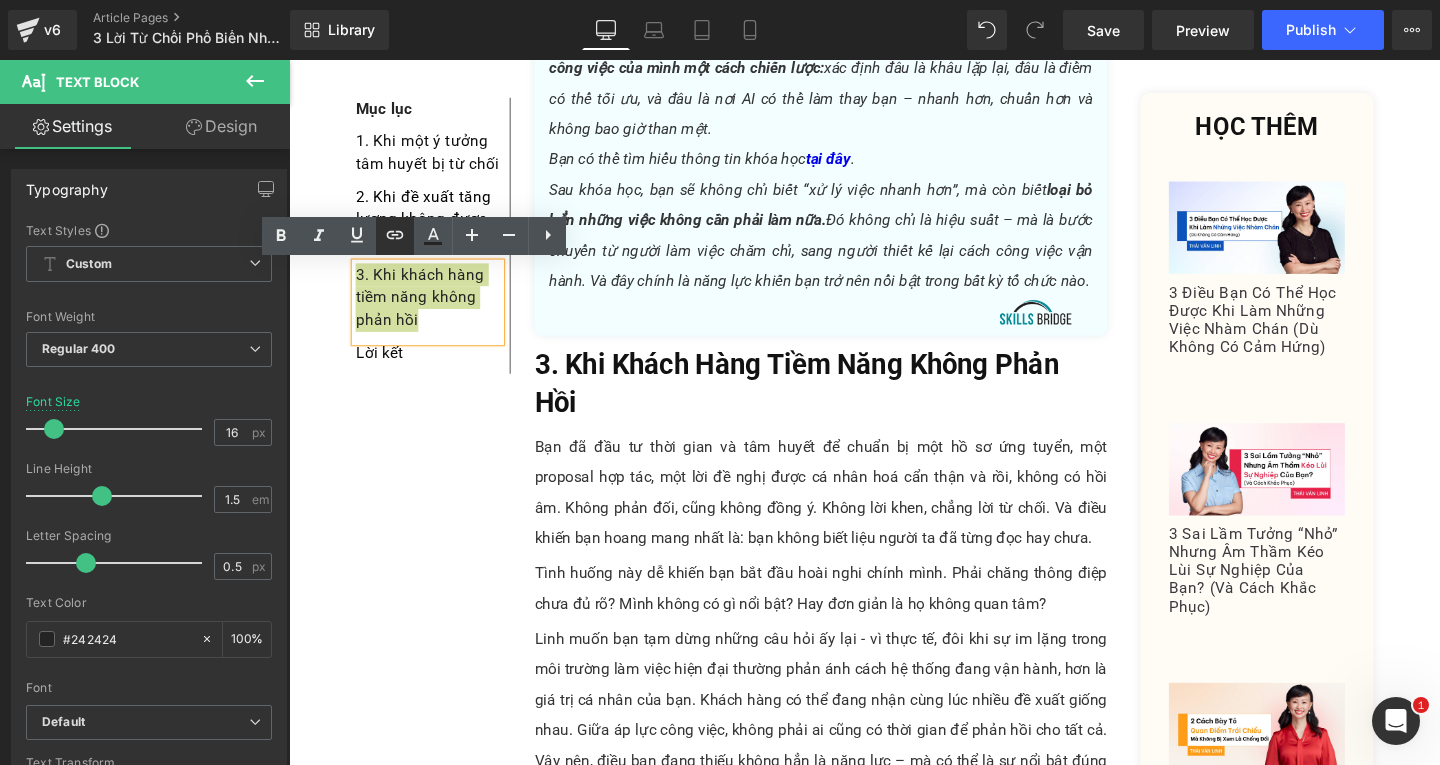 click 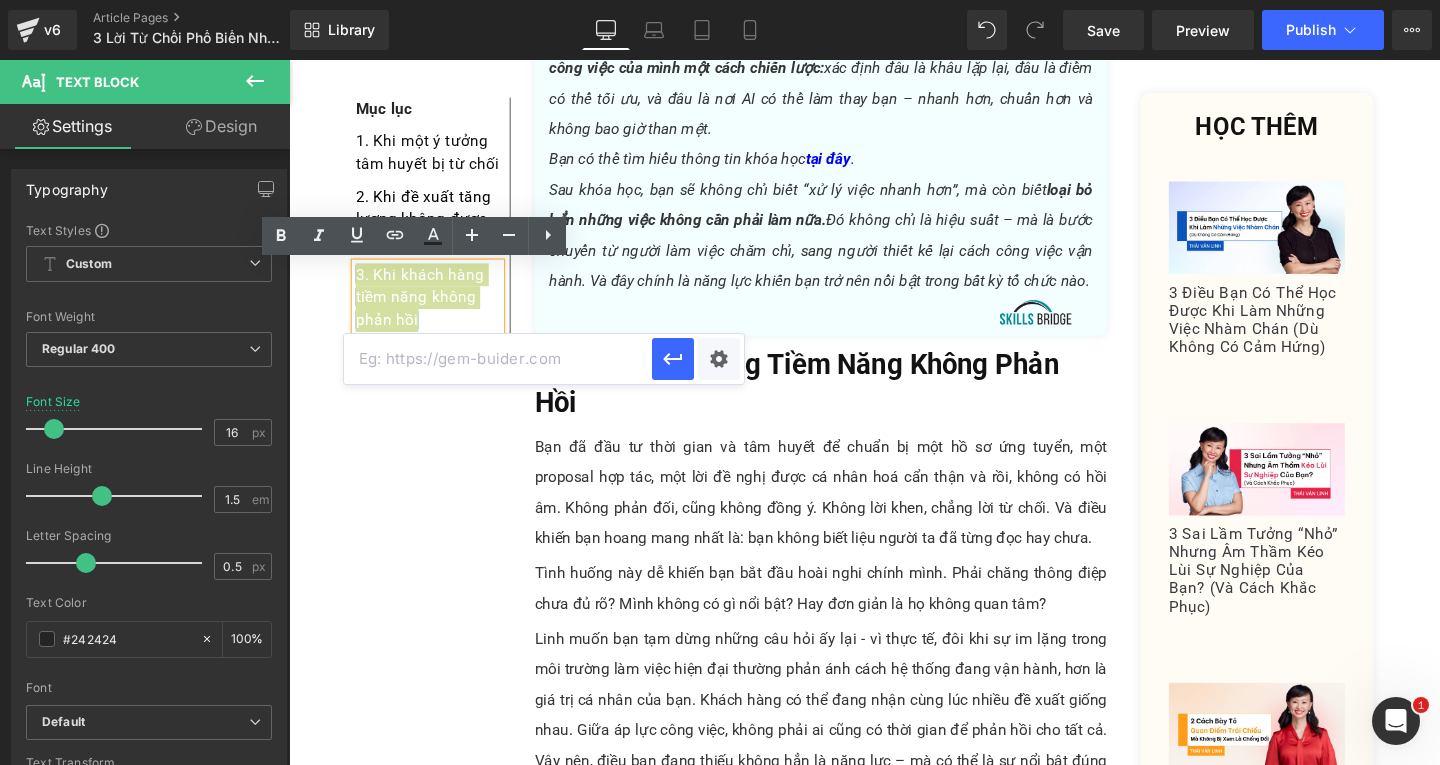 click at bounding box center (498, 359) 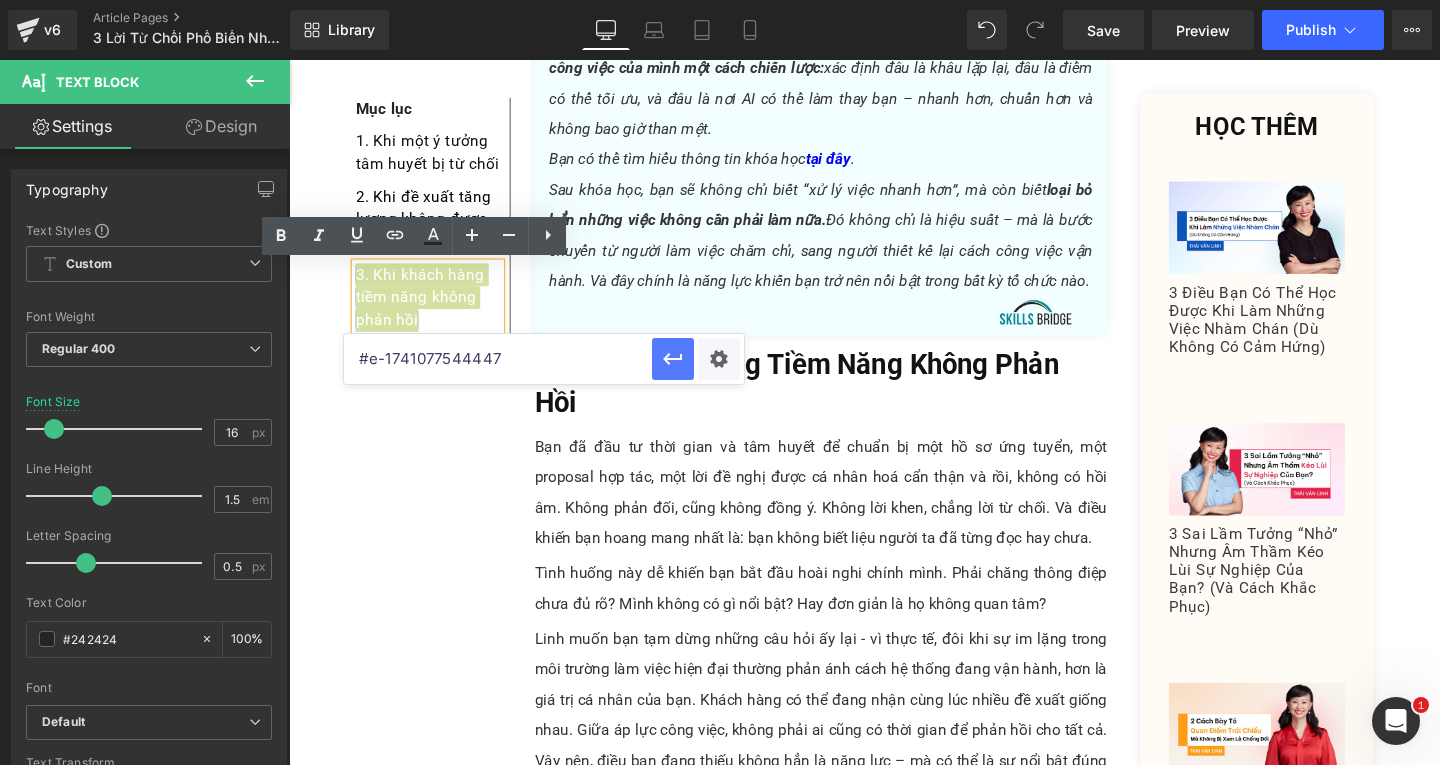 type on "#e-1741077544447" 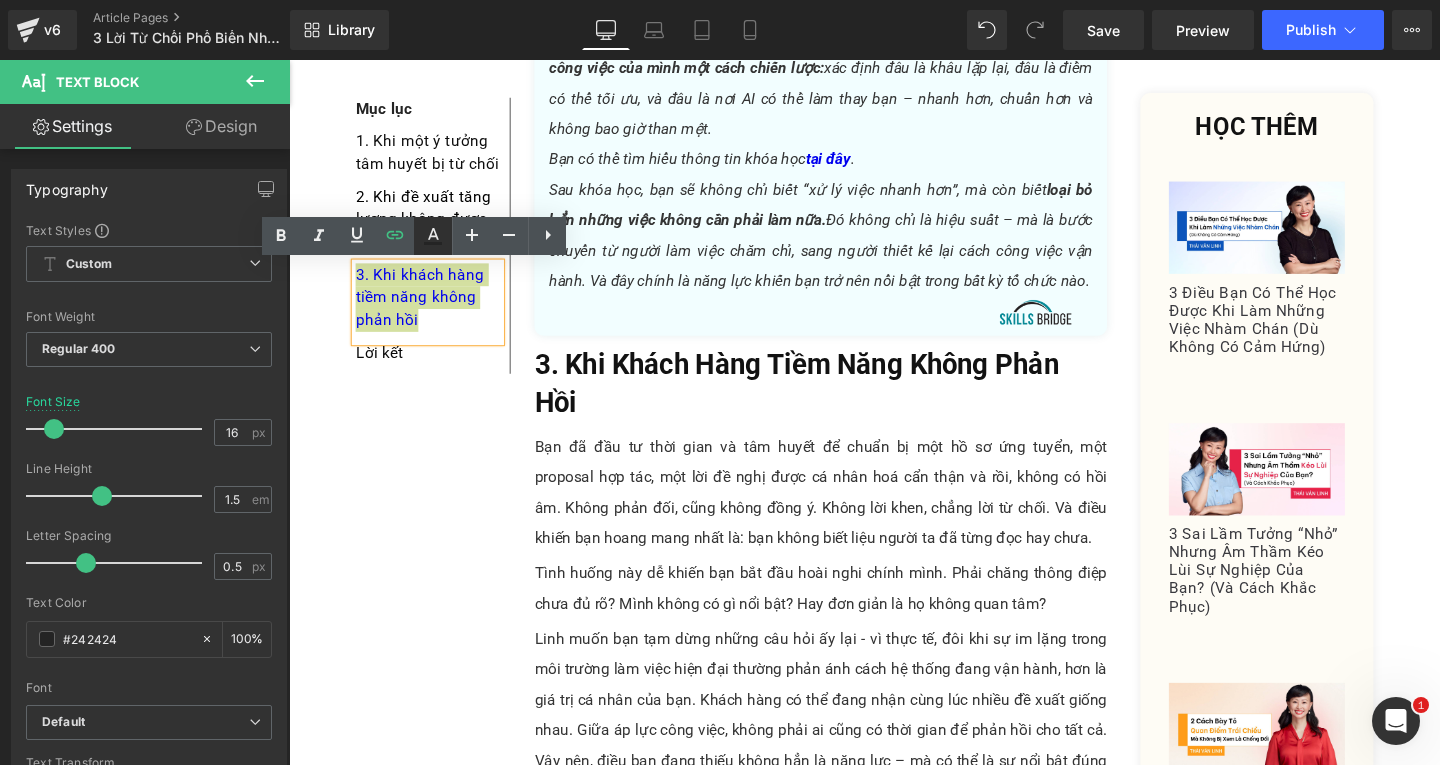 click 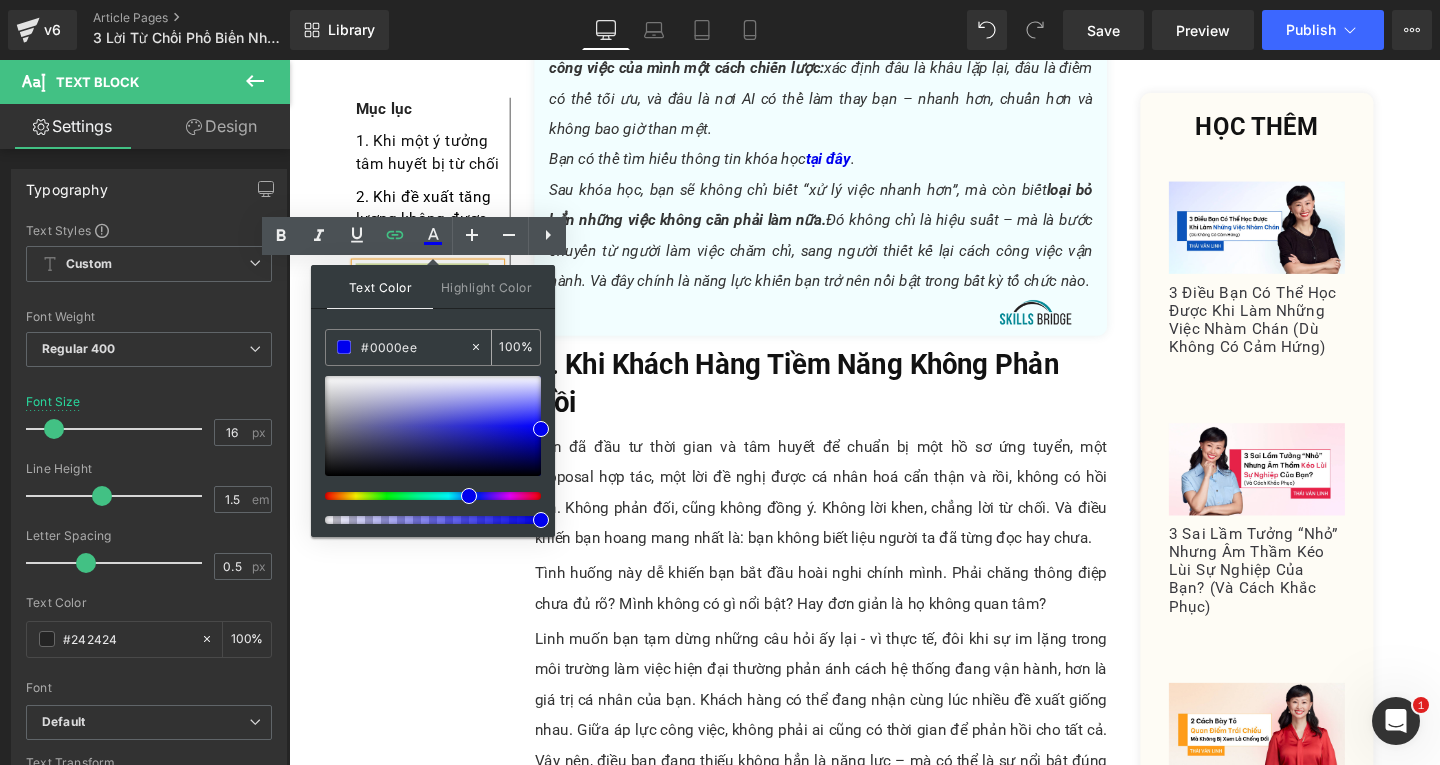 click on "#0000ee" at bounding box center (415, 347) 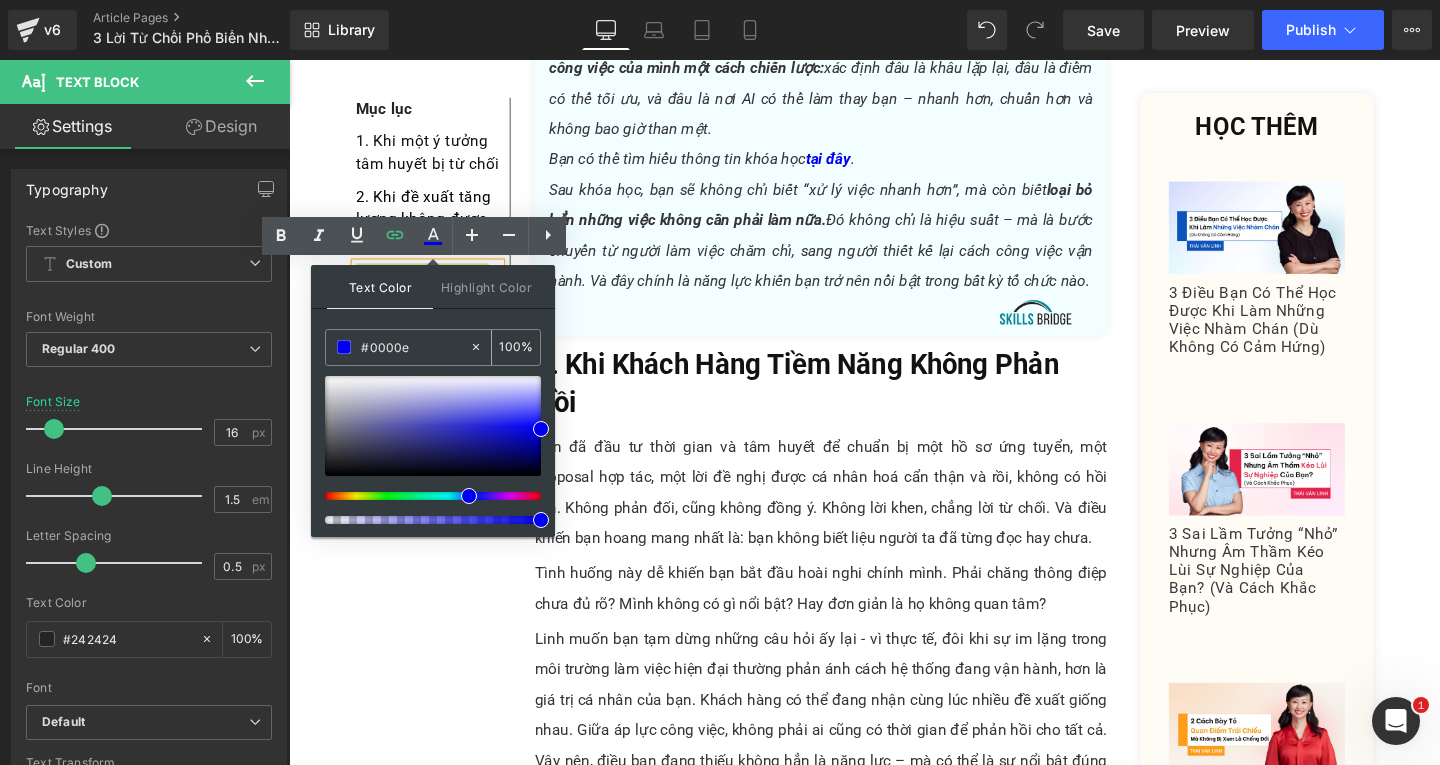 type on "0" 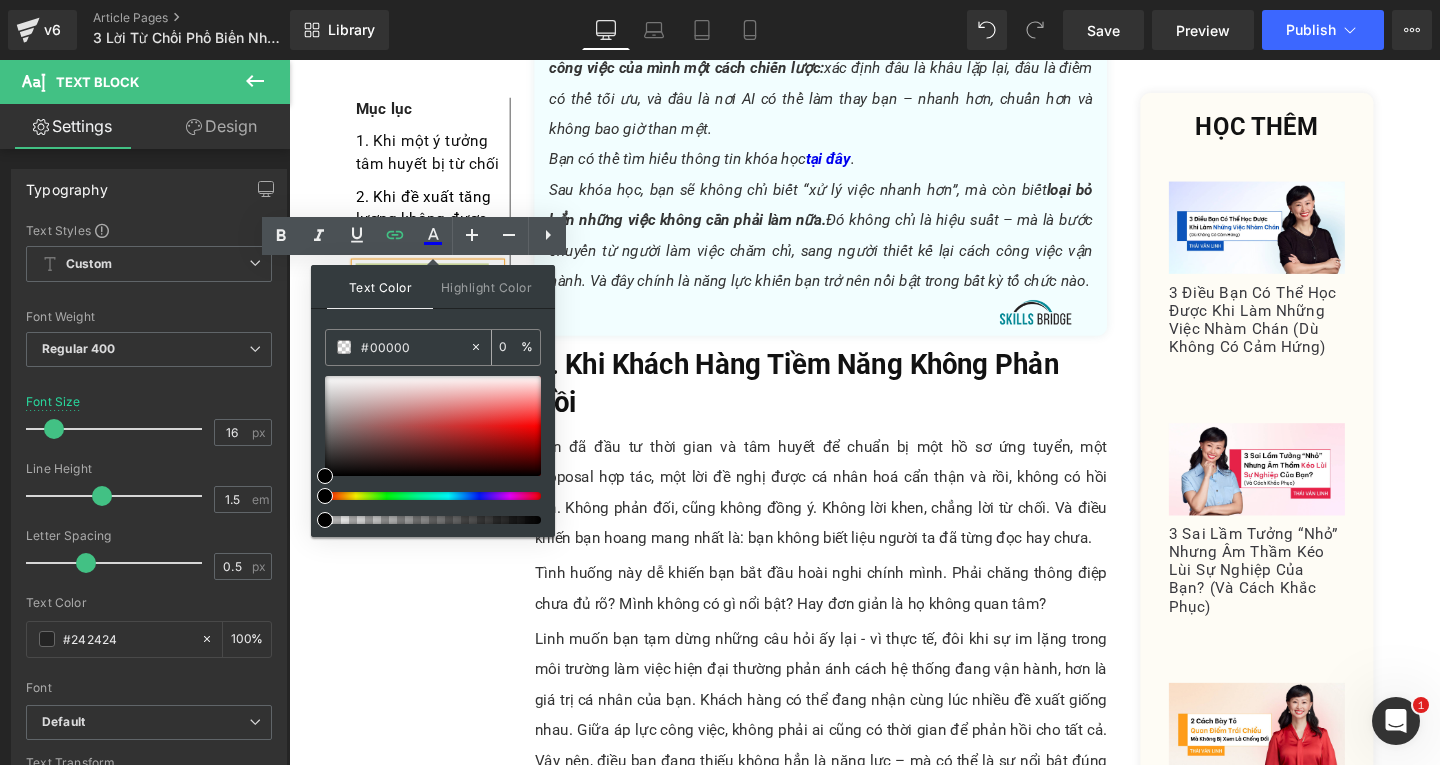 type on "#000000" 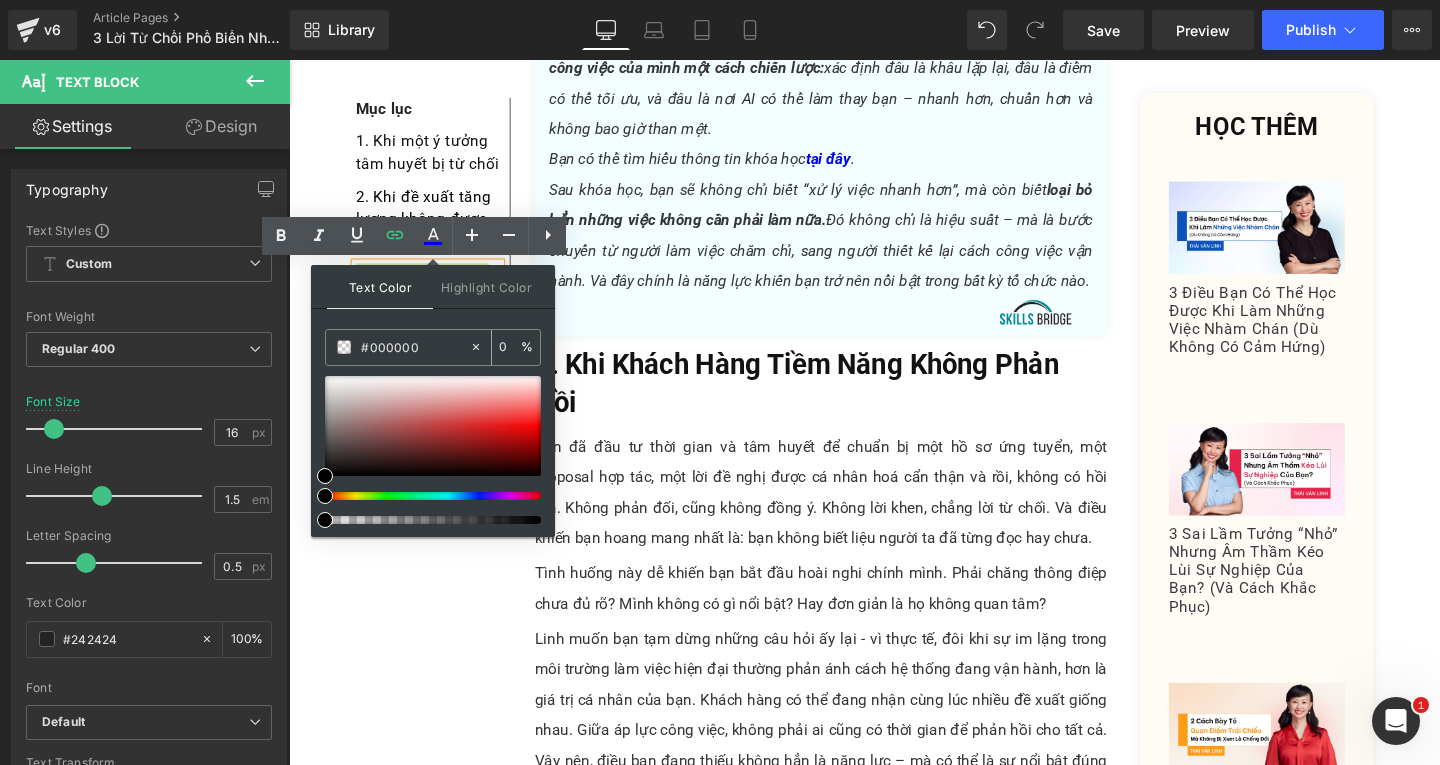 type on "100" 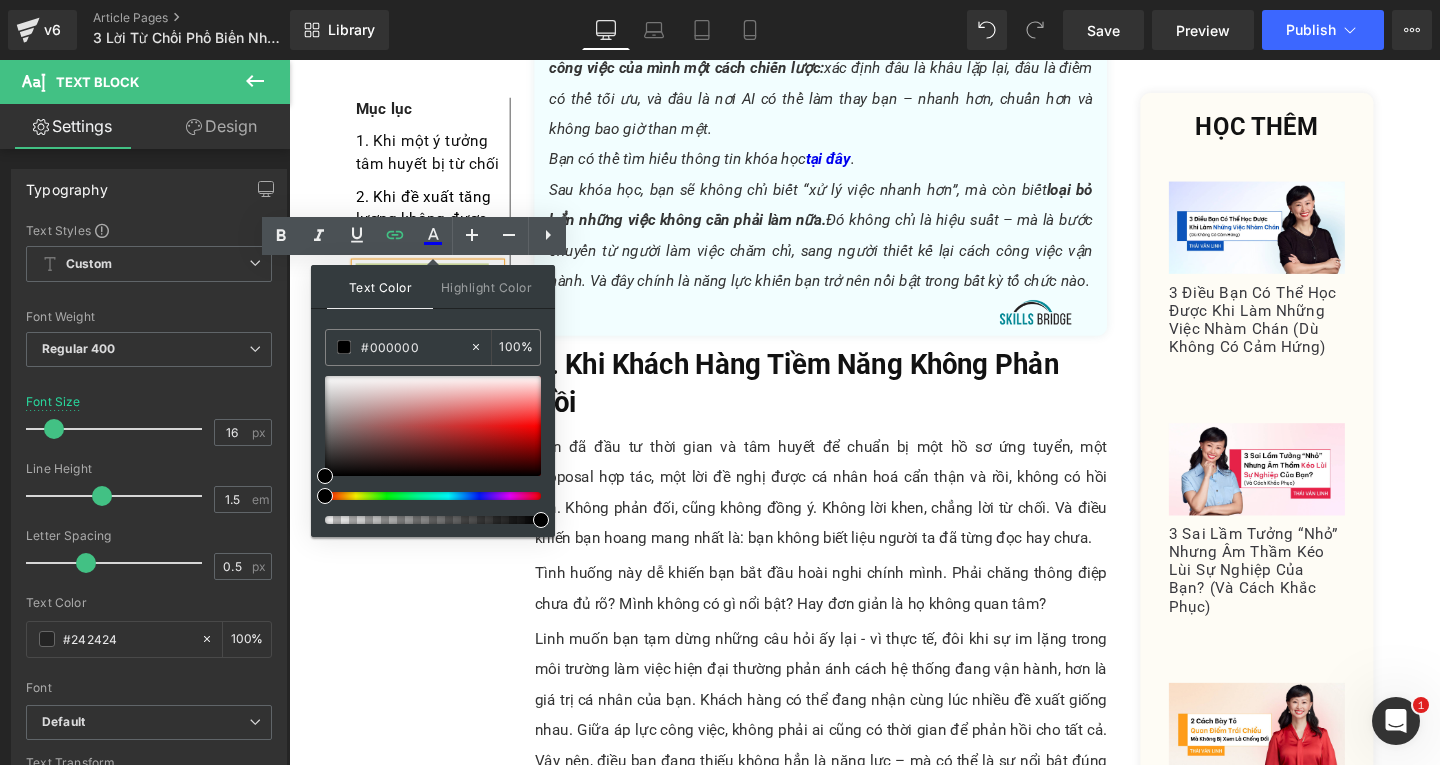 type on "#000000" 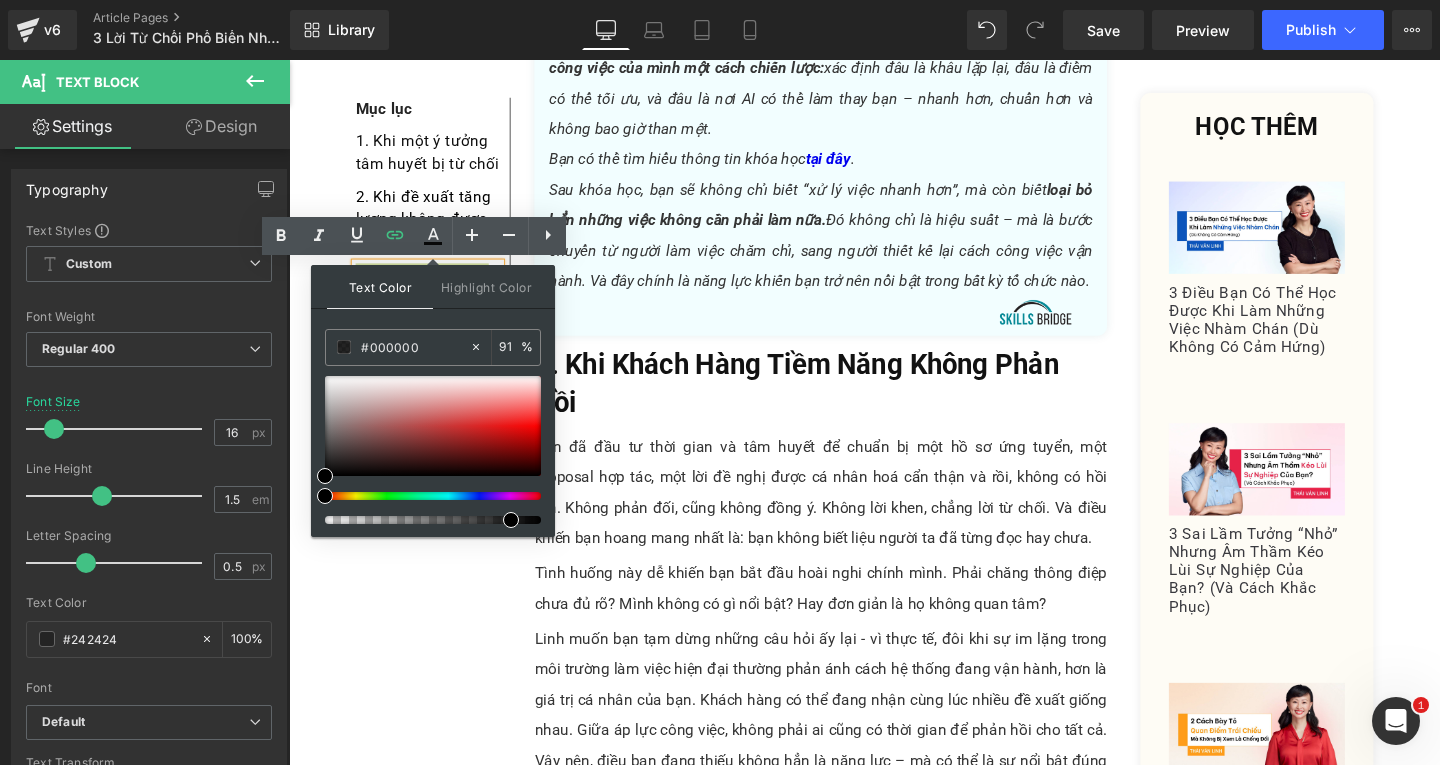 type on "100" 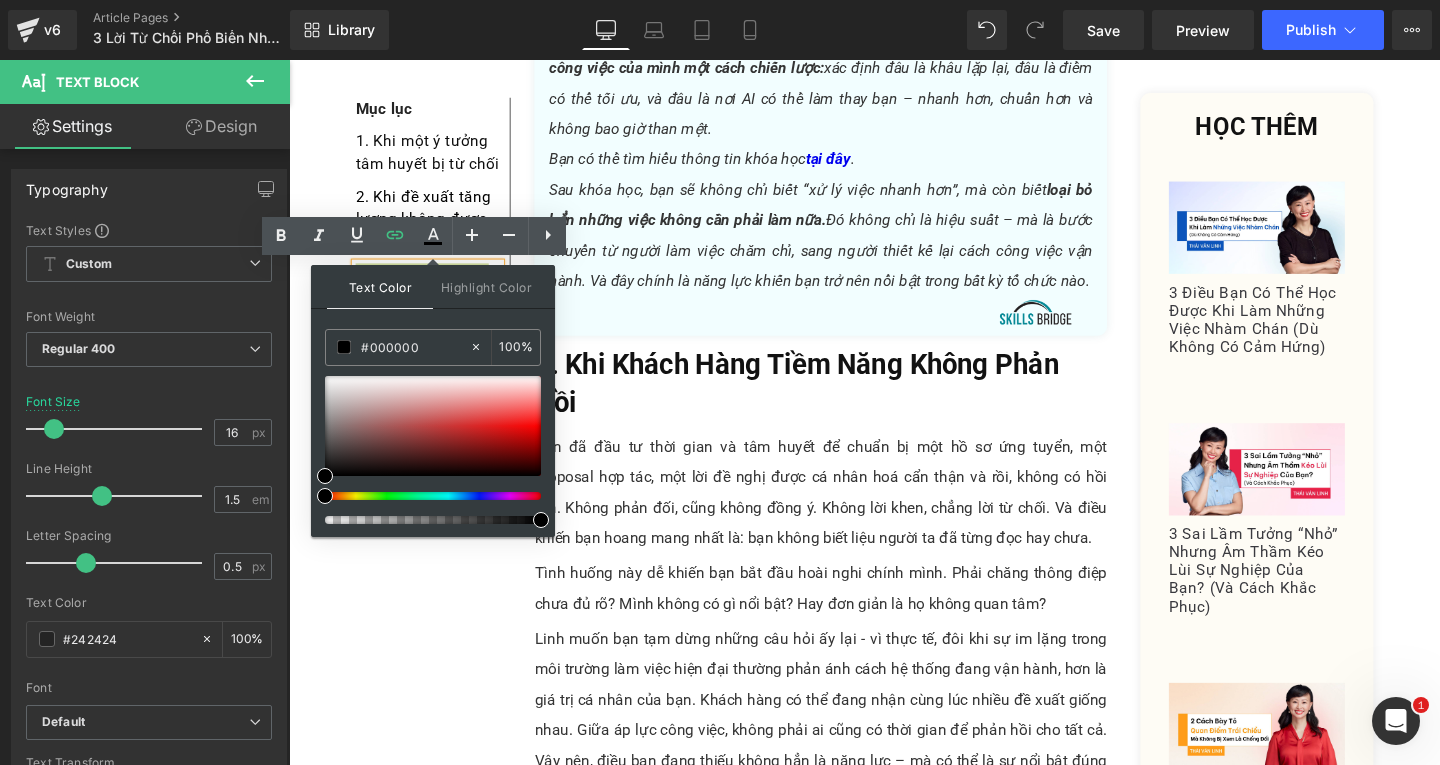 drag, startPoint x: 833, startPoint y: 579, endPoint x: 688, endPoint y: 475, distance: 178.44046 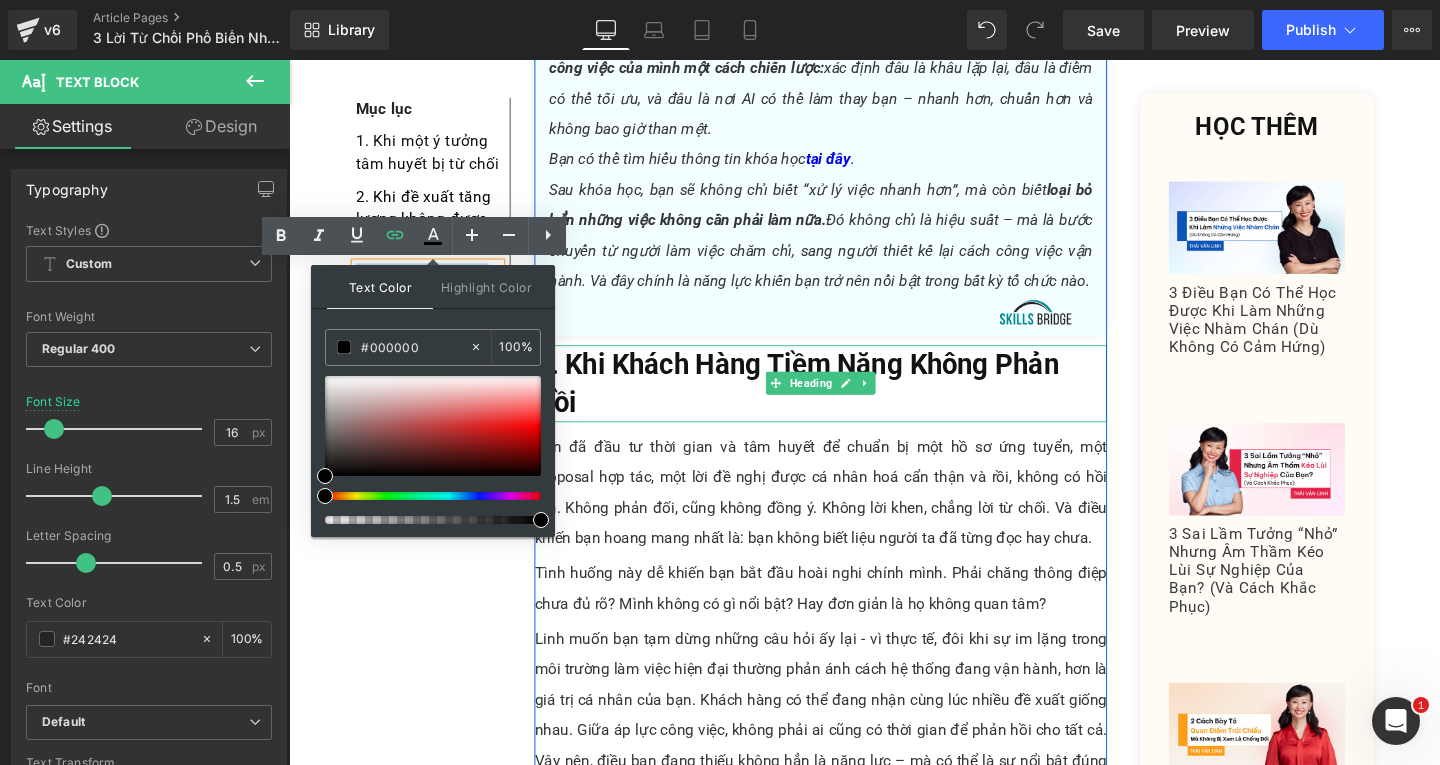 click on "3. Khi Khách Hàng Tiềm Năng Không Phản Hồi" at bounding box center [822, 400] 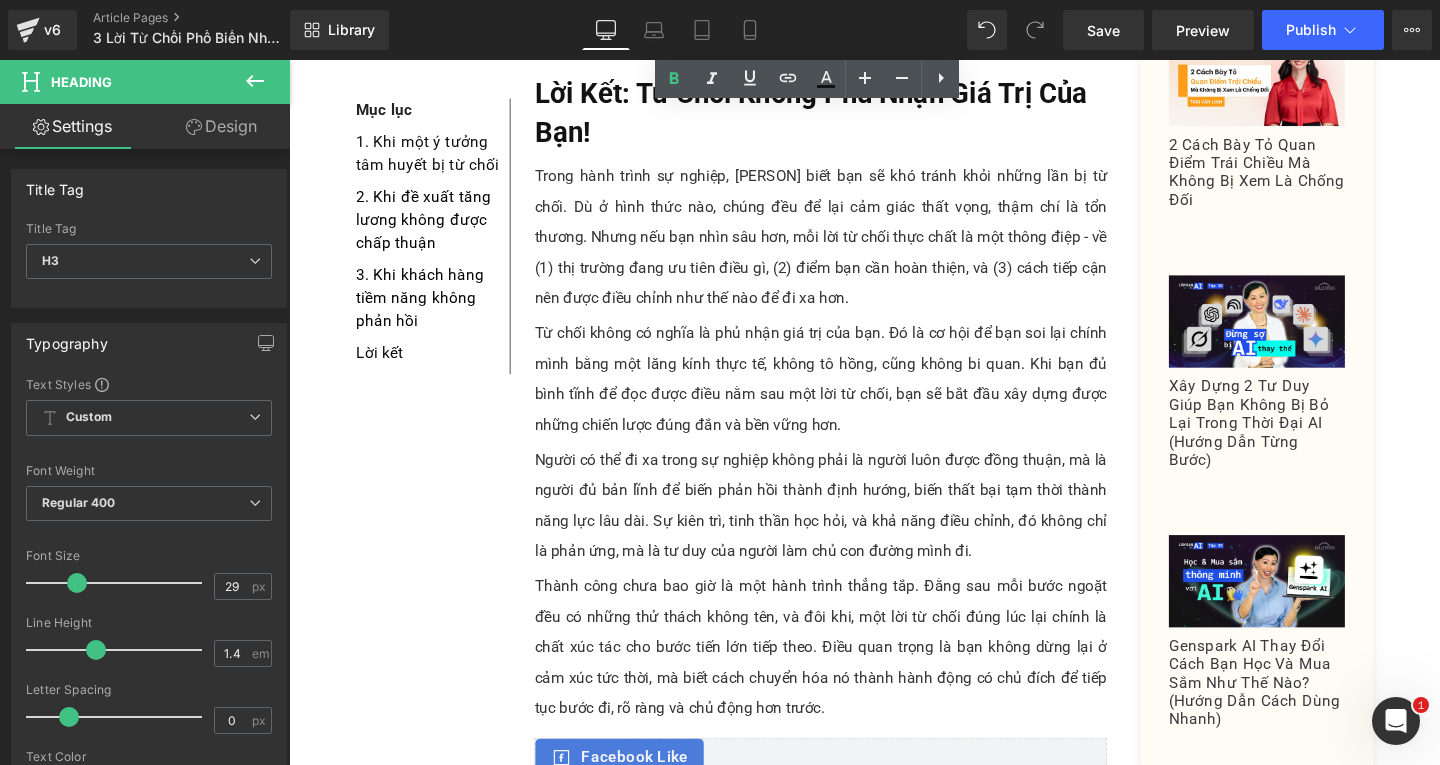 scroll, scrollTop: 4980, scrollLeft: 0, axis: vertical 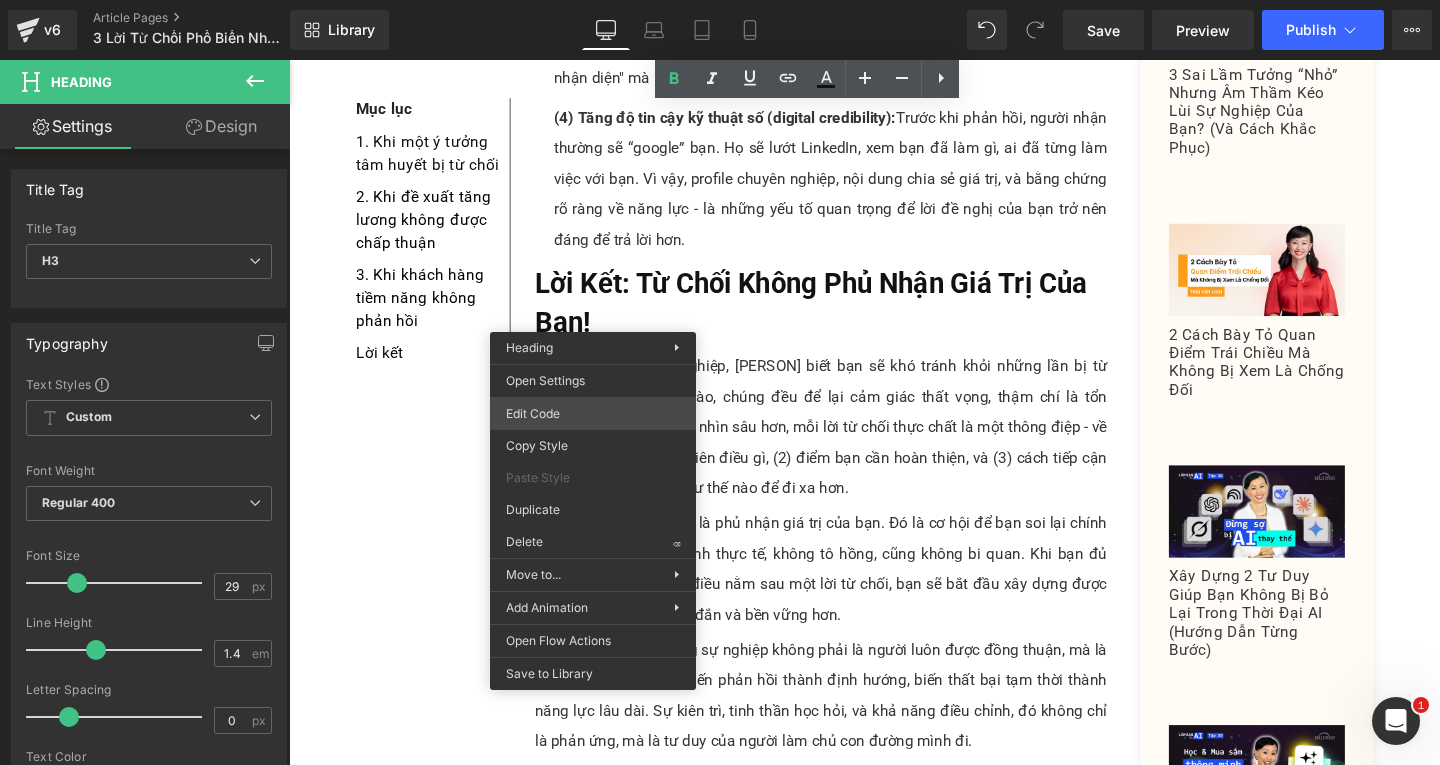 click on "Text Block  You are previewing how the   will restyle your page. You can not edit Elements in Preset Preview Mode.  v6 Article Pages 3 Lời Từ Chối Phổ Biến Nhất Trong Công Việc (Và Cách Phản Hồi) Library Desktop Desktop Laptop Tablet Mobile Save Preview Publish Scheduled View Live Page View with current Template Save Template to Library Schedule Publish  Optimize  Publish Settings Shortcuts  Your page can’t be published   You've reached the maximum number of published pages on your plan  (536/999999).  You need to upgrade your plan or unpublish all your pages to get 1 publish slot.   Unpublish pages   Upgrade plan  Elements Global Style Base Row  rows, columns, layouts, div Heading  headings, titles, h1,h2,h3,h4,h5,h6 Text Block  texts, paragraphs, contents, blocks Image  images, photos, alts, uploads Icon  icons, symbols Button  button, call to action, cta Separator  separators, dividers, horizontal lines Liquid  Banner Parallax  banner, slideshow, hero, image, cover, parallax, effect" at bounding box center [720, 0] 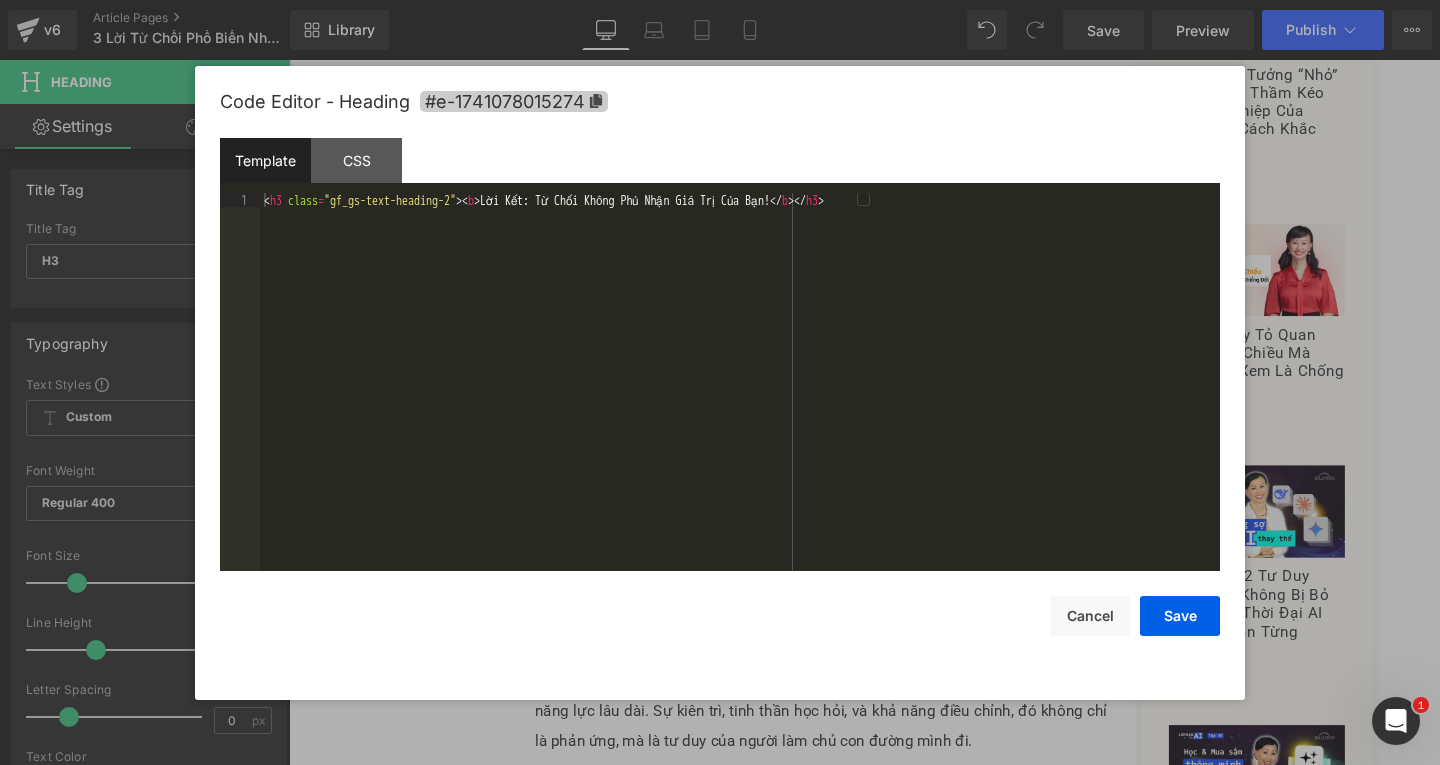 click 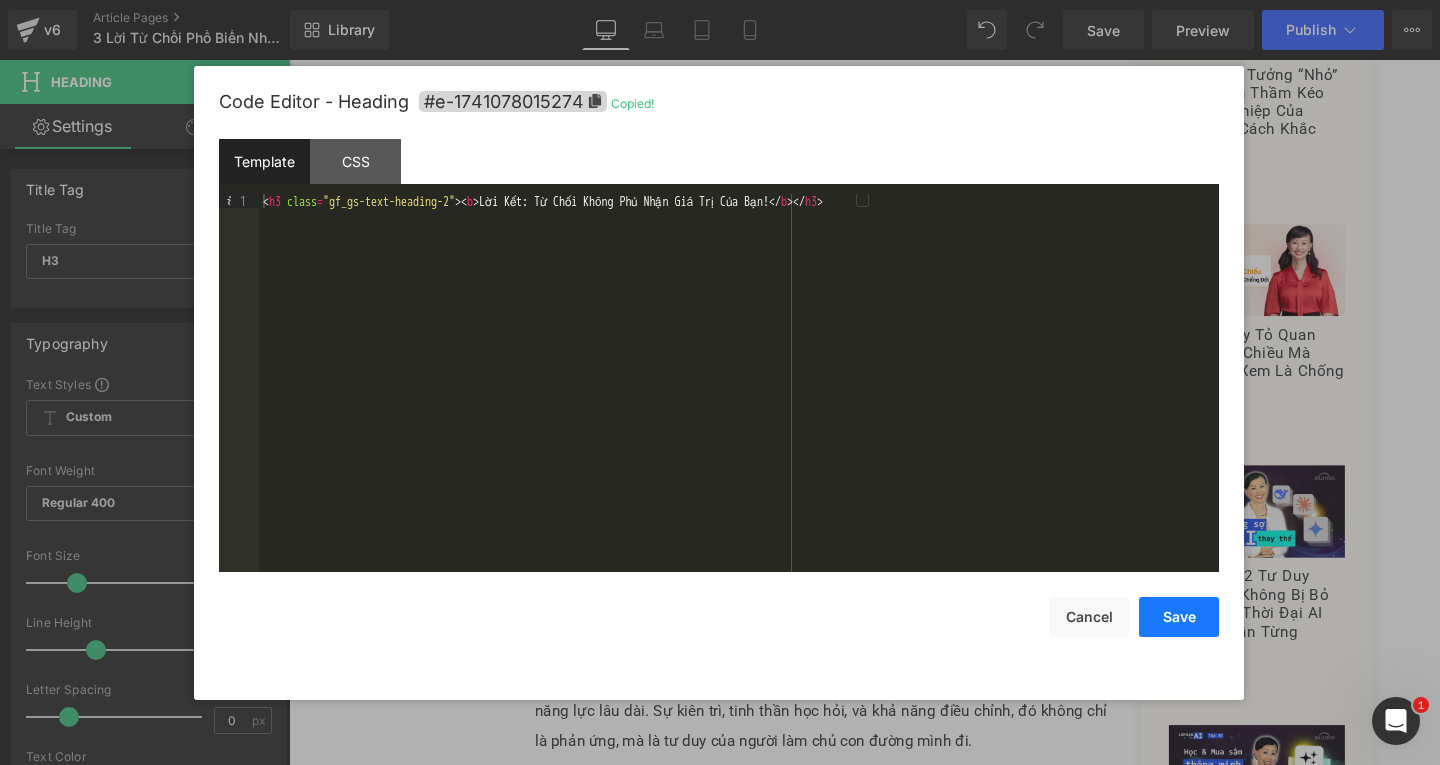 click on "Save" at bounding box center [1179, 617] 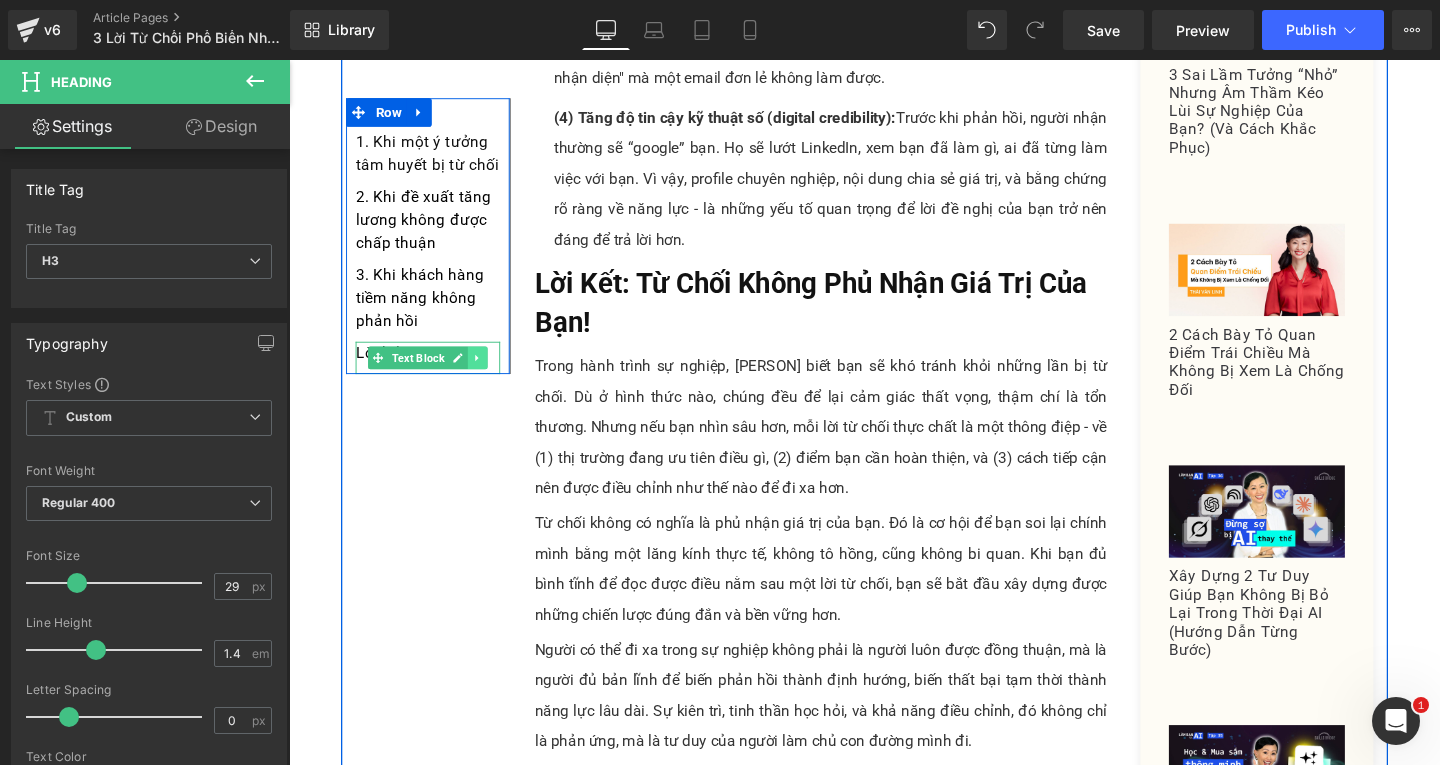 click at bounding box center (487, 373) 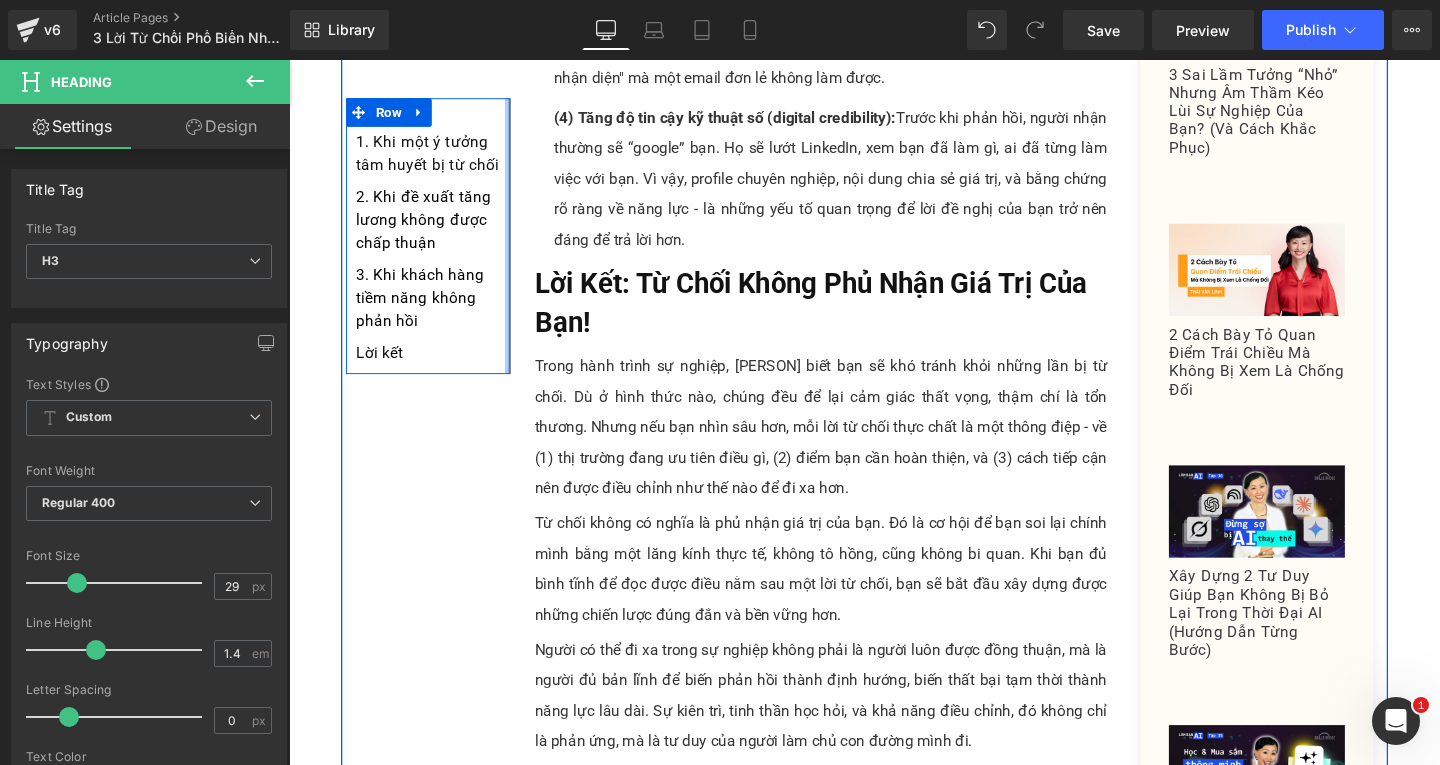 click on "Mục lục Text Block         1. Khi một ý tưởng tâm huyết bị từ chối  Text Block         2. Khi đề xuất tăng lương không được chấp thuận  Text Block         3. Khi khách hàng tiềm năng không phản hồi  Text Block         Lời kết Text Block" at bounding box center (435, 245) 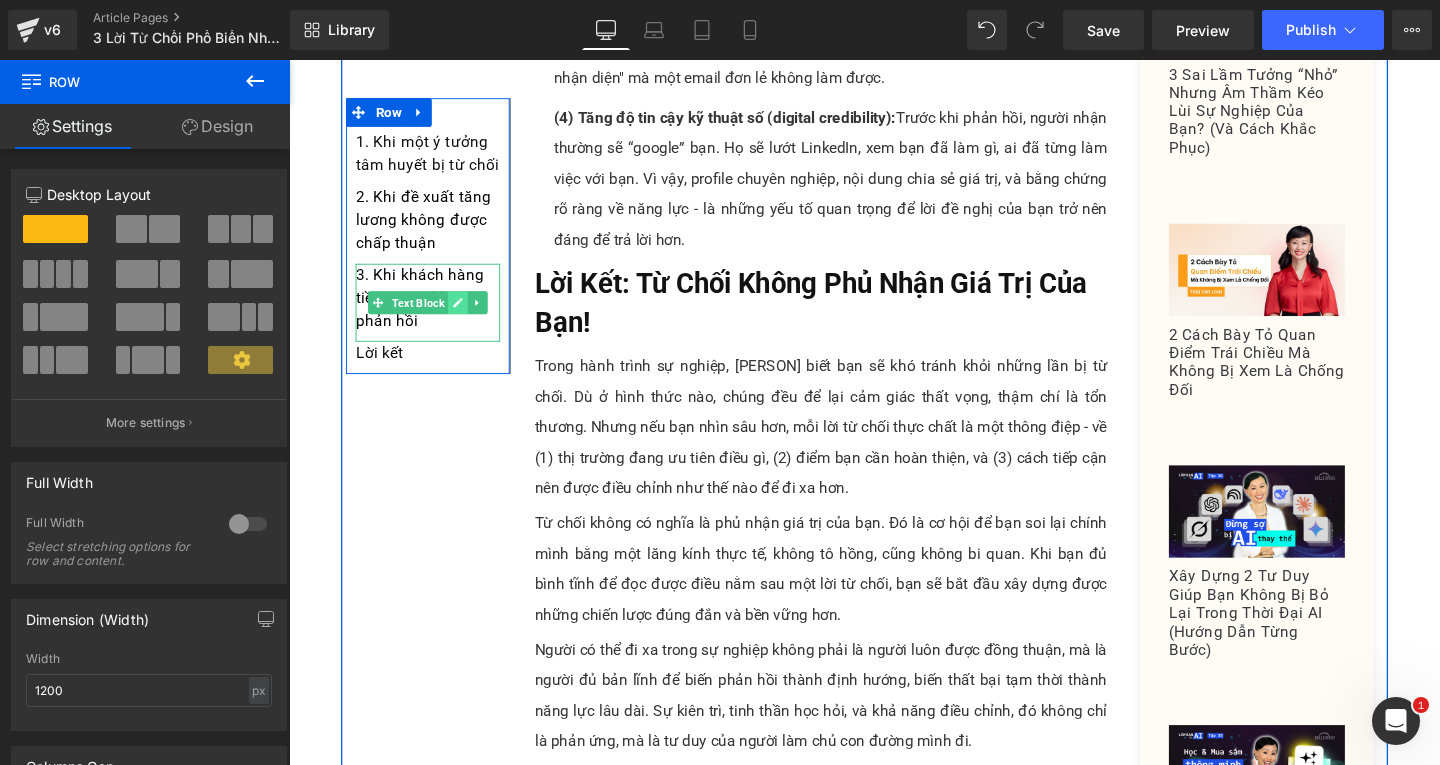 click at bounding box center [467, 315] 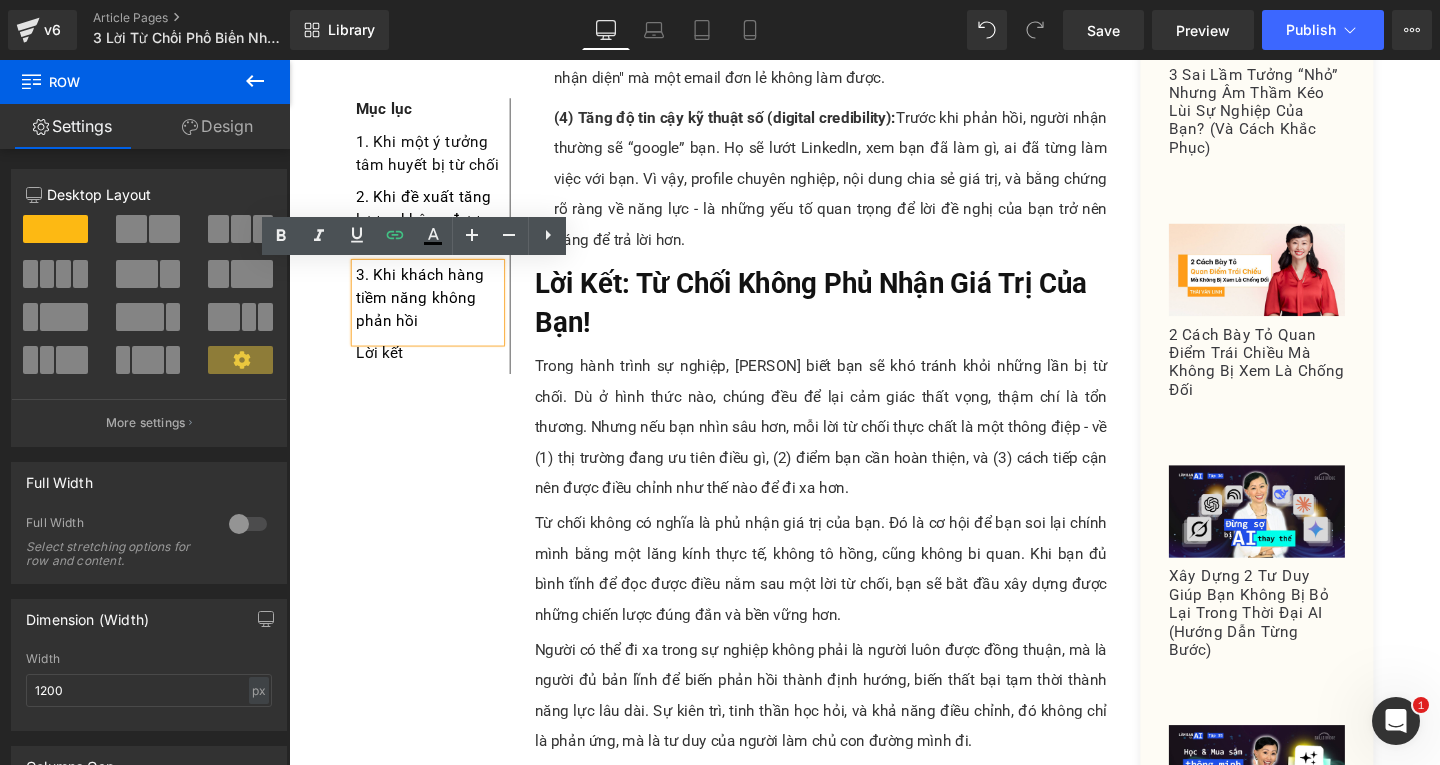 click on "Mục lục Text Block         1. Khi một ý tưởng tâm huyết bị từ chối  Text Block         2. Khi đề xuất tăng lương không được chấp thuận  Text Block         3. Khi khách hàng tiềm năng không phản hồi  Text Block         Lời kết Text Block         Row         Lần gần nhất bạn nhận được một lời từ chối là khi nào? Text Block         Một email đề xuất không nhận được phản hồi. Một cuộc họp khép lại mà ý tưởng bạn tâm huyết bị gạt qua. Hay một kỳ đánh giá mà bạn kỳ vọng được thăng chức - nhưng cấp trên lại nói “để lần sau”. Text Block         Từ chối không chỉ là câu trả lời “không”. Đó là một trải nghiệm tâm lý. Nó khiến bạn lùi lại, tự chất vấn năng lực, giá trị, thậm chí là vị trí của mình trong tổ chức.  Text Block         Text Block         Text Block         Heading         Text Block" at bounding box center (894, -1785) 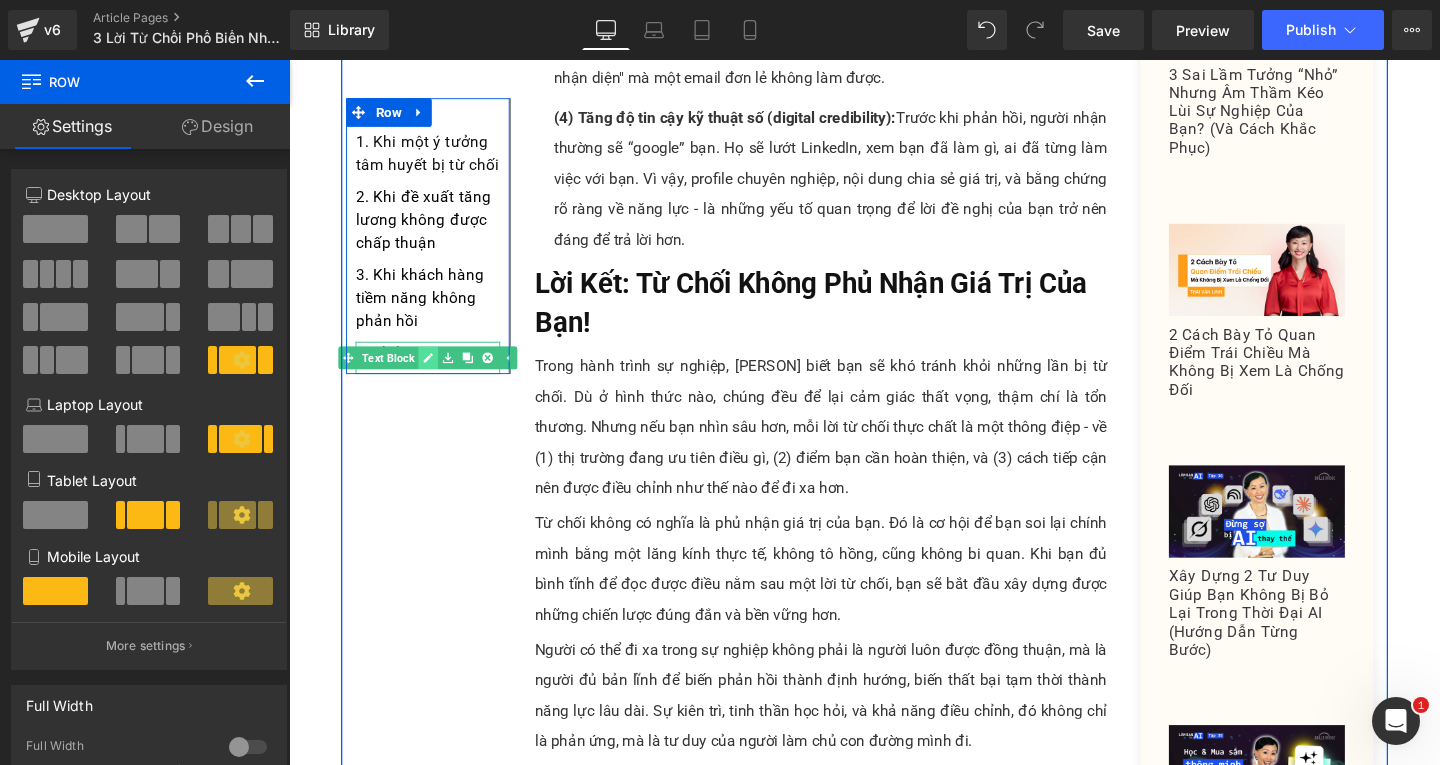 click 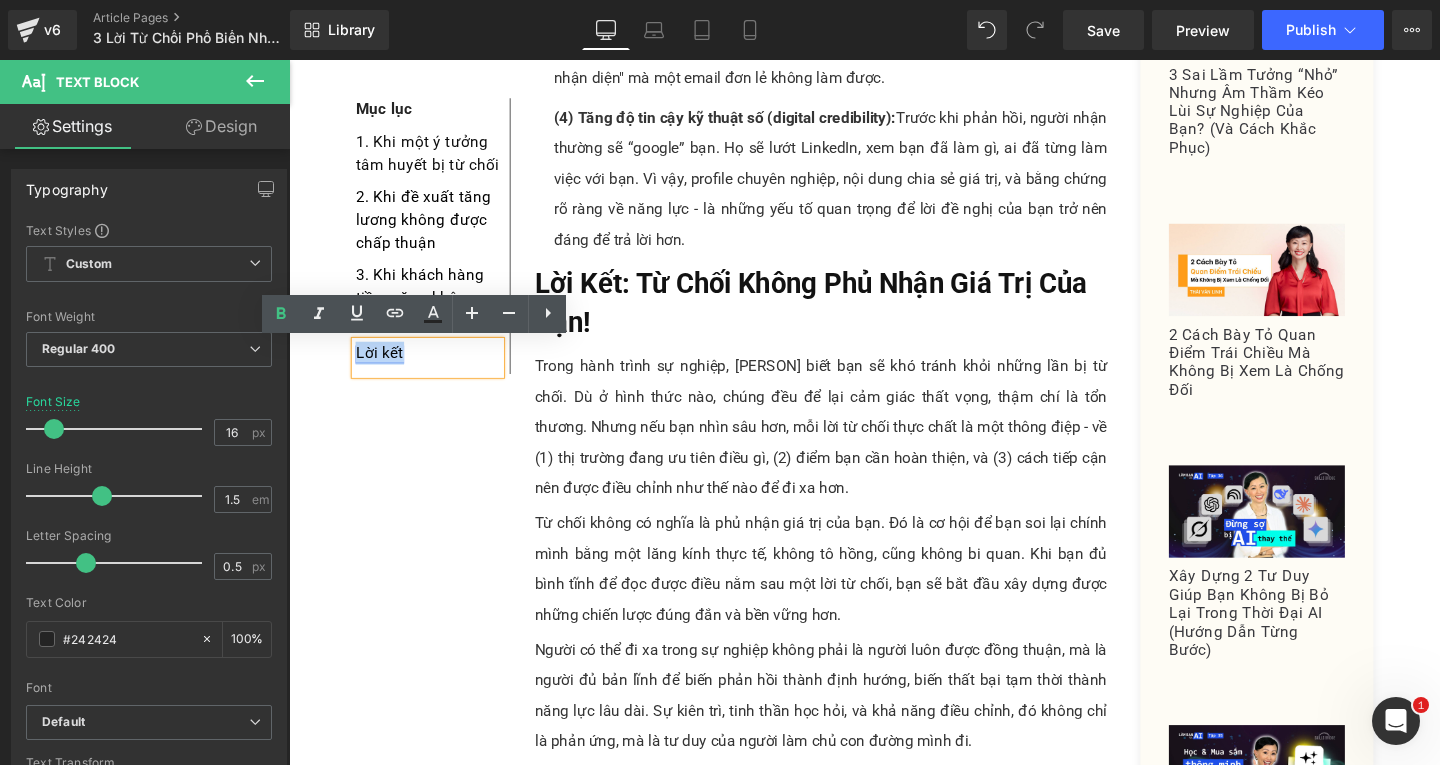 drag, startPoint x: 416, startPoint y: 370, endPoint x: 352, endPoint y: 365, distance: 64.195015 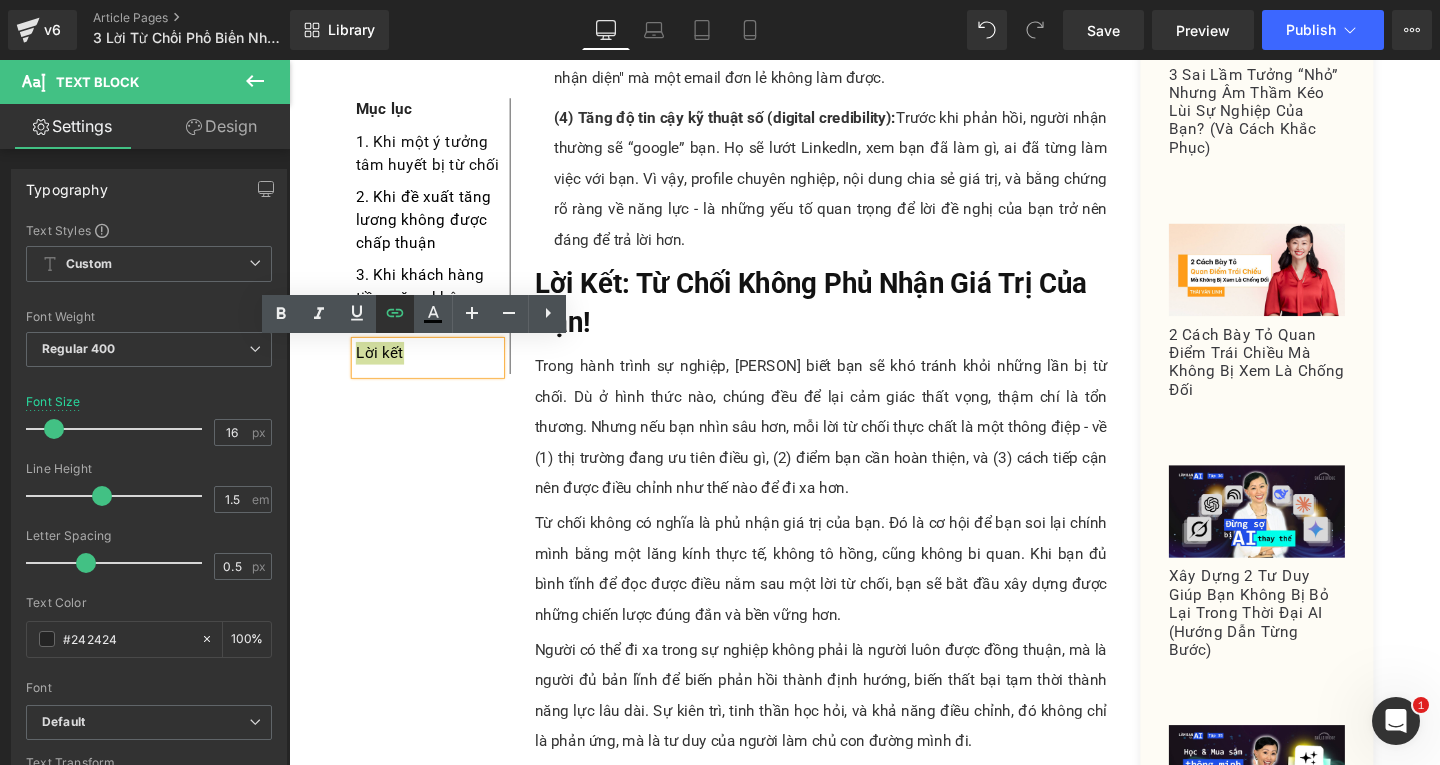 click 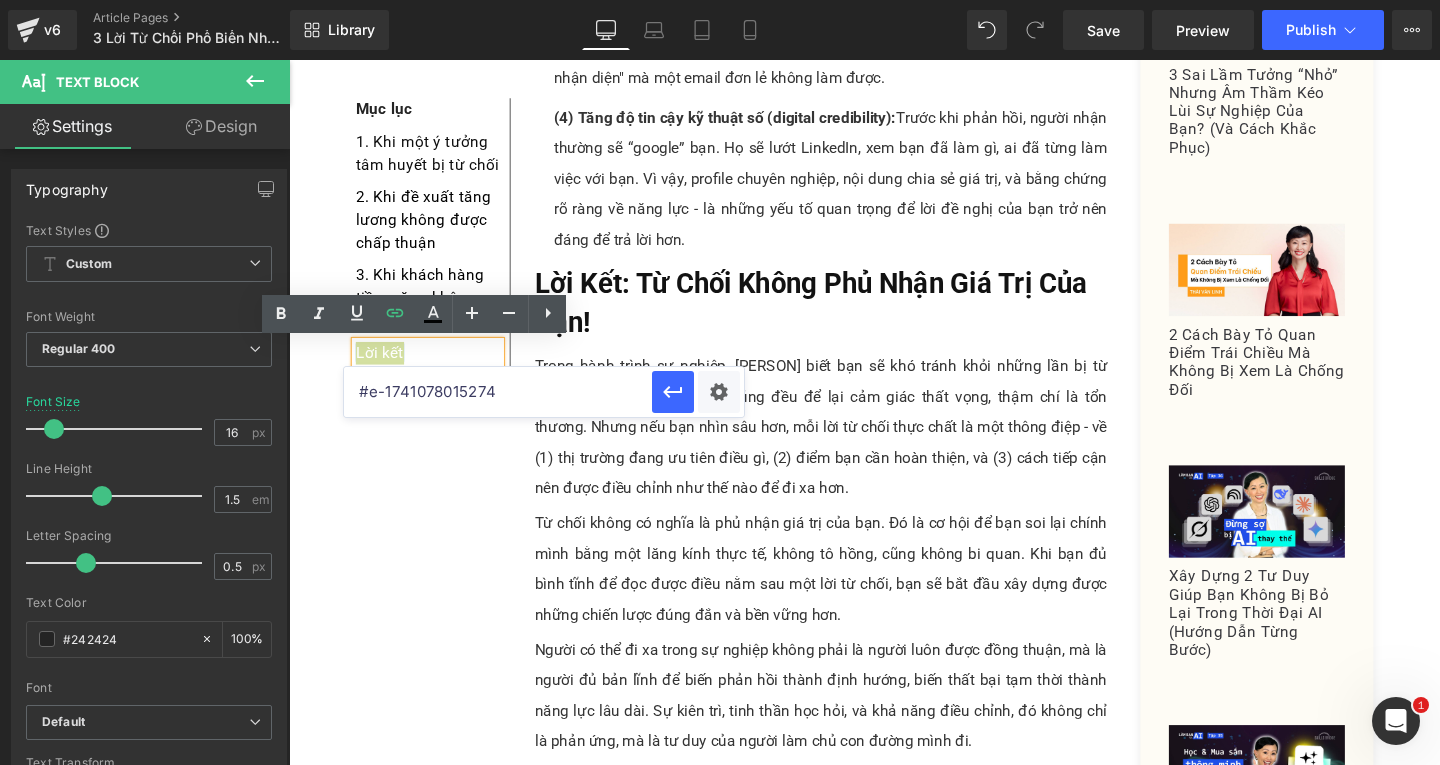 drag, startPoint x: 819, startPoint y: 461, endPoint x: 290, endPoint y: 386, distance: 534.29016 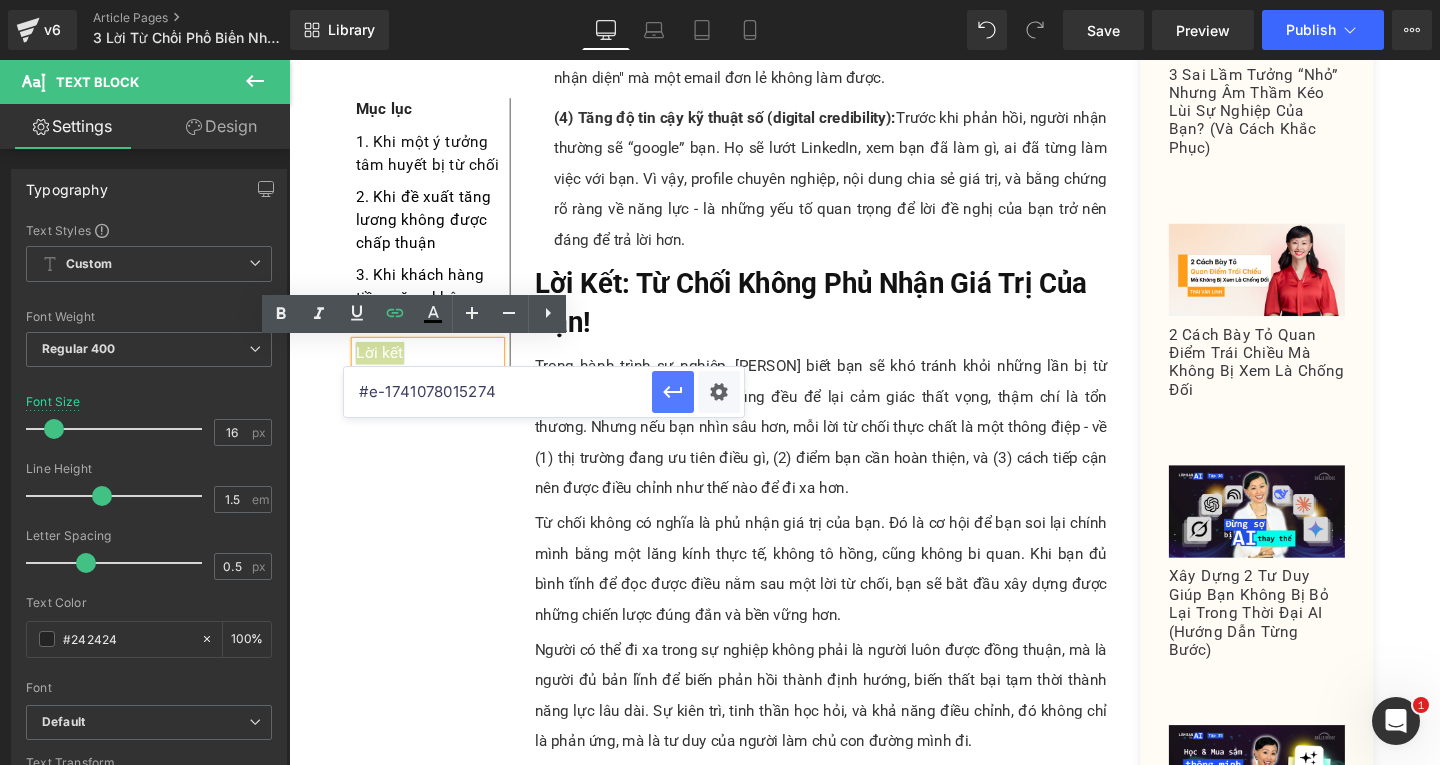 drag, startPoint x: 679, startPoint y: 390, endPoint x: 323, endPoint y: 348, distance: 358.46896 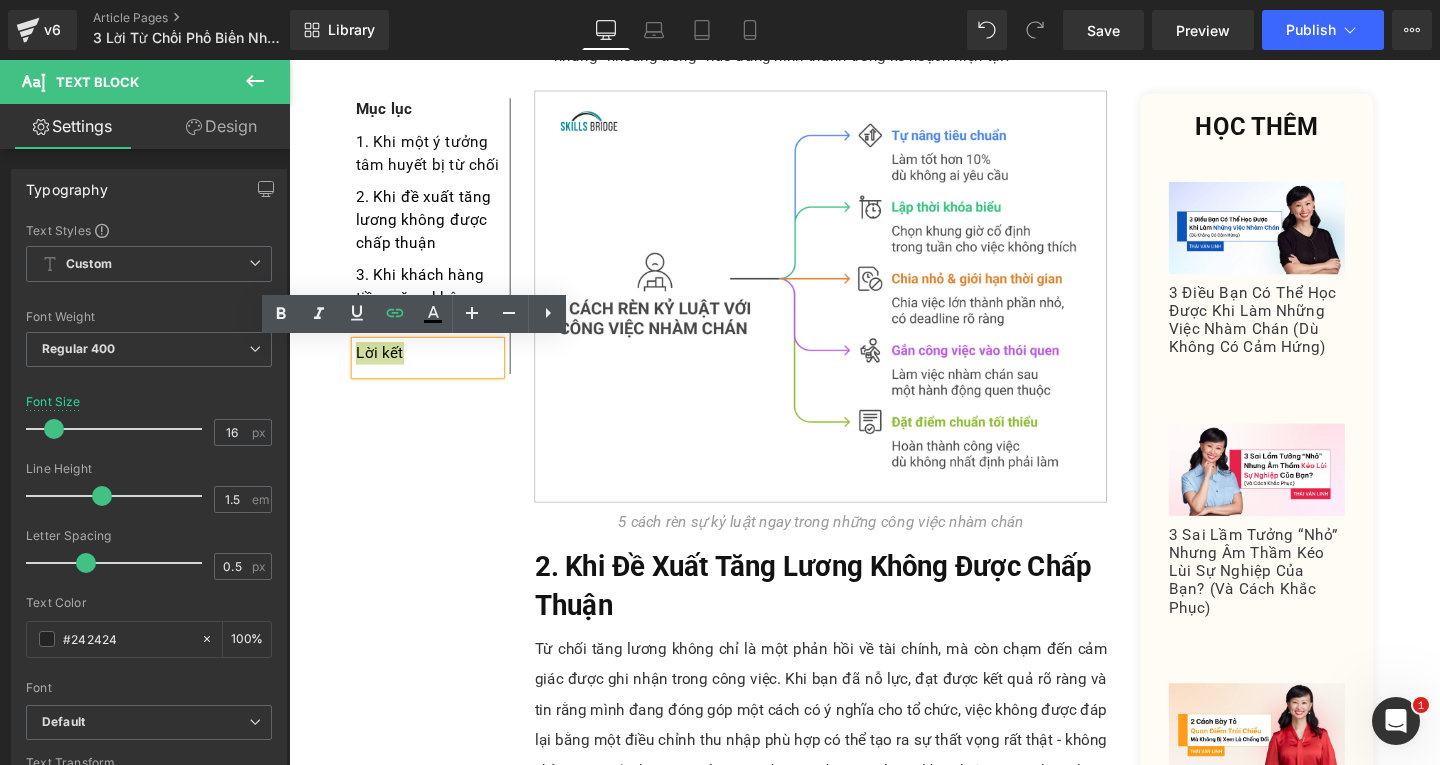scroll, scrollTop: 0, scrollLeft: 0, axis: both 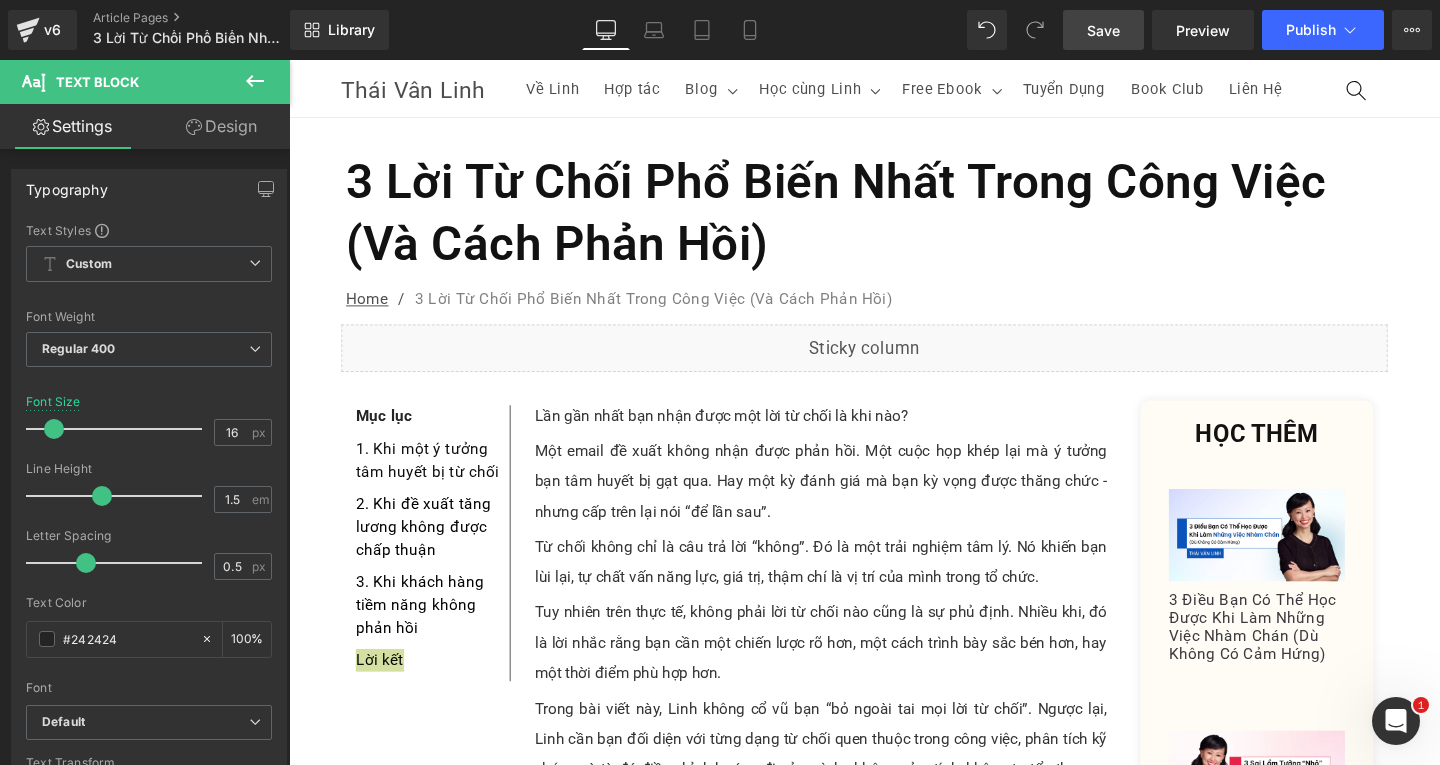 drag, startPoint x: 1098, startPoint y: 15, endPoint x: 701, endPoint y: 453, distance: 591.1455 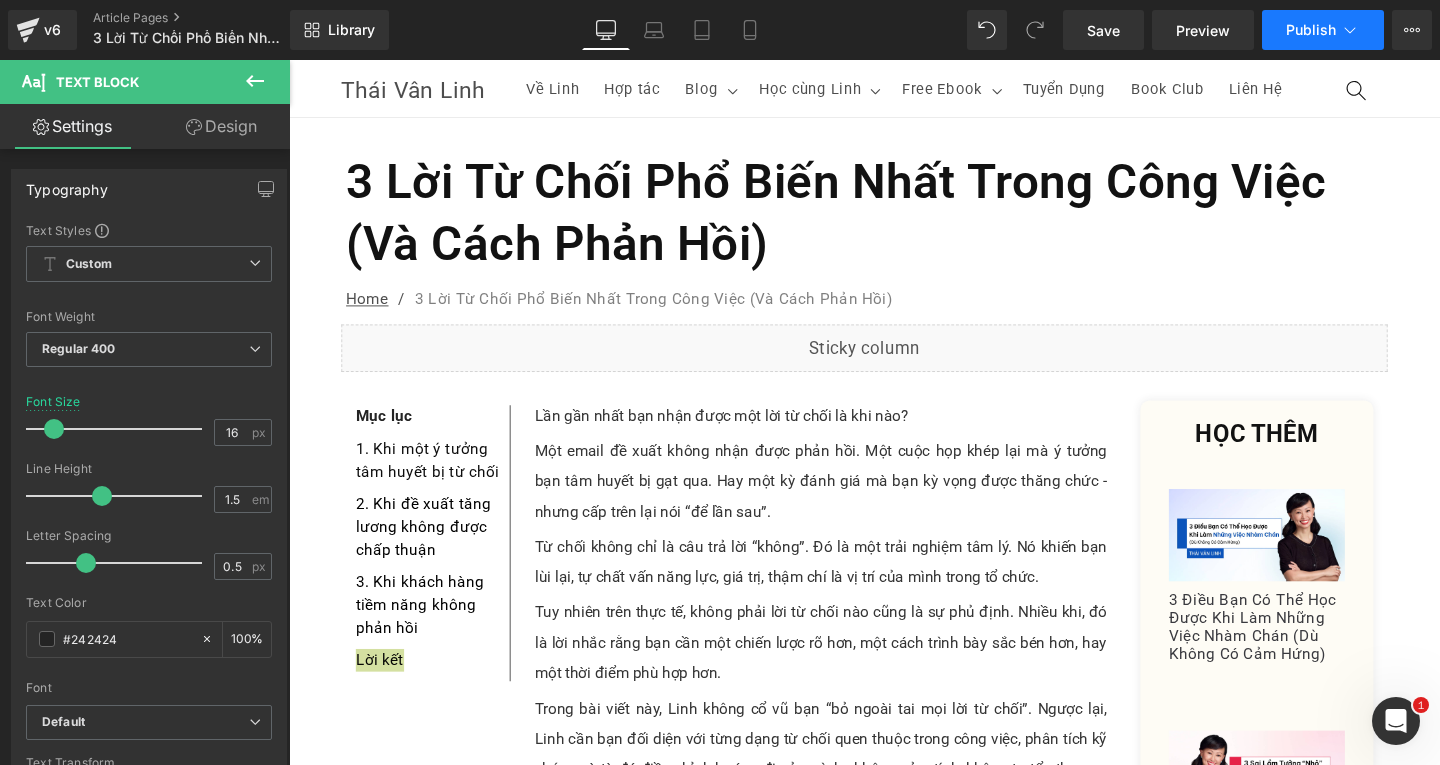 click on "Publish" at bounding box center [1311, 30] 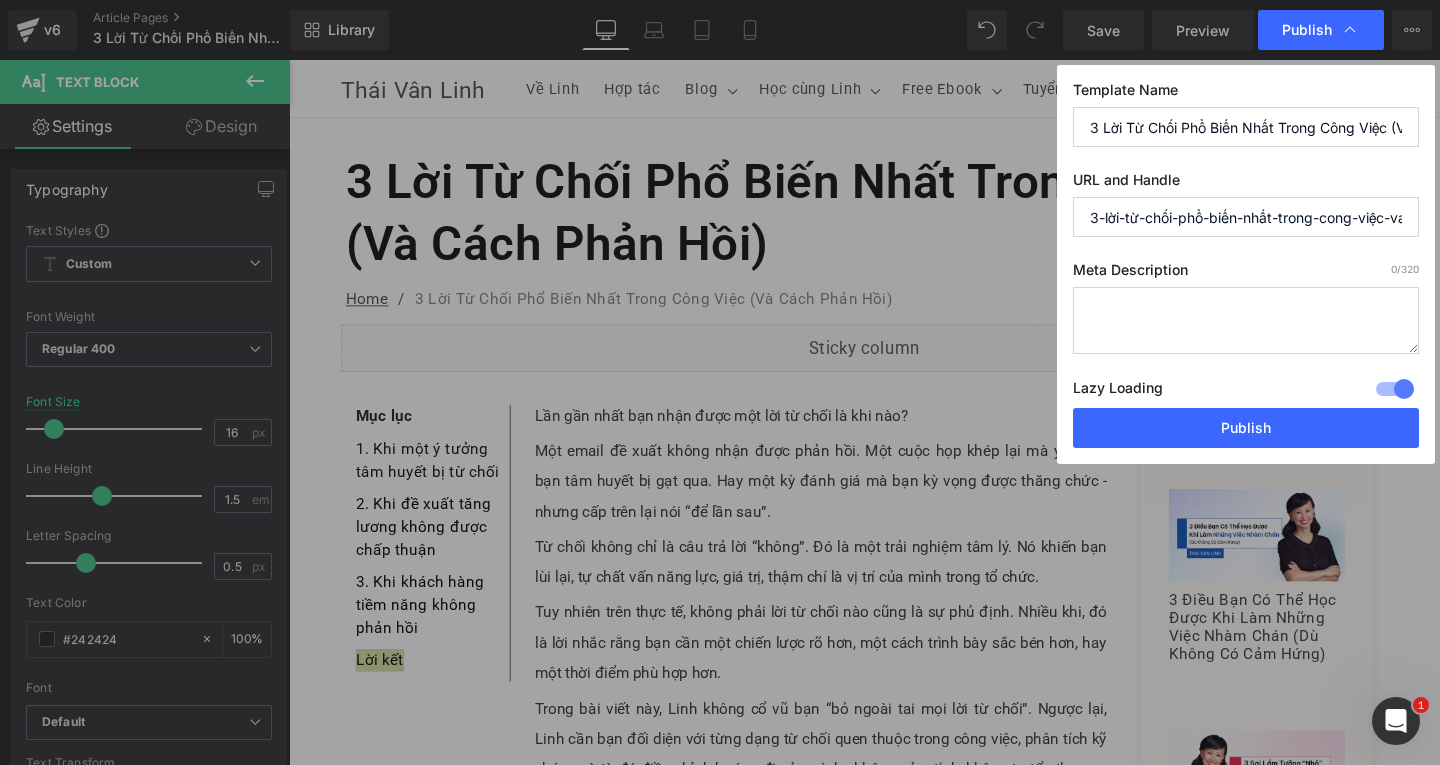 click on "3-lời-từ-chối-phổ-biến-nhất-trong-cong-việc-va-cach-phản-hồi" at bounding box center (1246, 217) 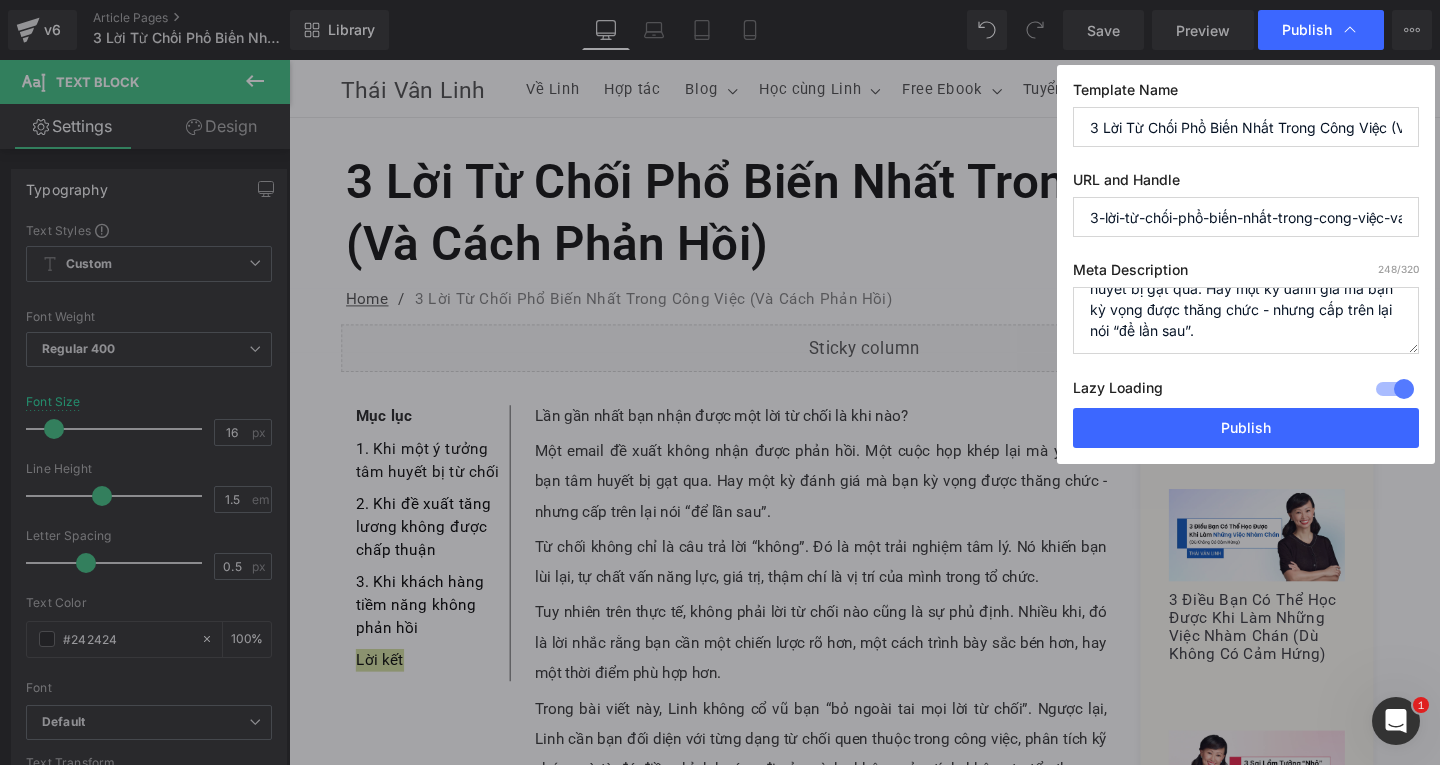 scroll, scrollTop: 105, scrollLeft: 0, axis: vertical 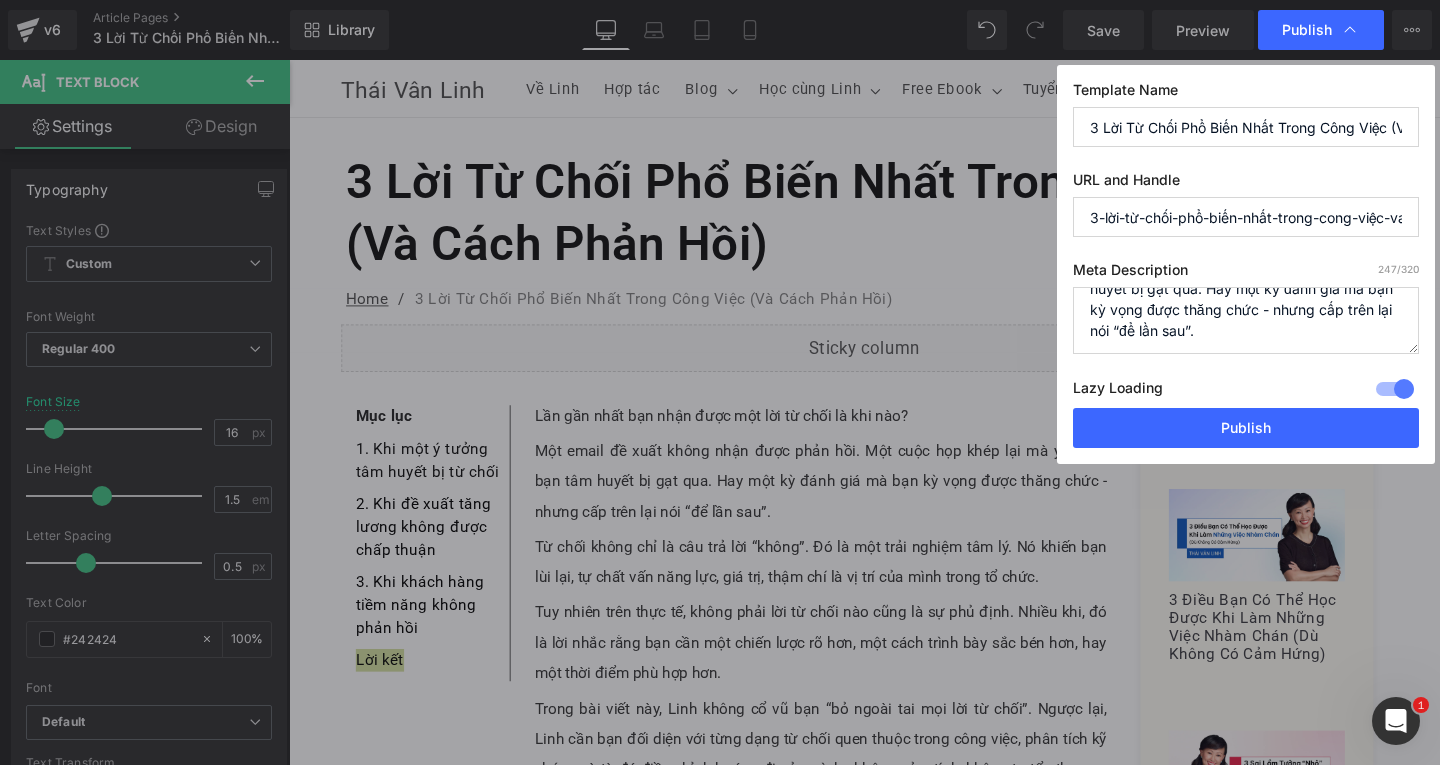 type on "Lần gần nhất bạn nhận được một lời từ chối là khi nào?
Một email đề xuất không nhận được phản hồi. Một cuộc họp khép lại mà ý tưởng bạn tâm huyết bị gạt qua. Hay một kỳ đánh giá mà bạn kỳ vọng được thăng chức - nhưng cấp trên lại nói “để lần sau”." 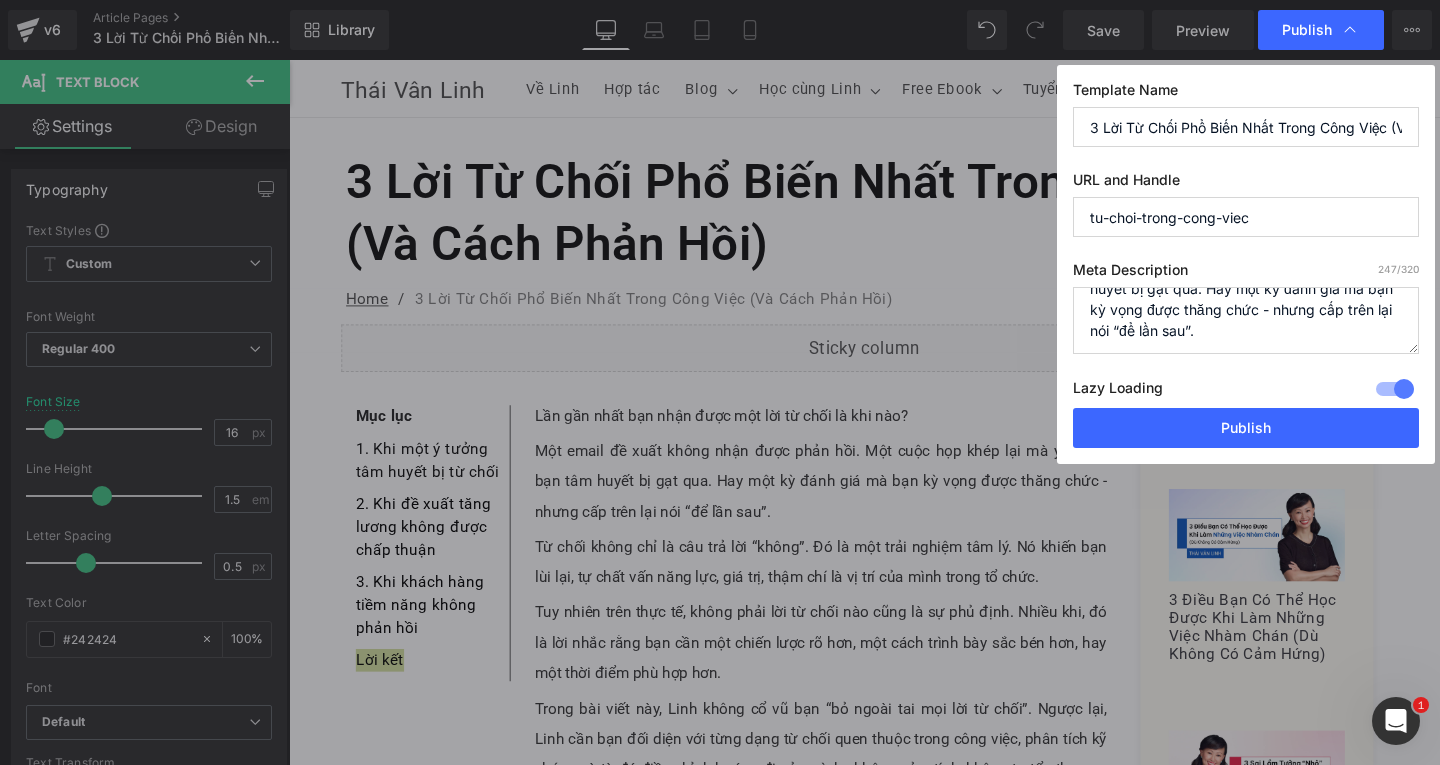 click on "tu-choi-trong-cong-viec" at bounding box center (1246, 217) 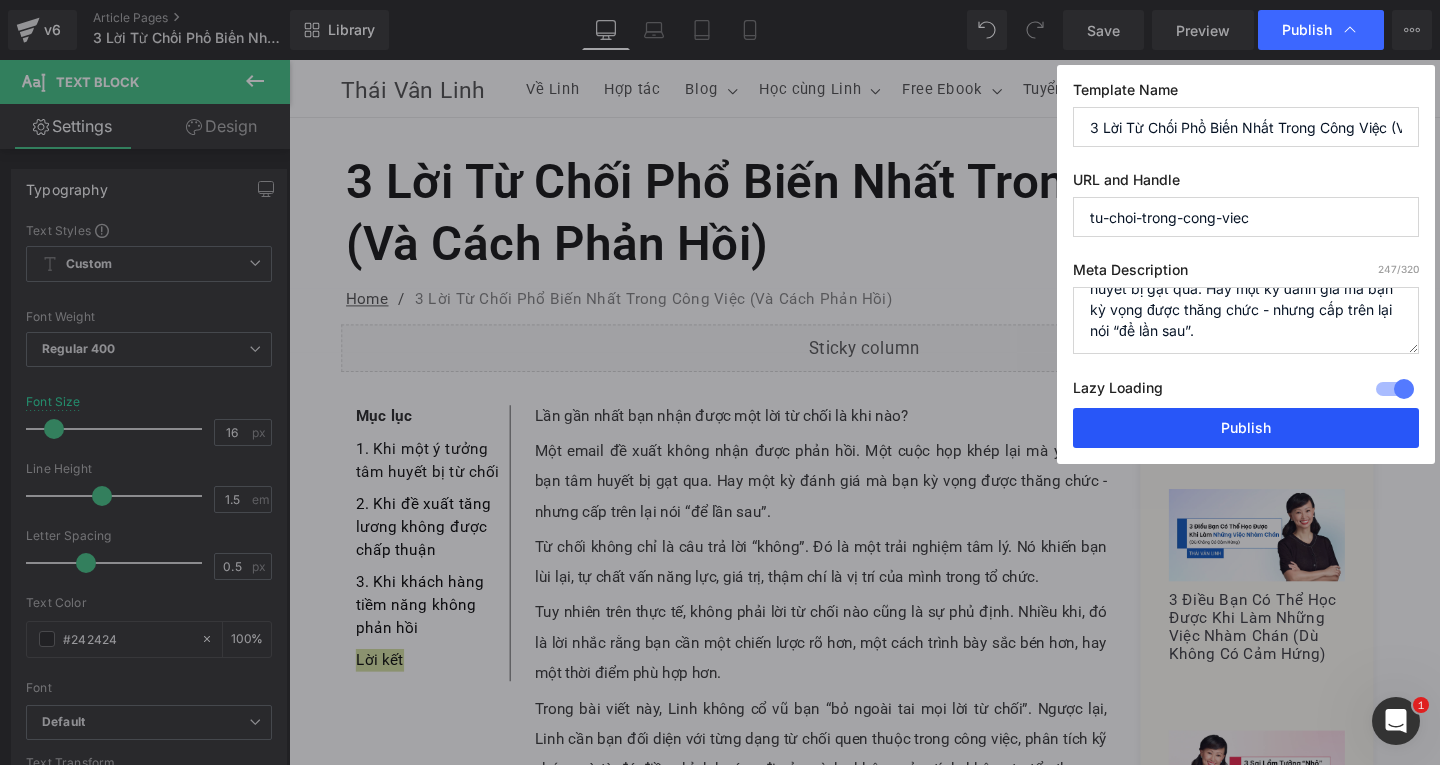 type on "tu-choi-trong-cong-viec" 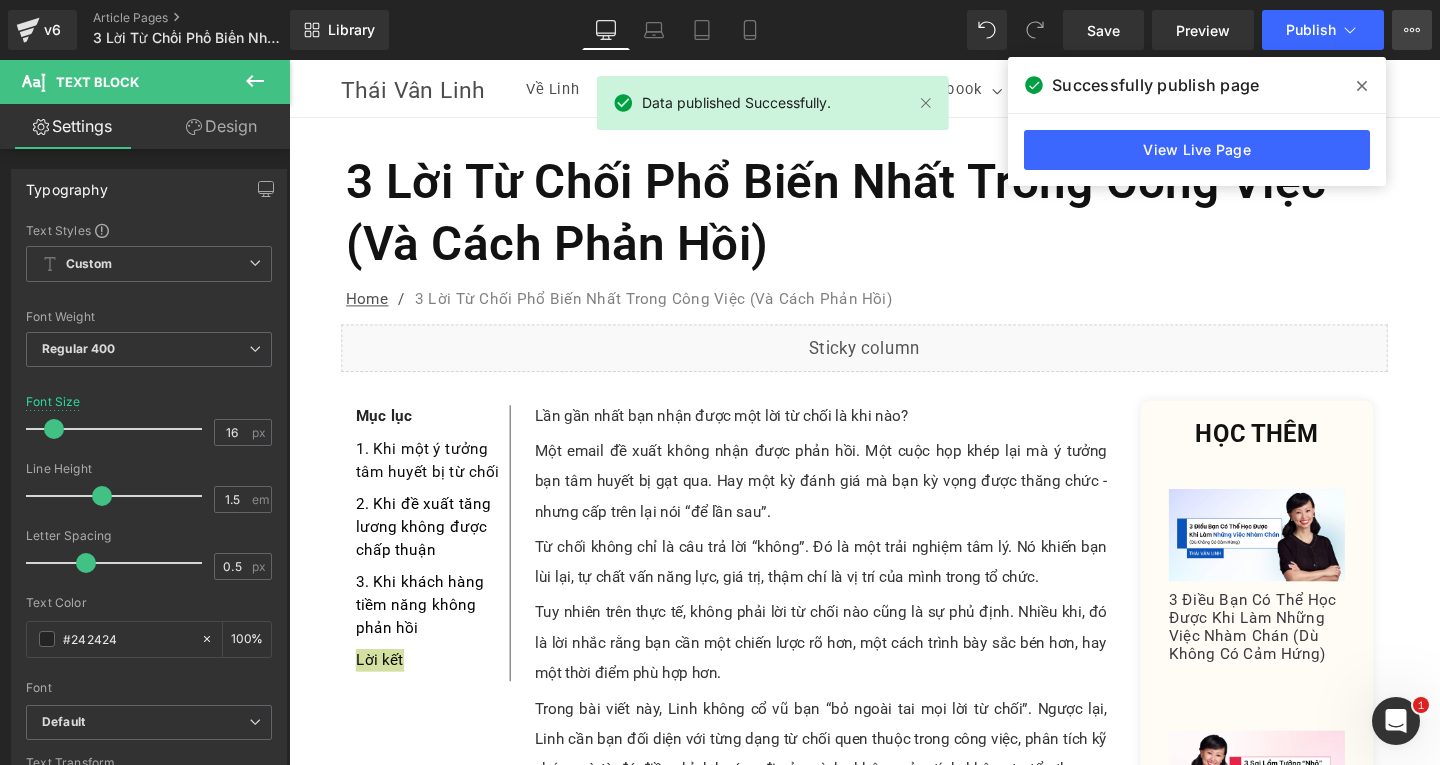 click on "View Live Page View with current Template Save Template to Library Schedule Publish  Optimize  Publish Settings Shortcuts" at bounding box center [1412, 30] 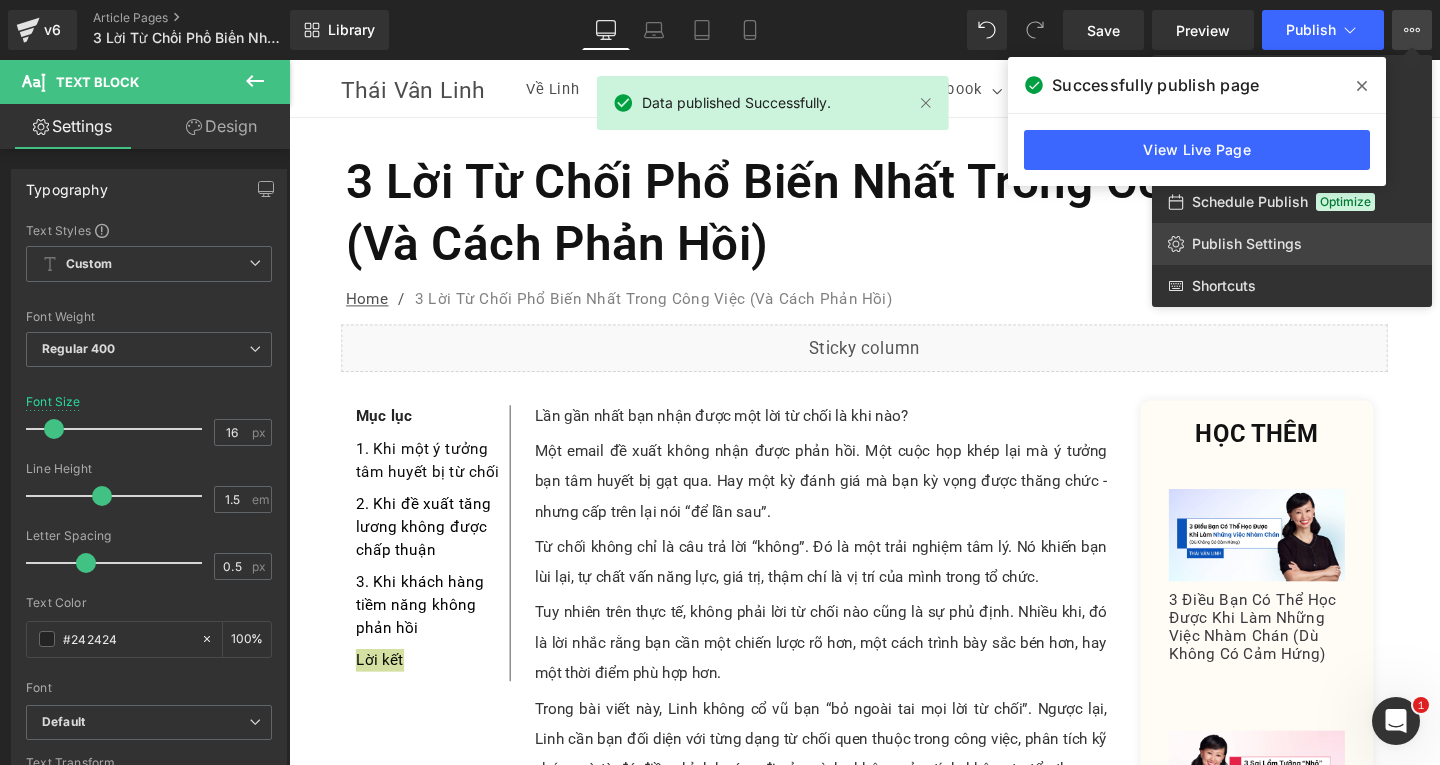 click on "Publish Settings" at bounding box center (1247, 244) 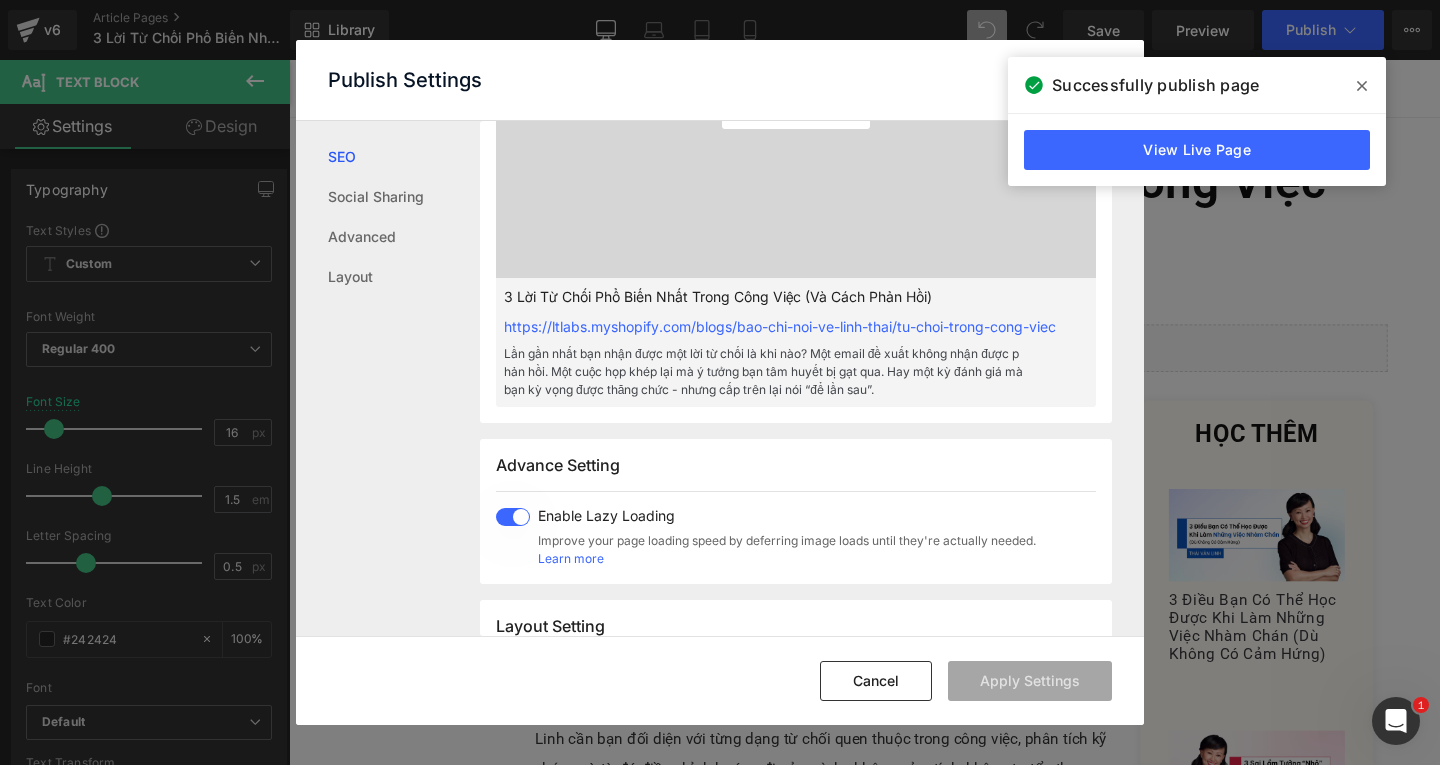 scroll, scrollTop: 501, scrollLeft: 0, axis: vertical 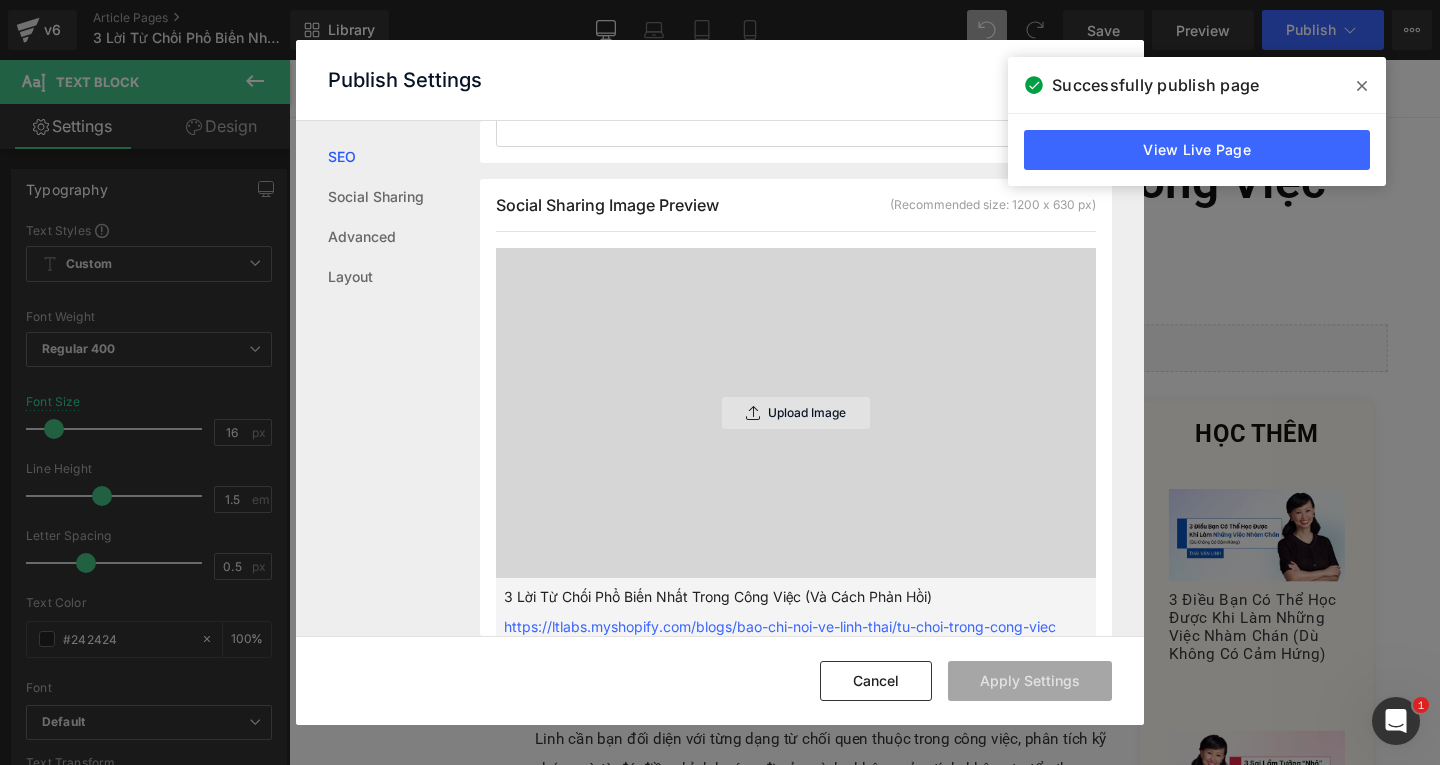 click on "Upload Image" at bounding box center [807, 413] 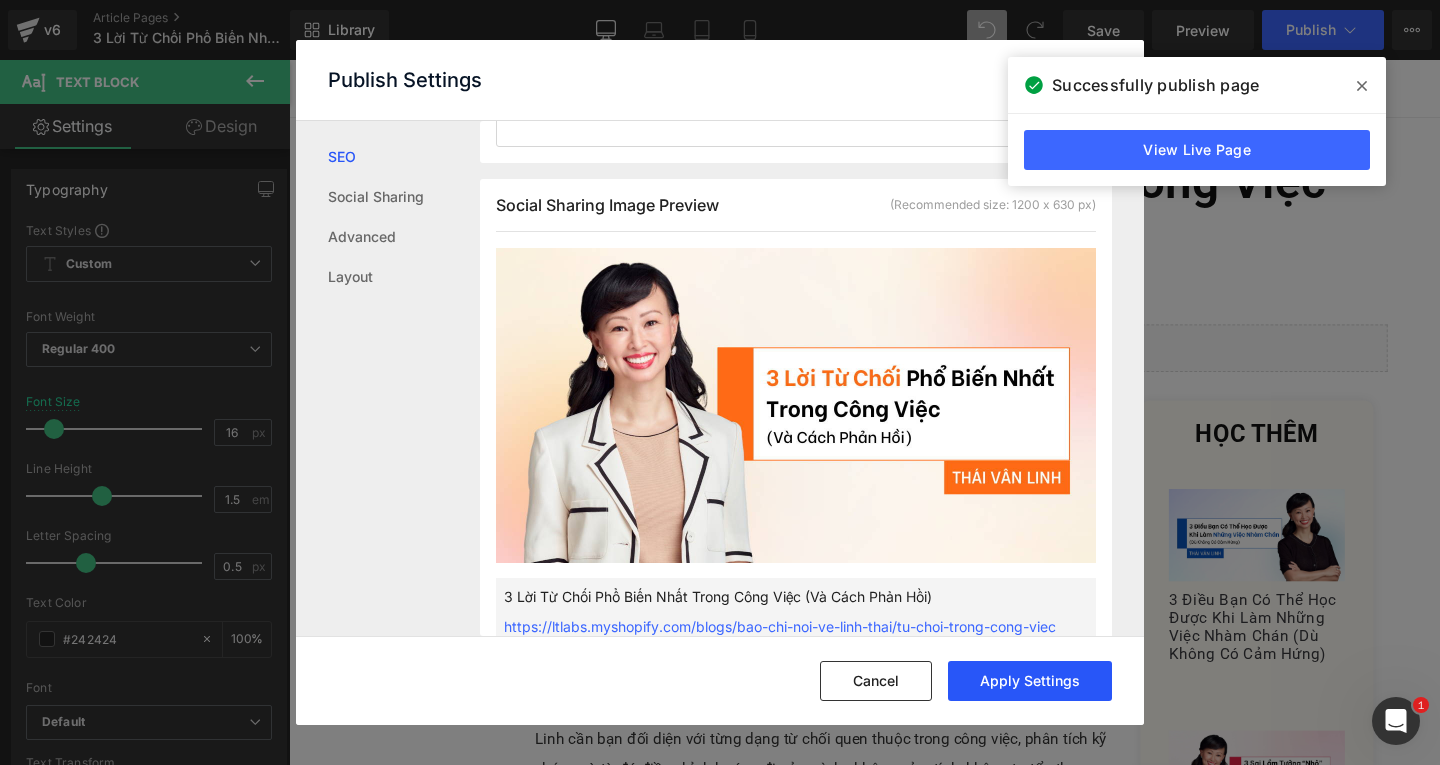 click on "Apply Settings" at bounding box center (1030, 681) 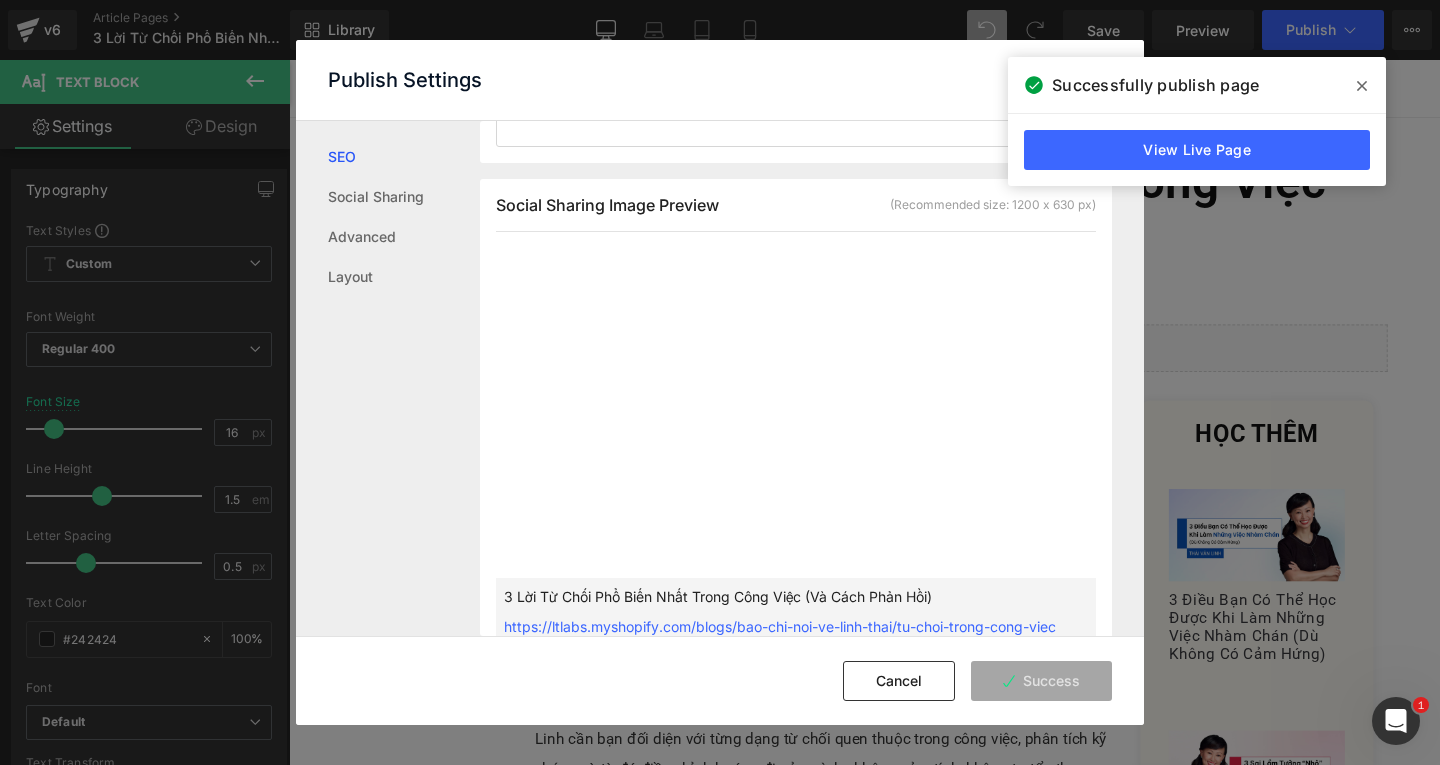 click 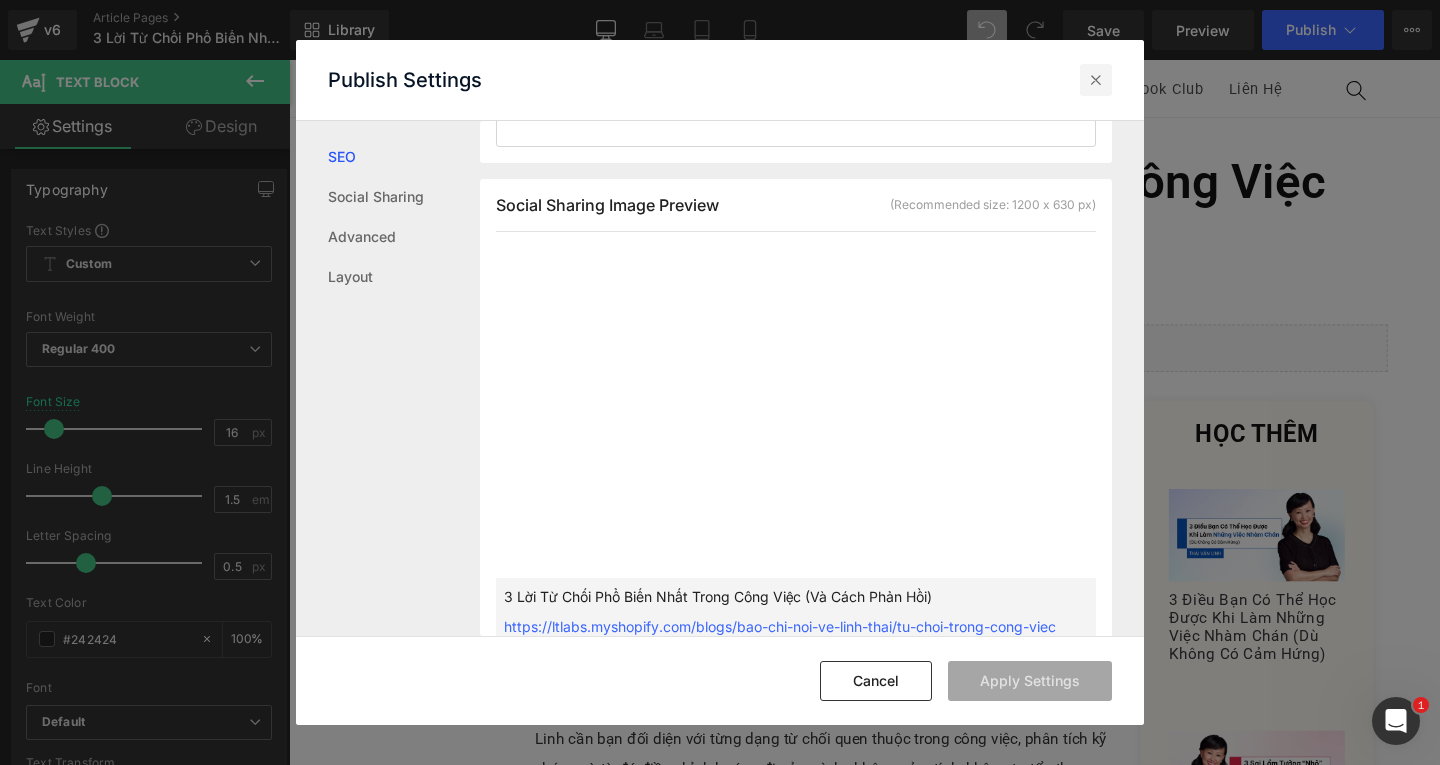 drag, startPoint x: 1097, startPoint y: 82, endPoint x: 852, endPoint y: 15, distance: 253.99606 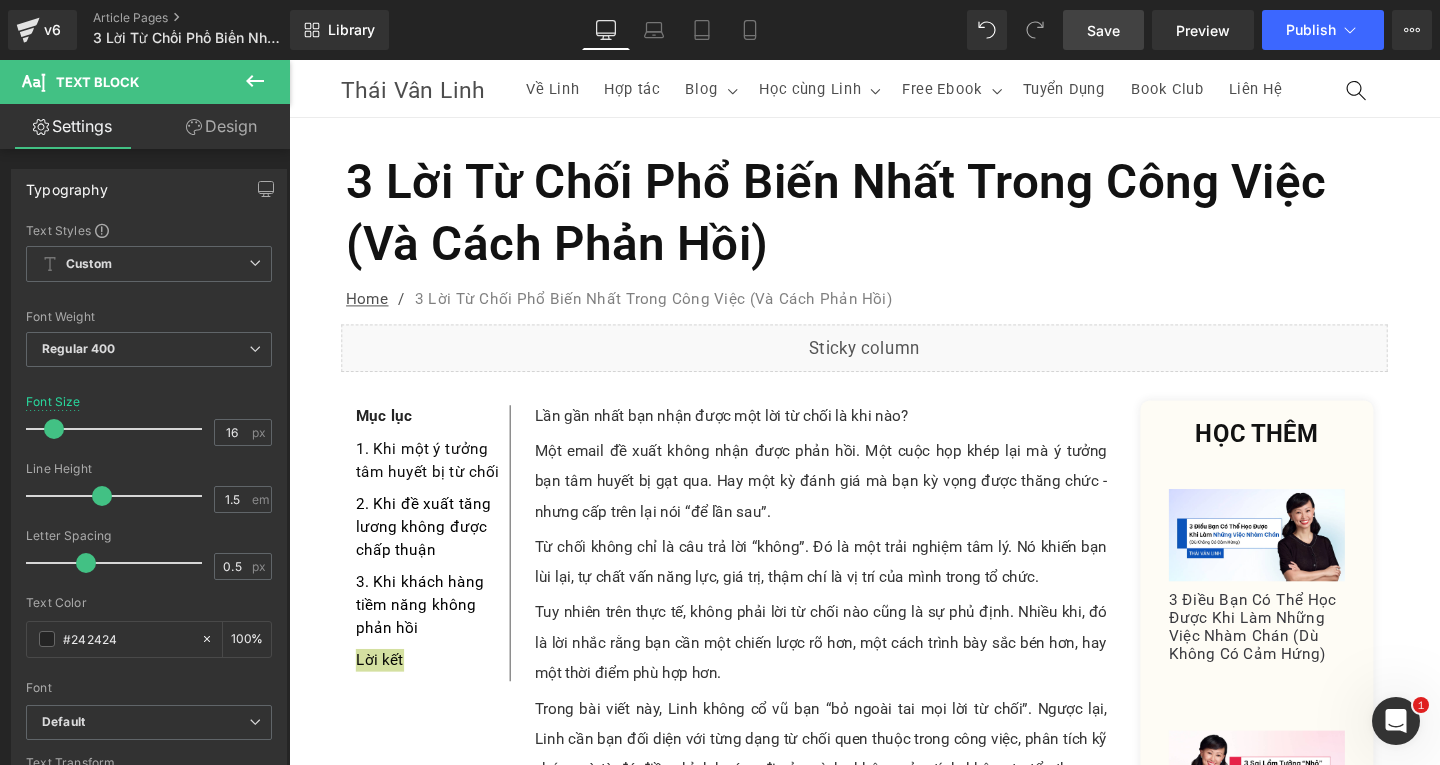 click on "Save" at bounding box center (1103, 30) 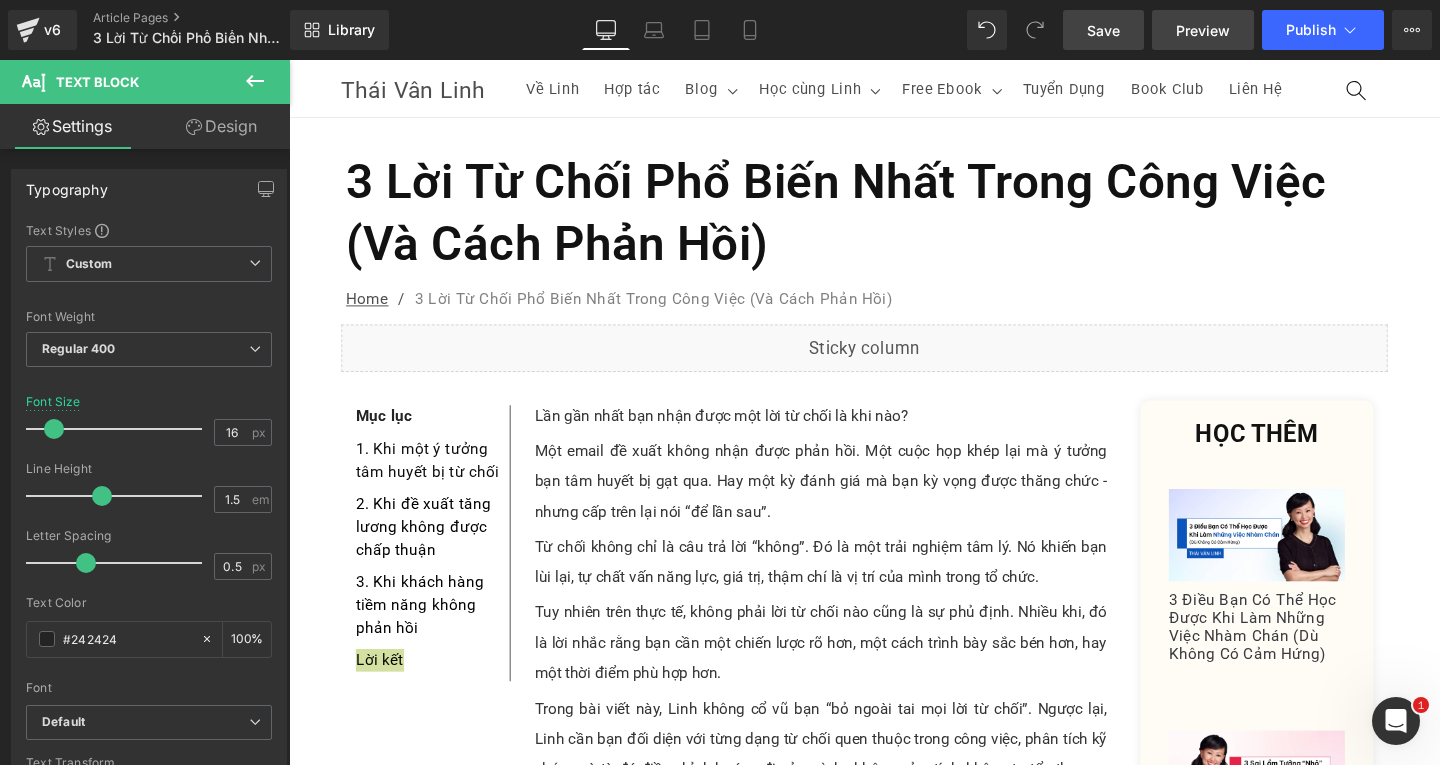 click on "Preview" at bounding box center (1203, 30) 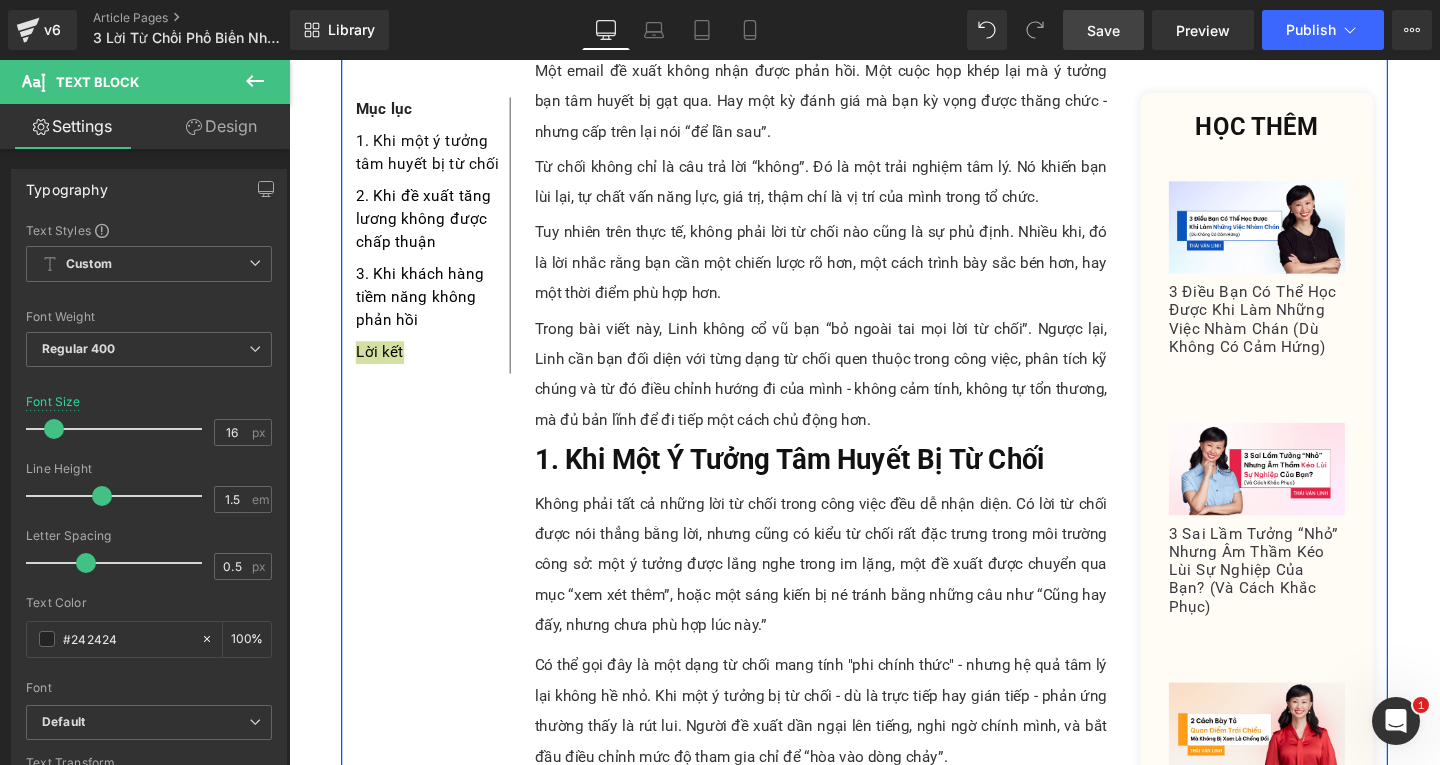 scroll, scrollTop: 0, scrollLeft: 0, axis: both 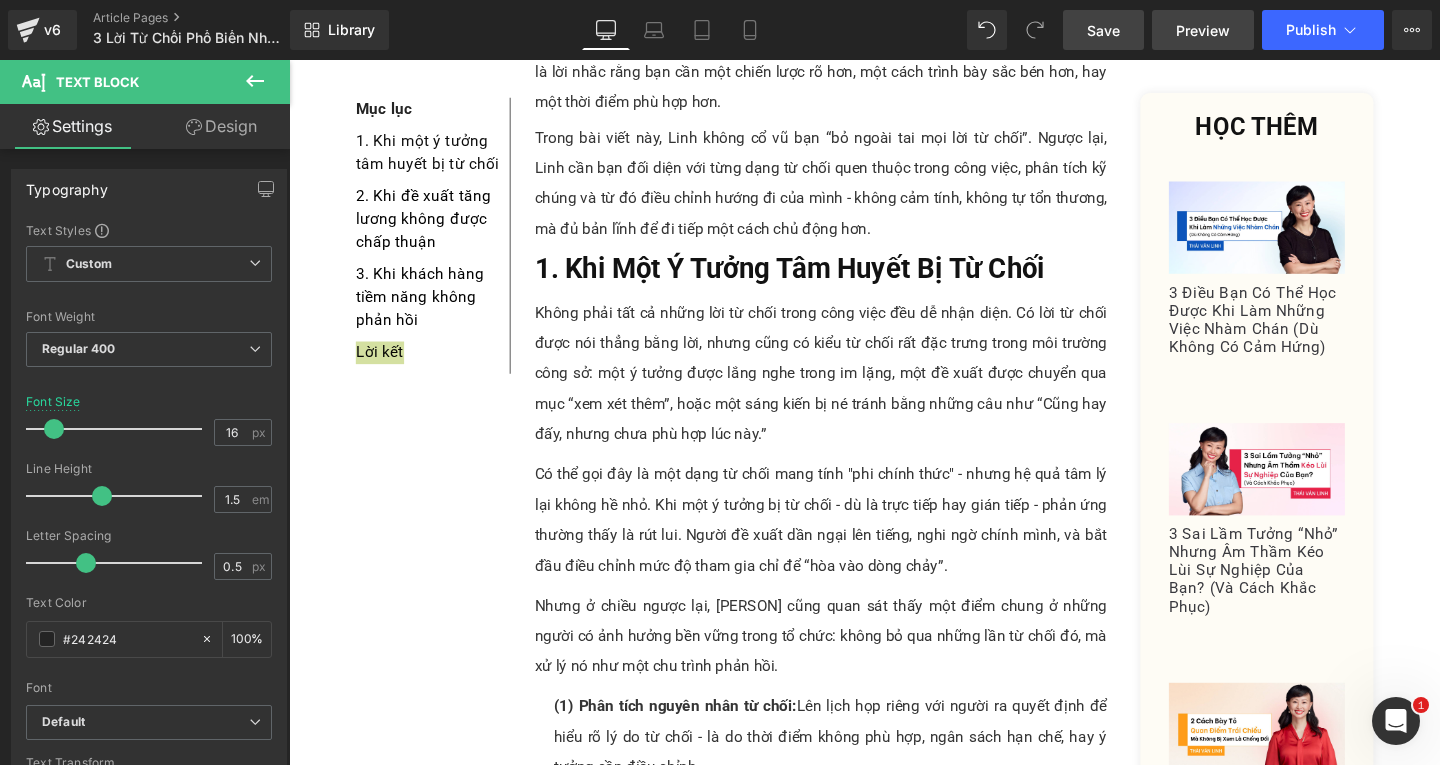 click on "Preview" at bounding box center [1203, 30] 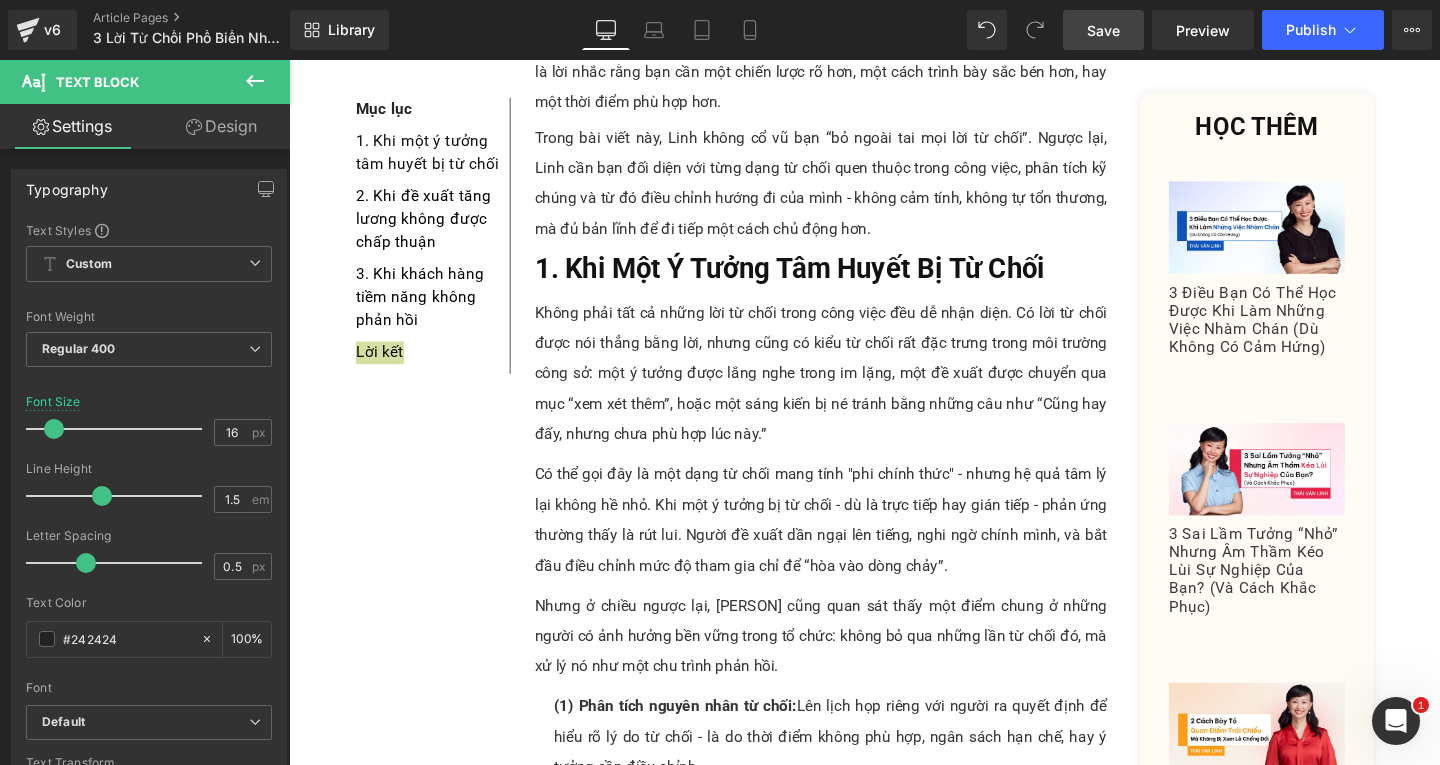 click on "Save" at bounding box center [1103, 30] 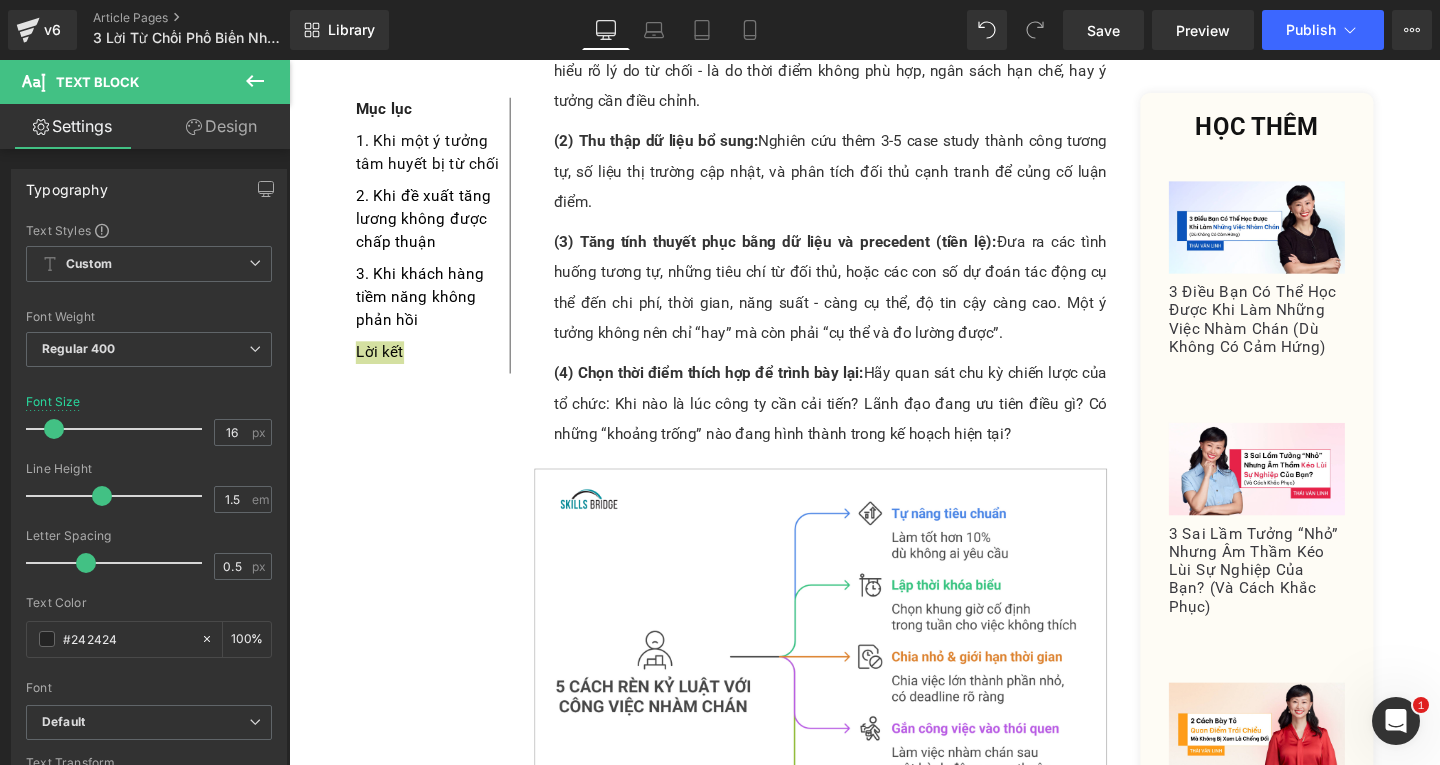 scroll, scrollTop: 1600, scrollLeft: 0, axis: vertical 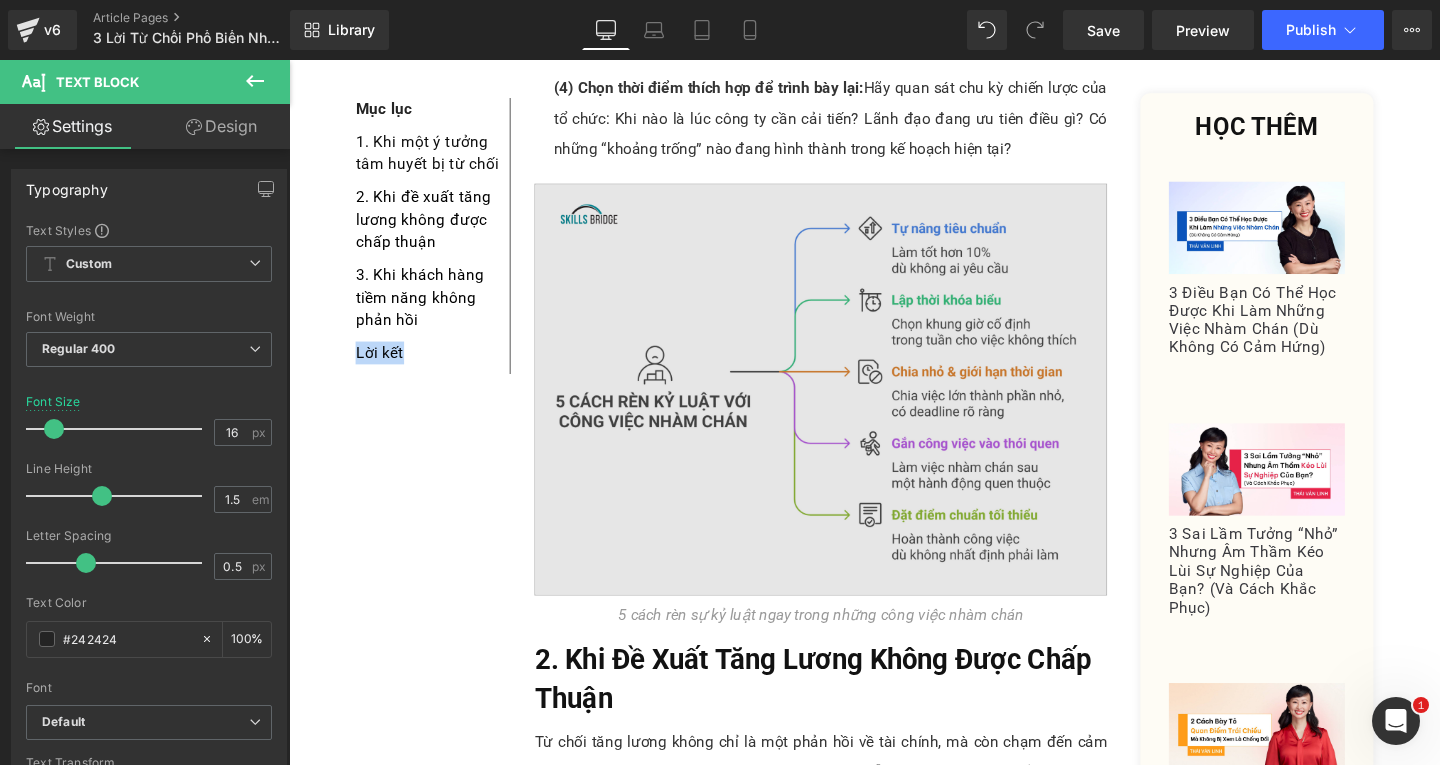 click at bounding box center (848, 407) 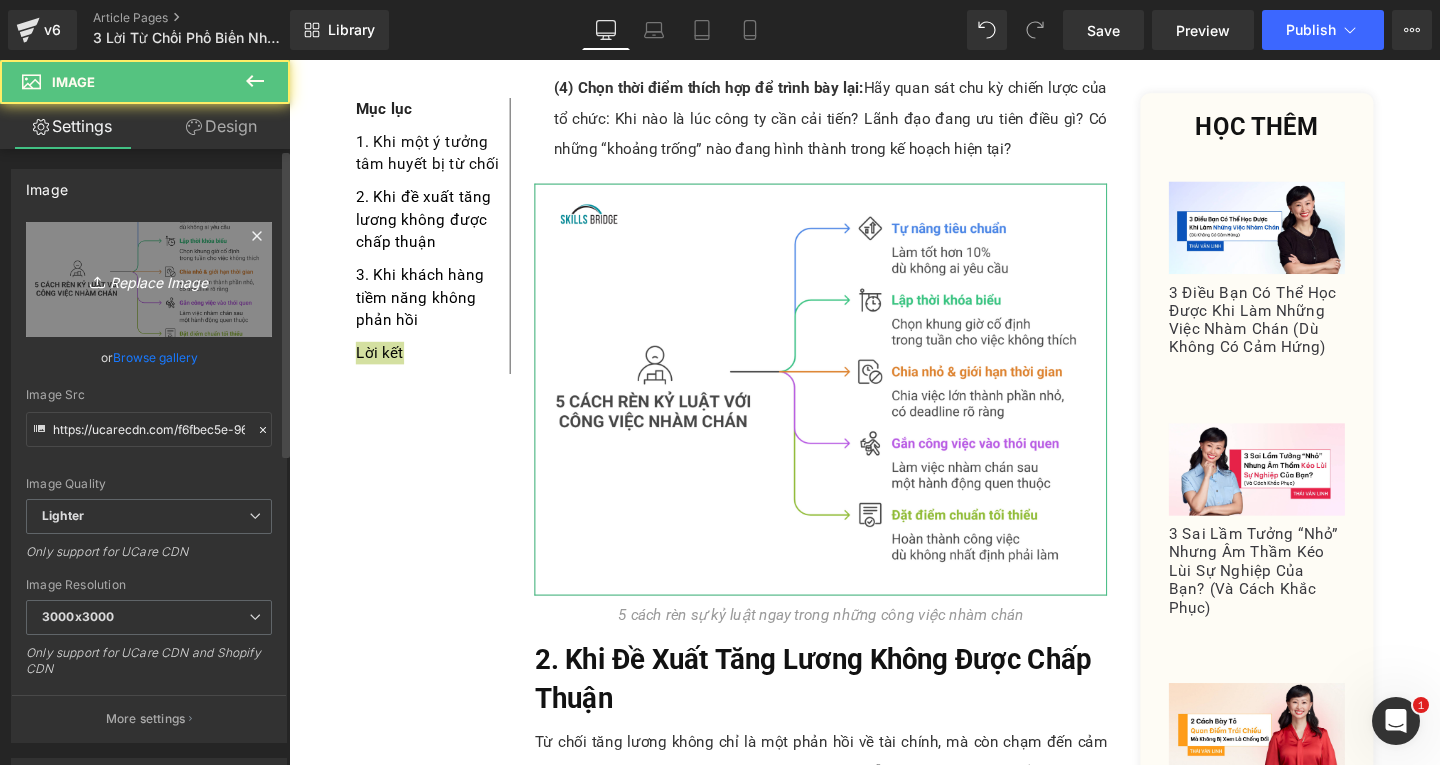 click on "Replace Image" at bounding box center (149, 279) 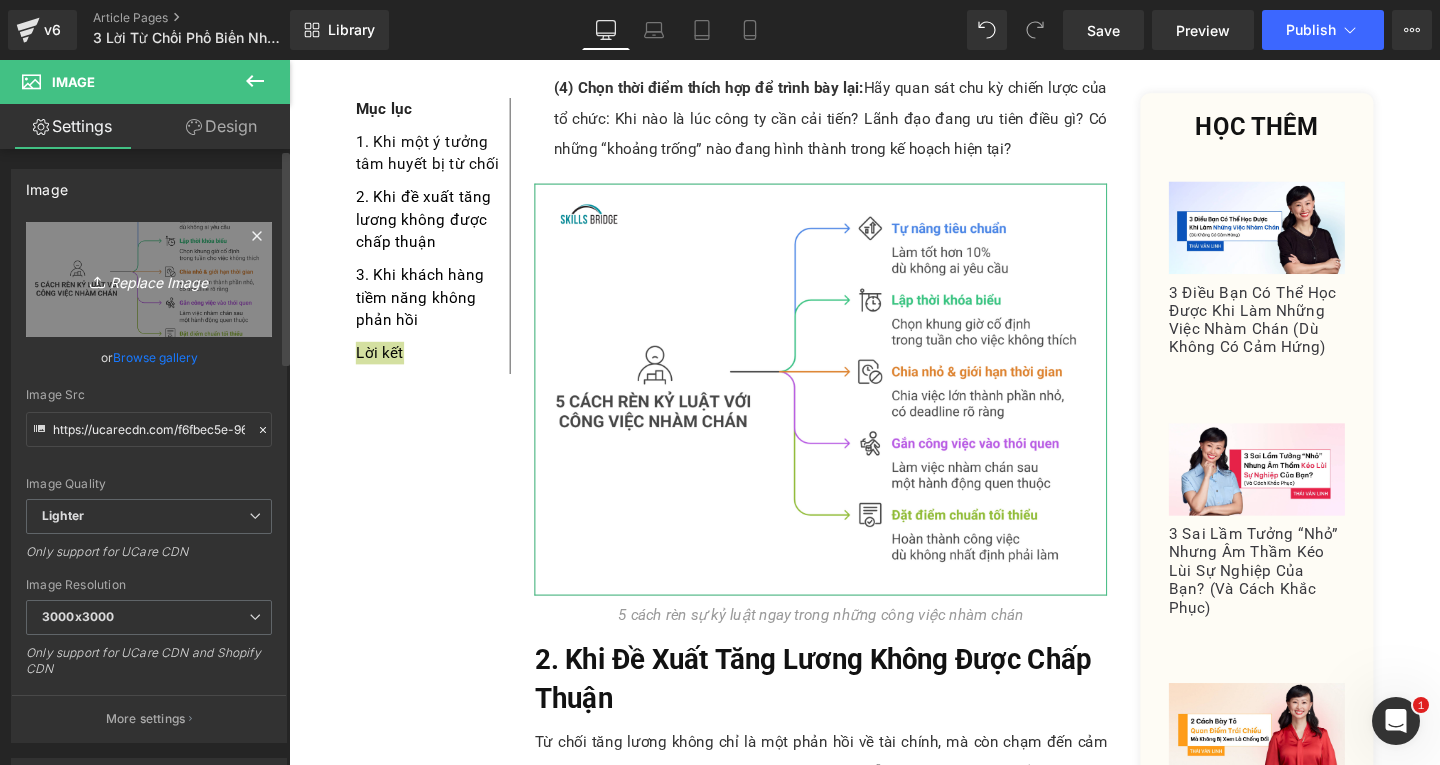 type on "C:\fakepath\MChau Draft.png" 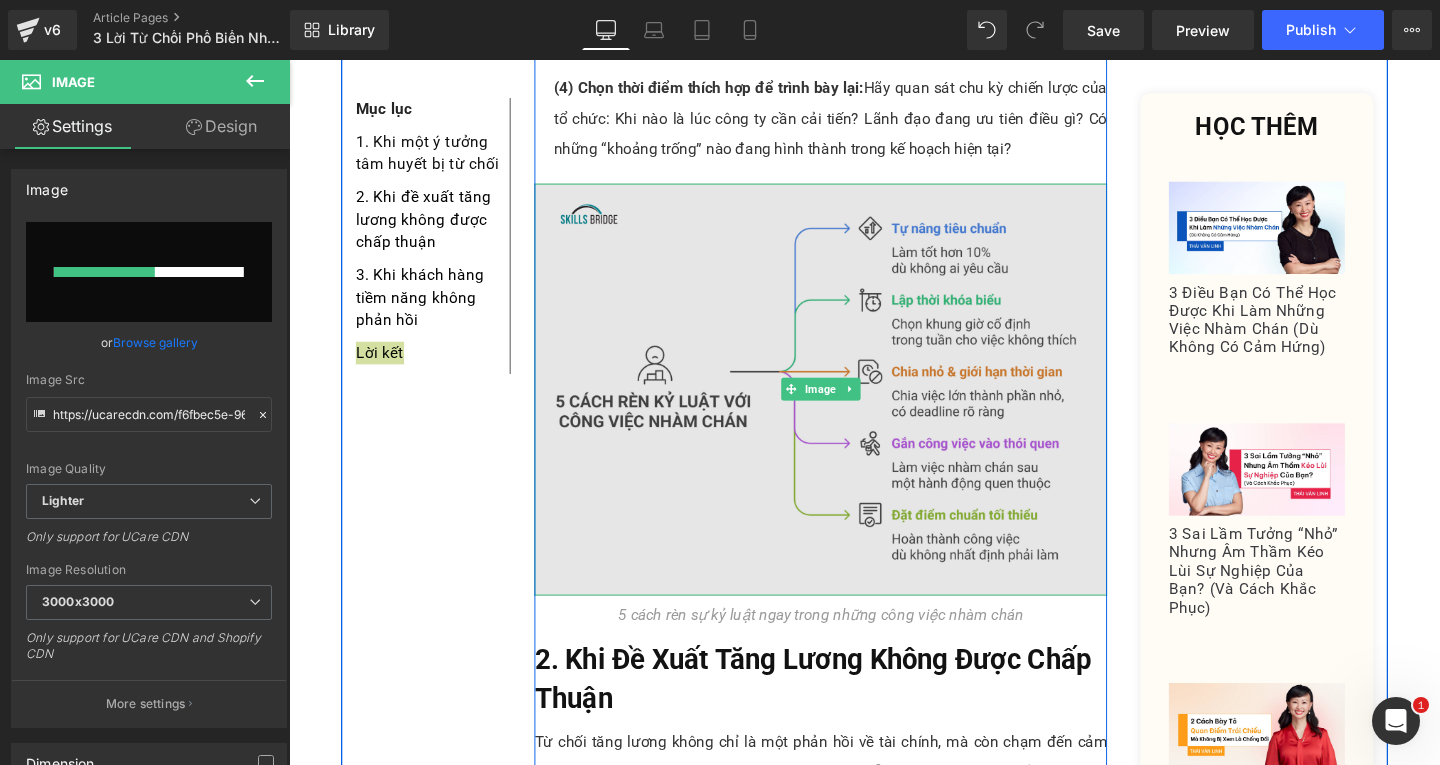 type 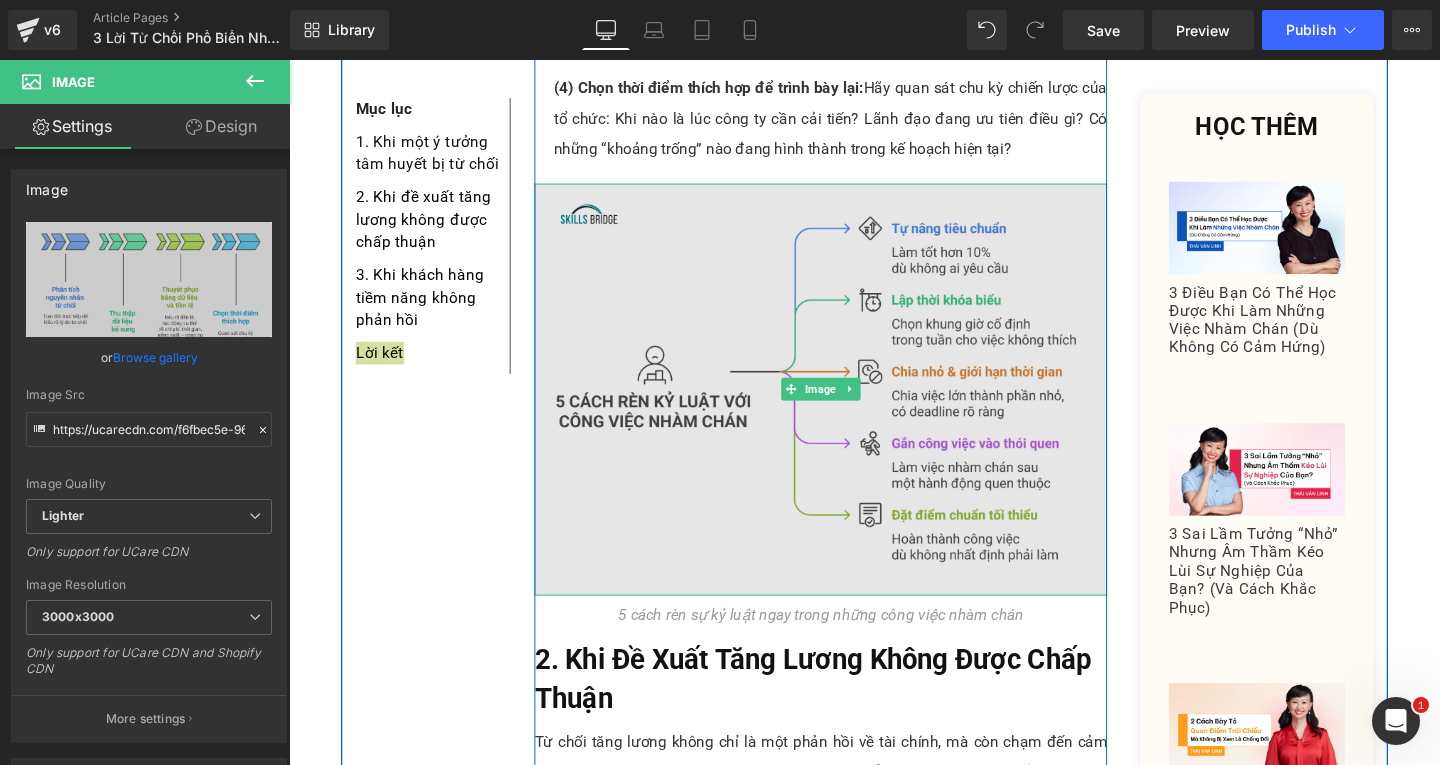 type on "https://ucarecdn.com/6e1202ac-b4bc-4abc-864a-3f89a6785f9d/-/format/auto/-/preview/3000x3000/-/quality/lighter/MChau%20Draft.png" 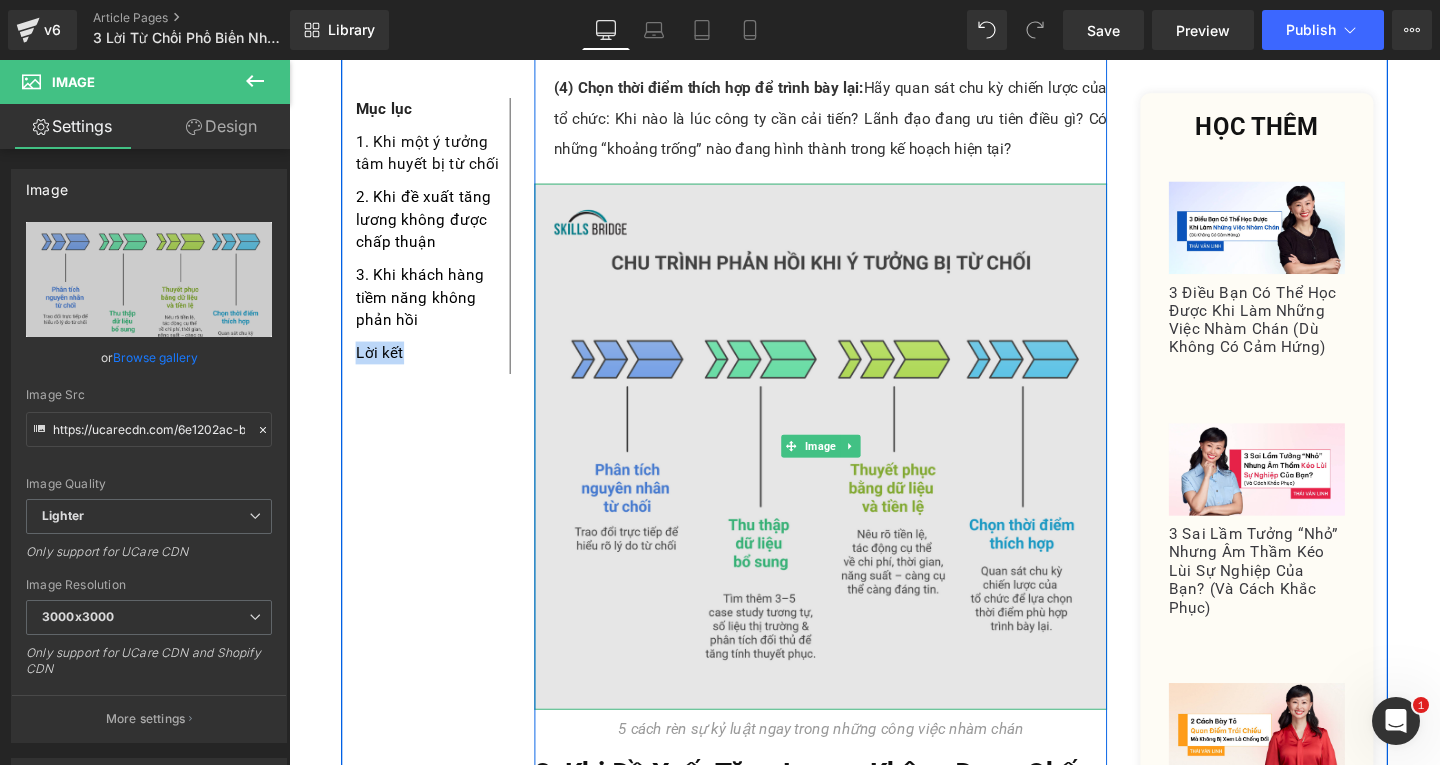 click at bounding box center (848, 466) 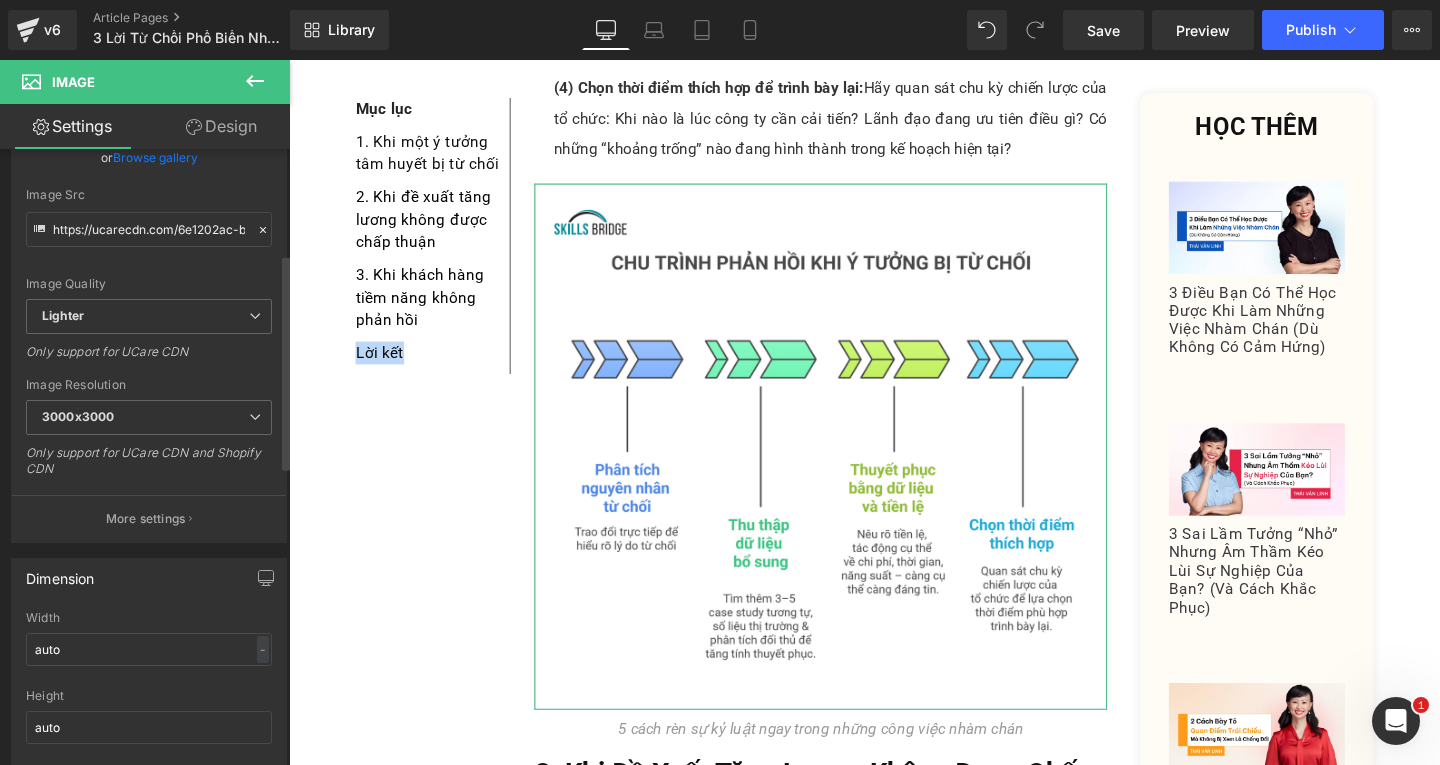 scroll, scrollTop: 400, scrollLeft: 0, axis: vertical 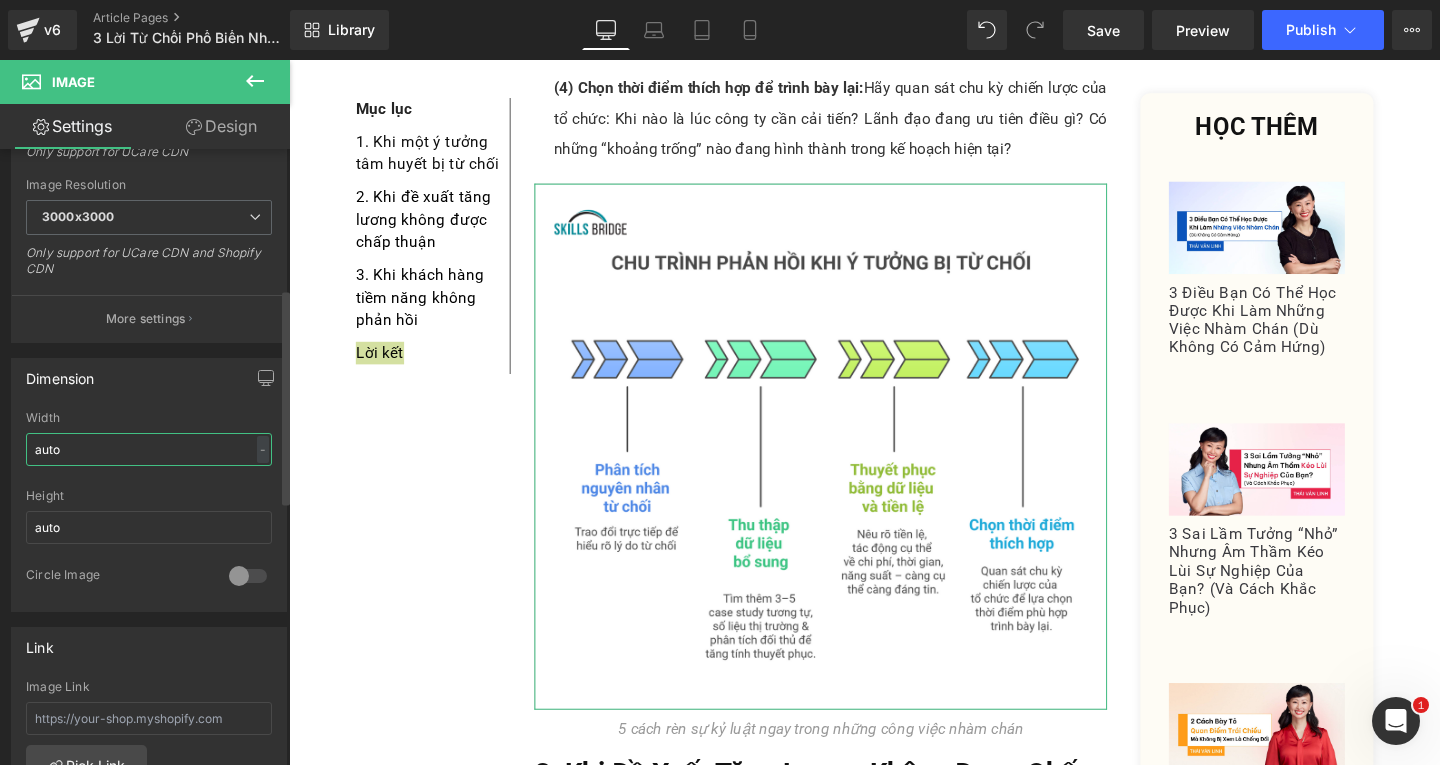 click on "auto" at bounding box center (149, 449) 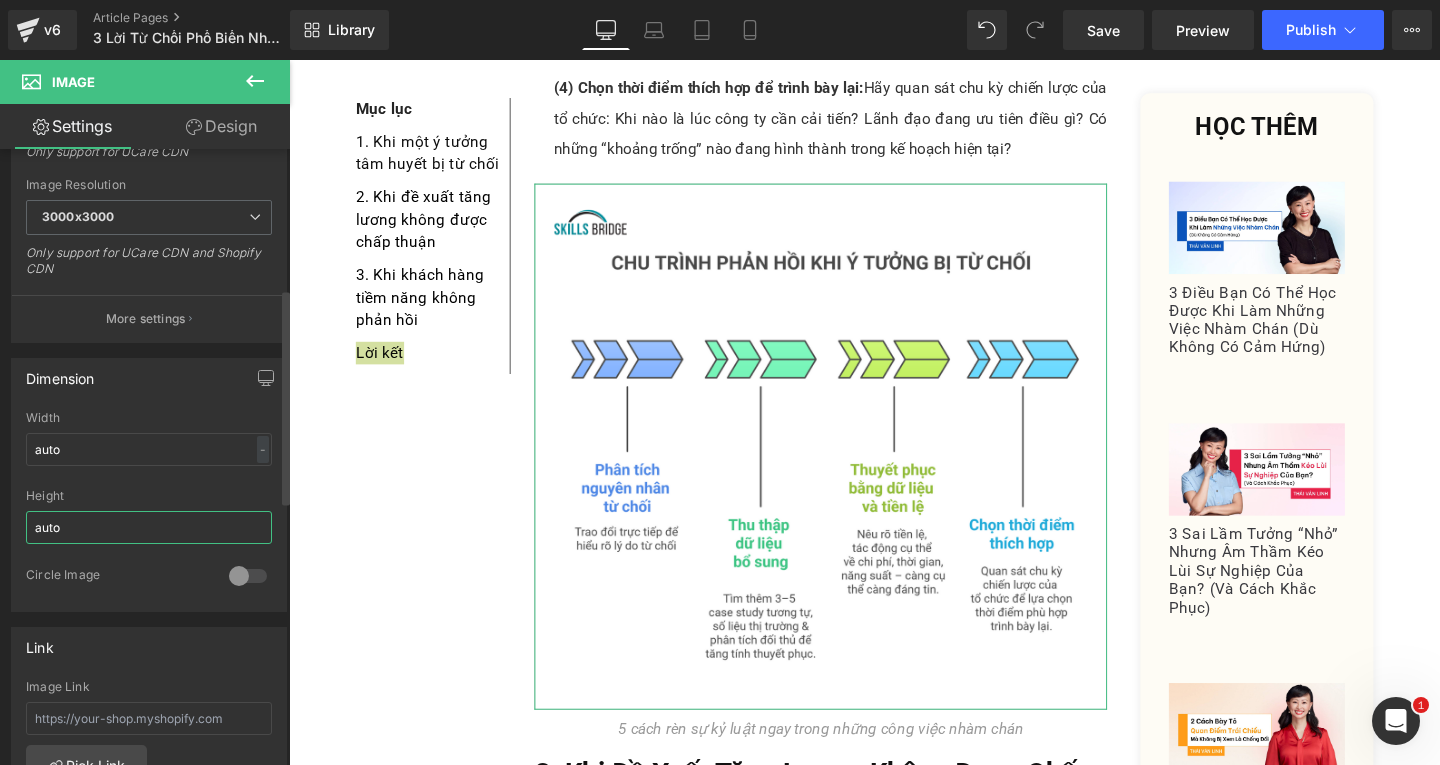 click on "auto" at bounding box center [149, 527] 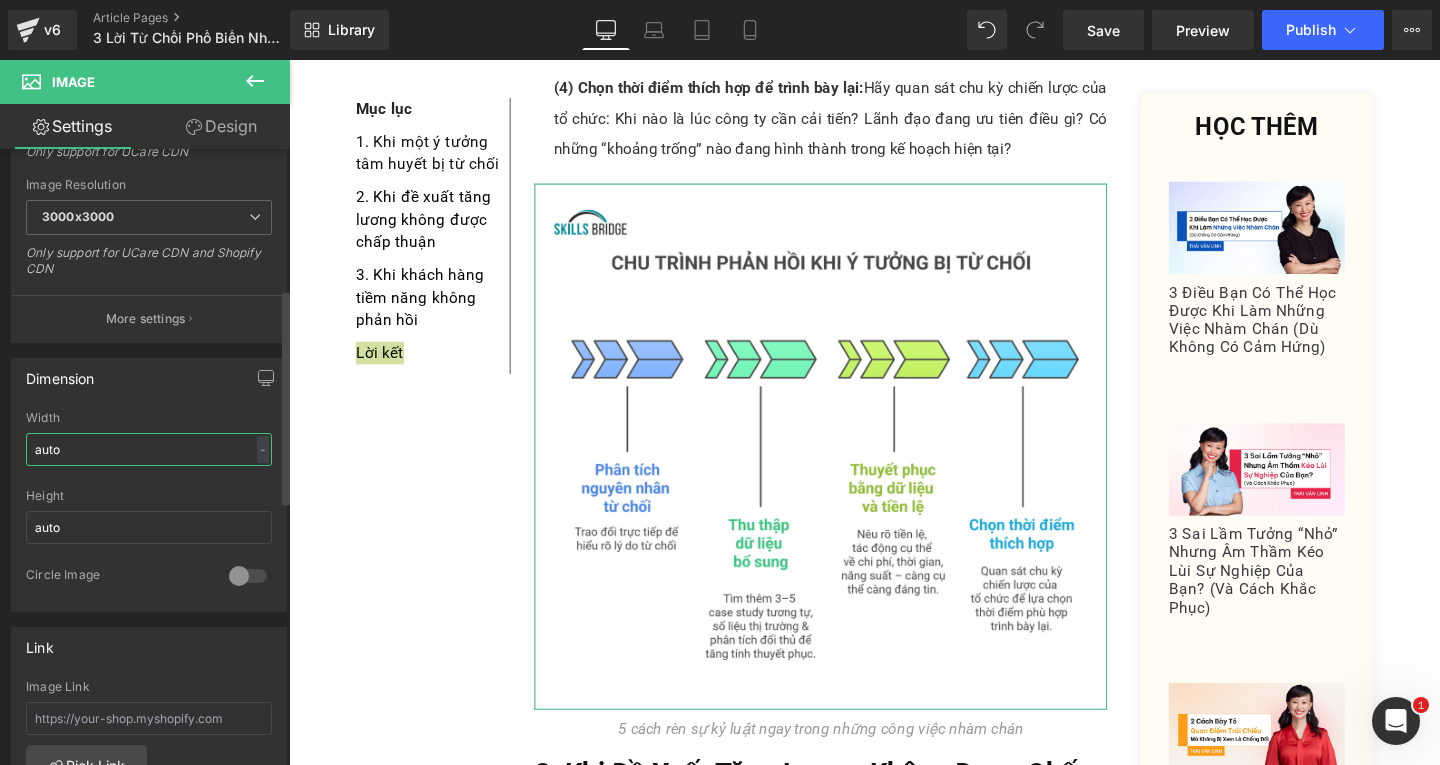 click on "auto" at bounding box center [149, 449] 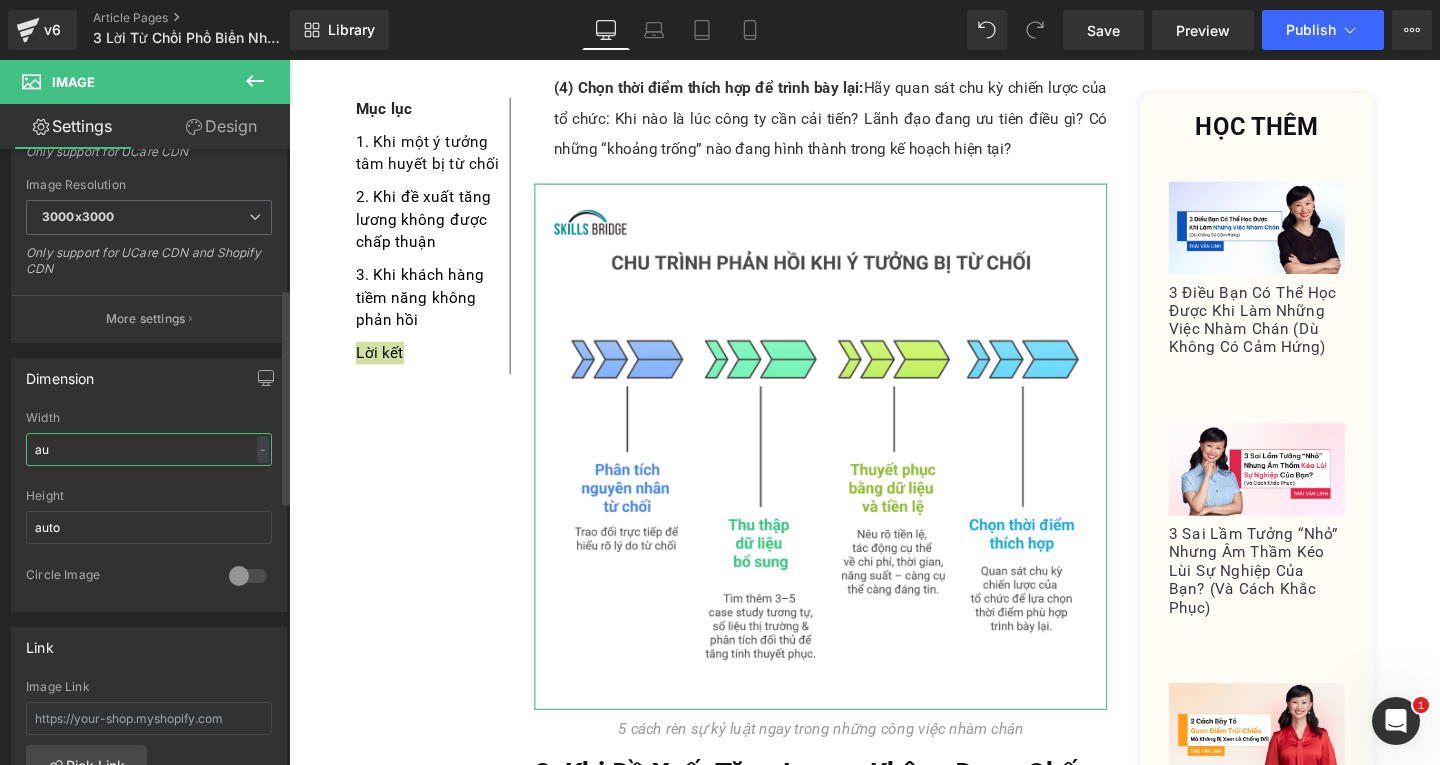 type on "a" 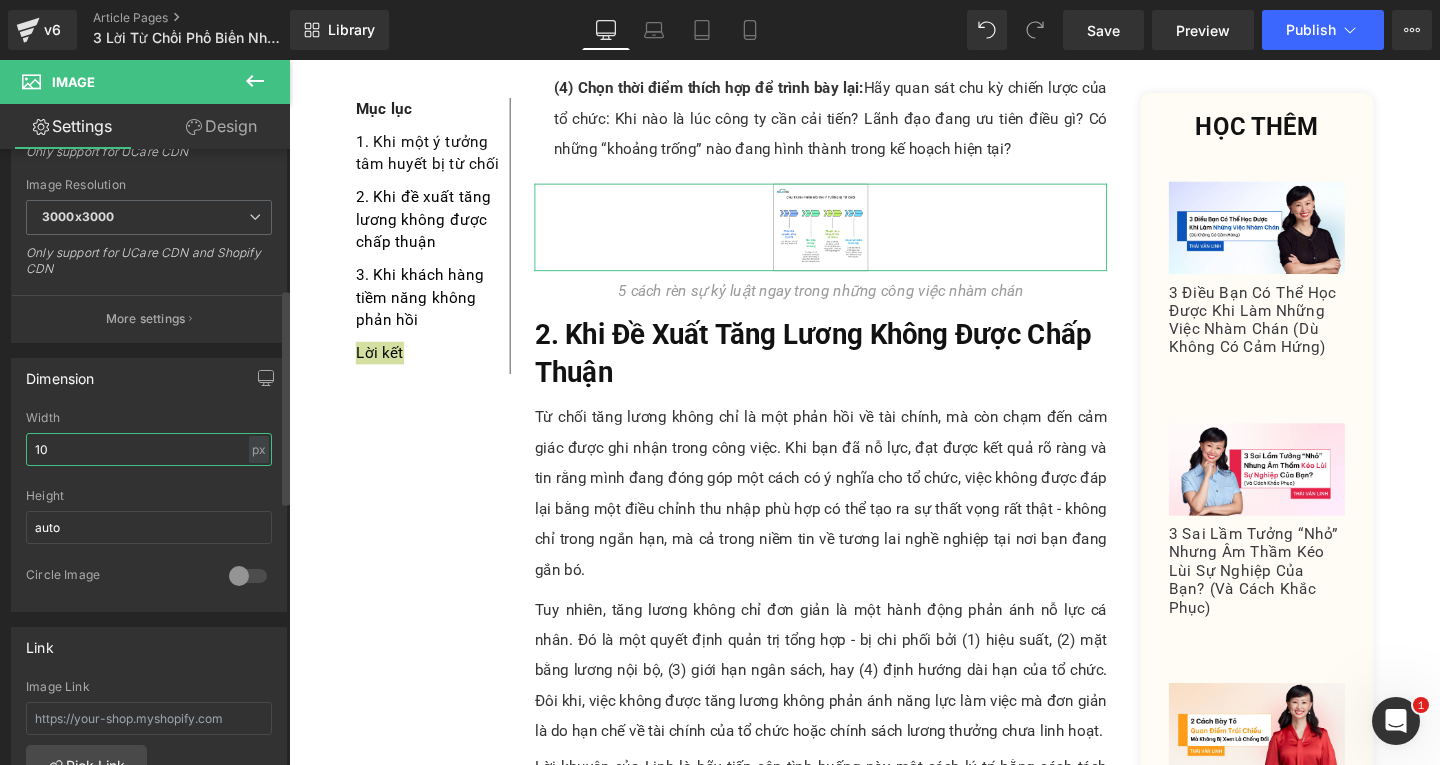 type on "1" 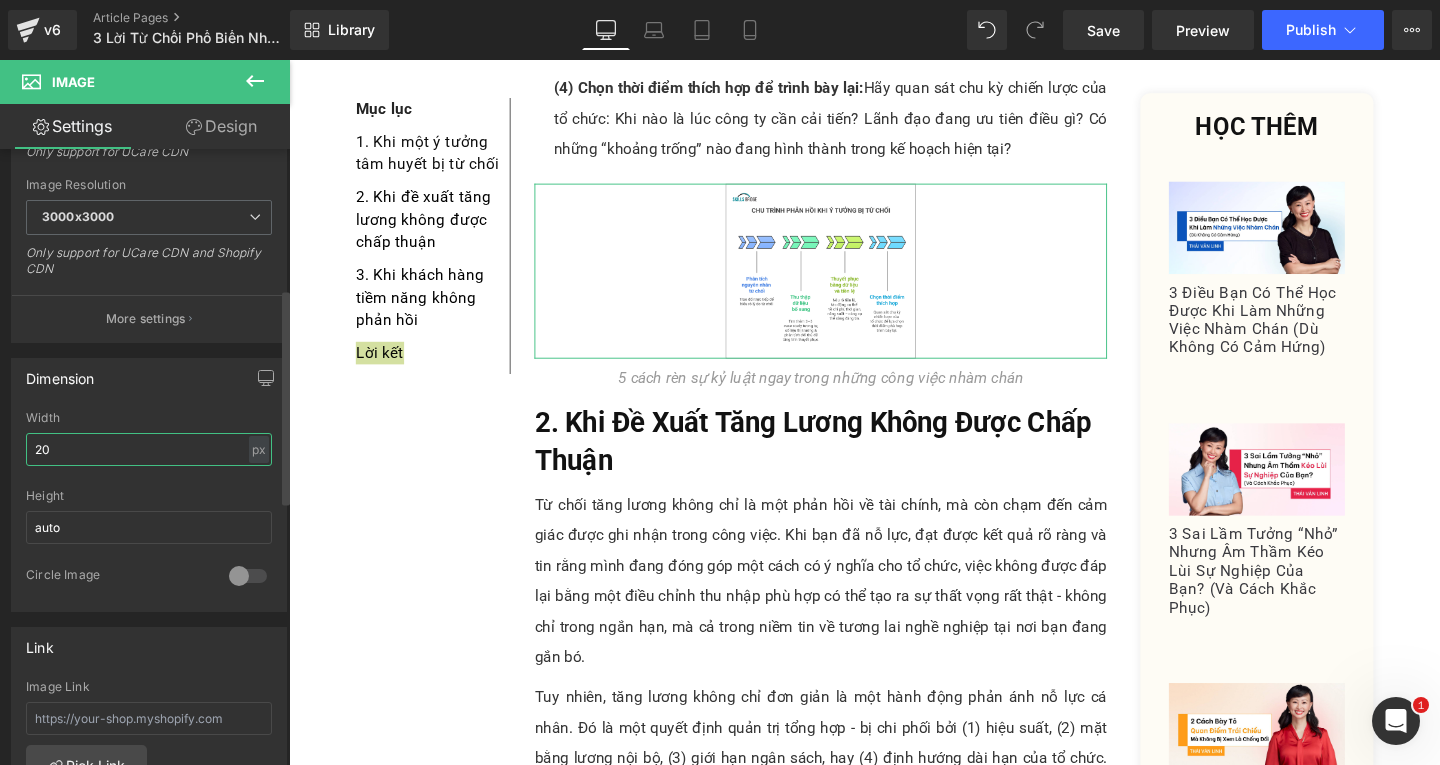 type on "2" 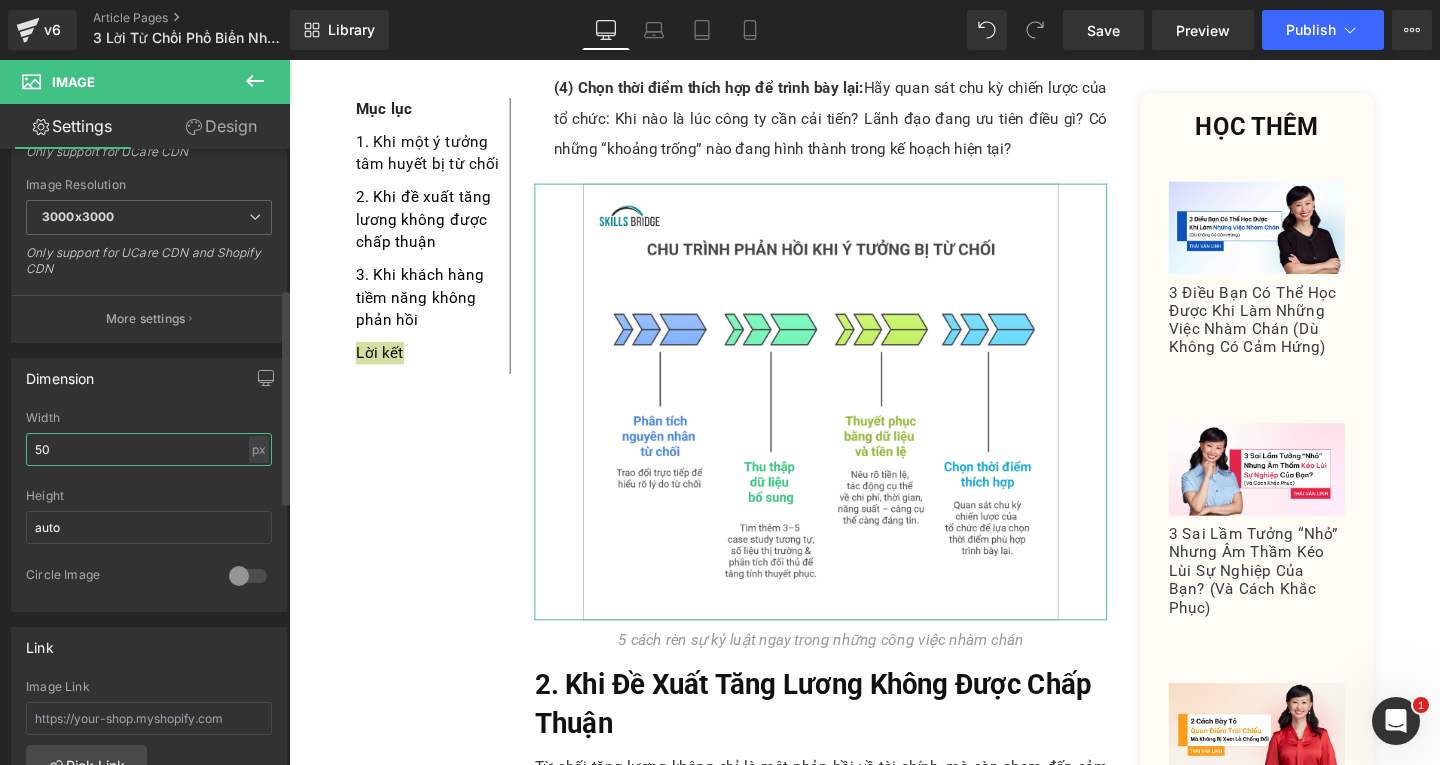 type on "5" 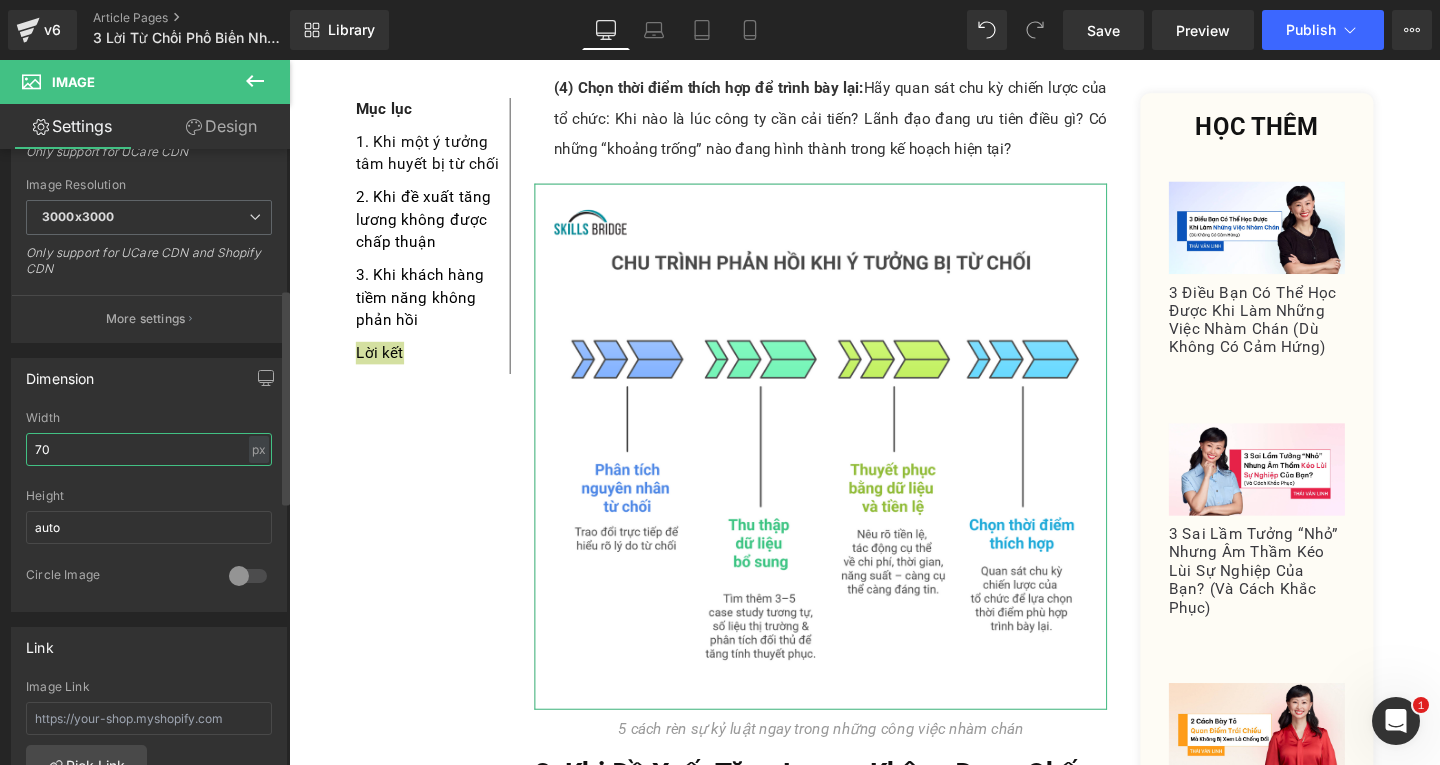 type on "7" 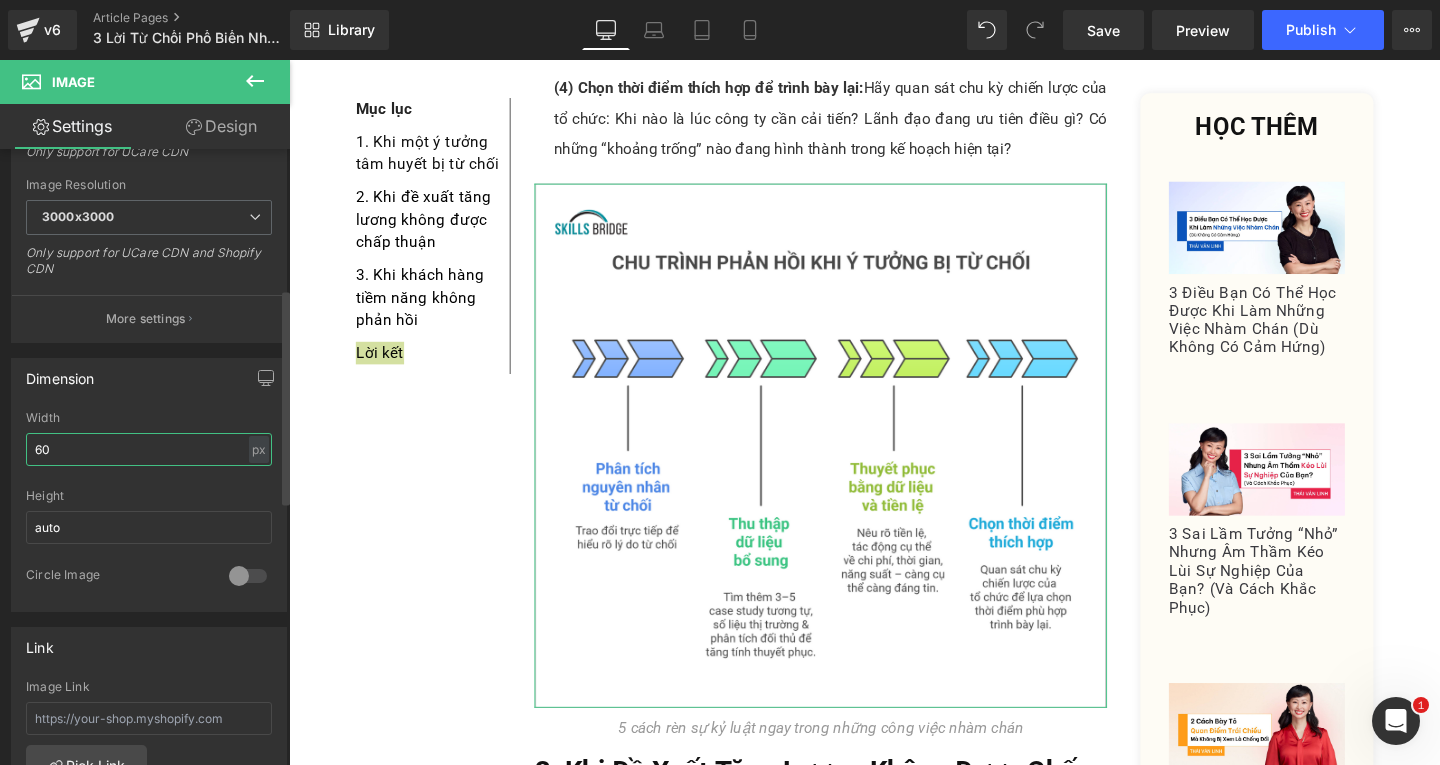 type on "6" 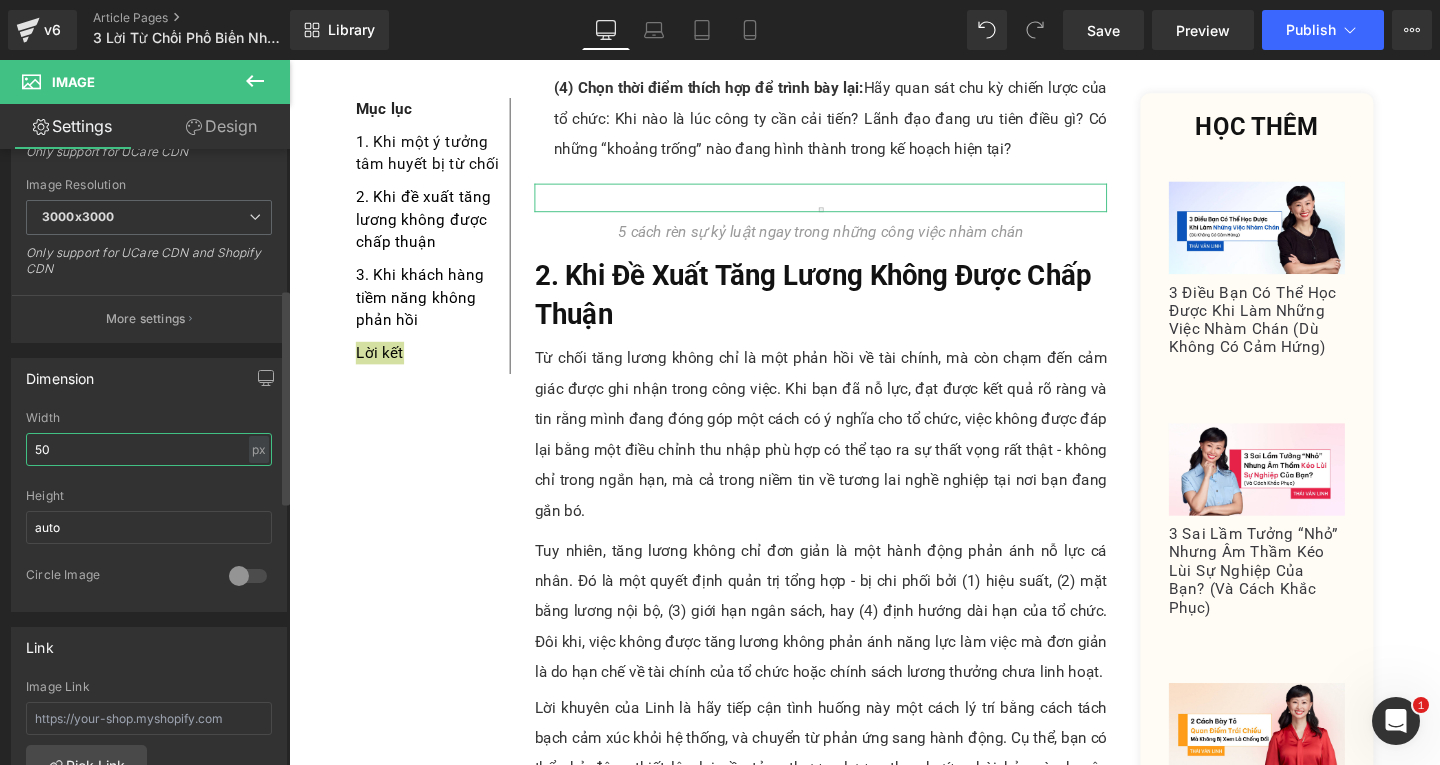 type on "500" 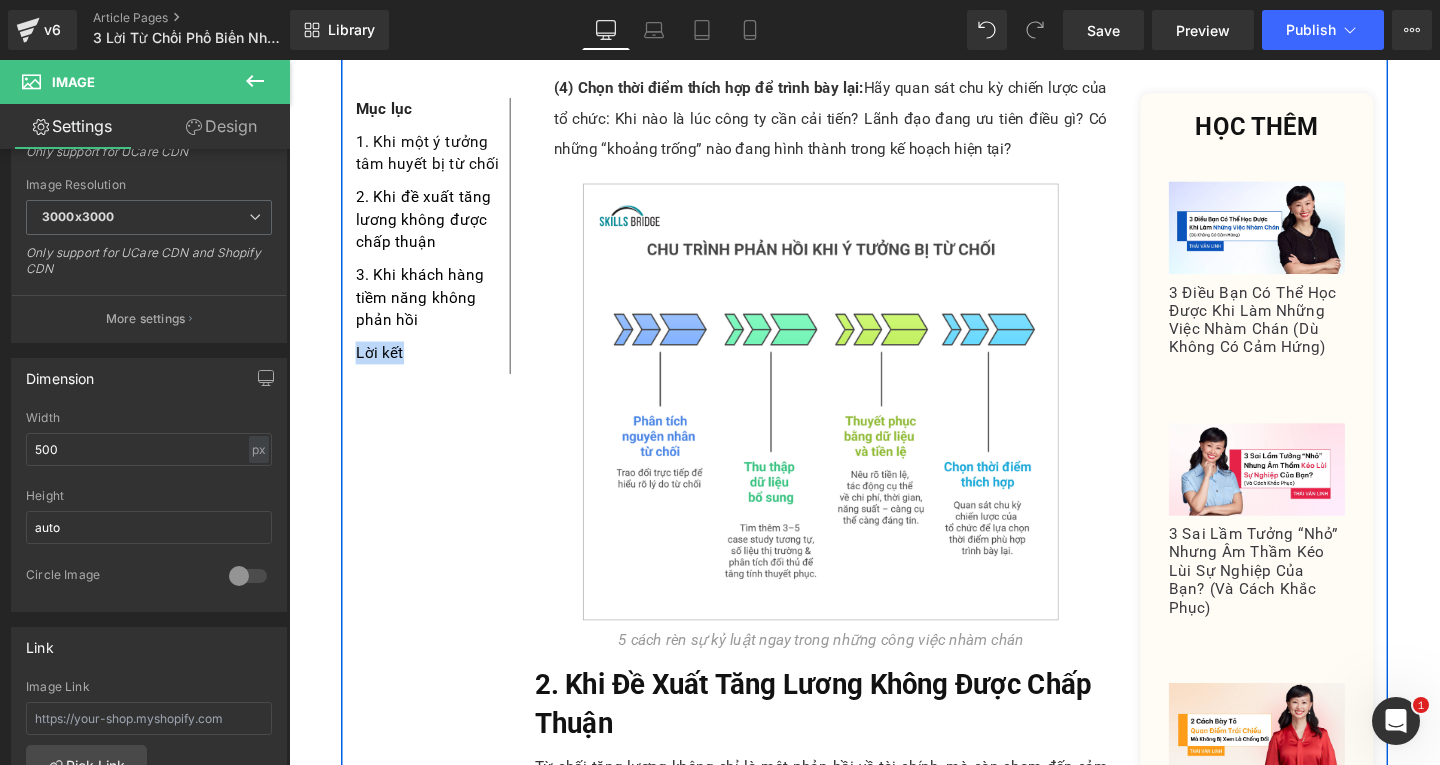click on "Mục lục Text Block         1. Khi một ý tưởng tâm huyết bị từ chối  Text Block         2. Khi đề xuất tăng lương không được chấp thuận  Text Block         3. Khi khách hàng tiềm năng không phản hồi  Text Block         Lời kết Text Block         Row         Lần gần nhất bạn nhận được một lời từ chối là khi nào? Text Block         Một email đề xuất không nhận được phản hồi. Một cuộc họp khép lại mà ý tưởng bạn tâm huyết bị gạt qua. Hay một kỳ đánh giá mà bạn kỳ vọng được thăng chức - nhưng cấp trên lại nói “để lần sau”. Text Block         Từ chối không chỉ là câu trả lời “không”. Đó là một trải nghiệm tâm lý. Nó khiến bạn lùi lại, tự chất vấn năng lực, giá trị, thậm chí là vị trí của mình trong tổ chức.  Text Block         Text Block         Text Block         Heading         Text Block" at bounding box center [894, 1608] 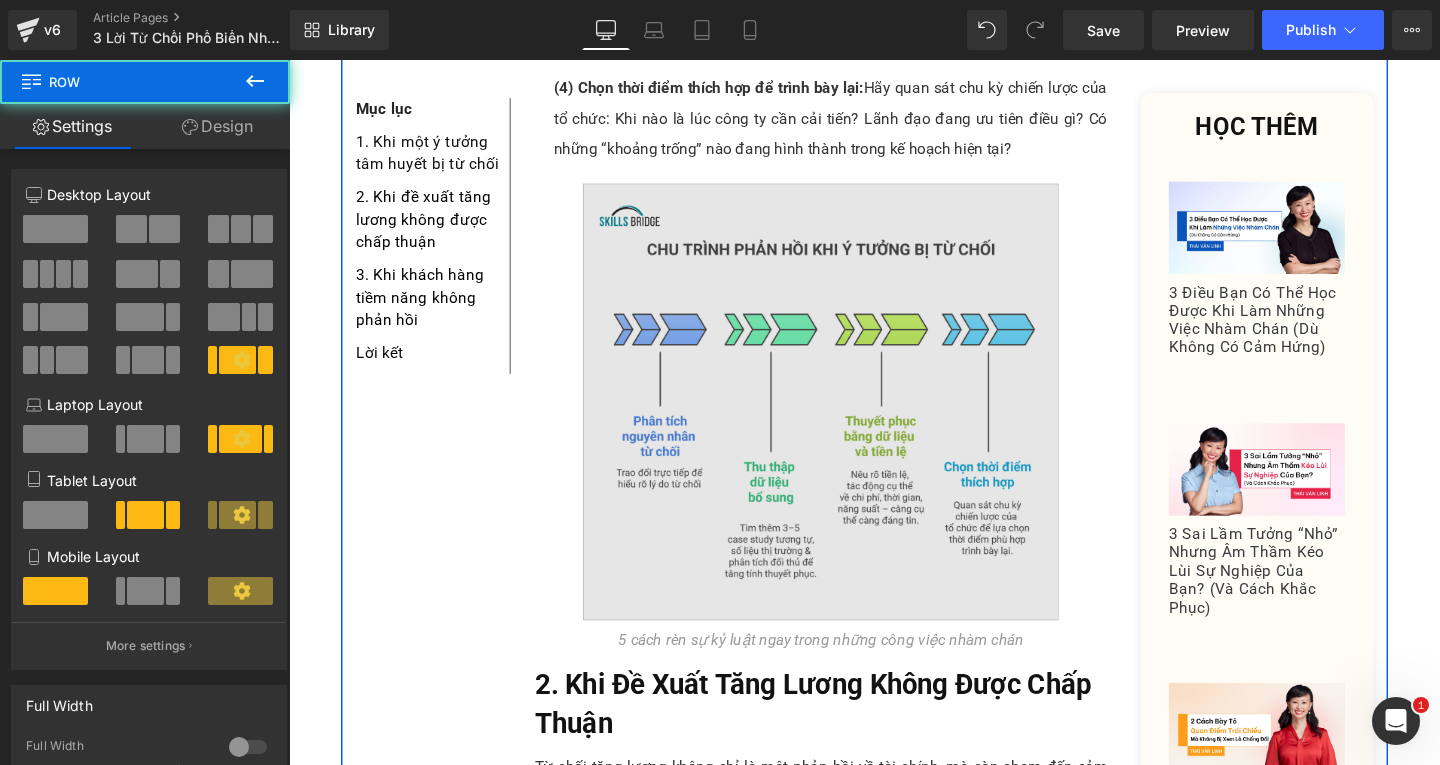 click at bounding box center (848, 420) 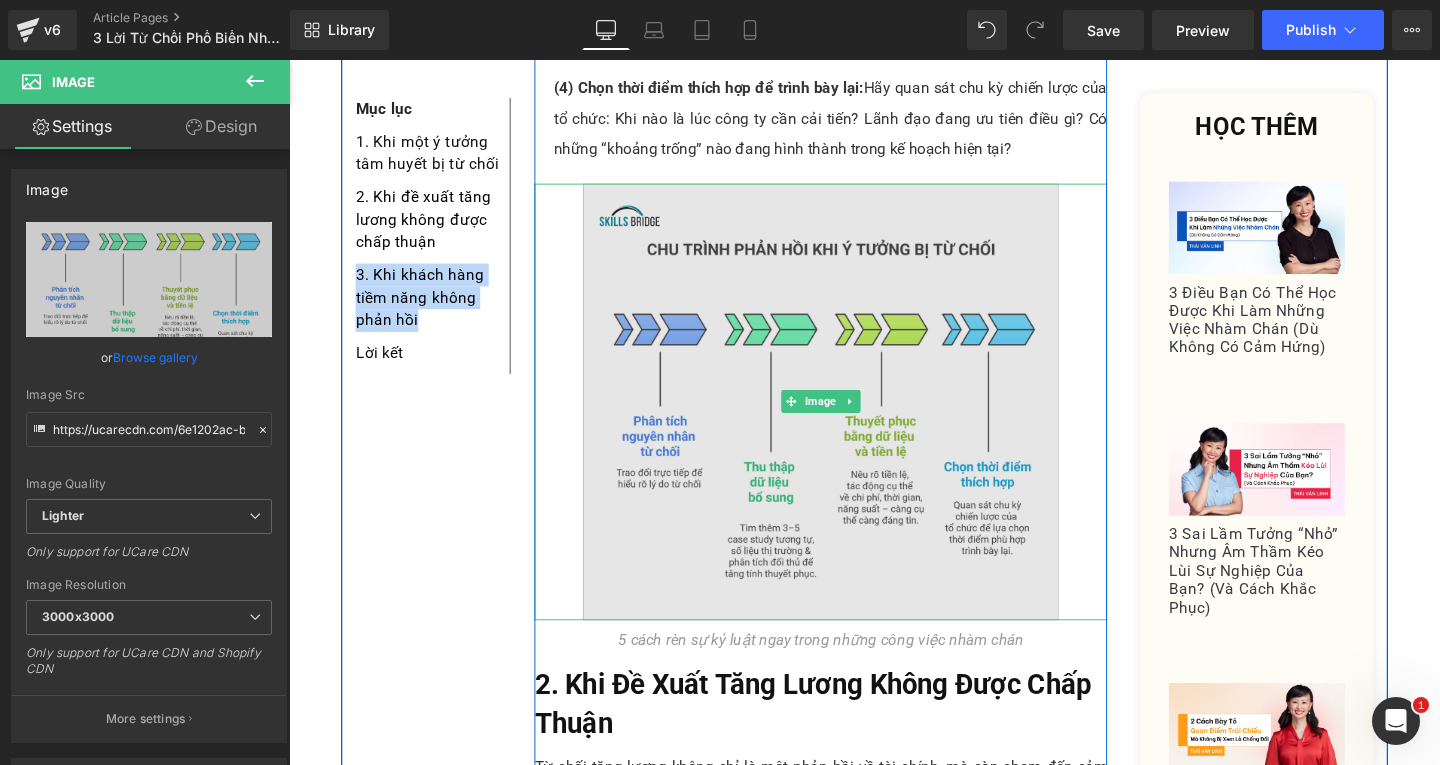 type on "auto" 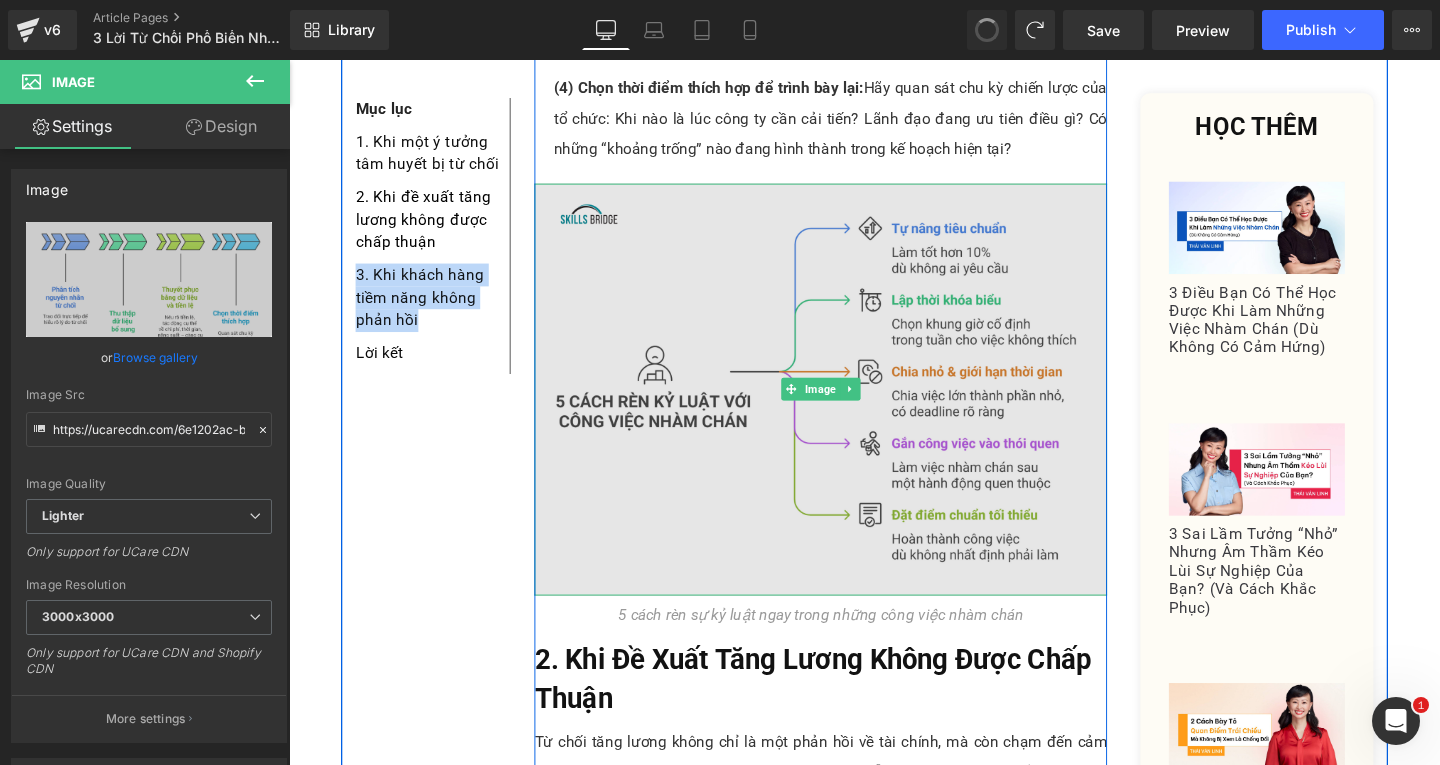 type on "https://ucarecdn.com/f6fbec5e-962f-46b3-b493-fc4f044b9c6c/-/format/auto/-/preview/3000x3000/-/quality/lighter/Danh_All_Brainstorm.png" 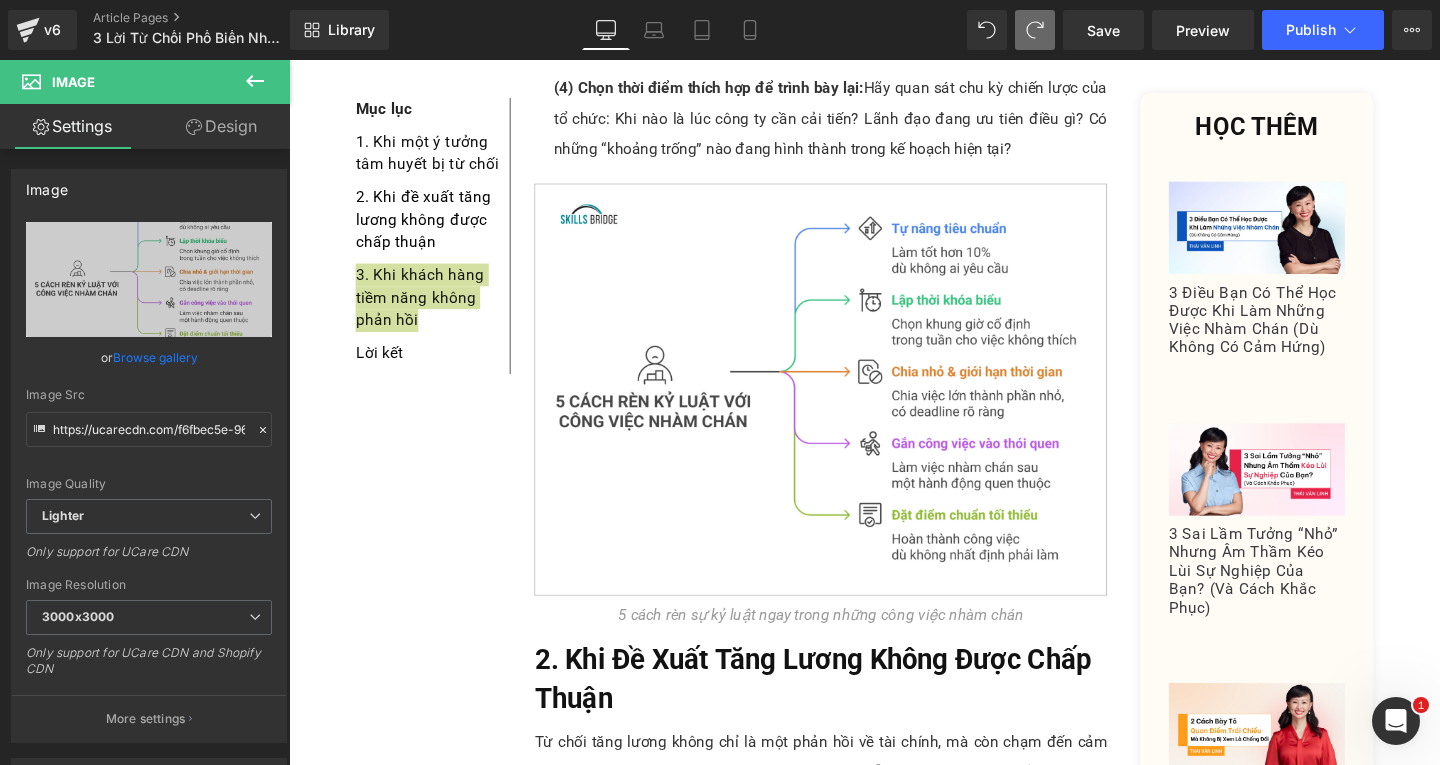 type on "500" 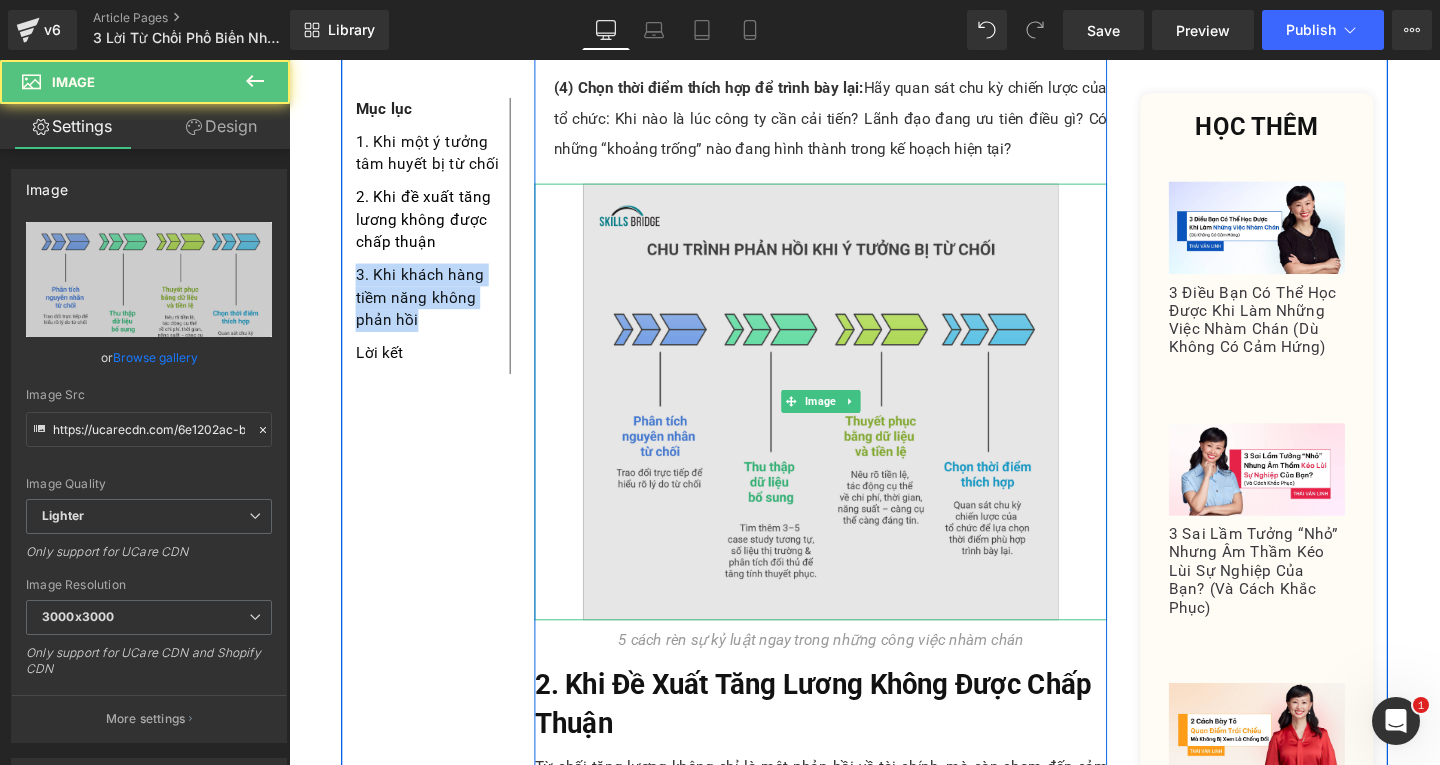 click at bounding box center [848, 420] 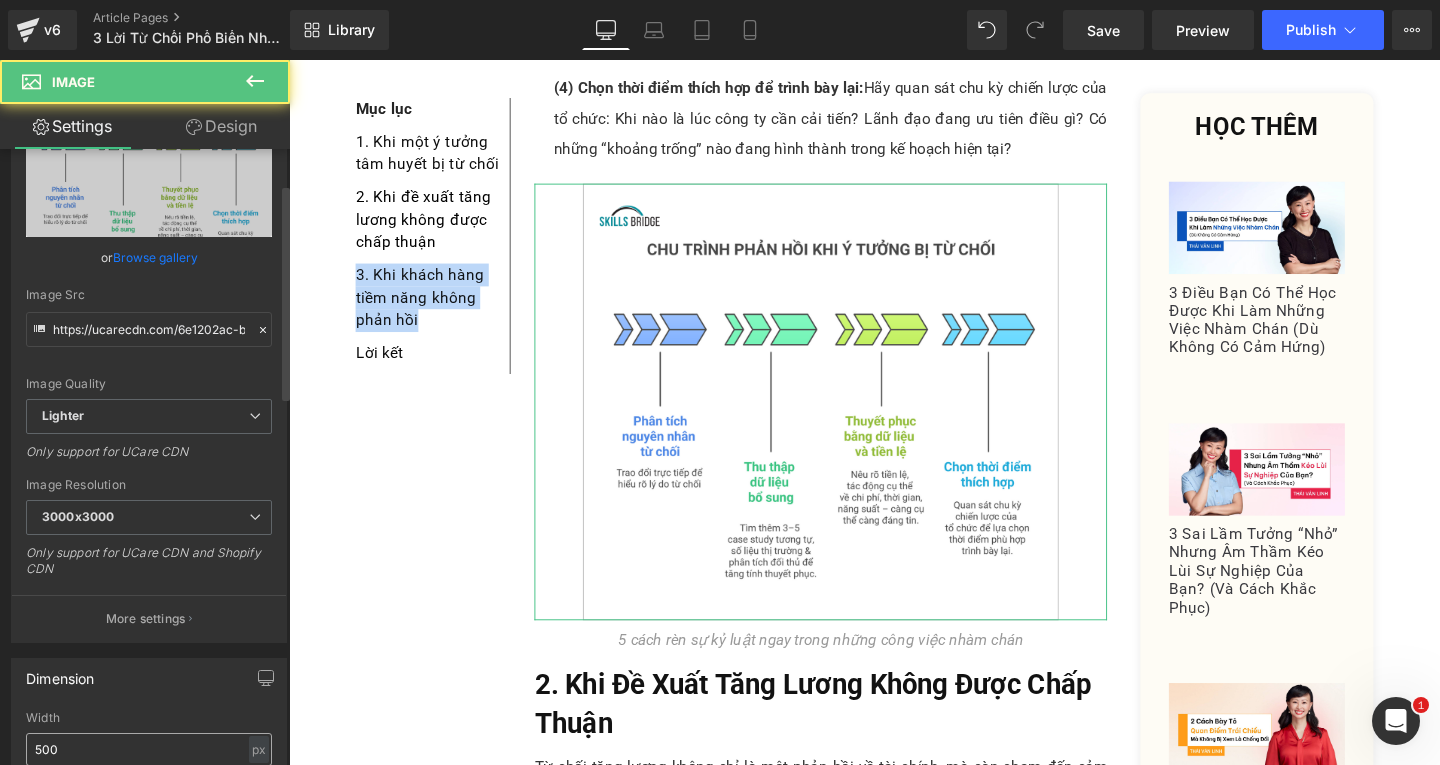 scroll, scrollTop: 300, scrollLeft: 0, axis: vertical 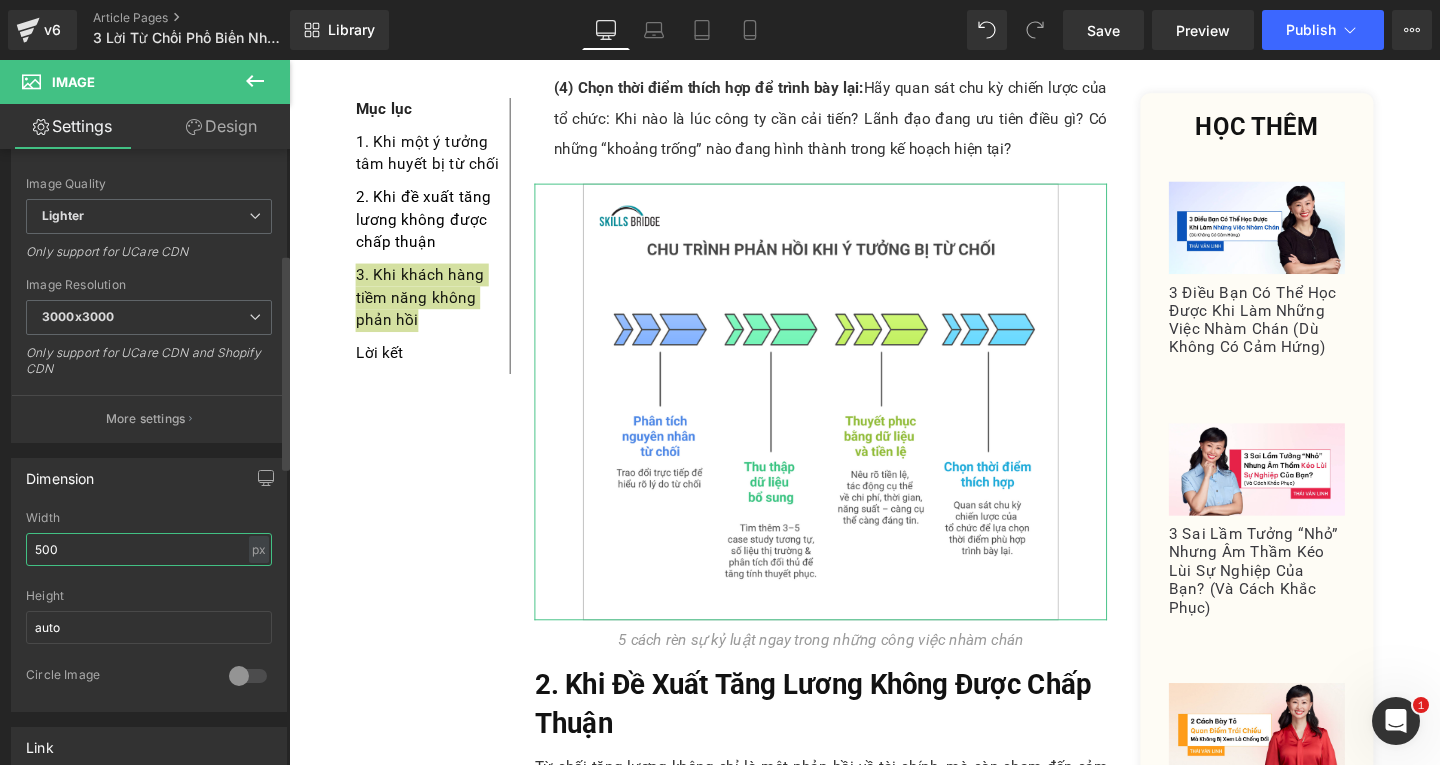 click on "500" at bounding box center [149, 549] 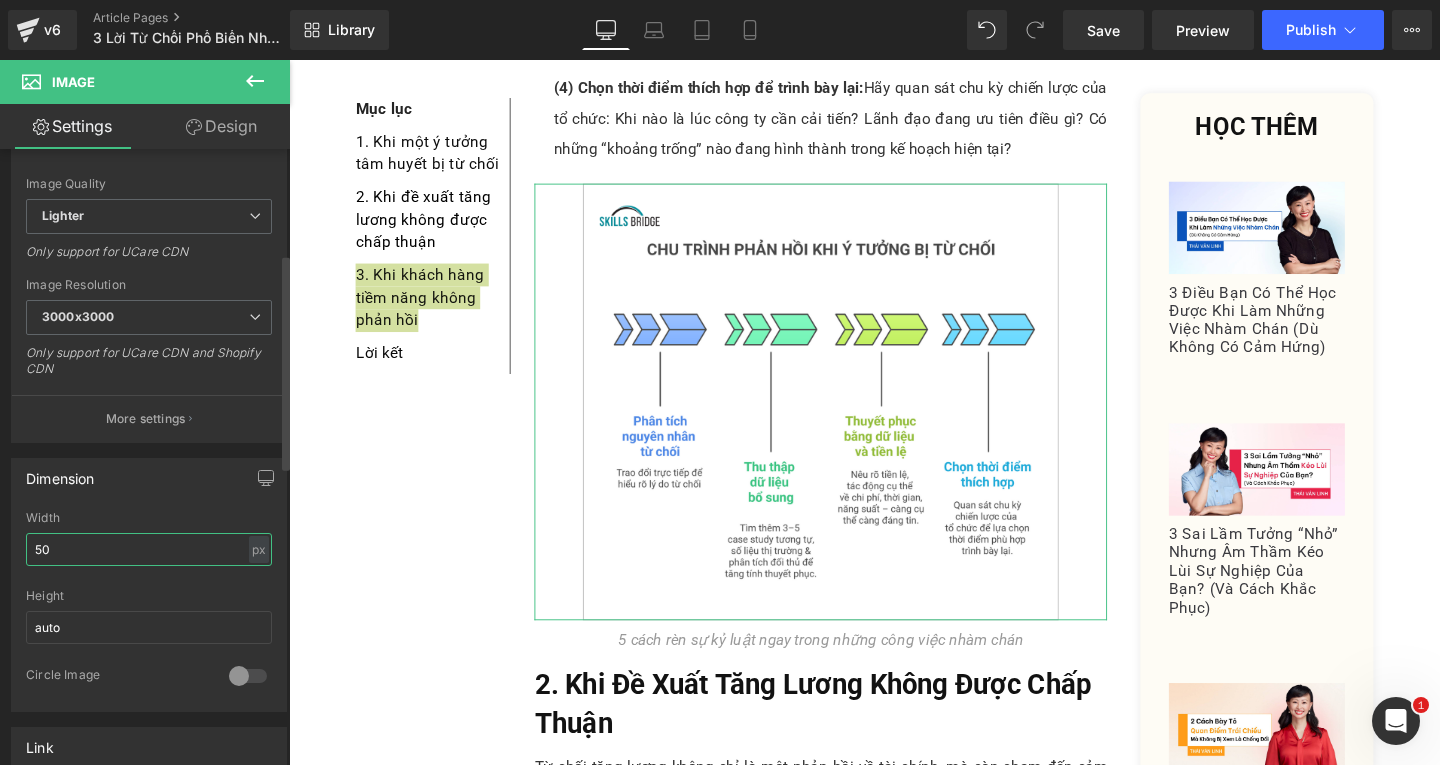 type on "5" 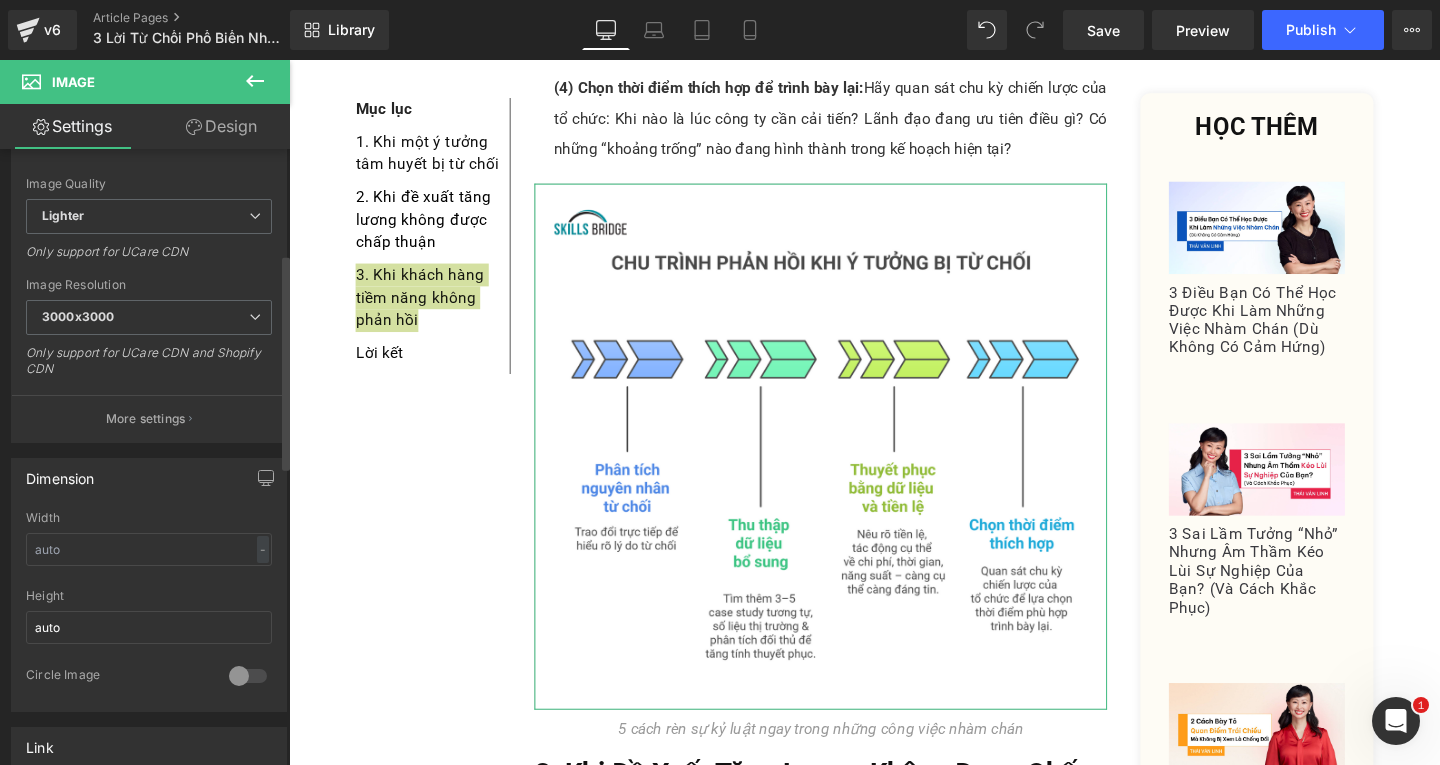 click on "Dimension" at bounding box center [149, 478] 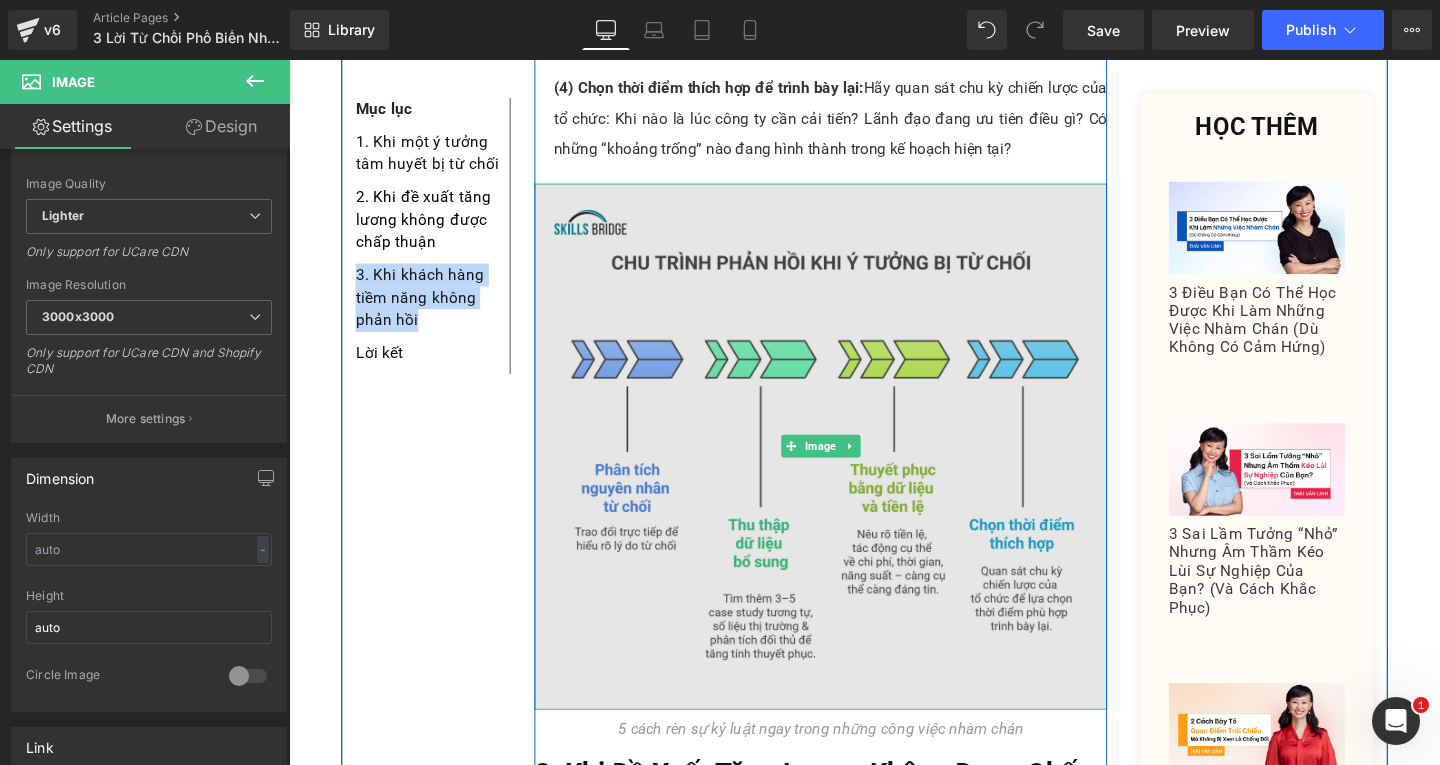 click at bounding box center [848, 466] 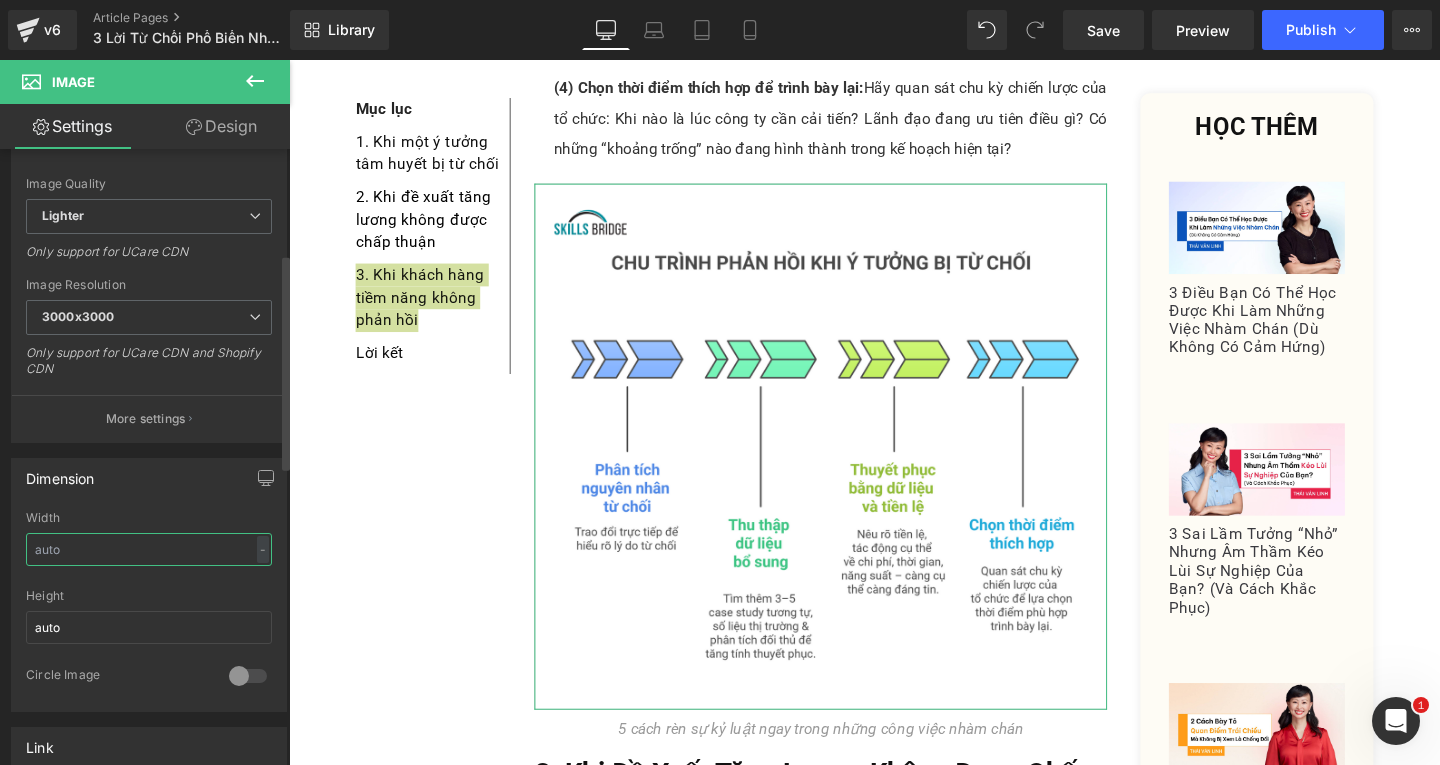 click at bounding box center [149, 549] 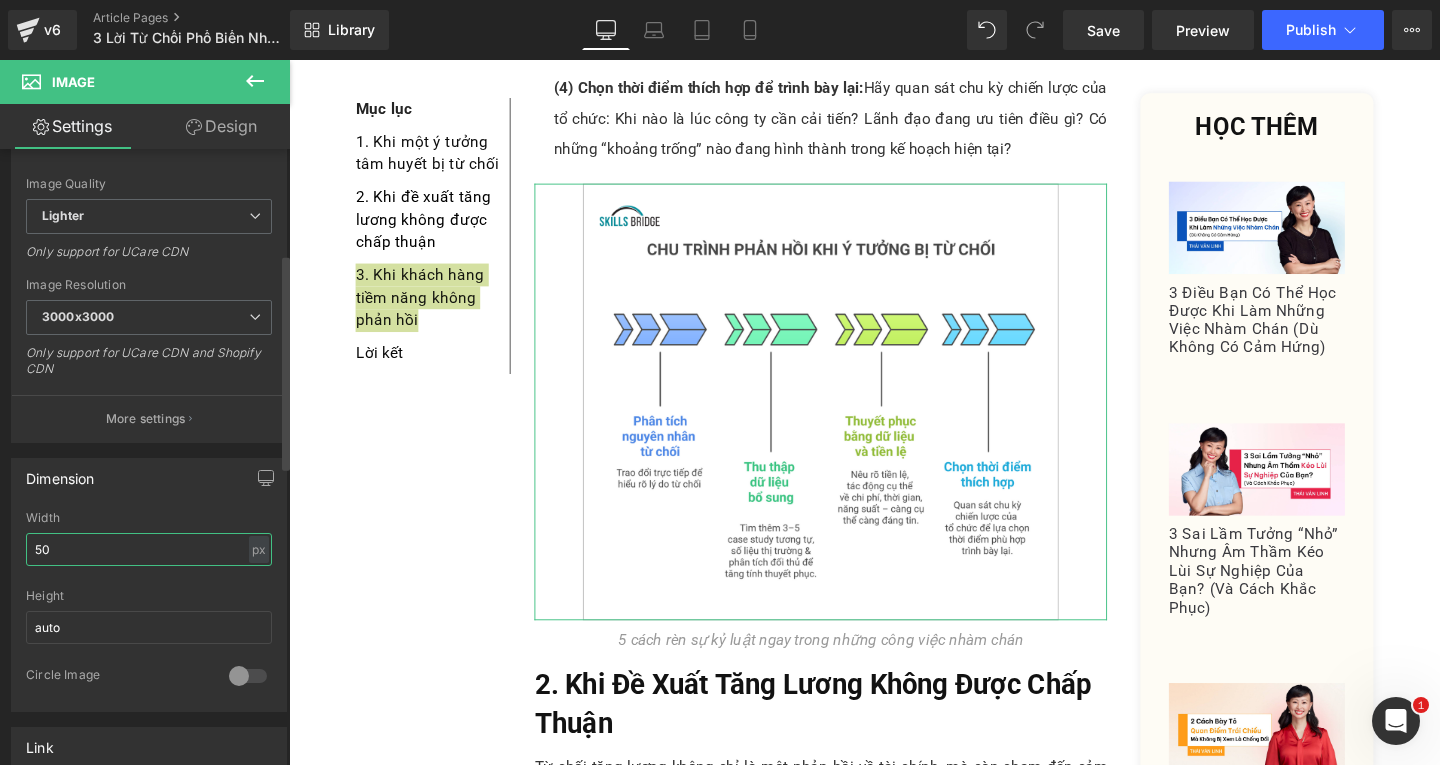 type on "5" 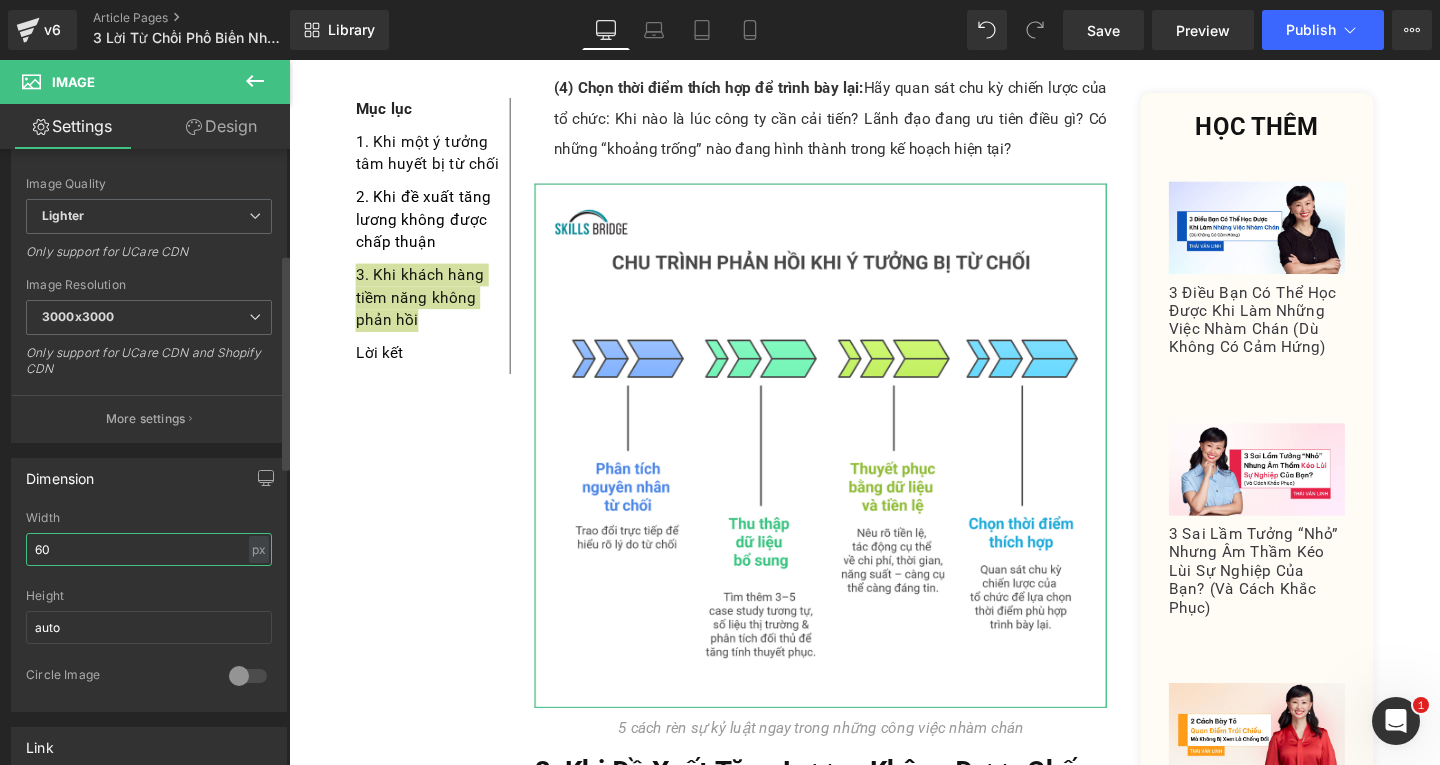 type on "6" 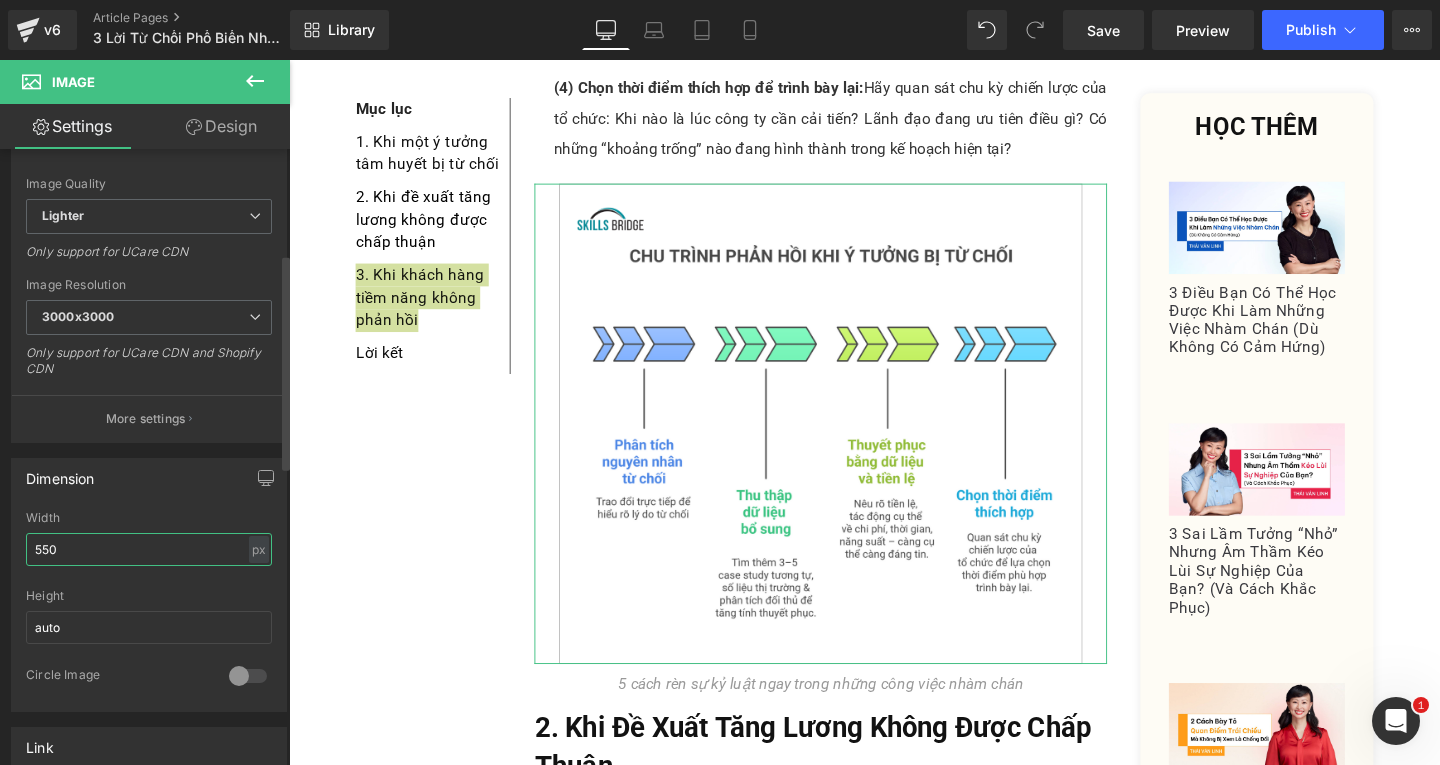 type on "550" 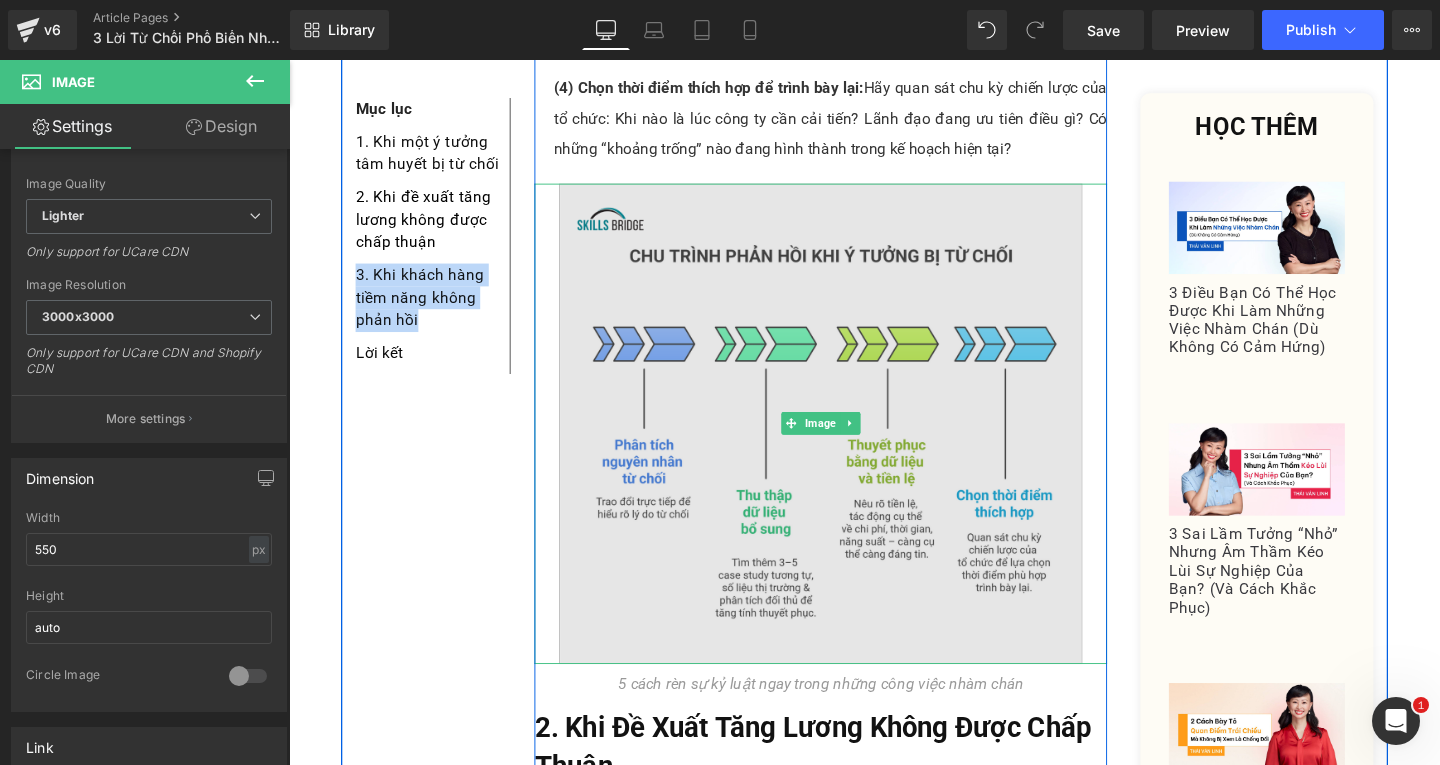 click at bounding box center (848, 443) 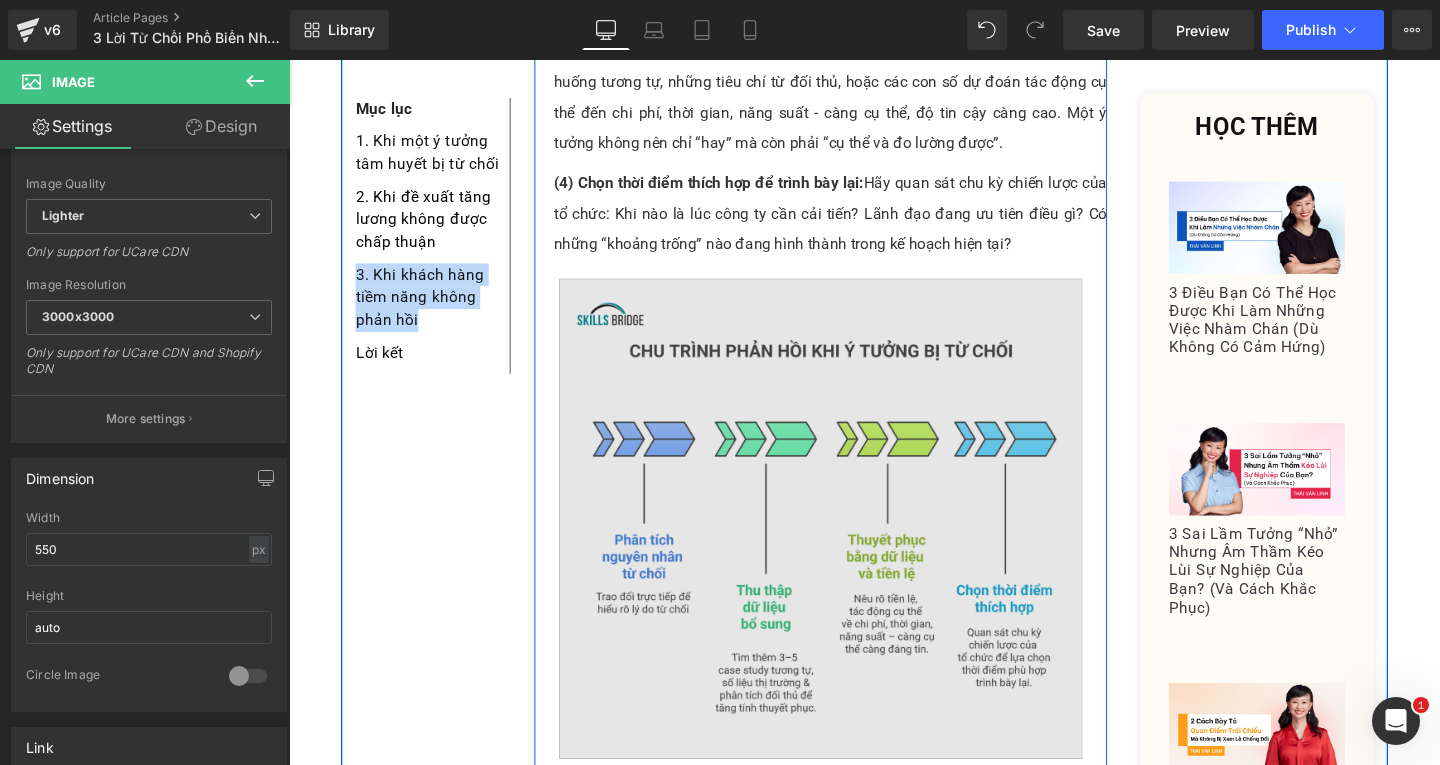scroll, scrollTop: 1800, scrollLeft: 0, axis: vertical 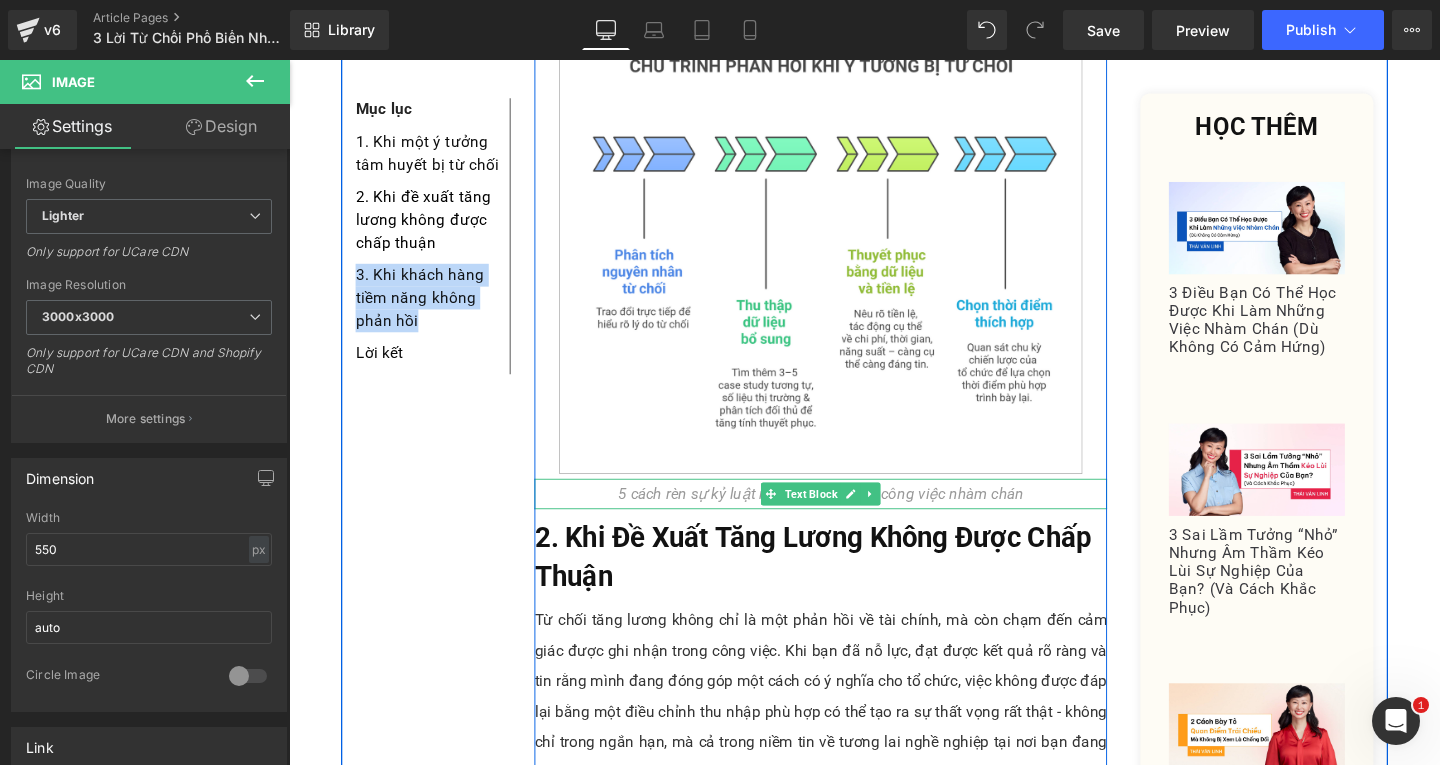 click on "5 cách rèn sự kỷ luật ngay trong những công việc nhàm chán" at bounding box center (848, 515) 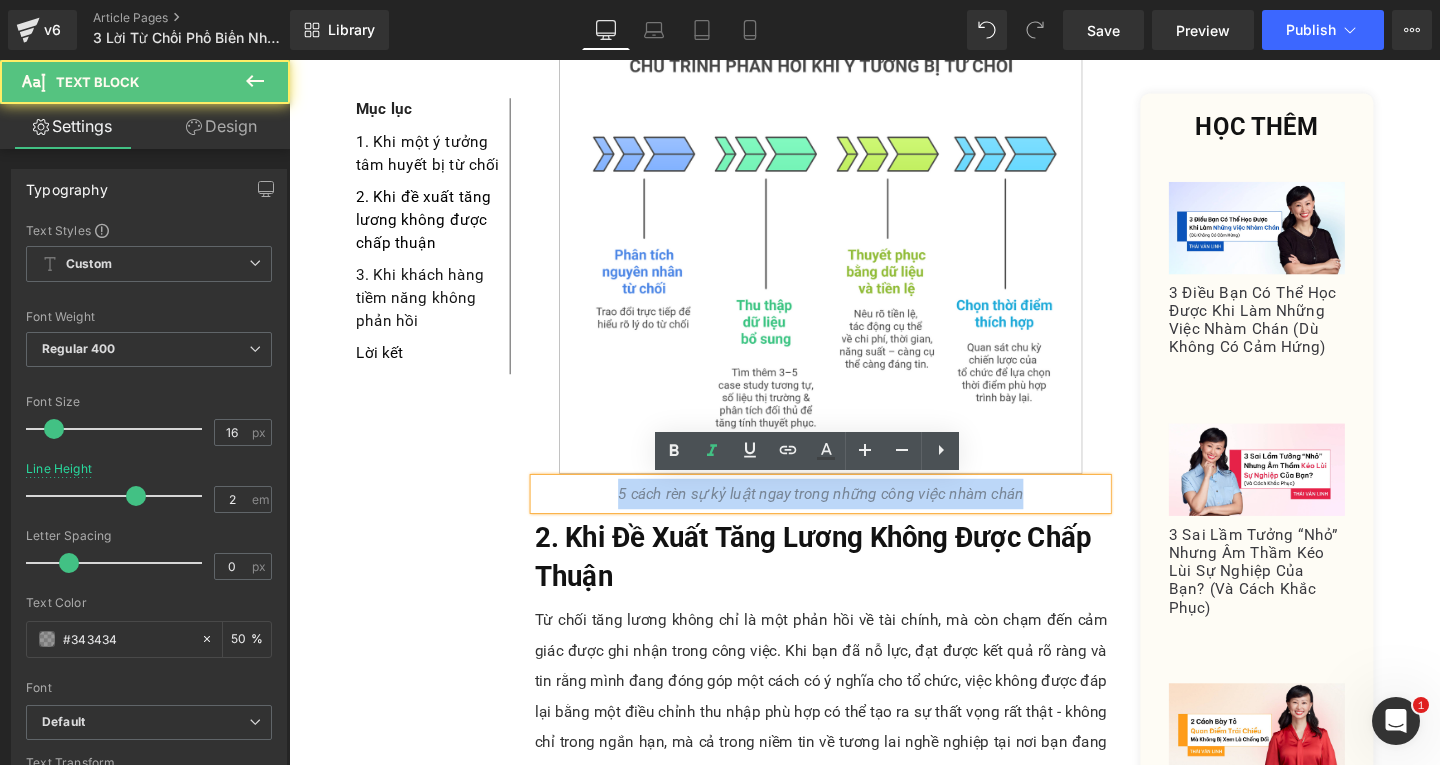 drag, startPoint x: 633, startPoint y: 515, endPoint x: 1056, endPoint y: 509, distance: 423.04254 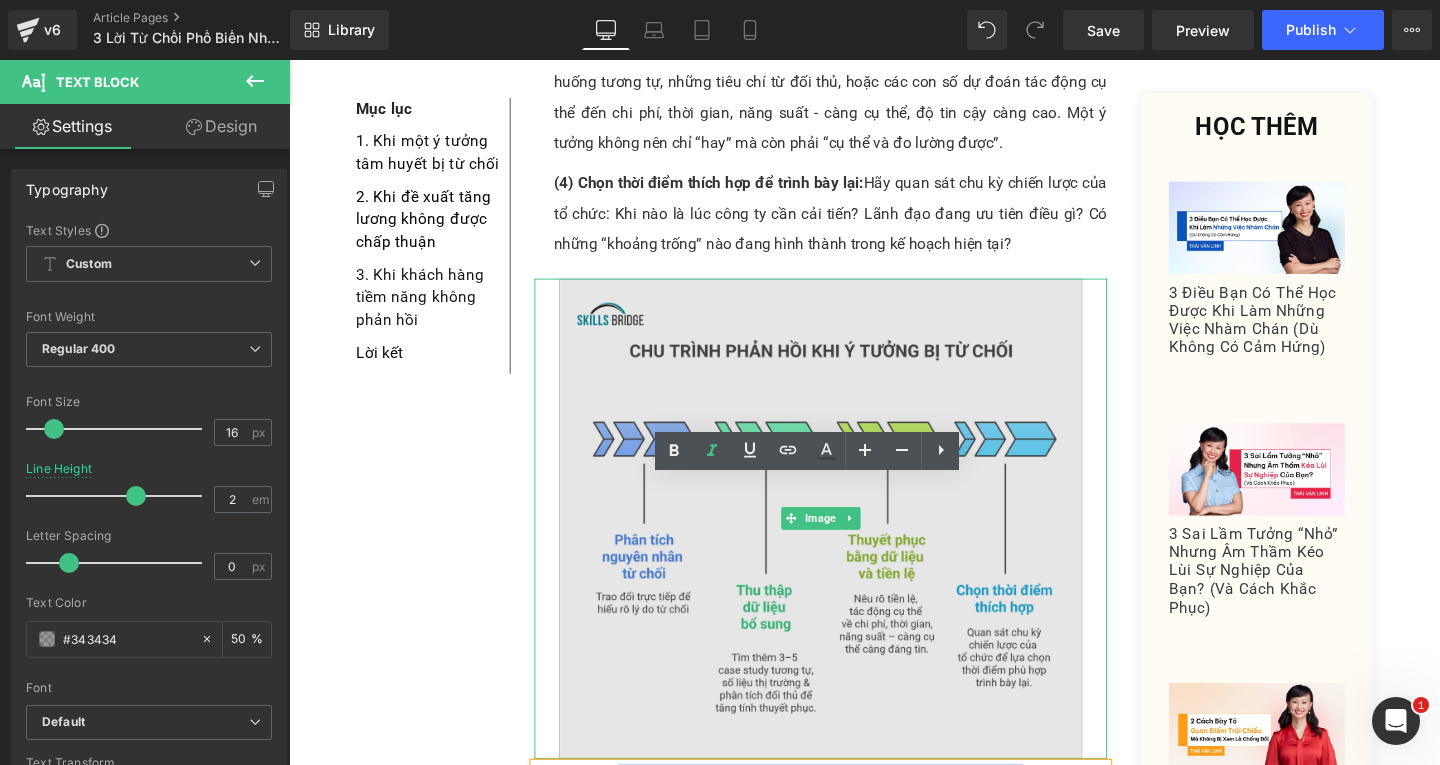 scroll, scrollTop: 1800, scrollLeft: 0, axis: vertical 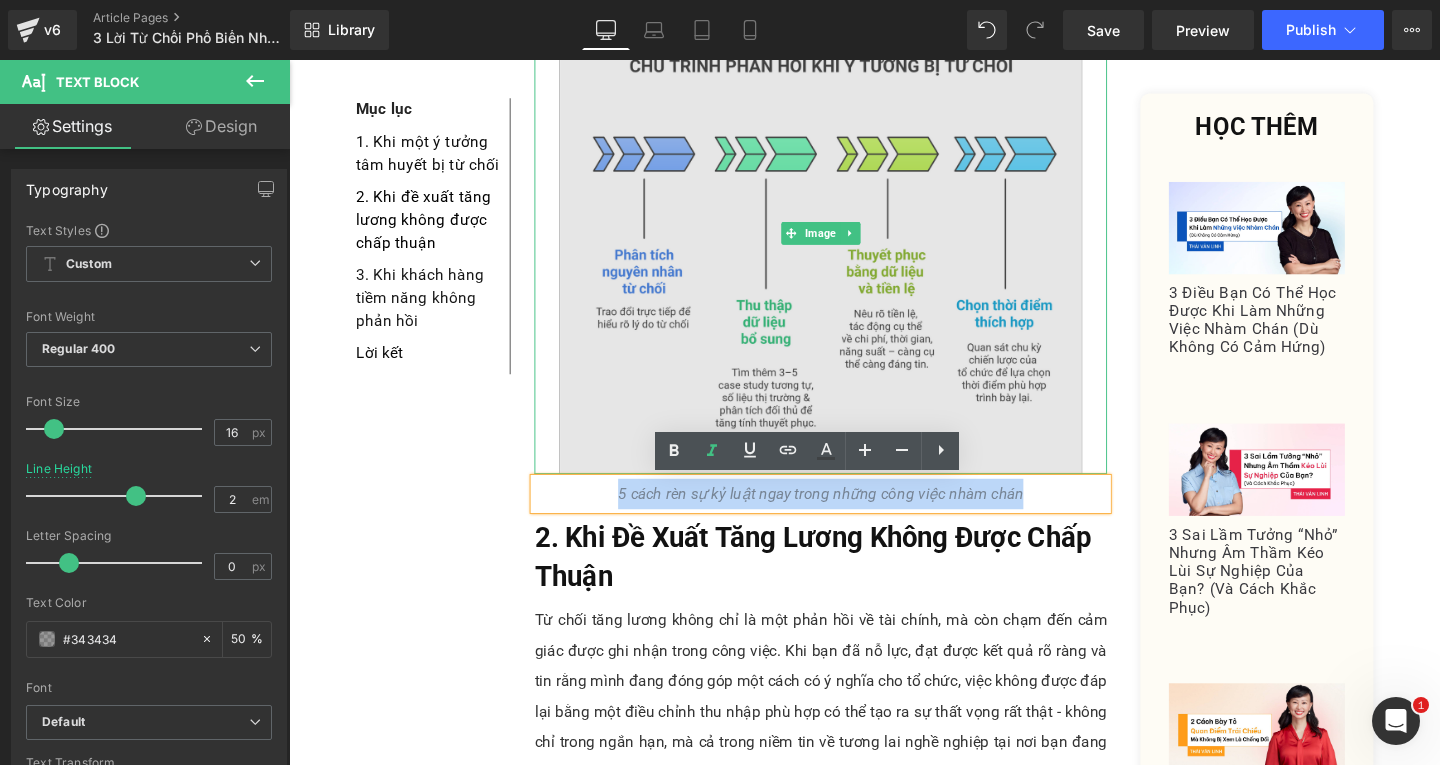 type 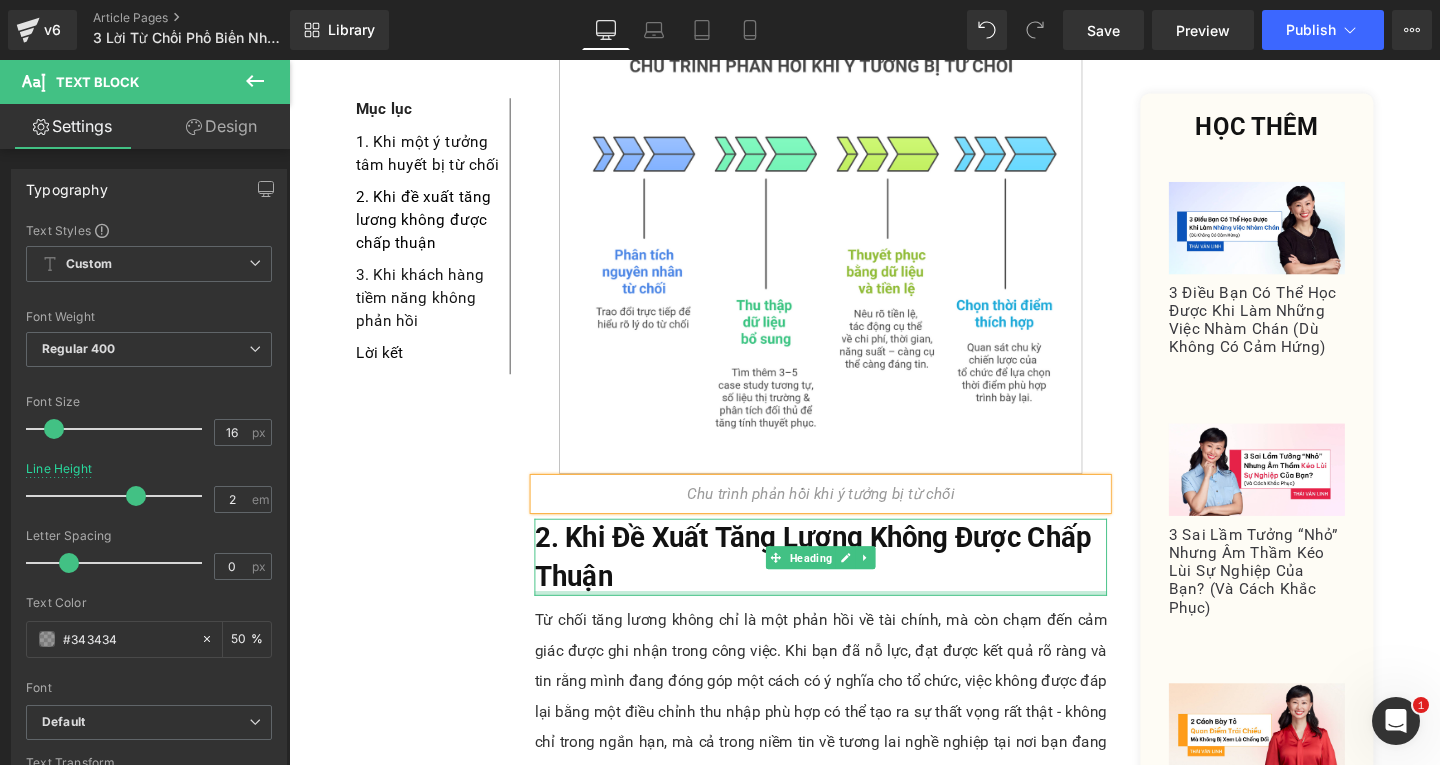 click at bounding box center [848, 620] 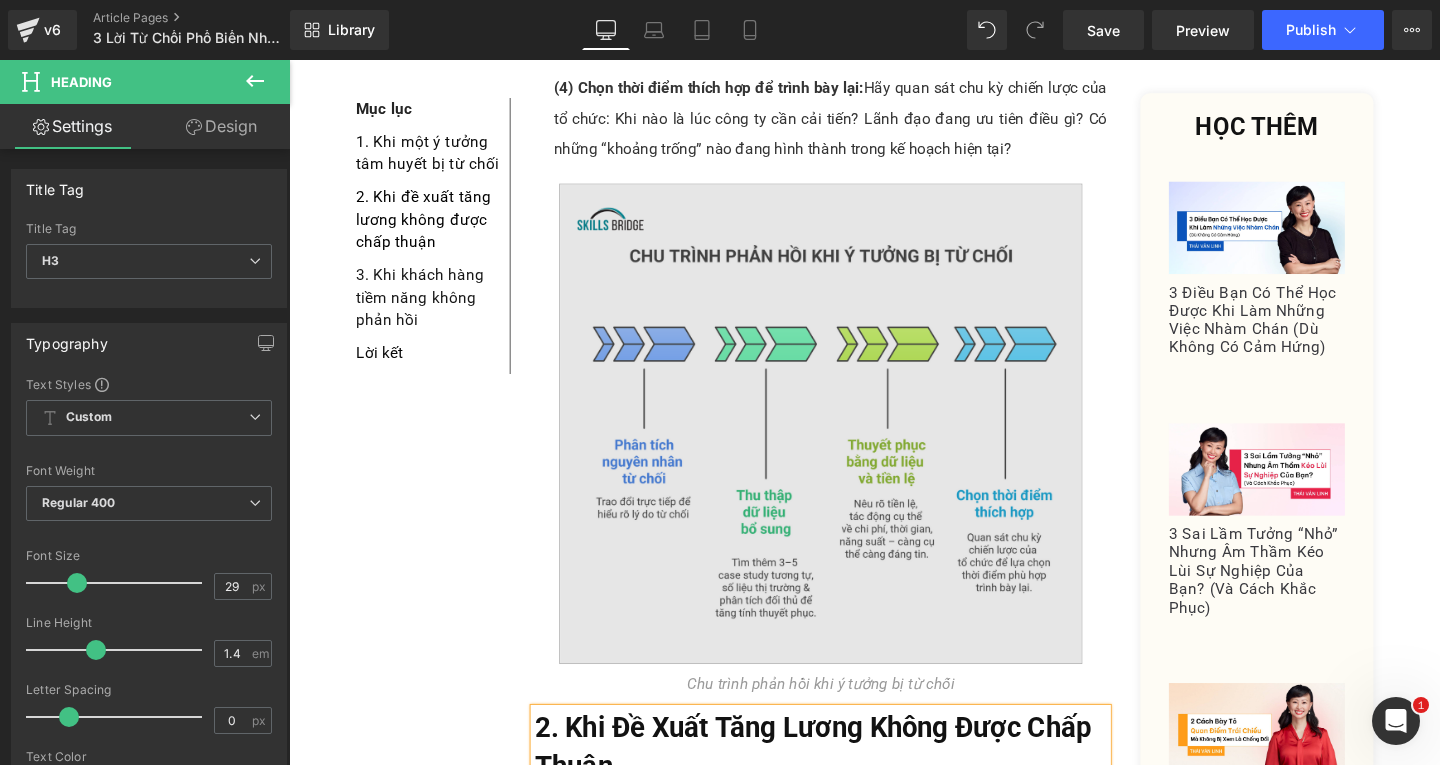 scroll, scrollTop: 1300, scrollLeft: 0, axis: vertical 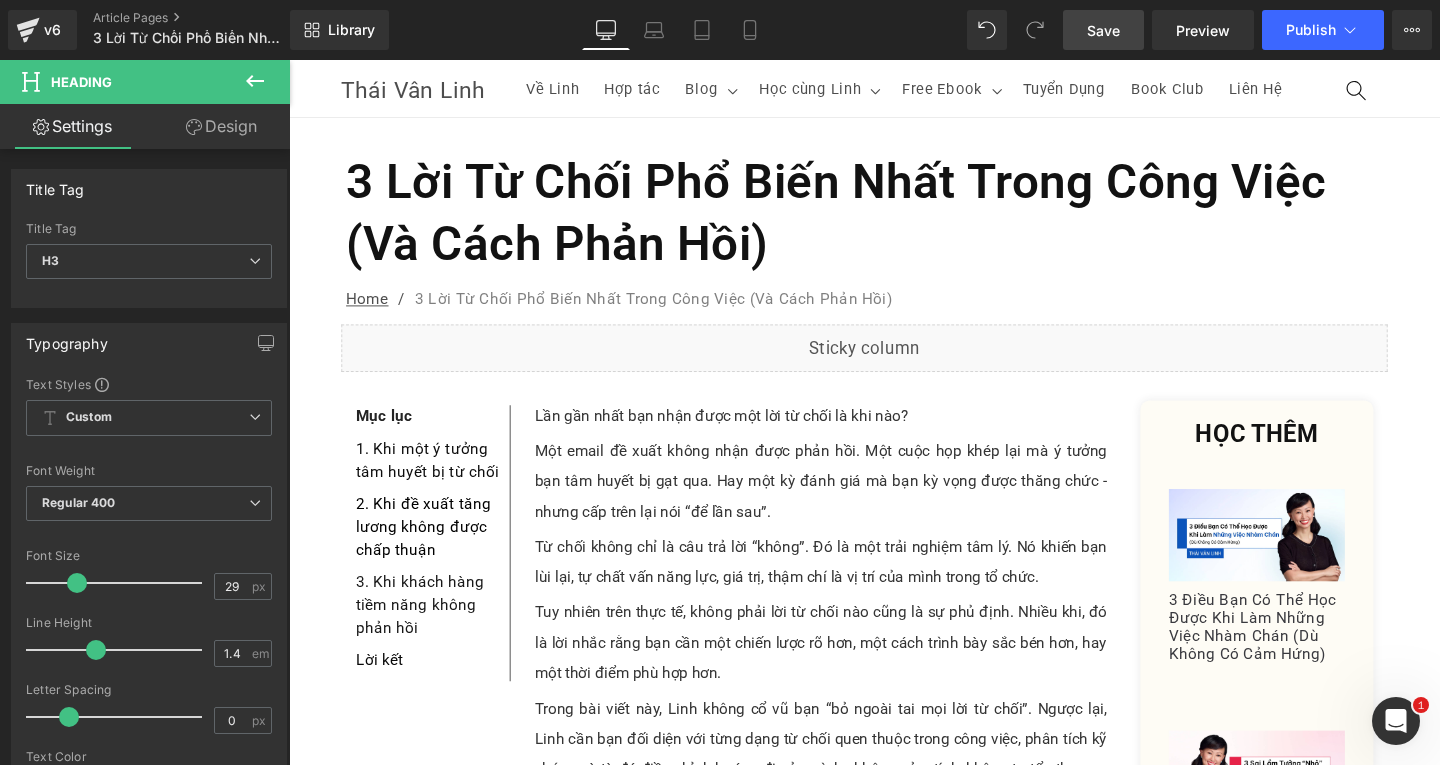 drag, startPoint x: 1103, startPoint y: 21, endPoint x: 801, endPoint y: 213, distance: 357.8659 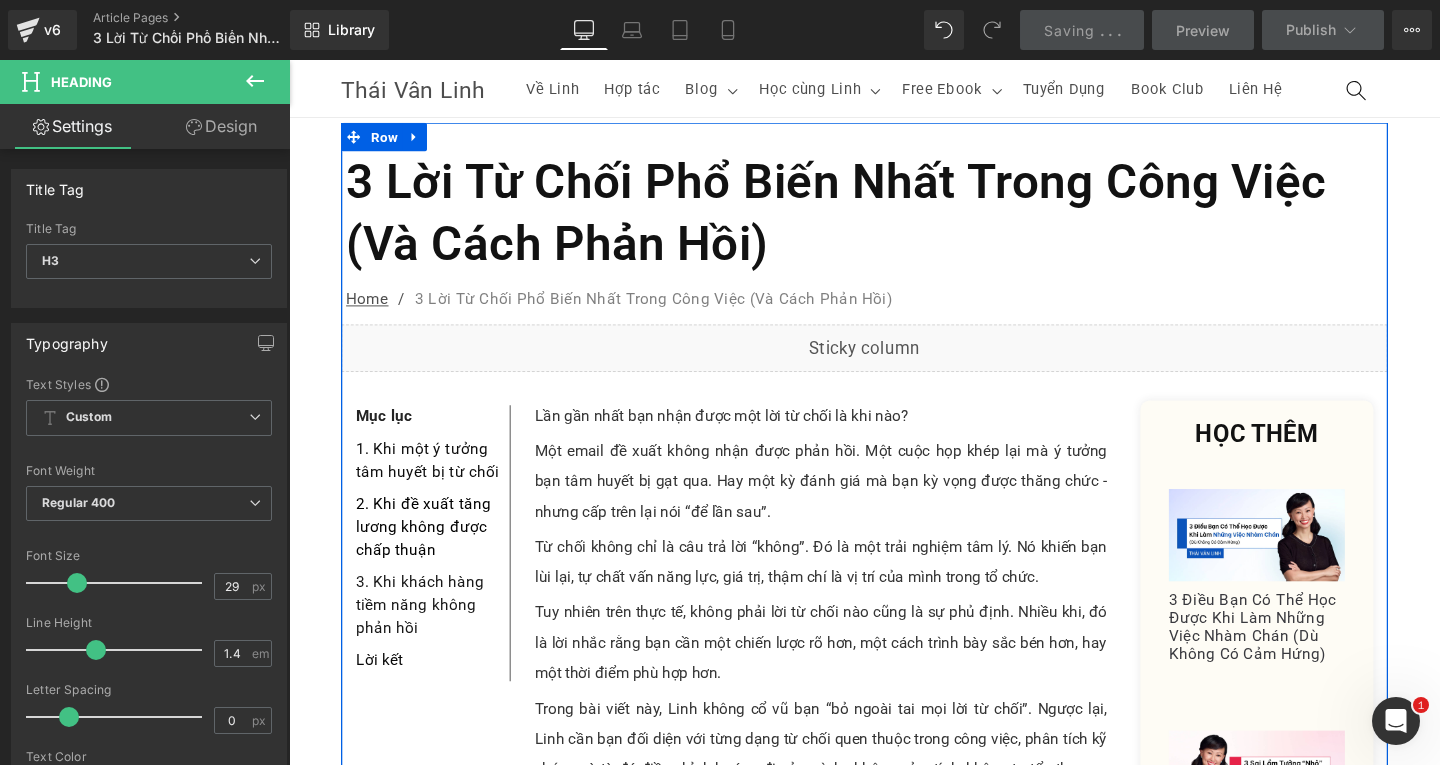 scroll, scrollTop: 300, scrollLeft: 0, axis: vertical 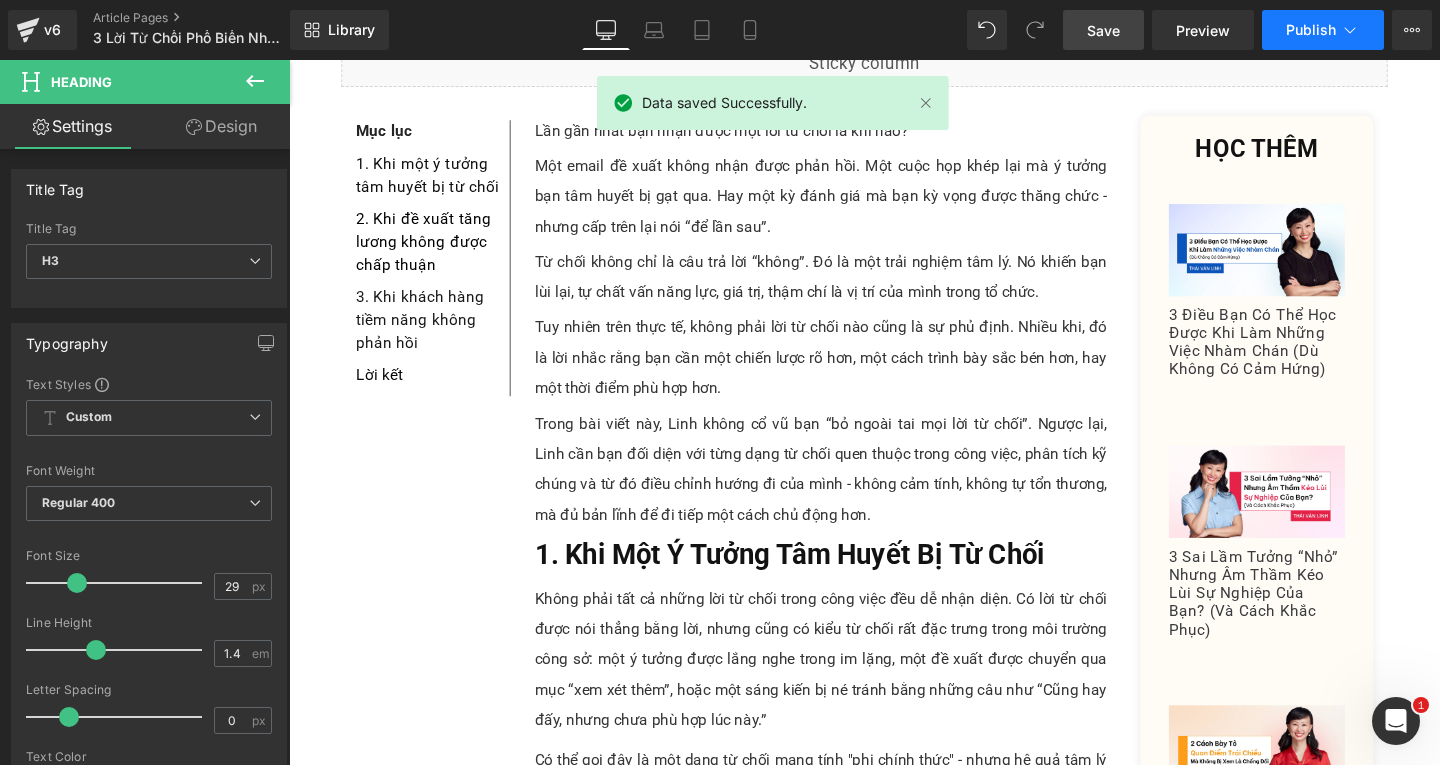 click on "Publish" at bounding box center [1311, 30] 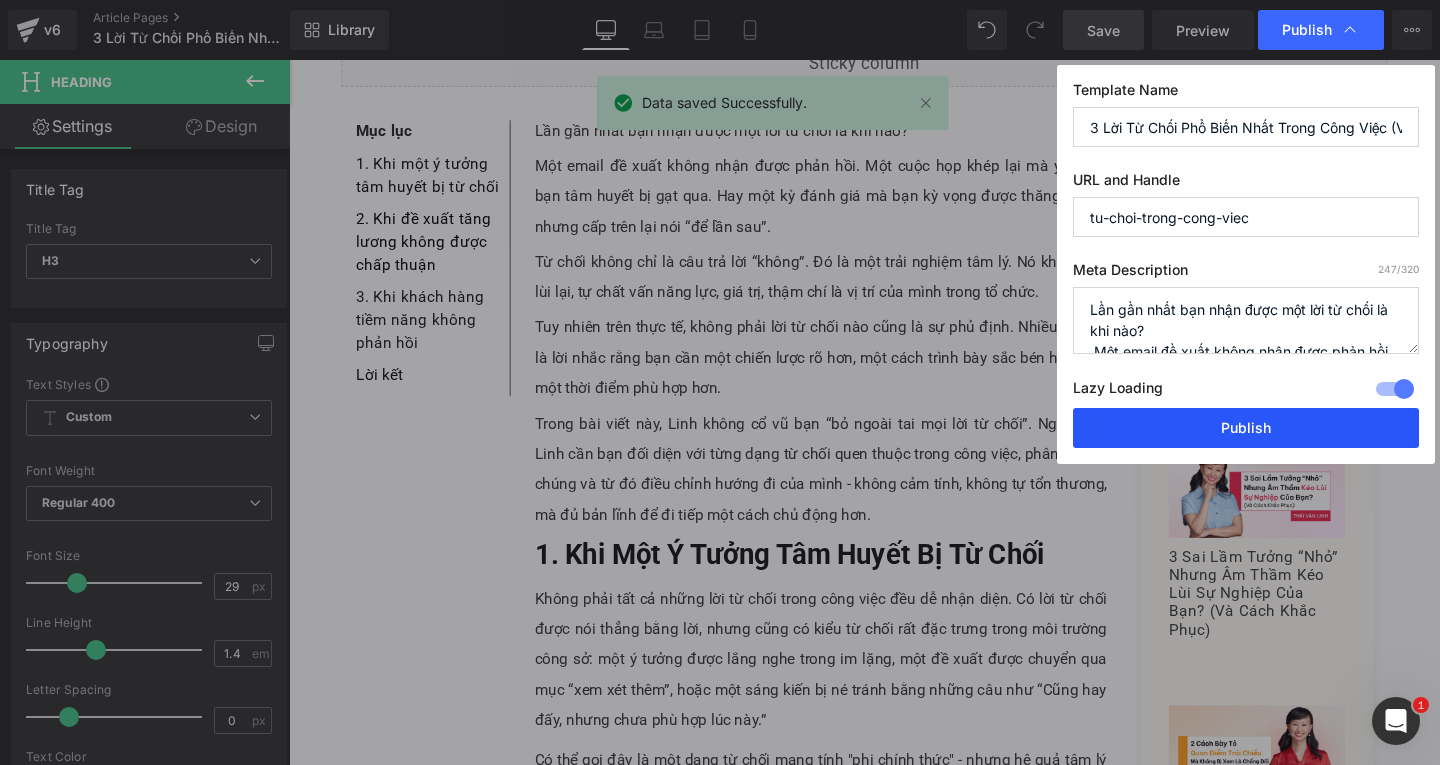 click on "Publish" at bounding box center [1246, 428] 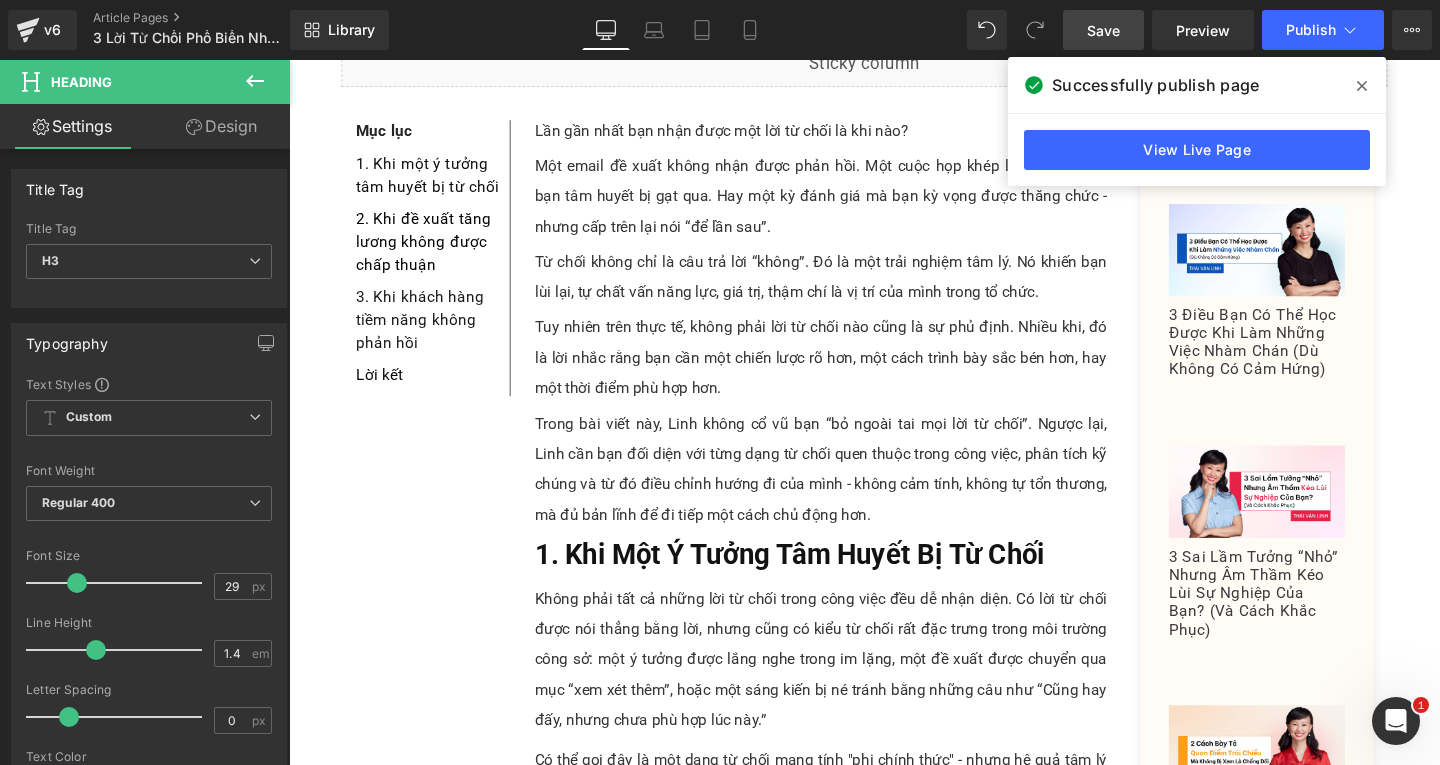 scroll, scrollTop: 0, scrollLeft: 0, axis: both 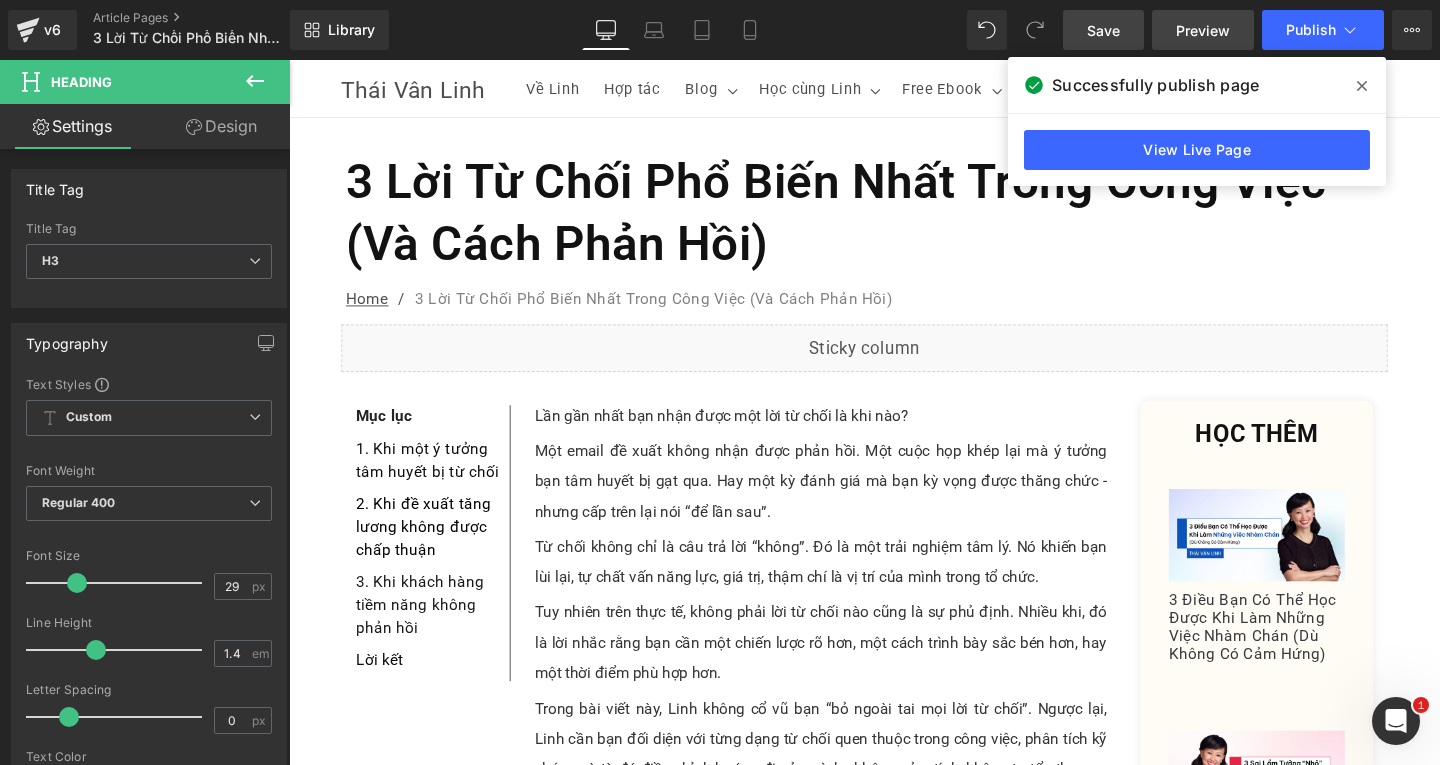 click on "Preview" at bounding box center (1203, 30) 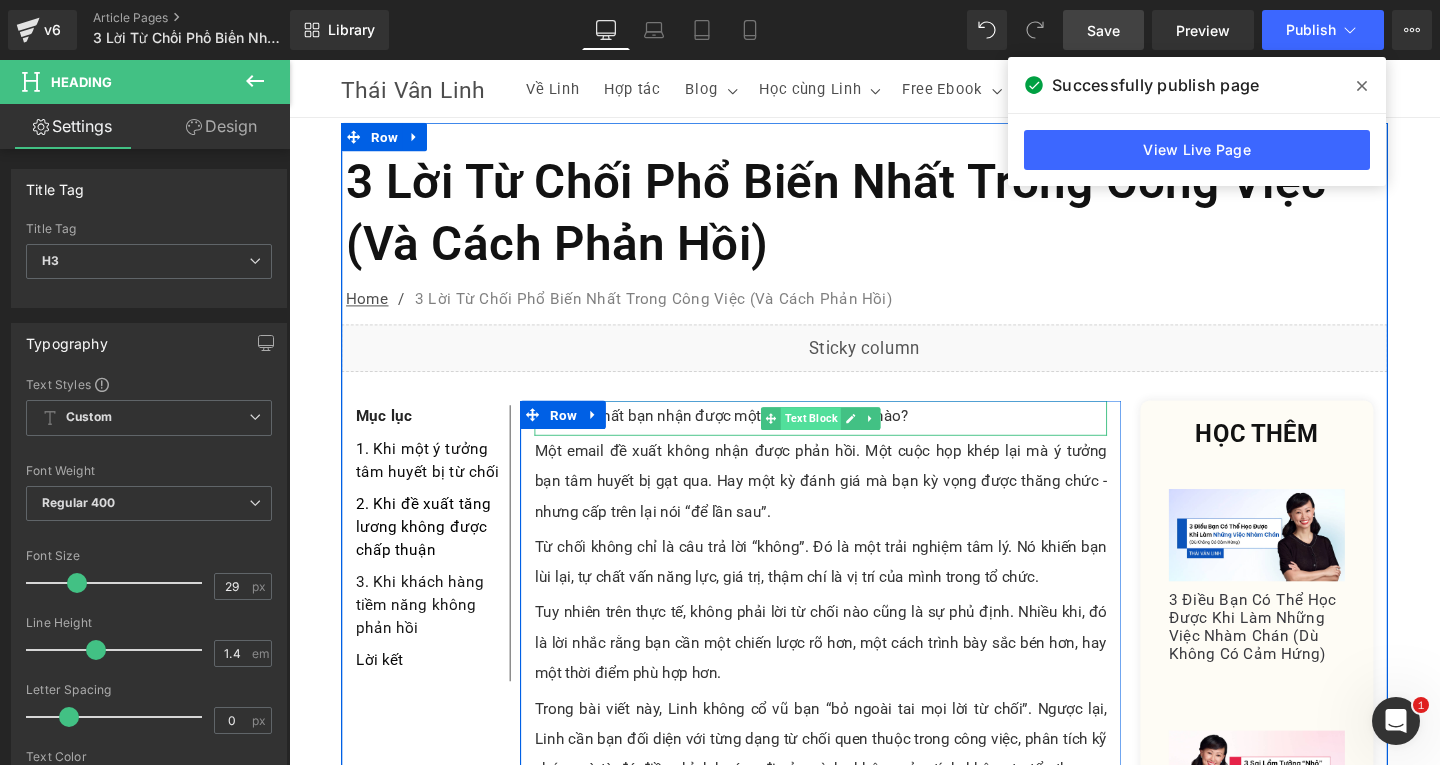 scroll, scrollTop: 100, scrollLeft: 0, axis: vertical 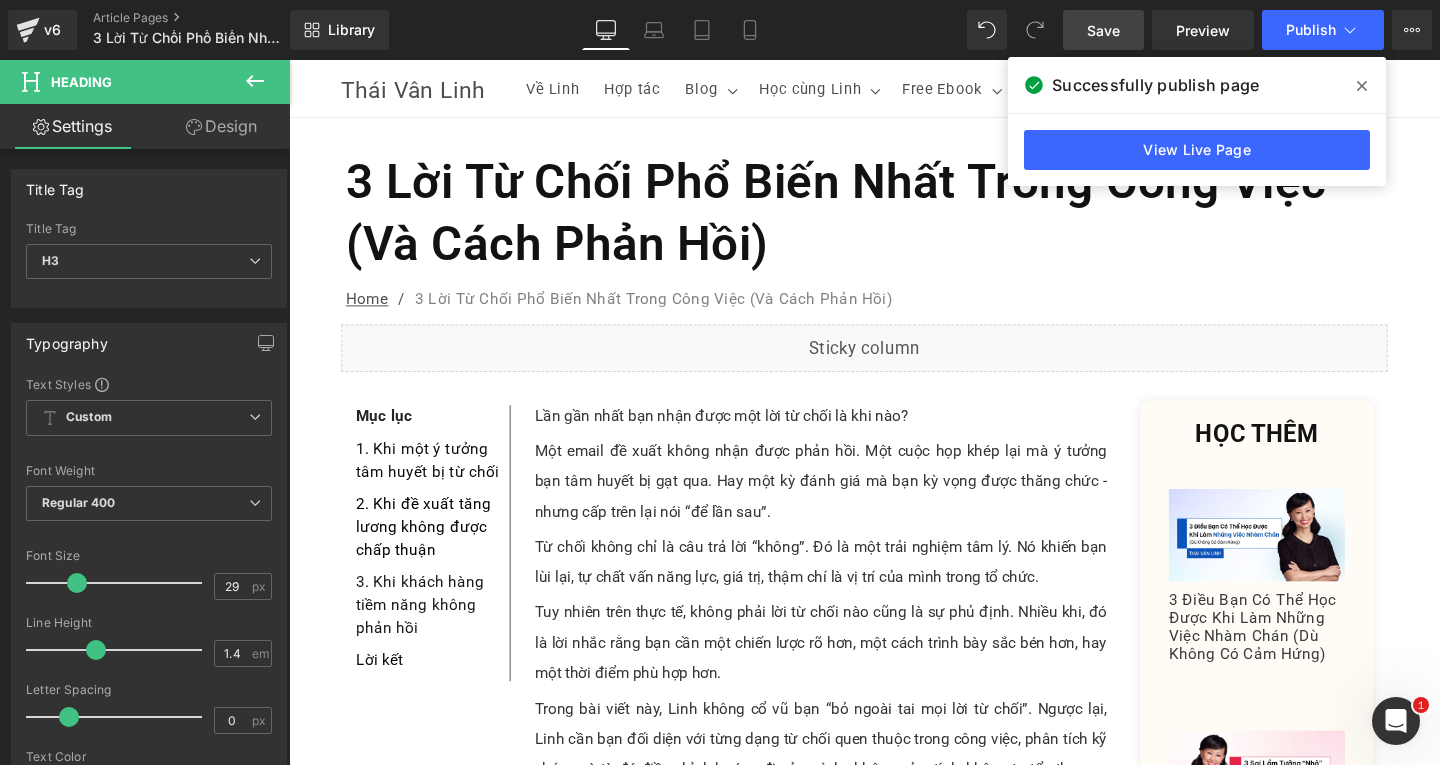 click on "Save" at bounding box center (1103, 30) 